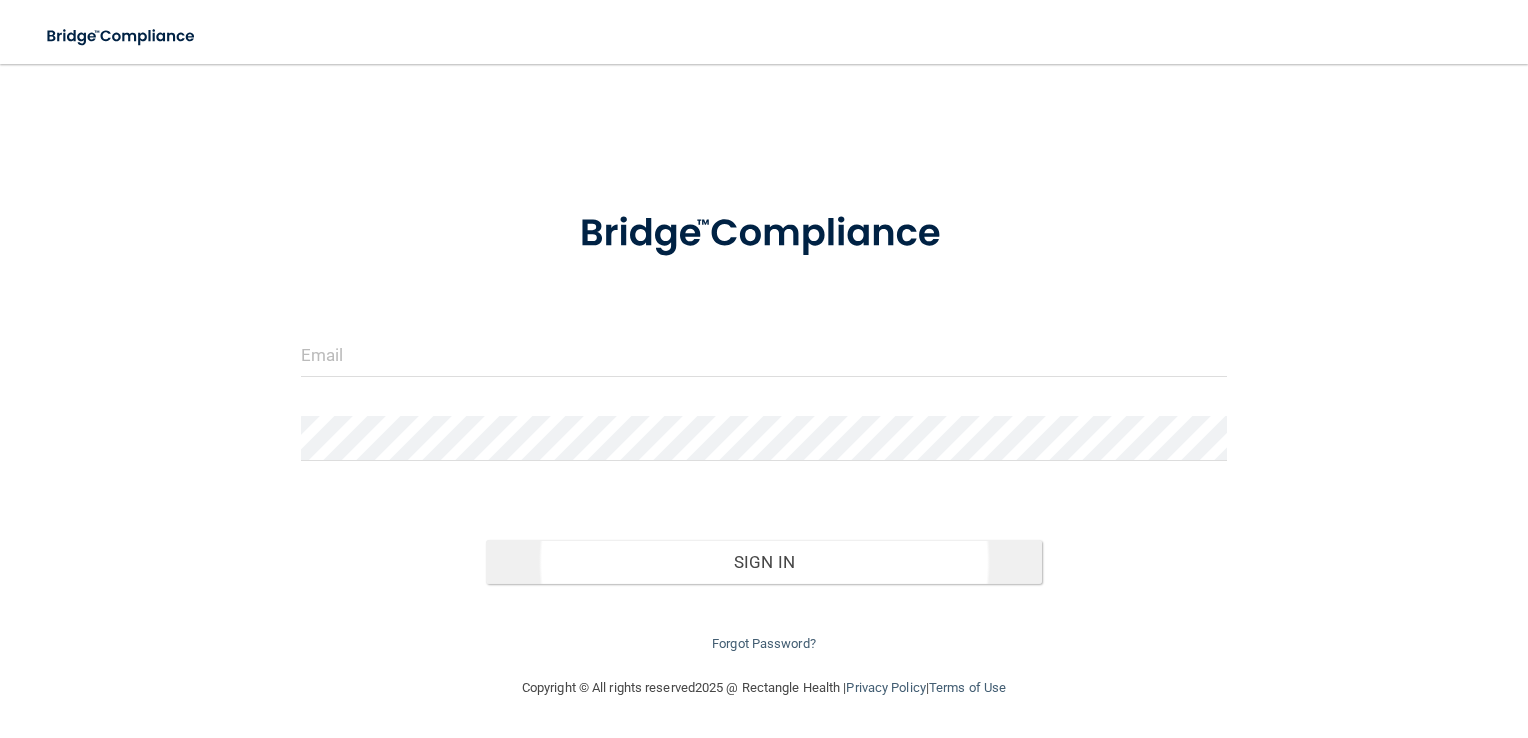 scroll, scrollTop: 0, scrollLeft: 0, axis: both 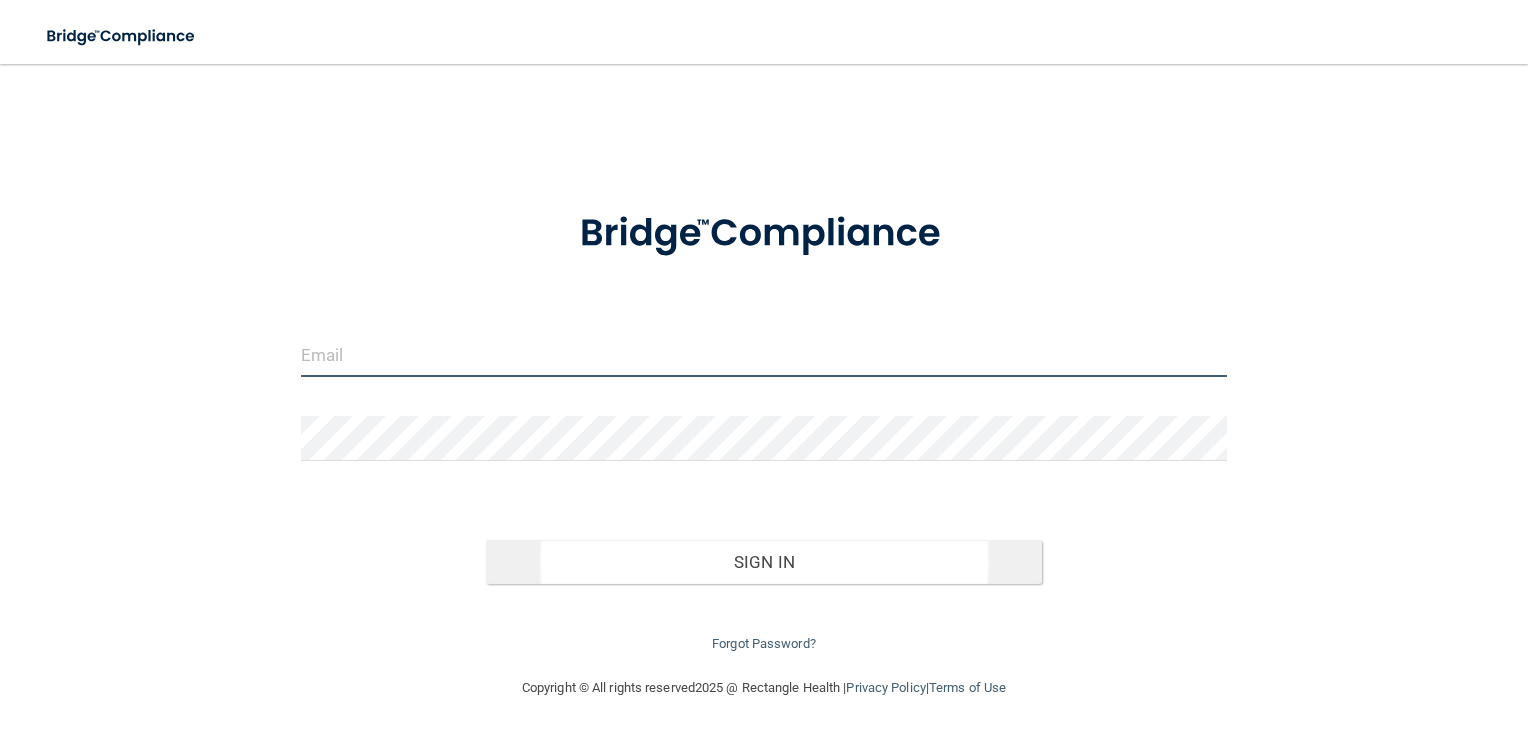 type on "[EMAIL_ADDRESS][DOMAIN_NAME]" 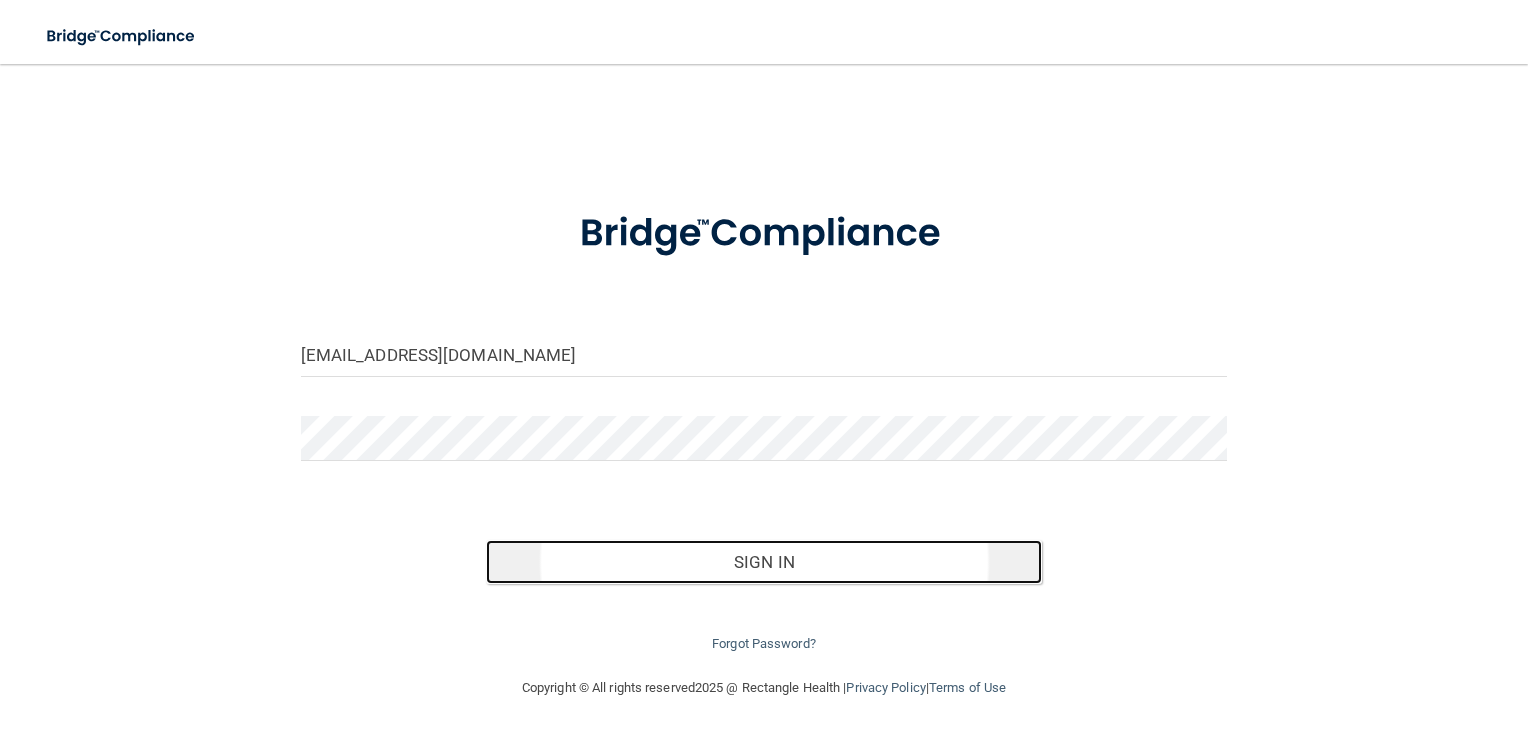 click on "Sign In" at bounding box center [764, 562] 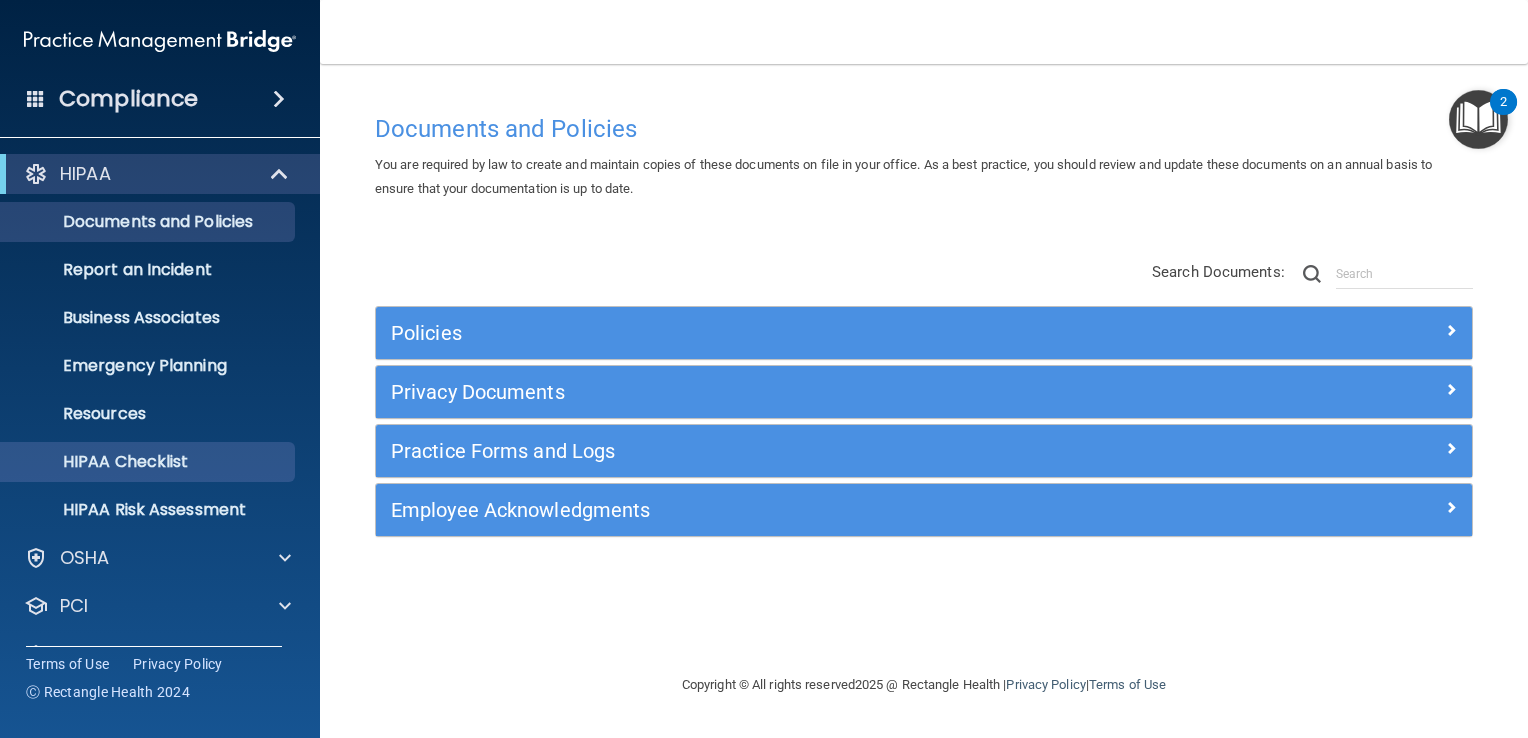 scroll, scrollTop: 91, scrollLeft: 0, axis: vertical 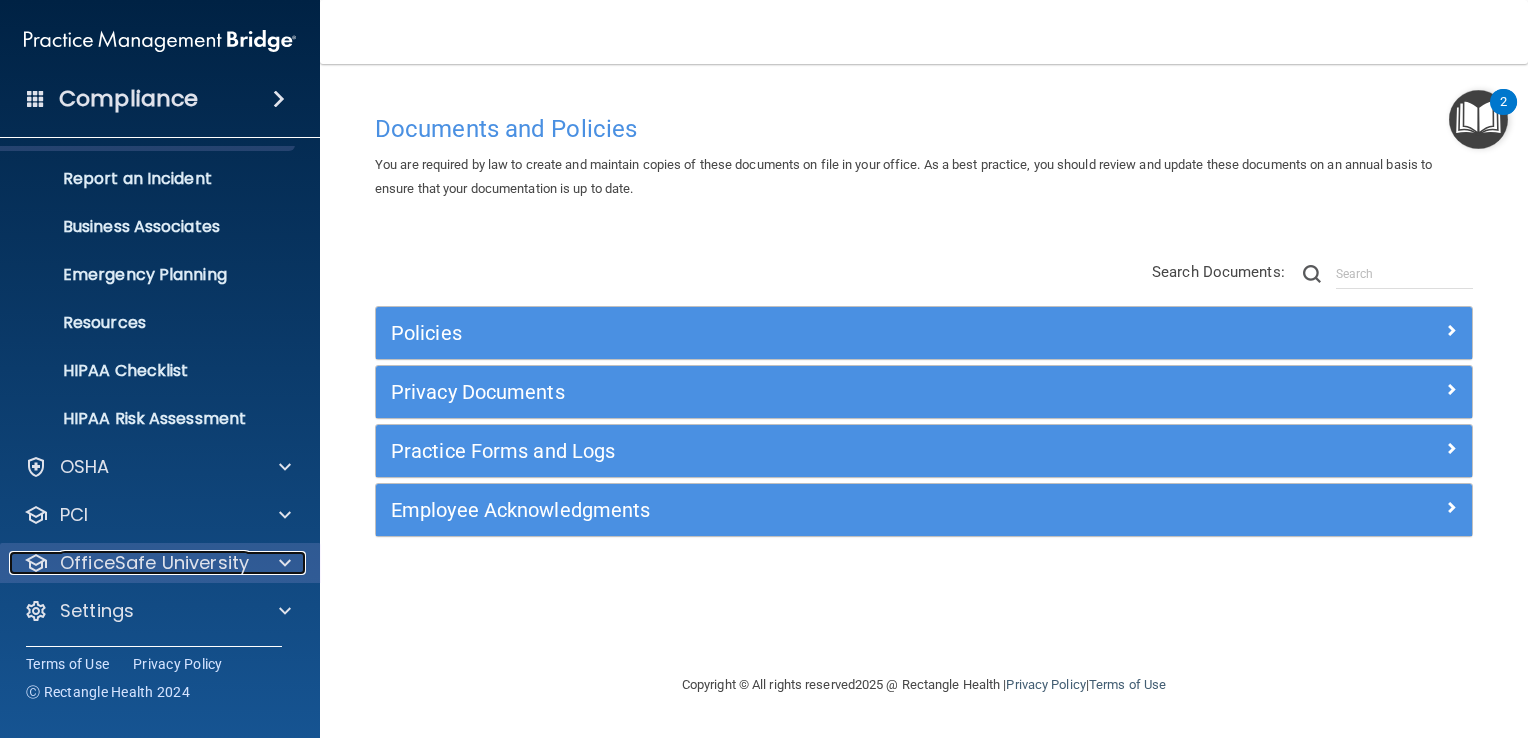 click on "OfficeSafe University" at bounding box center (154, 563) 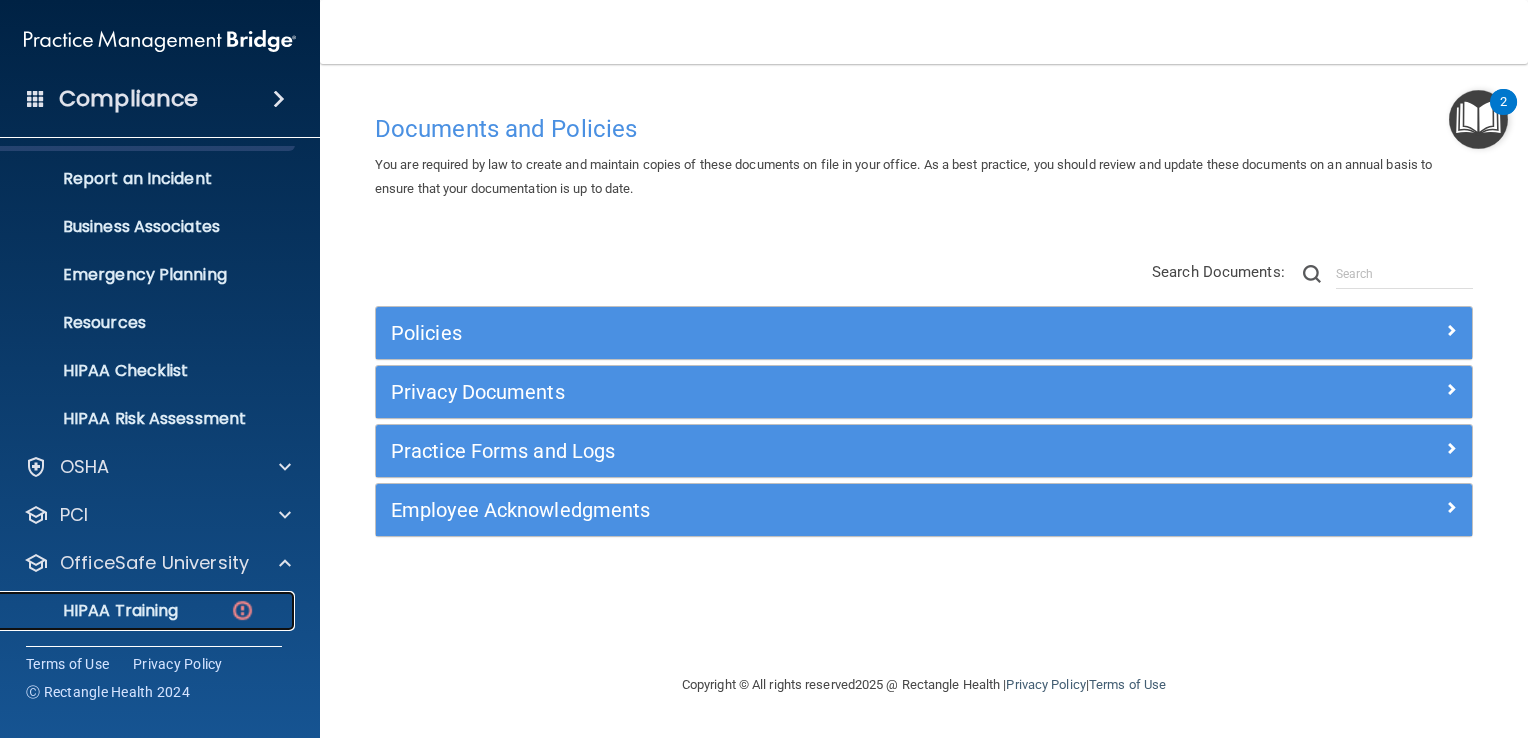 click on "HIPAA Training" at bounding box center [95, 611] 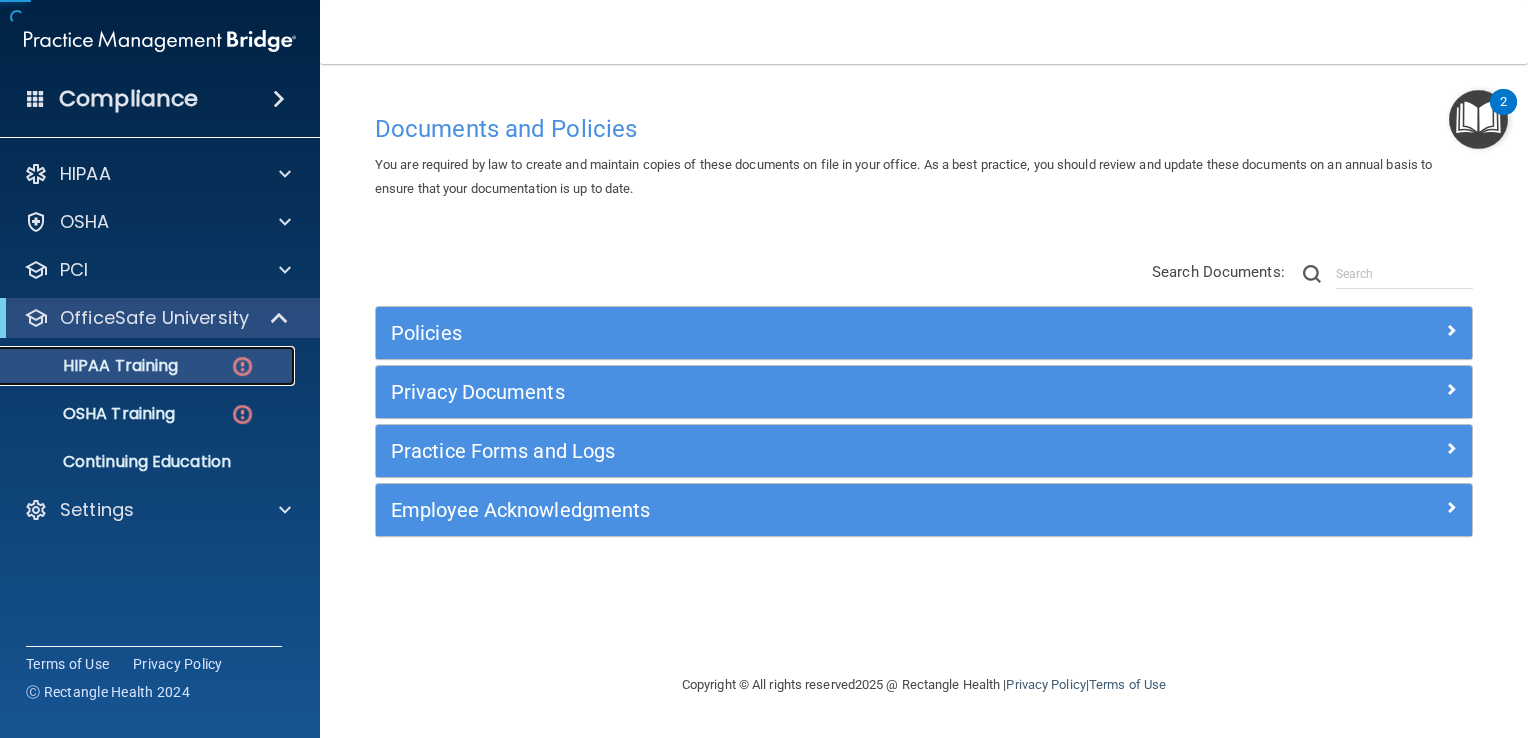 scroll, scrollTop: 0, scrollLeft: 0, axis: both 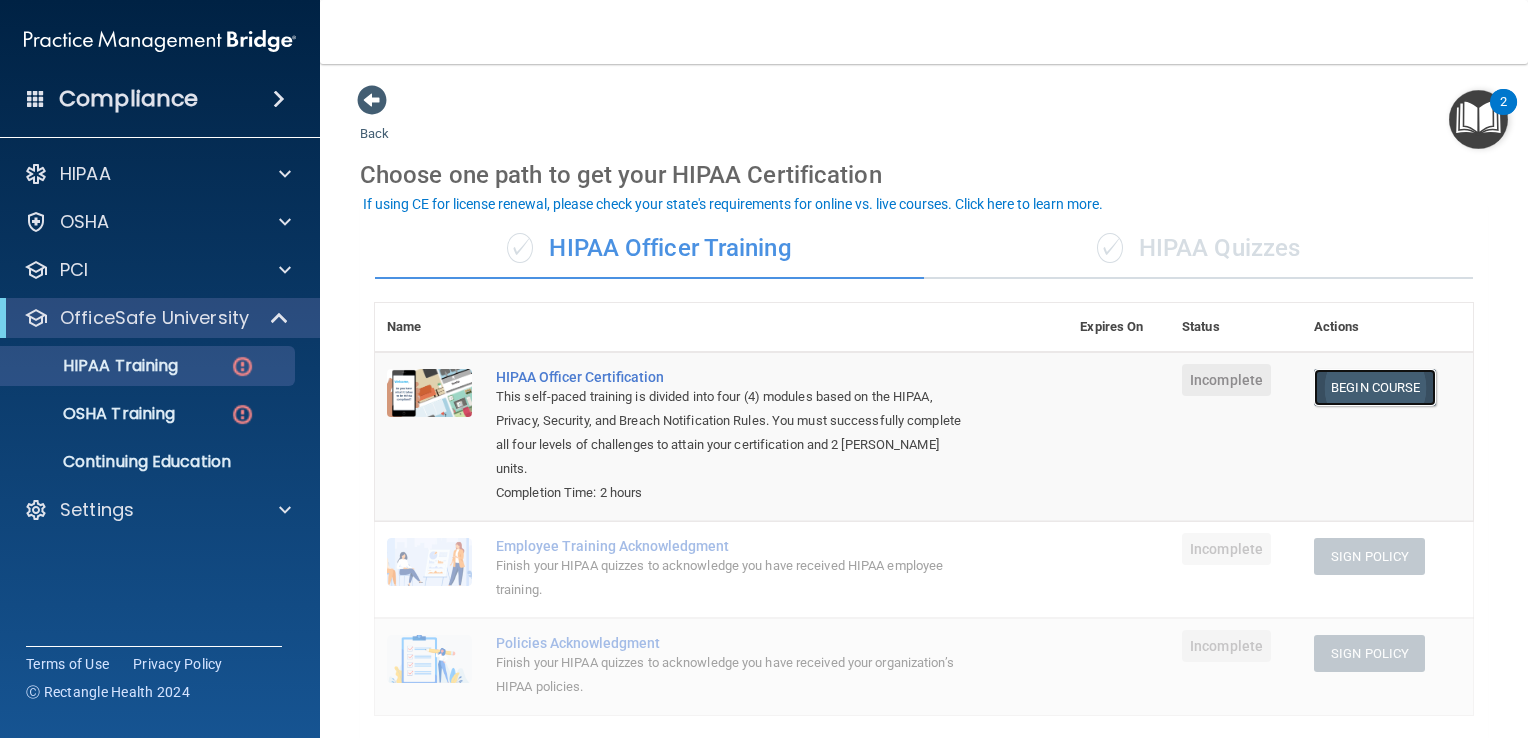 click on "Begin Course" at bounding box center [1375, 387] 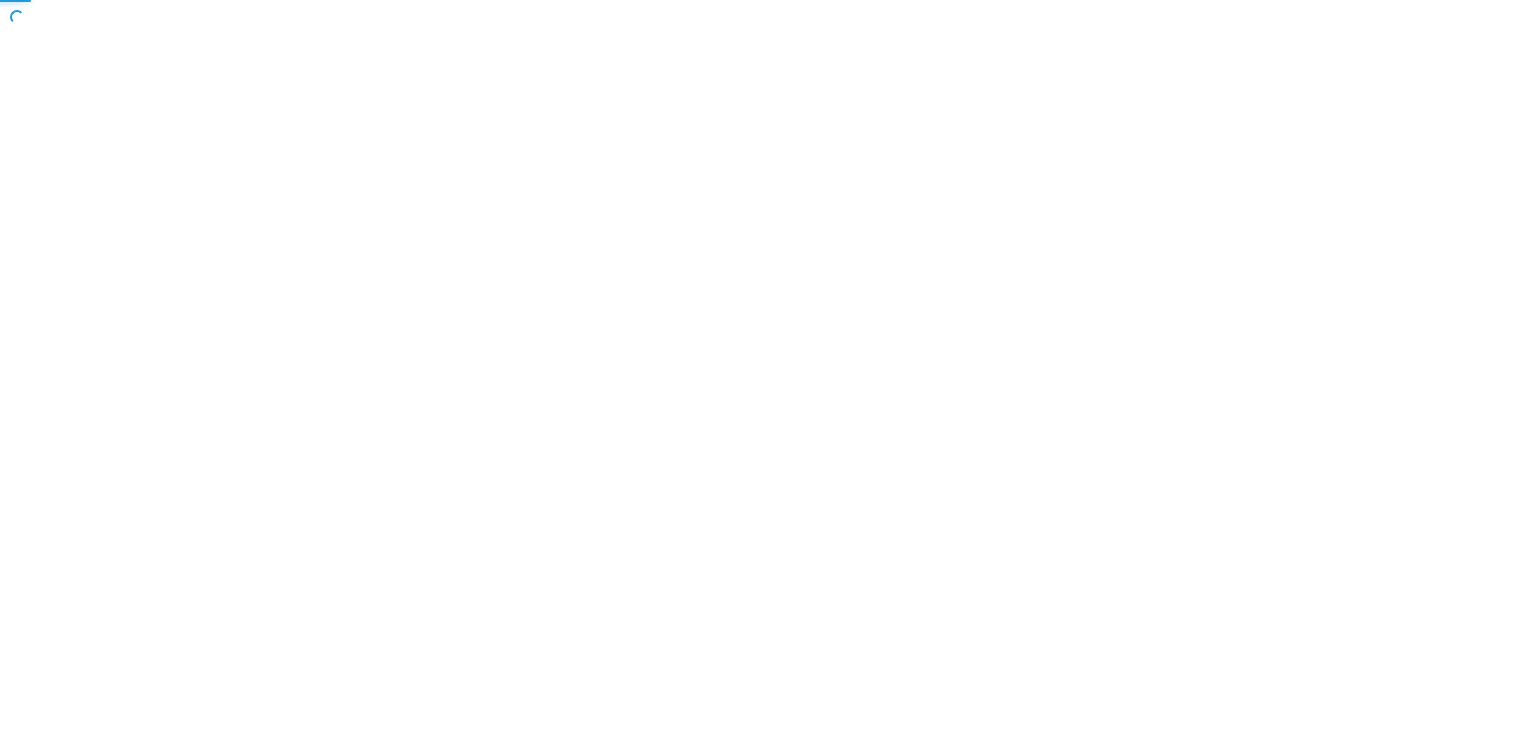 scroll, scrollTop: 0, scrollLeft: 0, axis: both 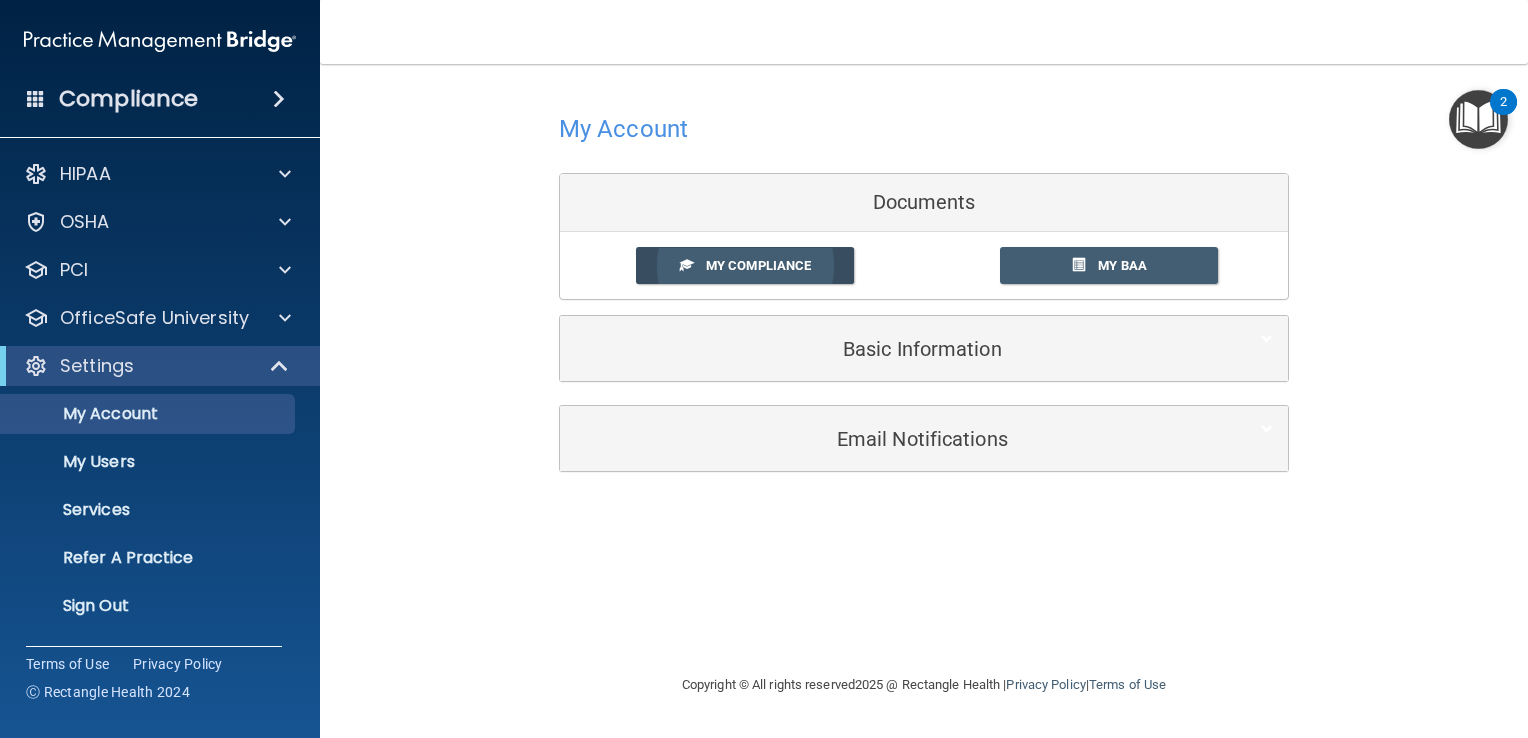 click on "My Compliance" at bounding box center [758, 265] 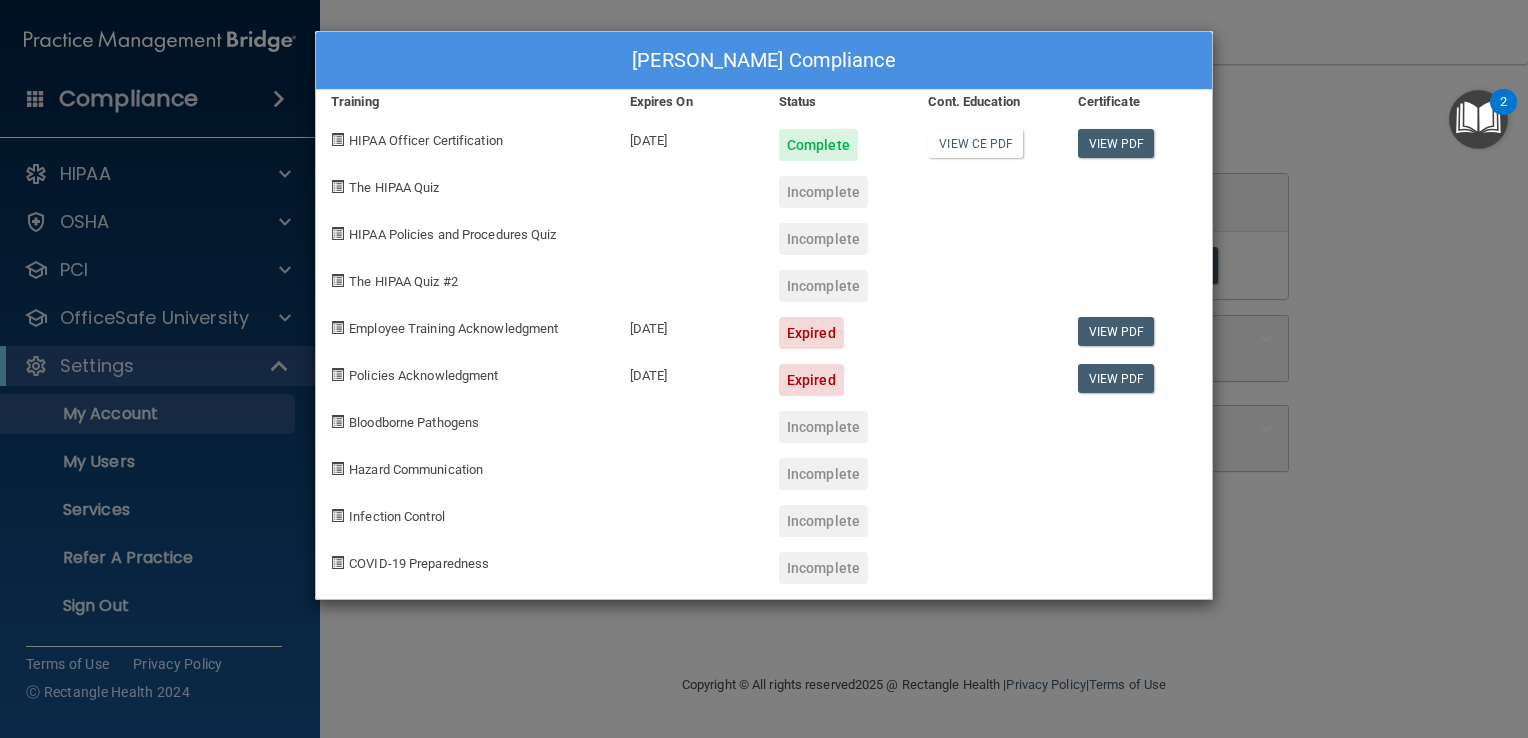 click on "Laura  Jones's Compliance      Training   Expires On   Status   Cont. Education   Certificate         HIPAA Officer Certification      07/28/2026       Complete        View CE PDF       View PDF         The HIPAA Quiz             Incomplete                      HIPAA Policies and Procedures Quiz             Incomplete                      The HIPAA Quiz #2             Incomplete                      Employee Training Acknowledgment      09/21/2024       Expired              View PDF         Policies Acknowledgment      09/21/2024       Expired              View PDF         Bloodborne Pathogens             Incomplete                      Hazard Communication             Incomplete                      Infection Control             Incomplete                      COVID-19 Preparedness             Incomplete" at bounding box center [764, 369] 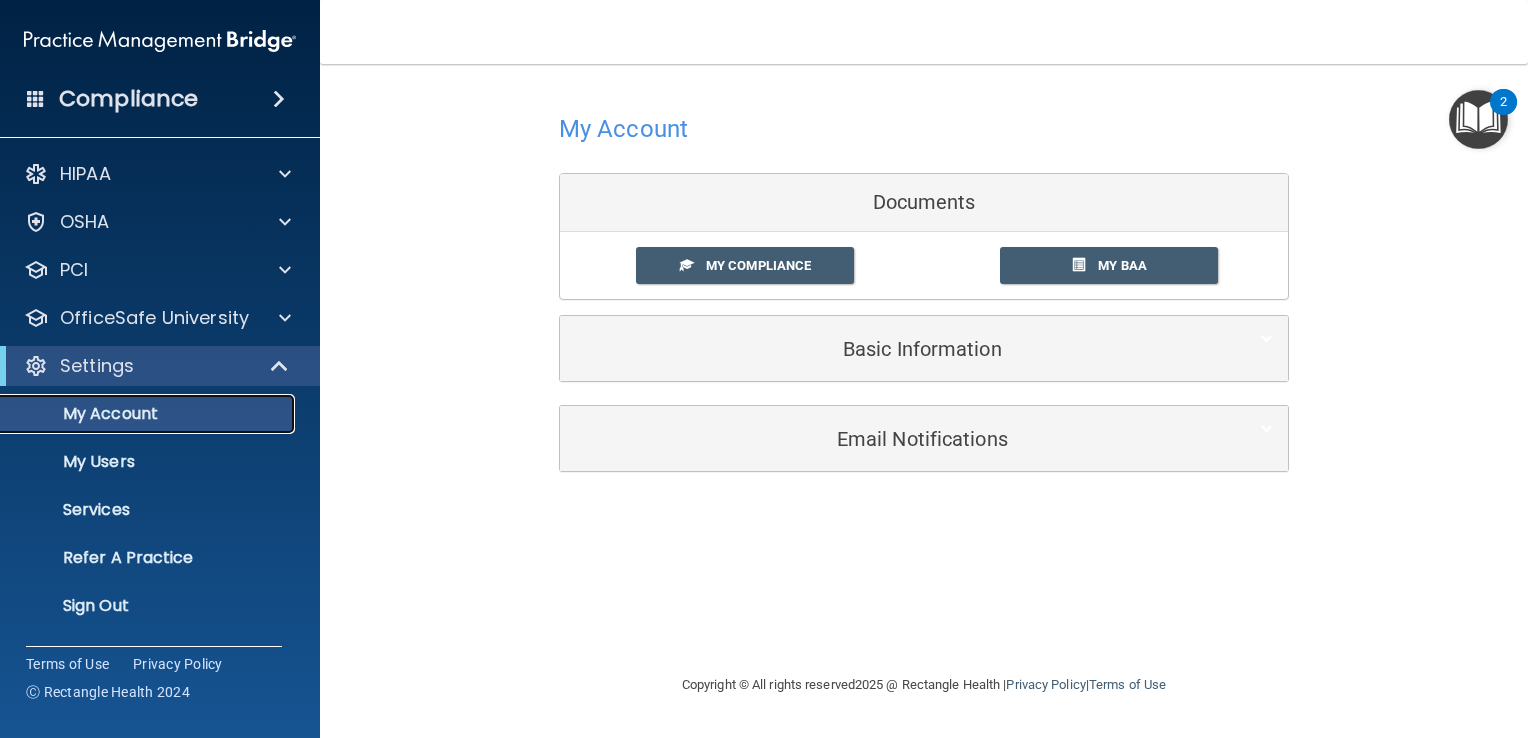 click on "My Account" at bounding box center (149, 414) 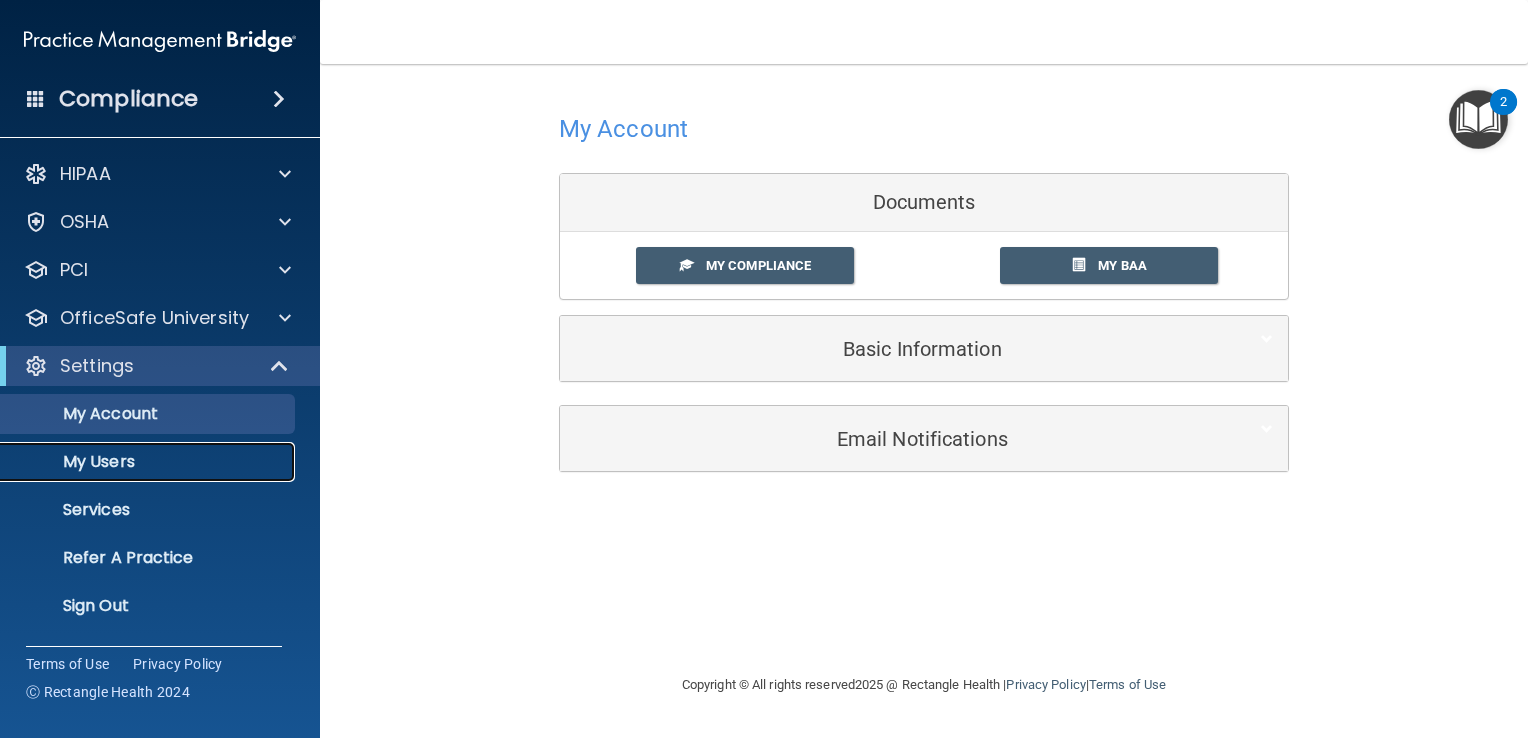 click on "My Users" at bounding box center (149, 462) 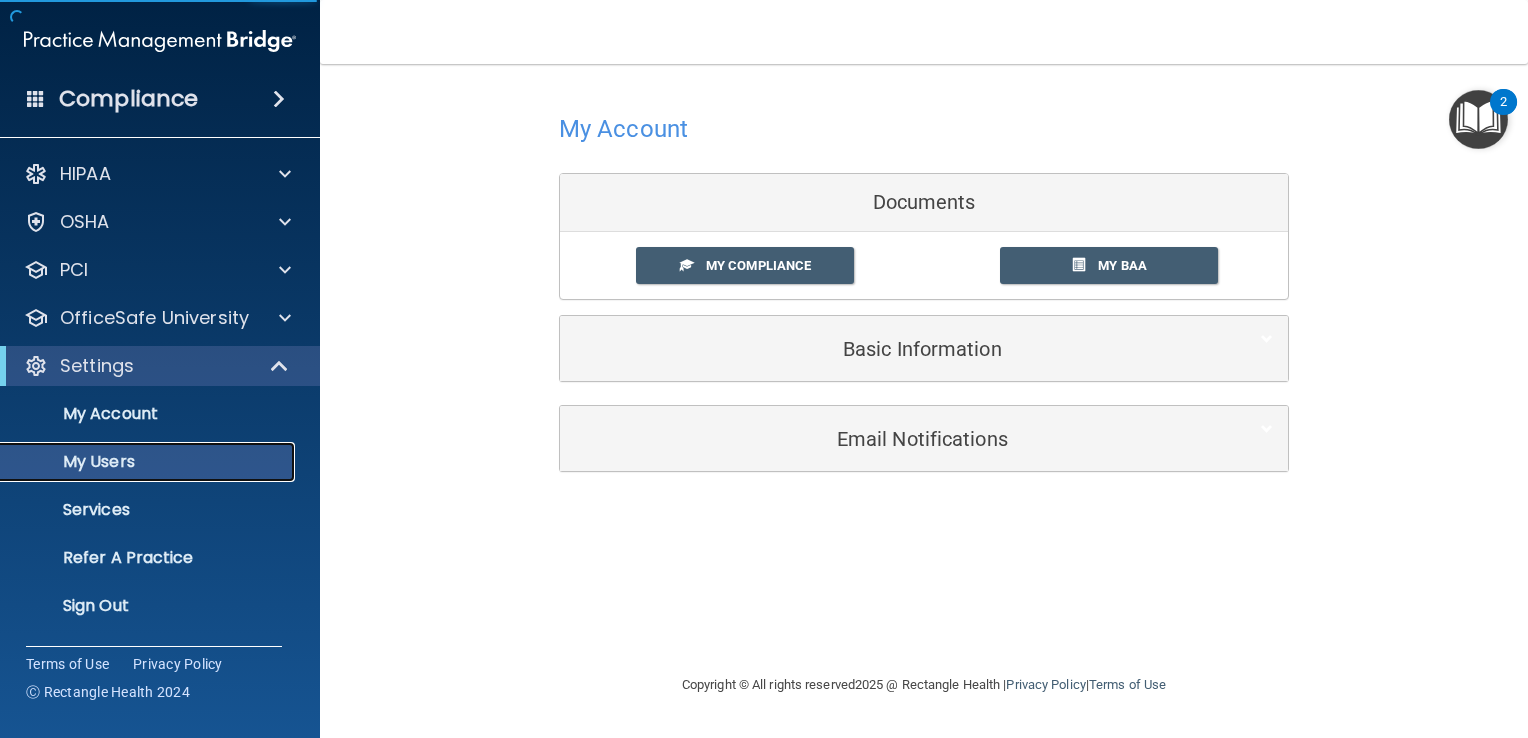 select on "20" 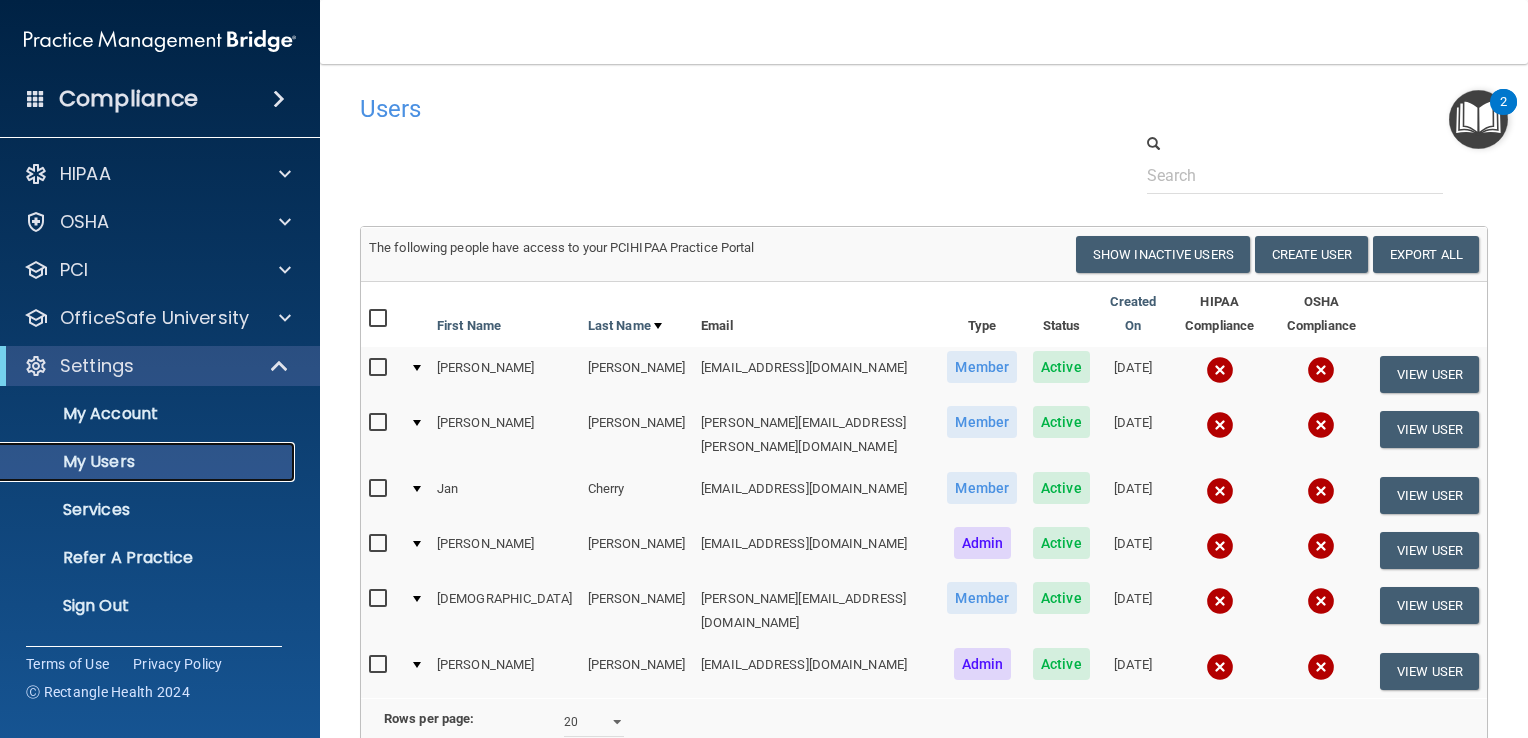 scroll, scrollTop: 100, scrollLeft: 0, axis: vertical 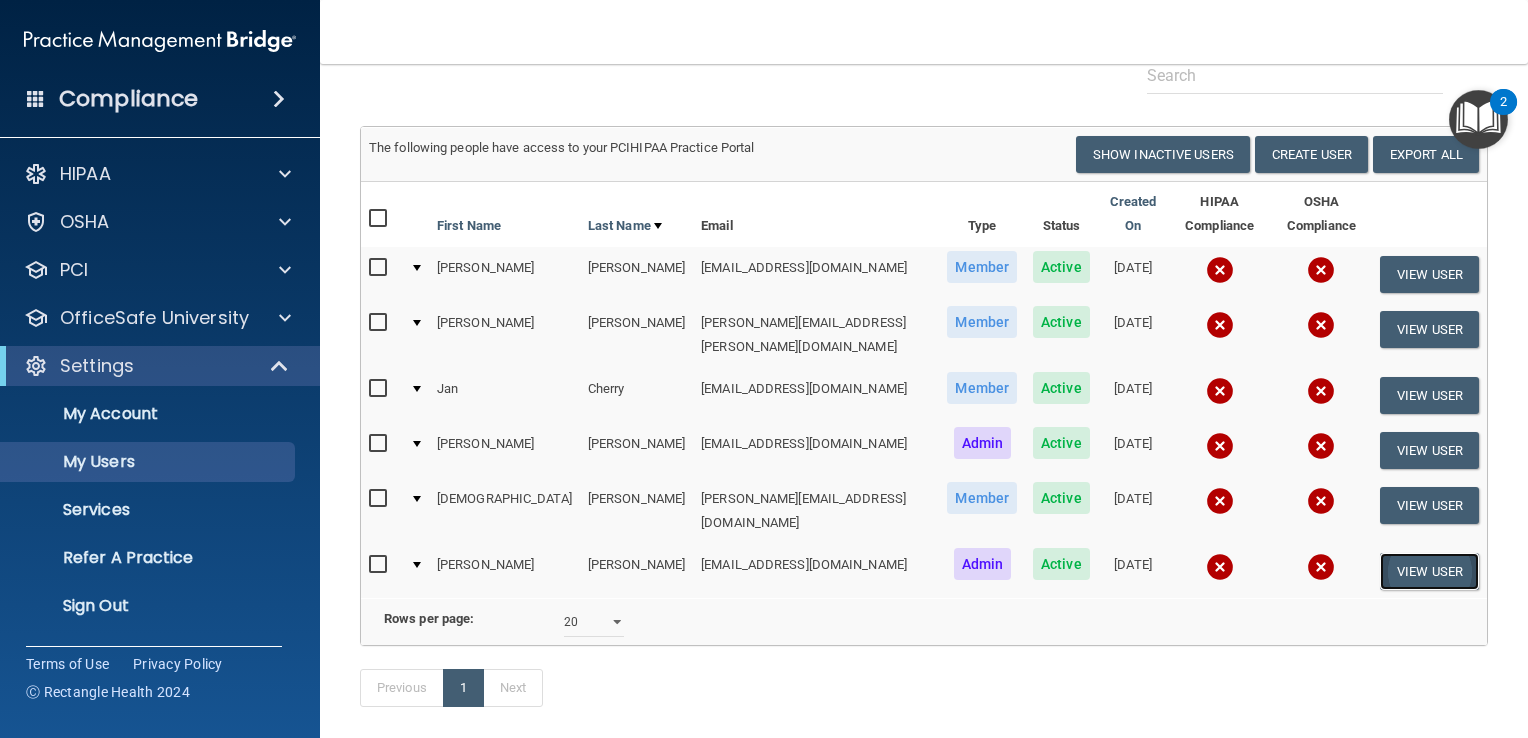 click on "View User" at bounding box center [1429, 571] 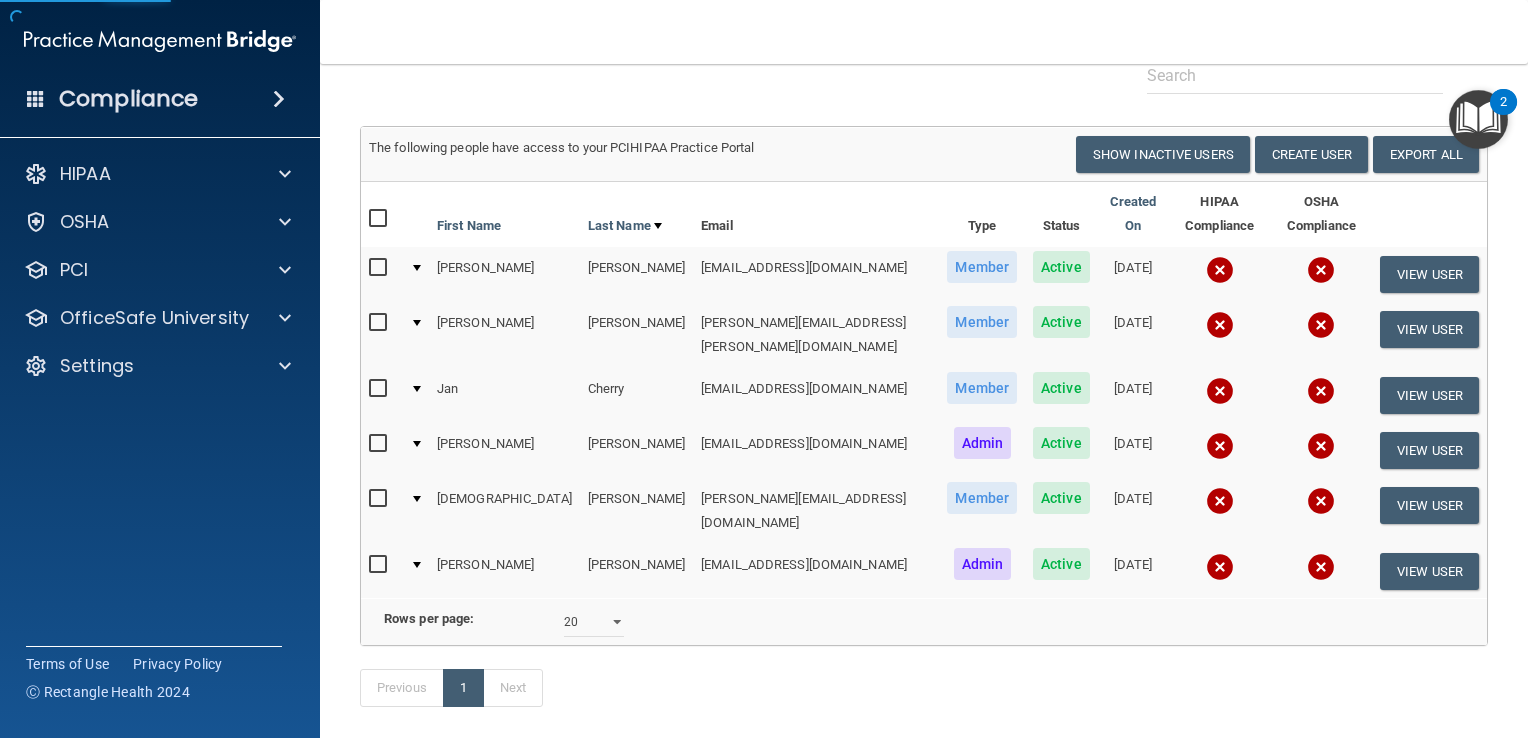 scroll, scrollTop: 0, scrollLeft: 0, axis: both 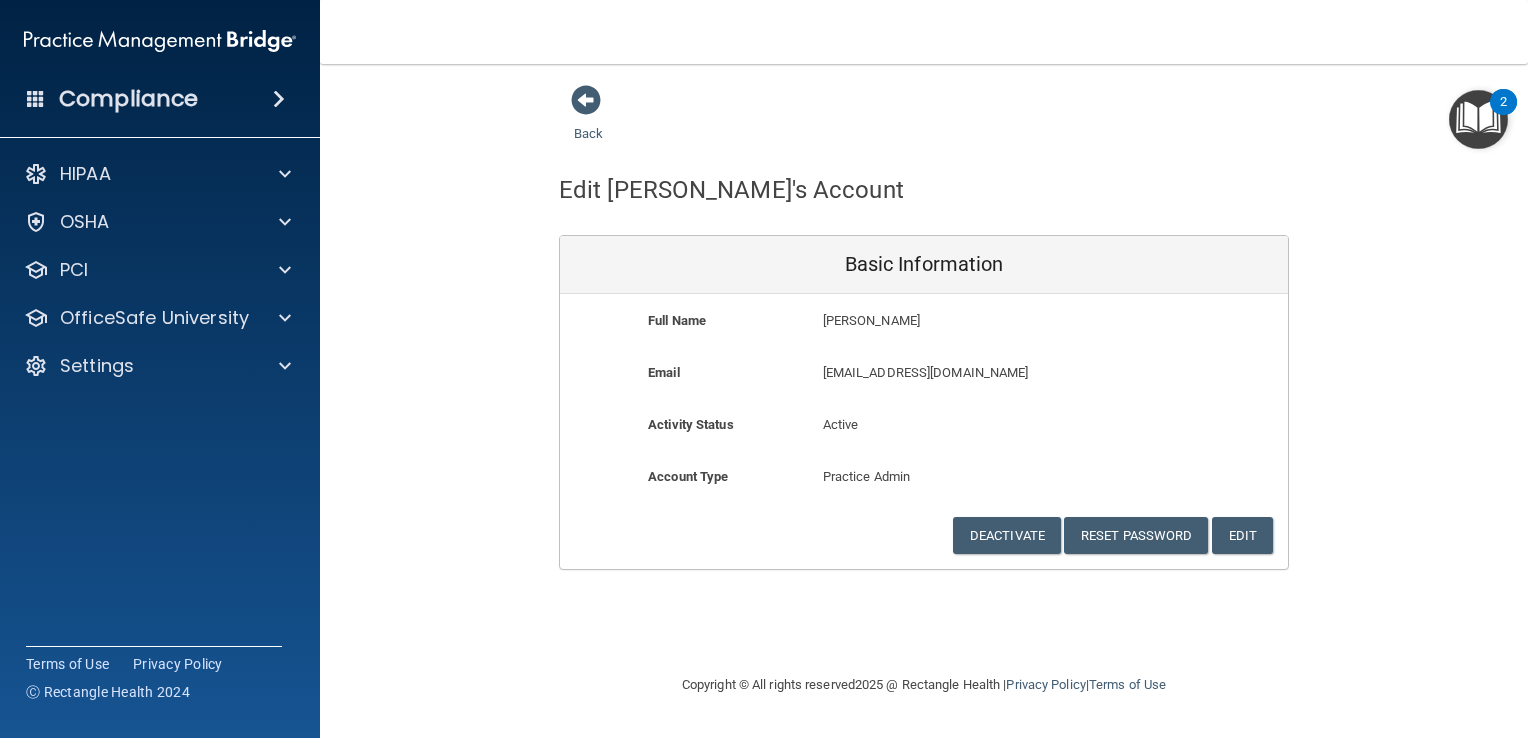 click on "Back                Edit Karen's Account          Basic Information              Full Name       Karen Woodard   Karen                   Last Name       Woodard                     Email           woodardkj1062@gmail.com   woodardkj1062@gmail.com                       Activity Status            Active           Active                  Account Type        Practice Admin                  Admin  Member          Financial Institution          Business Associate Admin  Business Associate Member         Administrators can see and edit everything inside the portal, and they can add other users.                        Deactivate    Reset Password   Edit     Cancel   Save Information                   You've successfully edited Karen`s Information.               Error! The user couldn't be saved.                 You've successfully saved {is_new? 'New User' : 'User Basic'} Information." at bounding box center (924, 368) 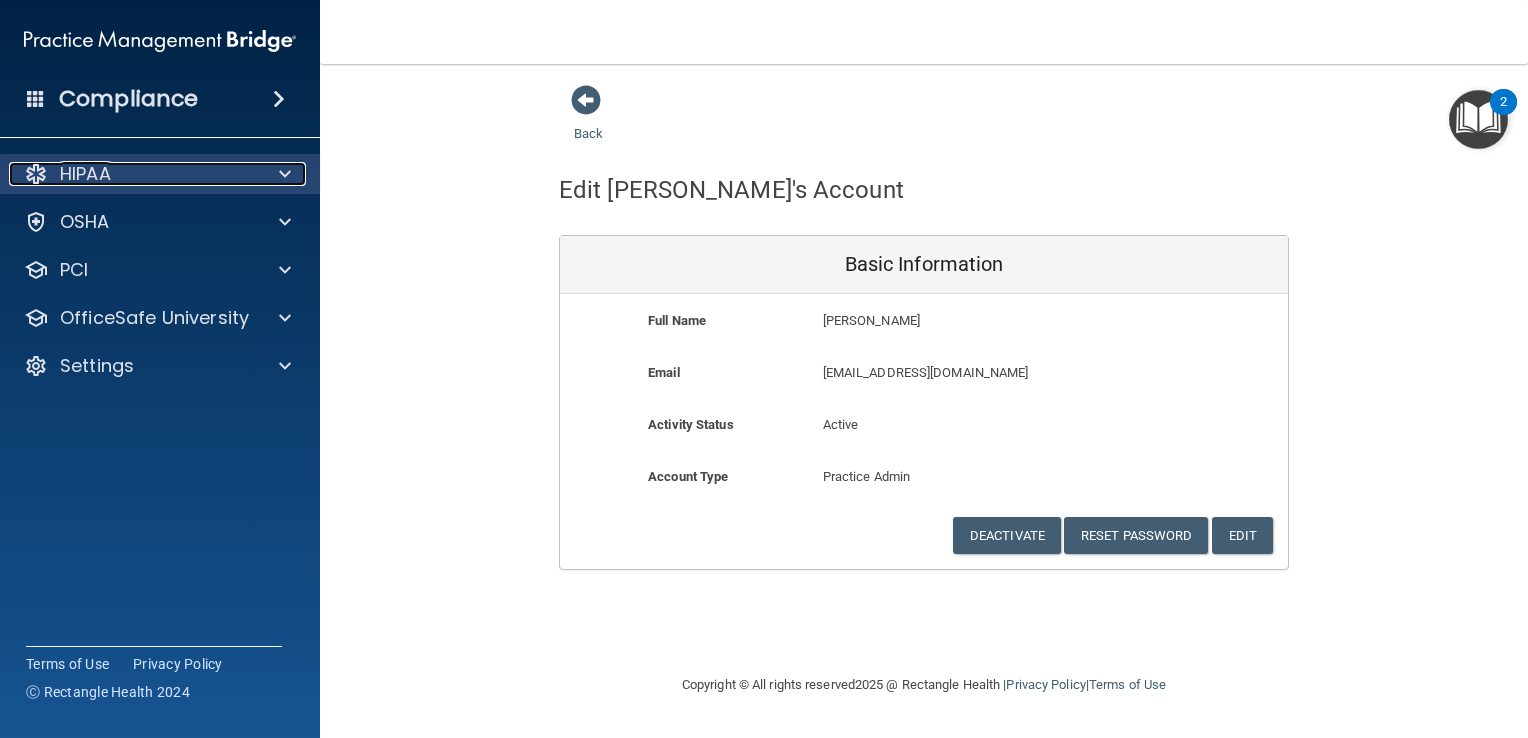 click on "HIPAA" at bounding box center [85, 174] 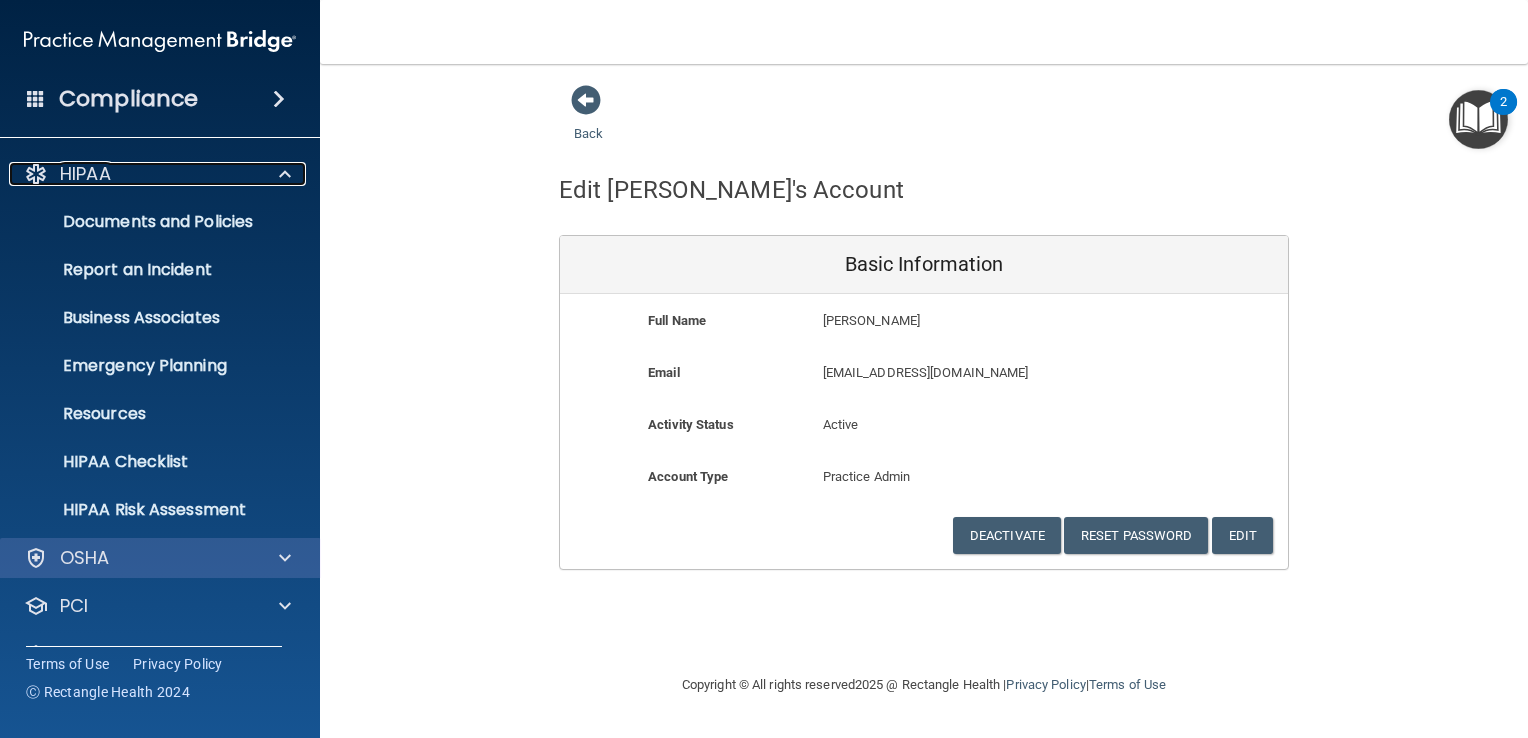 scroll, scrollTop: 91, scrollLeft: 0, axis: vertical 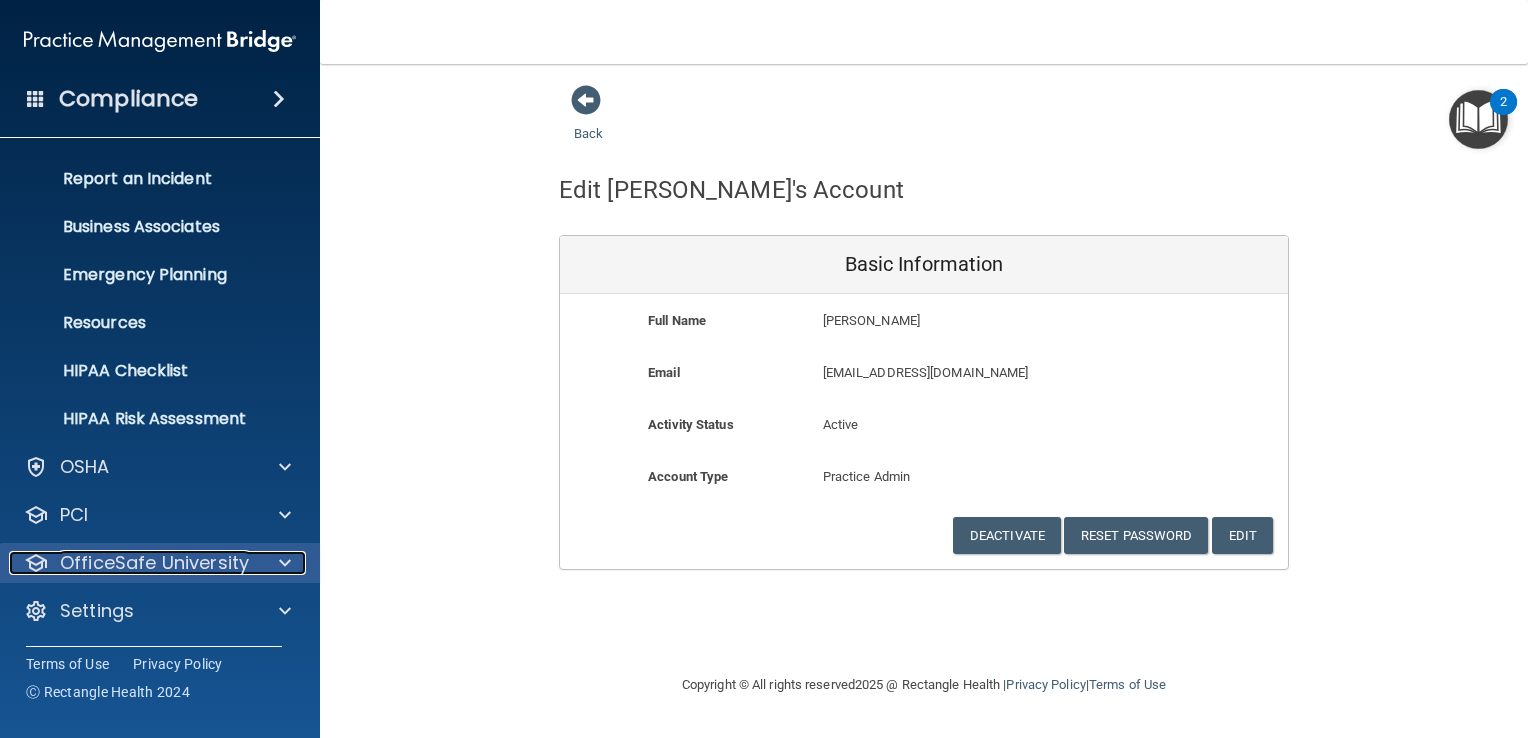 click on "OfficeSafe University" at bounding box center (154, 563) 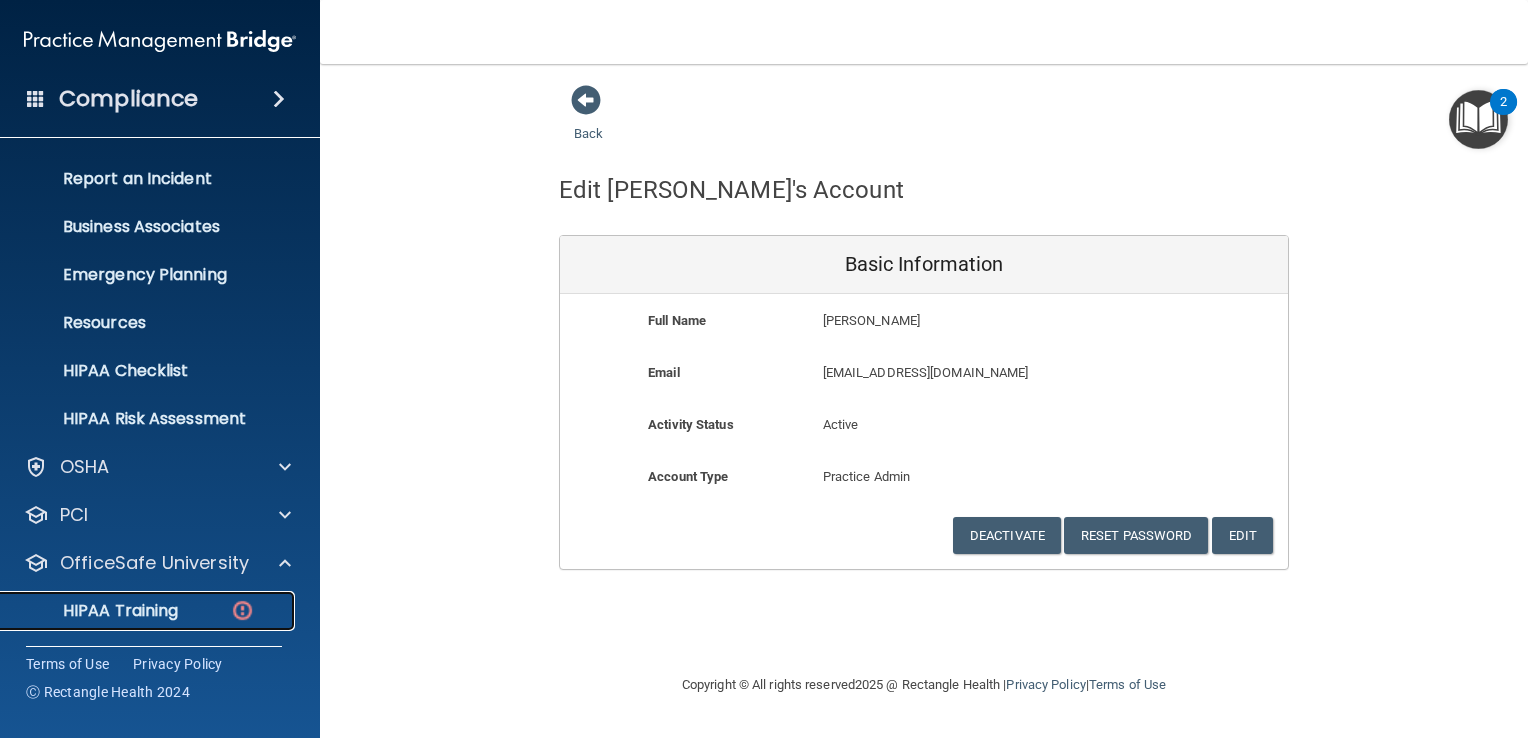 click on "HIPAA Training" at bounding box center [95, 611] 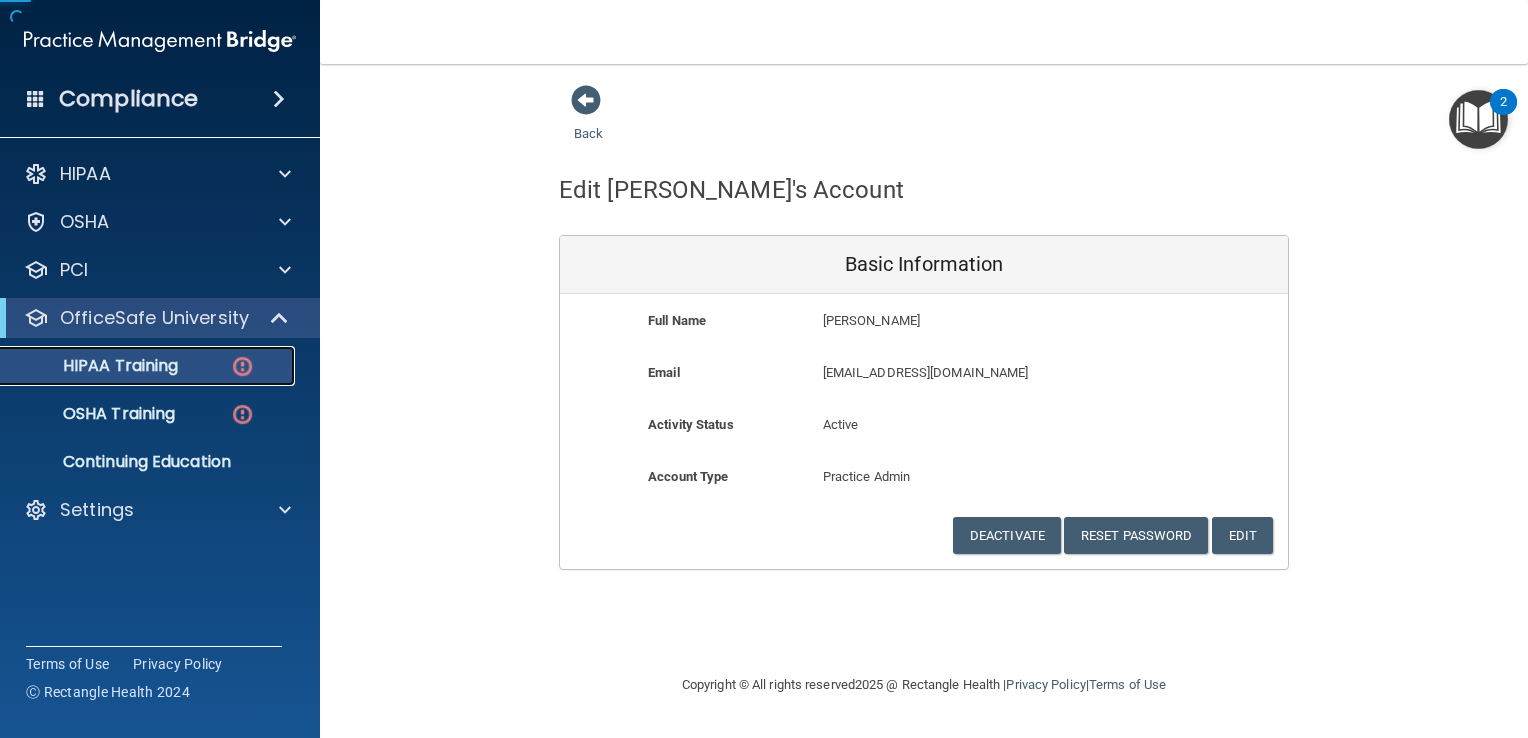 scroll, scrollTop: 0, scrollLeft: 0, axis: both 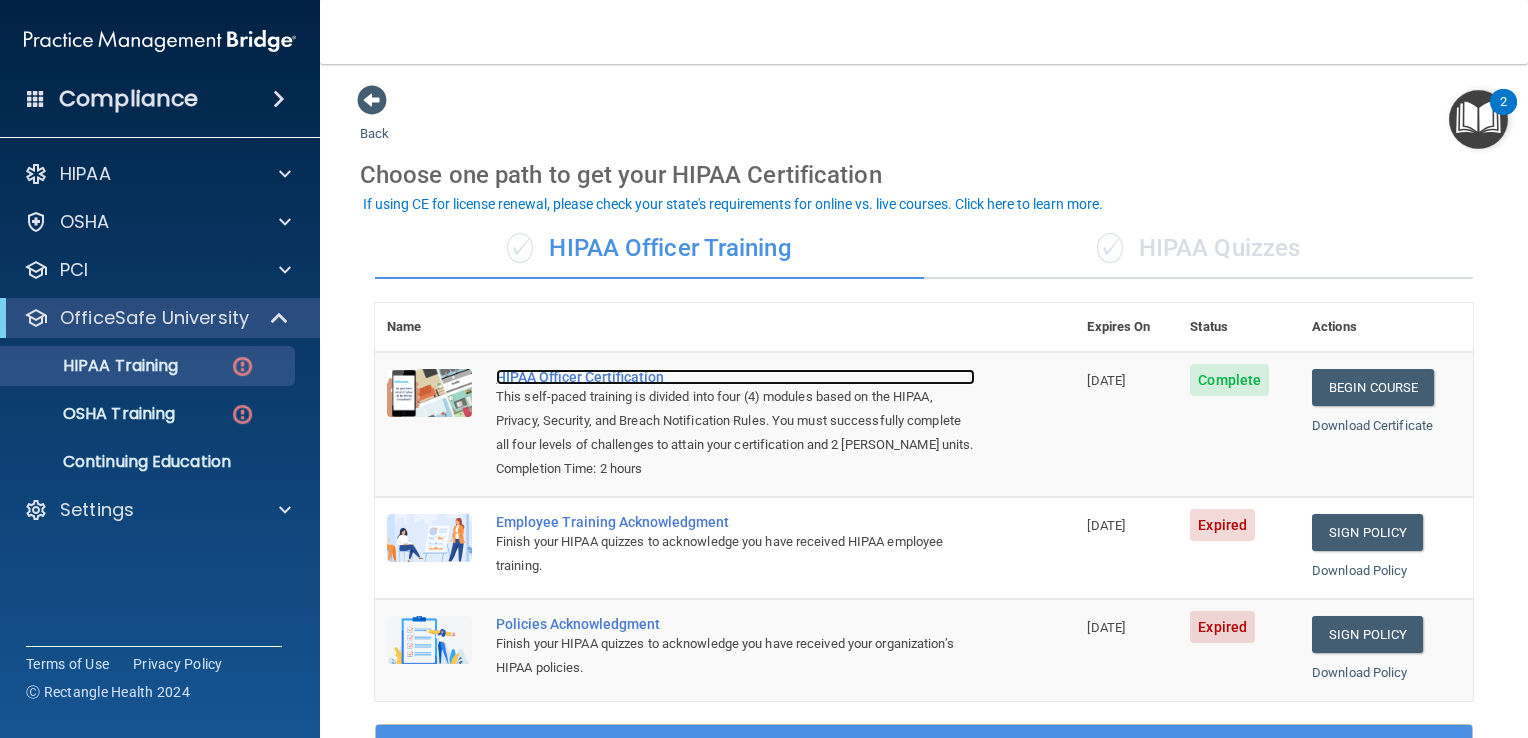 click on "HIPAA Officer Certification" at bounding box center [735, 377] 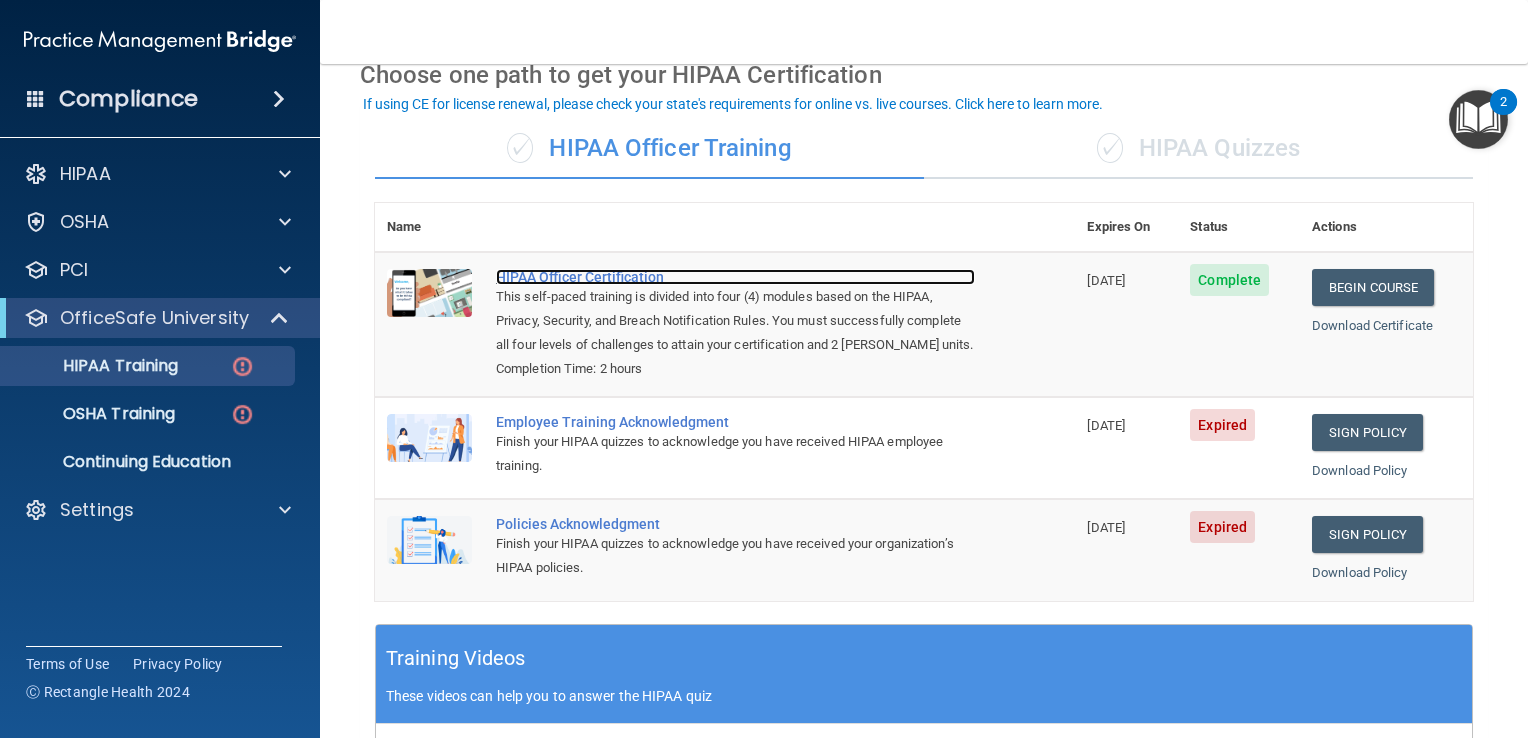 scroll, scrollTop: 0, scrollLeft: 0, axis: both 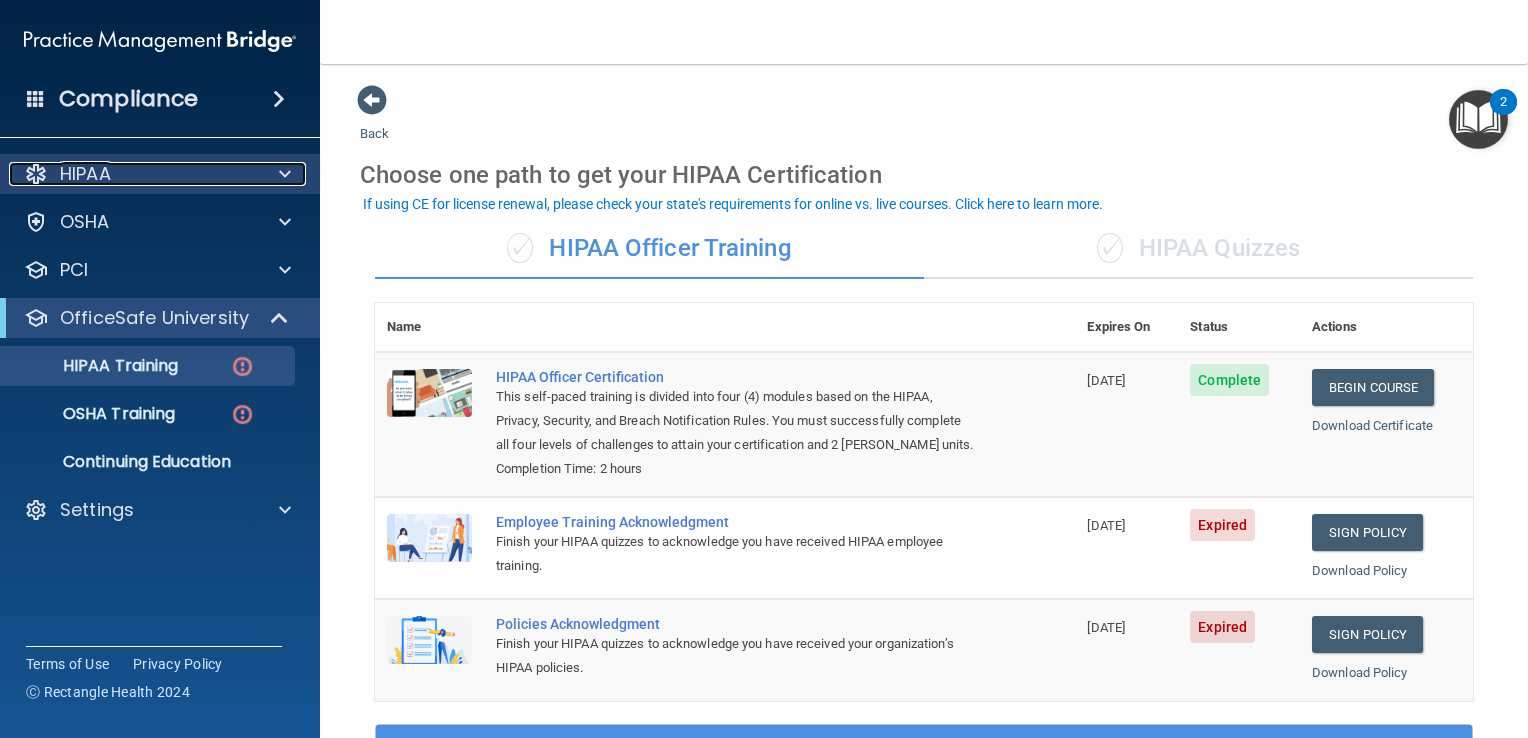 click on "HIPAA" at bounding box center [133, 174] 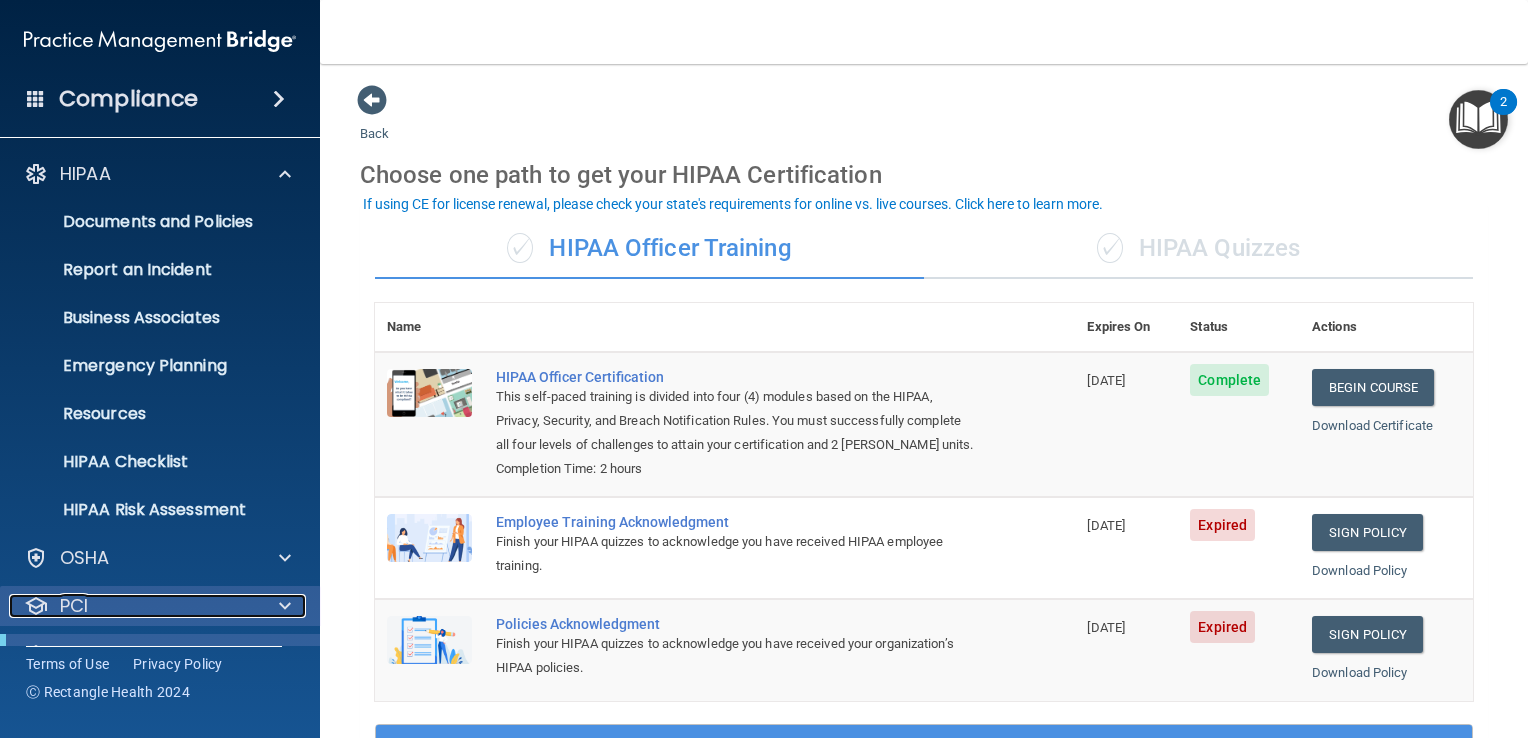 click on "PCI" at bounding box center [133, 606] 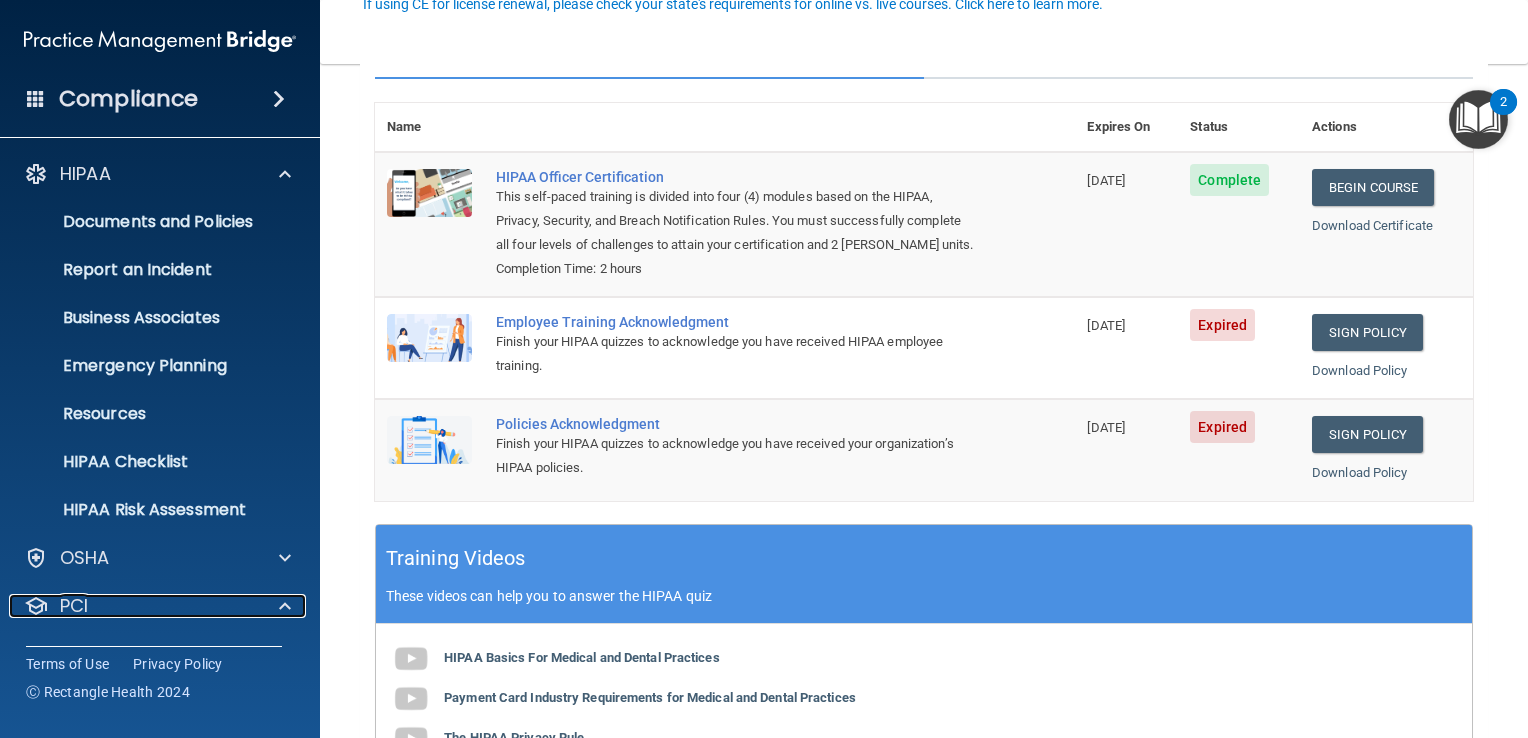 scroll, scrollTop: 100, scrollLeft: 0, axis: vertical 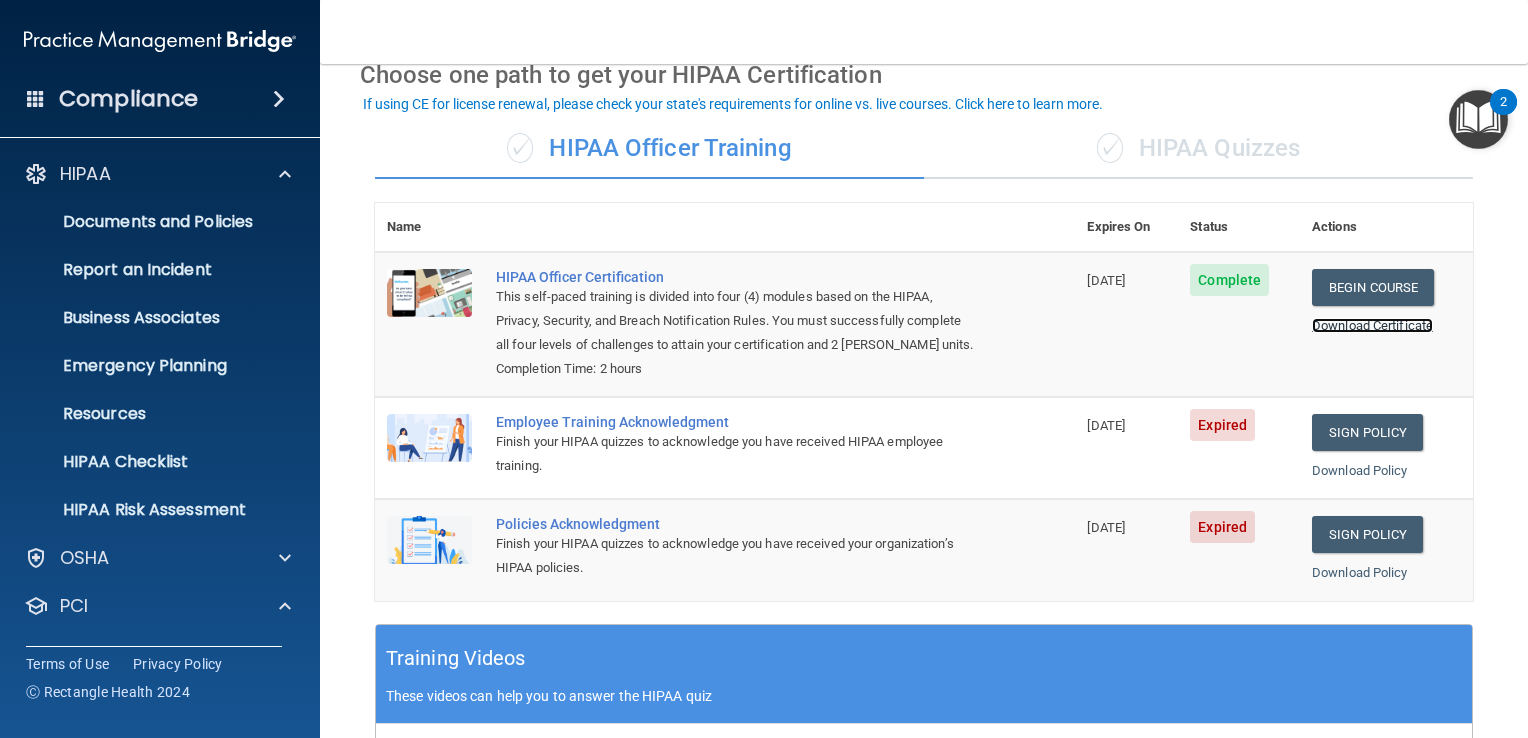 click on "Download Certificate" at bounding box center [1372, 325] 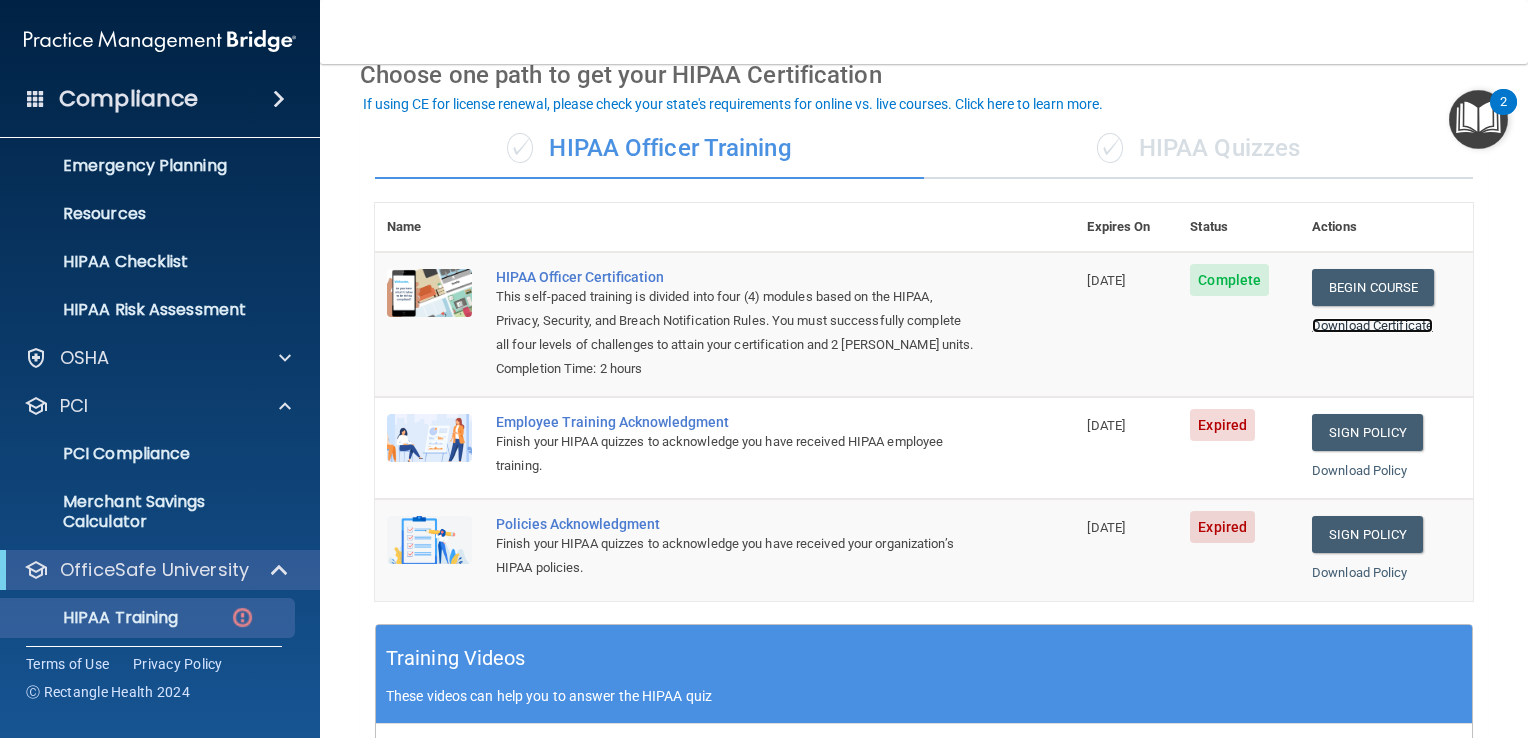 scroll, scrollTop: 351, scrollLeft: 0, axis: vertical 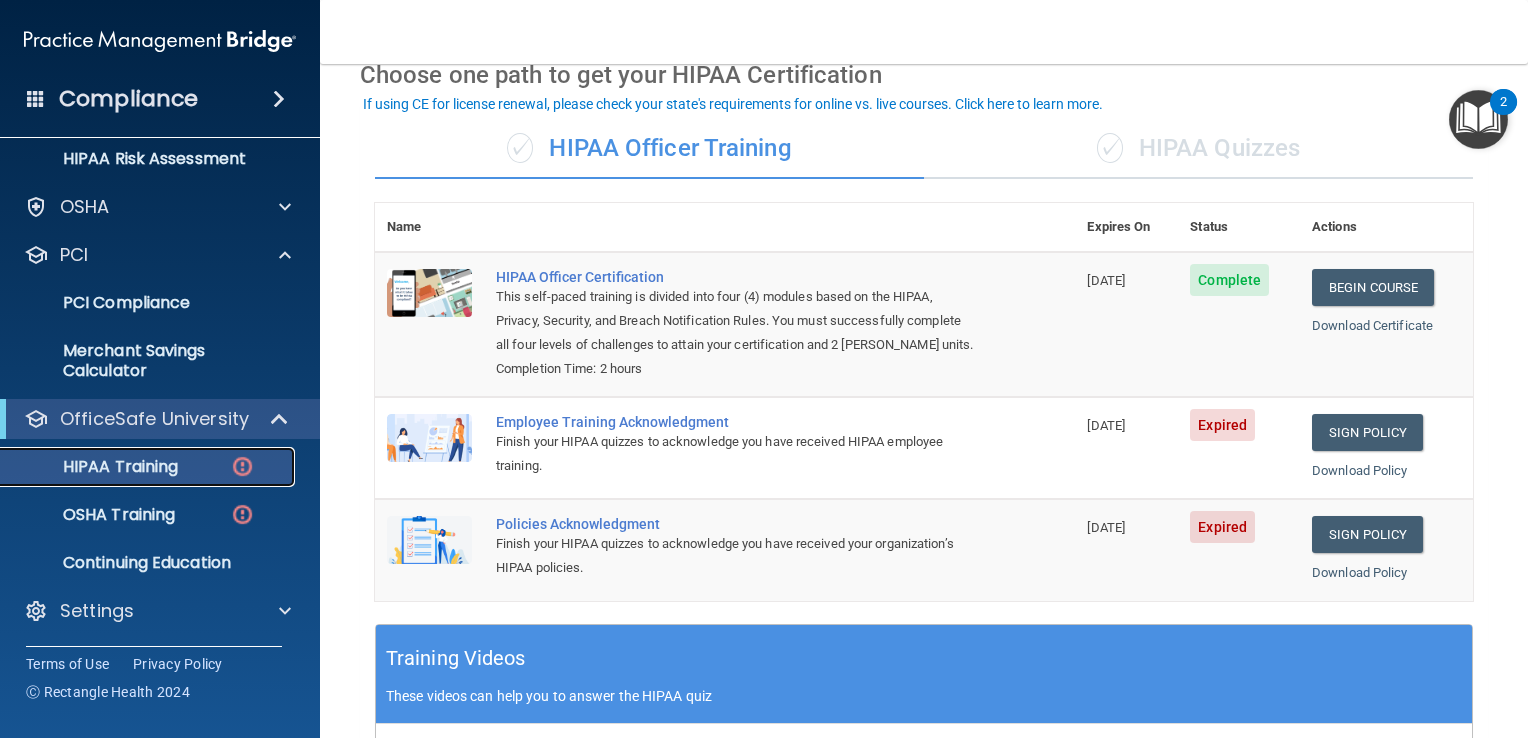 click on "HIPAA Training" at bounding box center [95, 467] 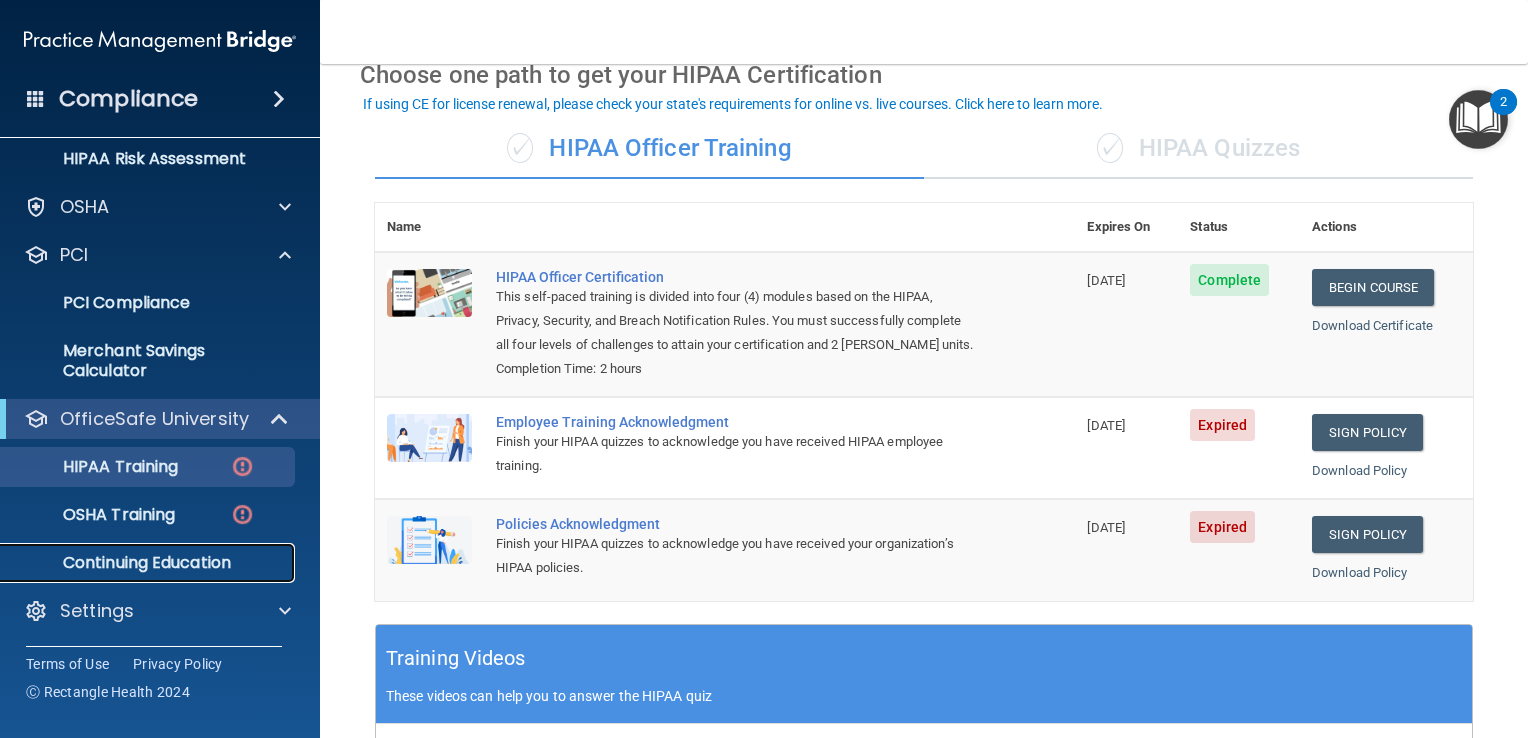 click on "Continuing Education" at bounding box center [149, 563] 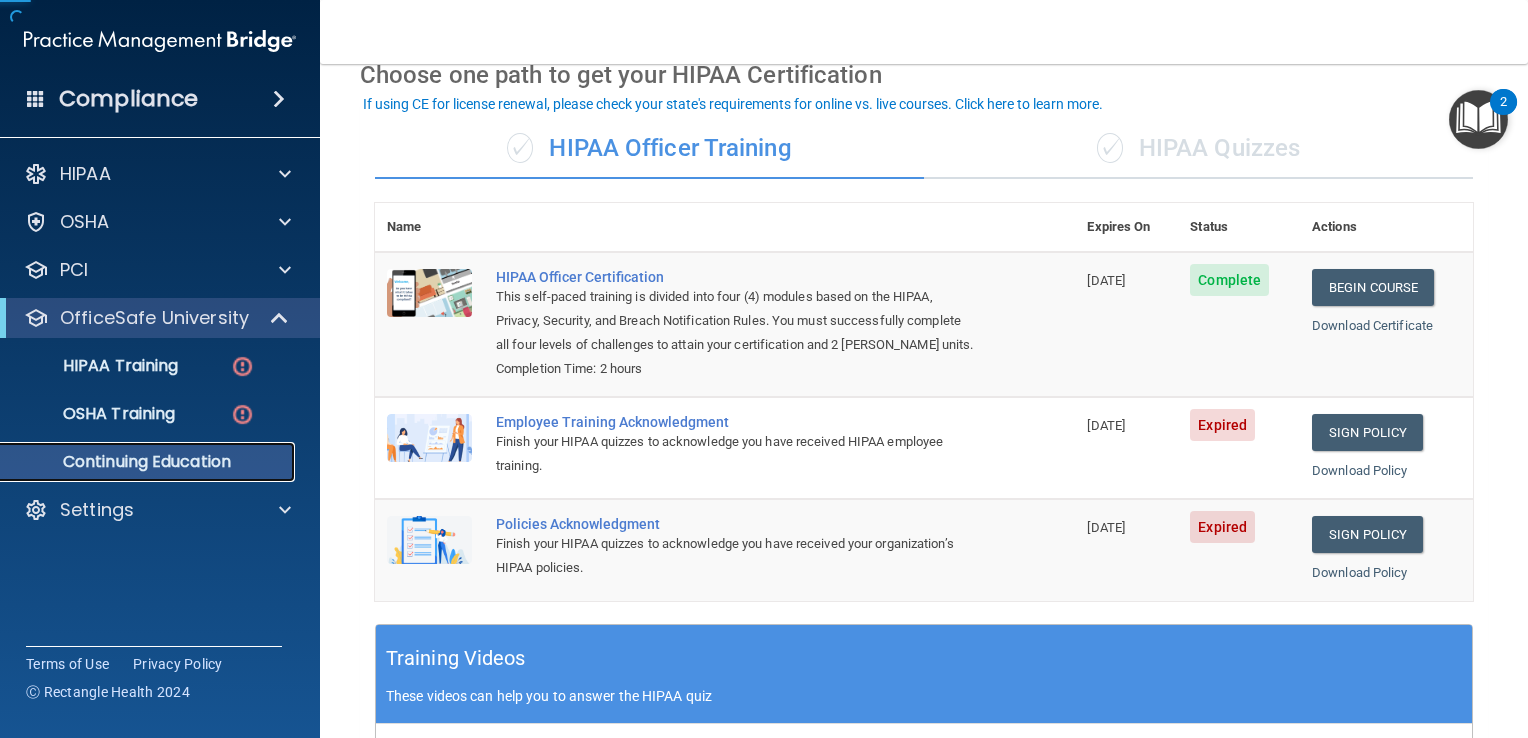 scroll, scrollTop: 0, scrollLeft: 0, axis: both 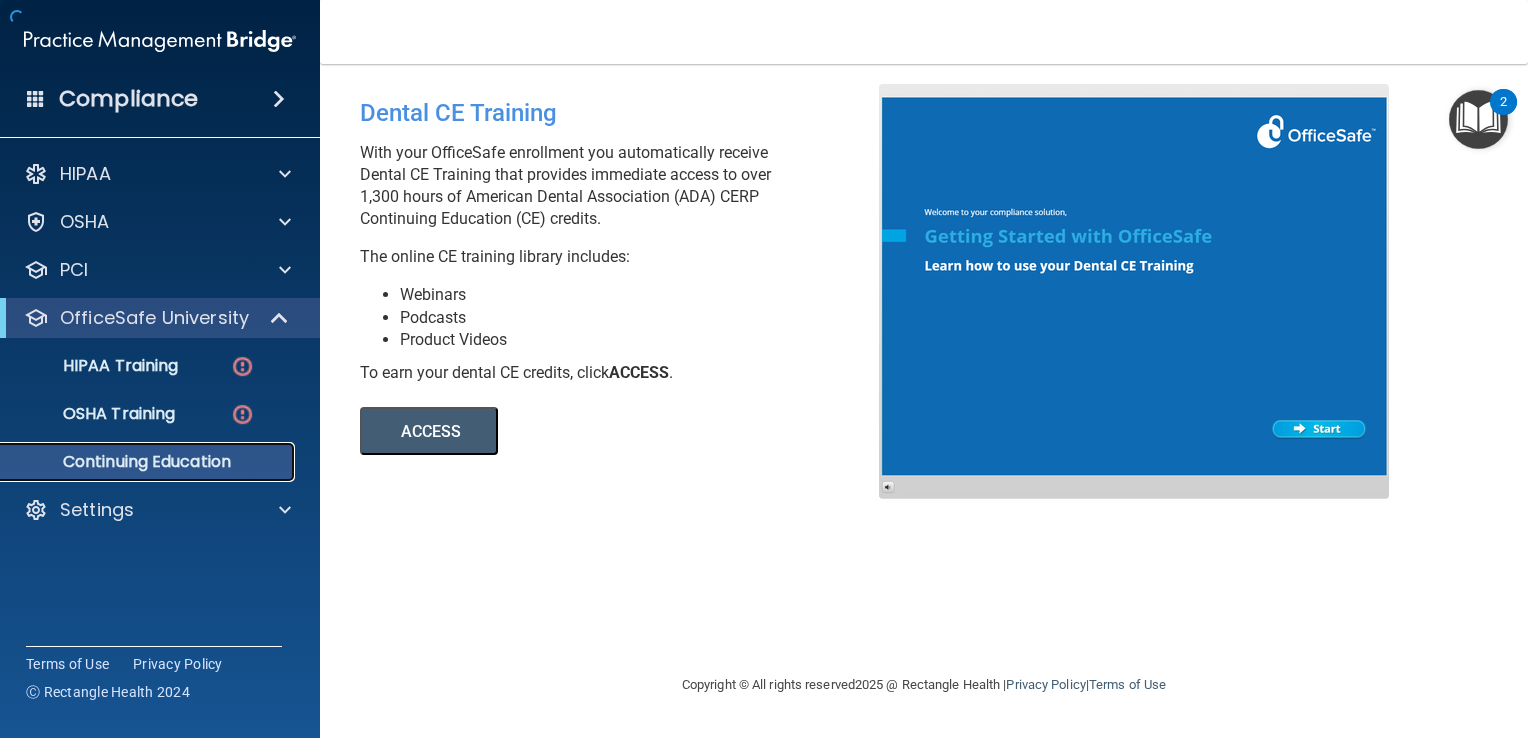 click on "Continuing Education" at bounding box center (149, 462) 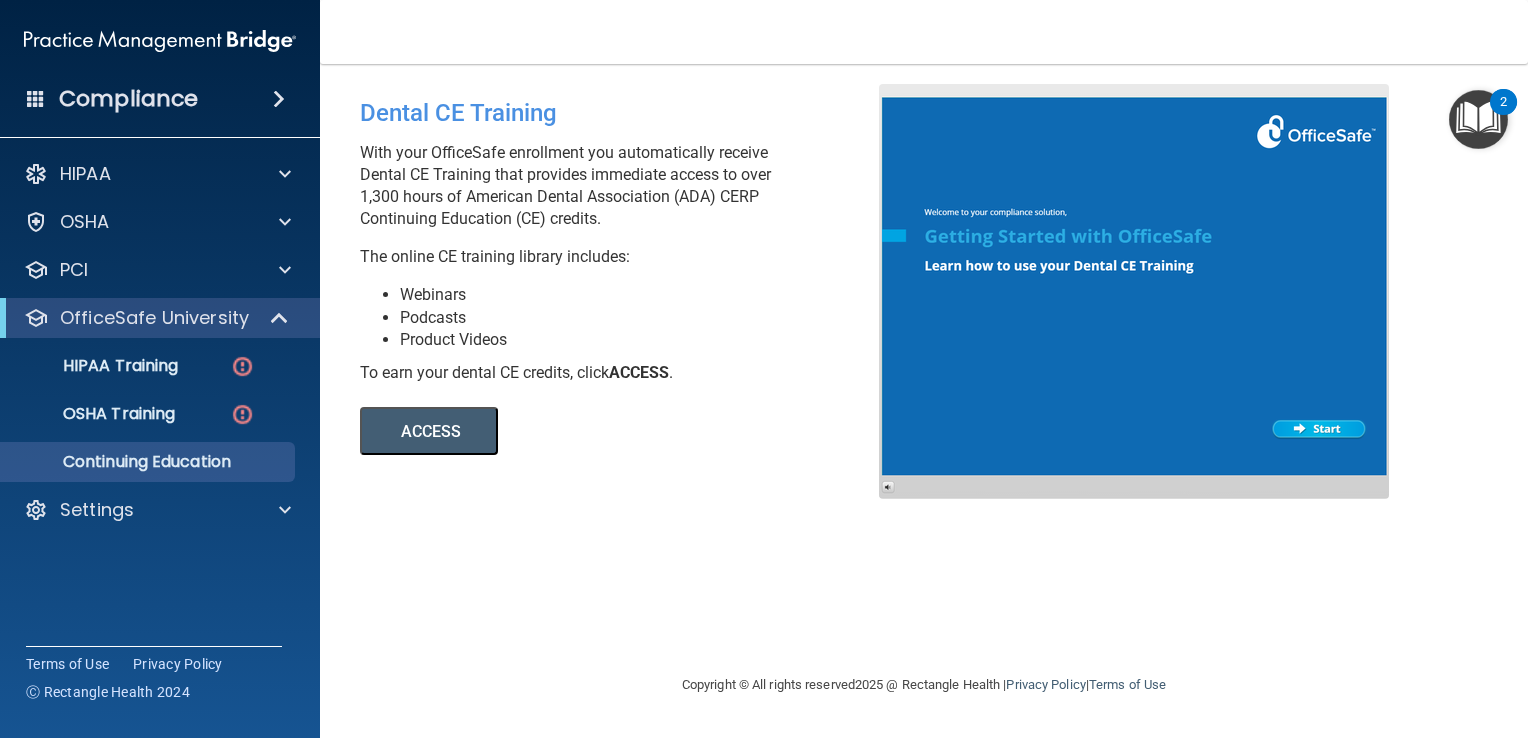 click on "Compliance" at bounding box center (128, 99) 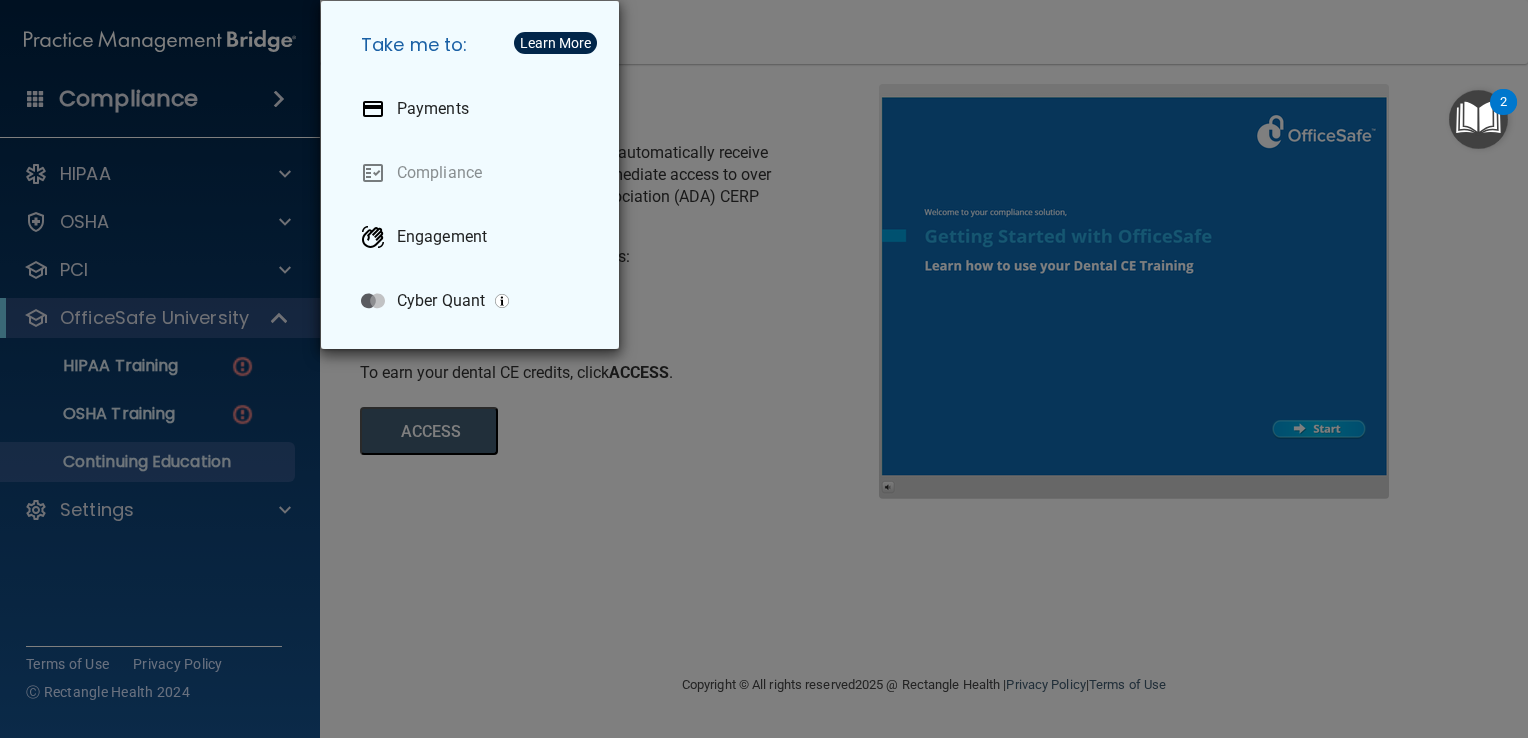 click on "Take me to:             Payments                   Compliance                     Engagement                     Cyber Quant" at bounding box center [764, 369] 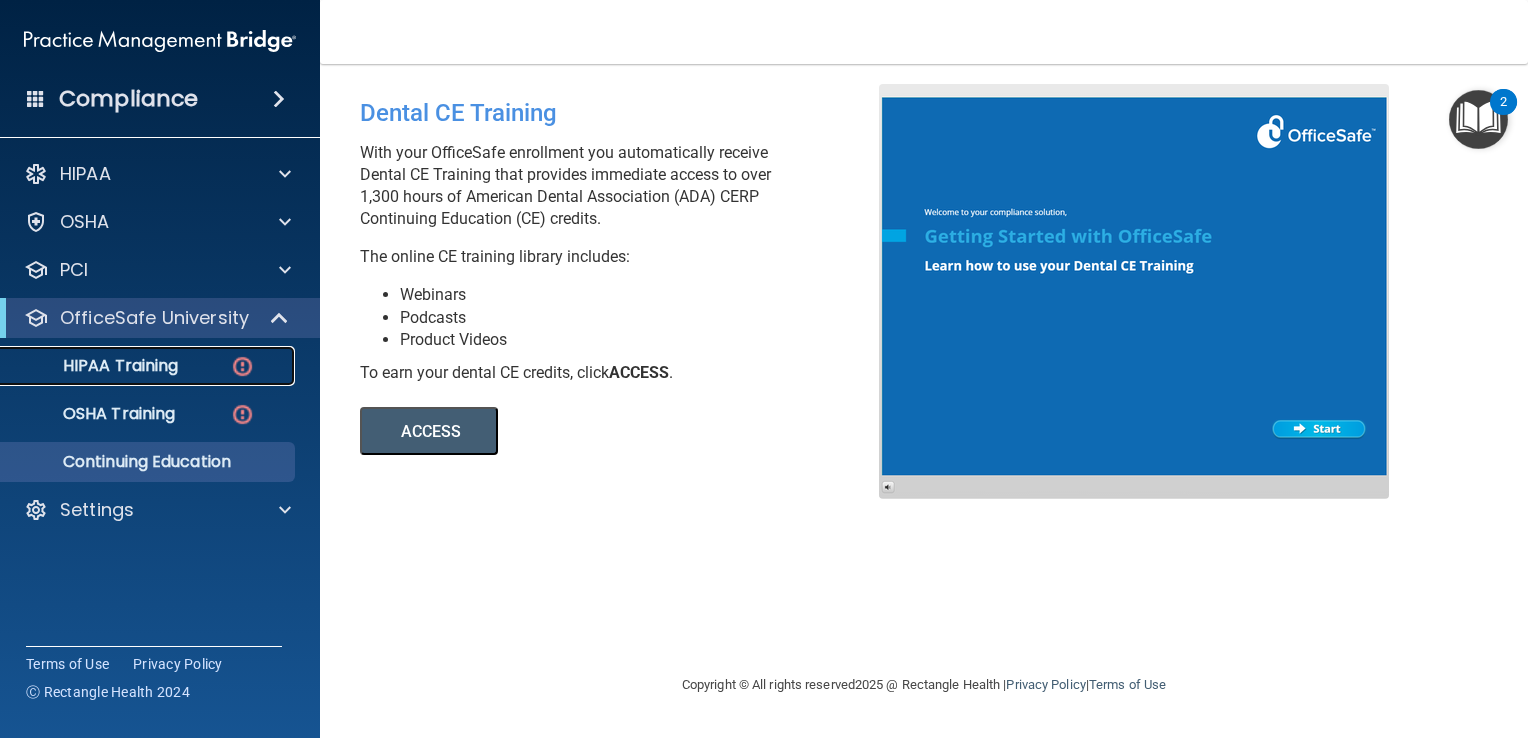 click on "HIPAA Training" at bounding box center [95, 366] 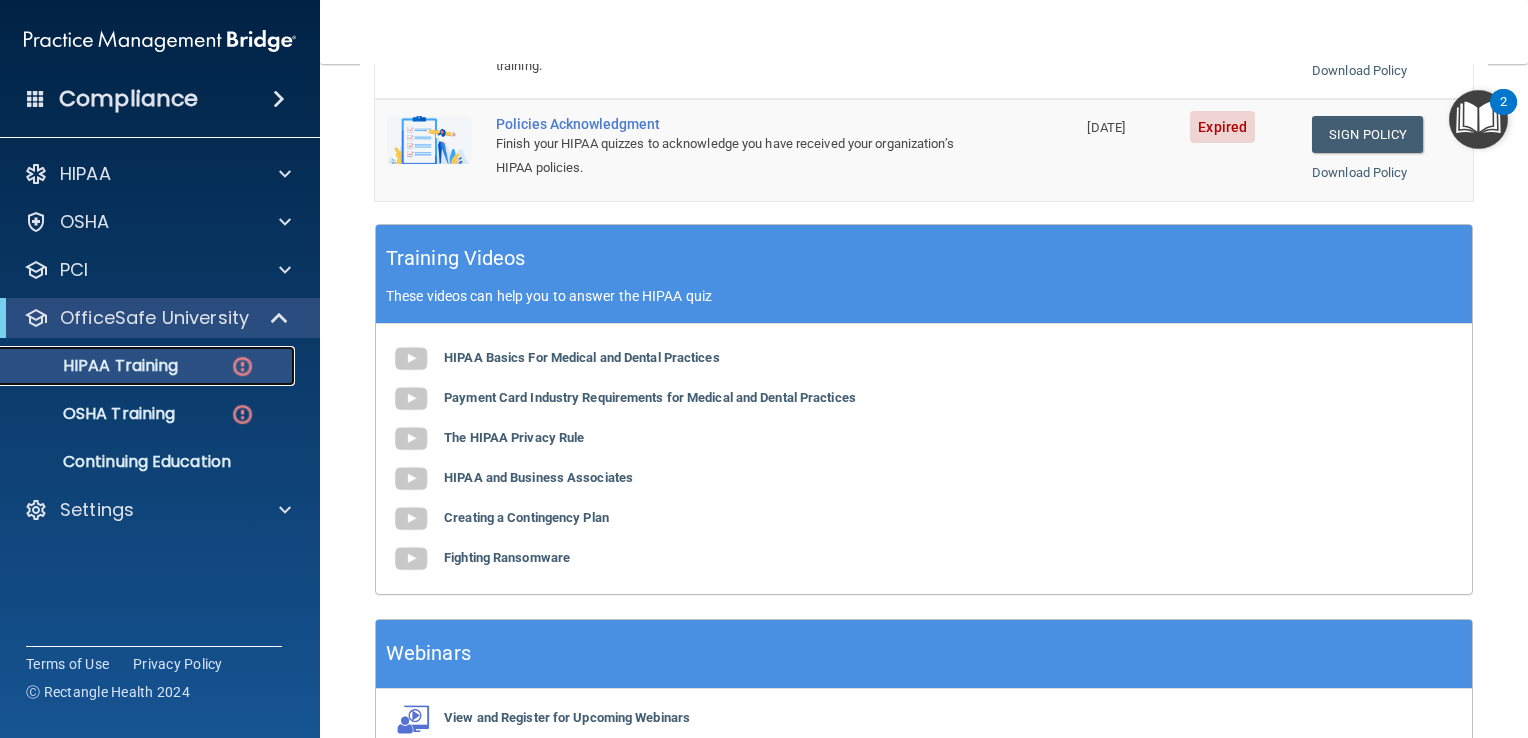 scroll, scrollTop: 628, scrollLeft: 0, axis: vertical 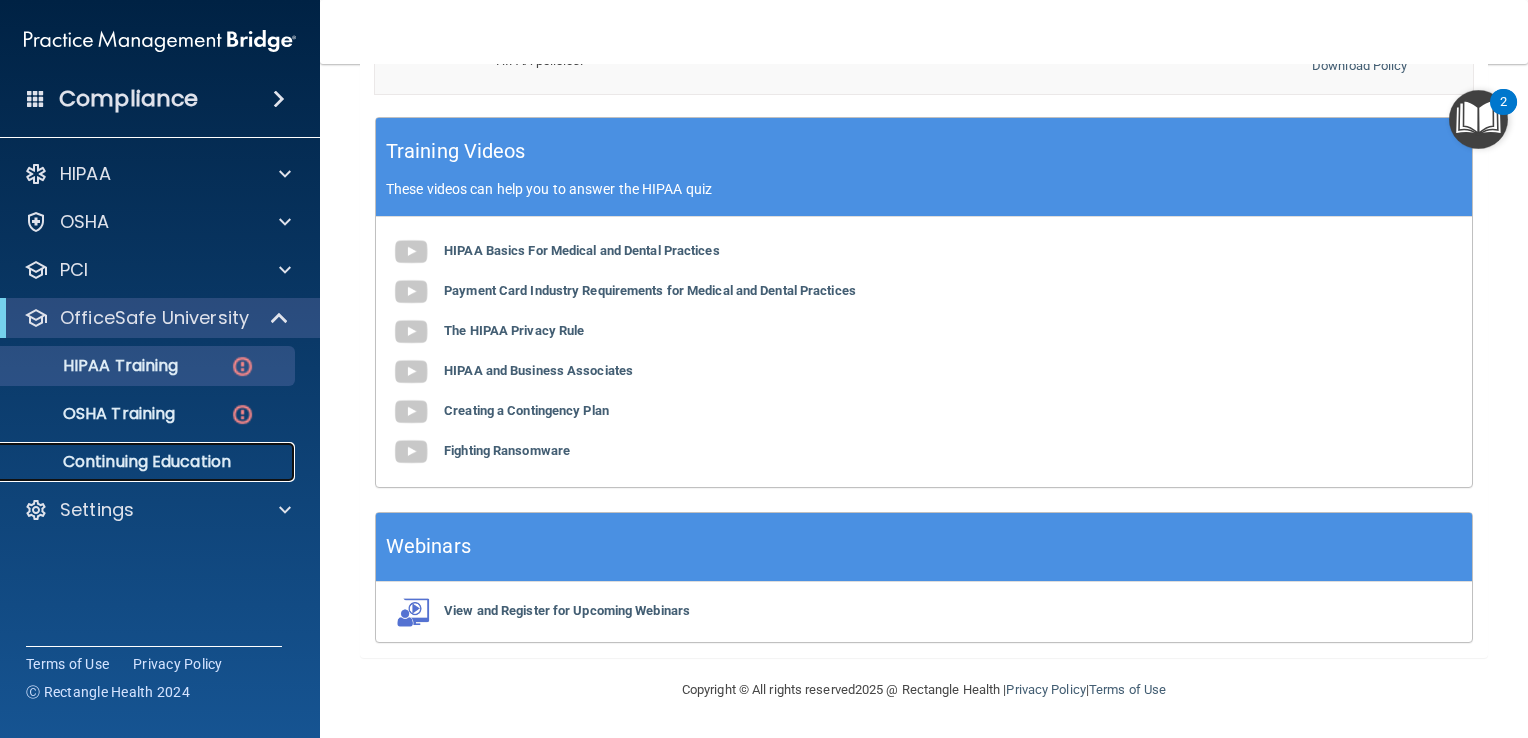 click on "Continuing Education" at bounding box center (149, 462) 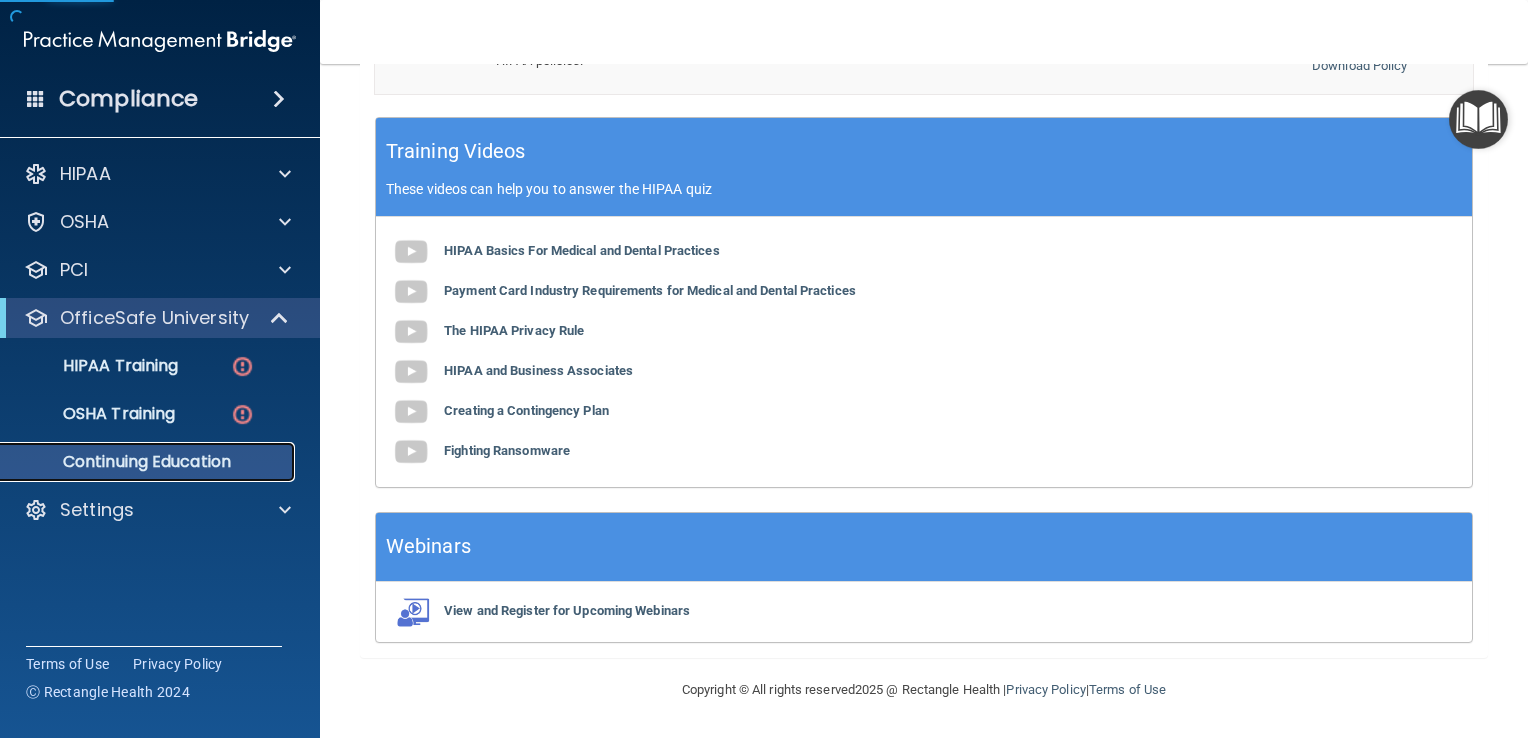 scroll, scrollTop: 0, scrollLeft: 0, axis: both 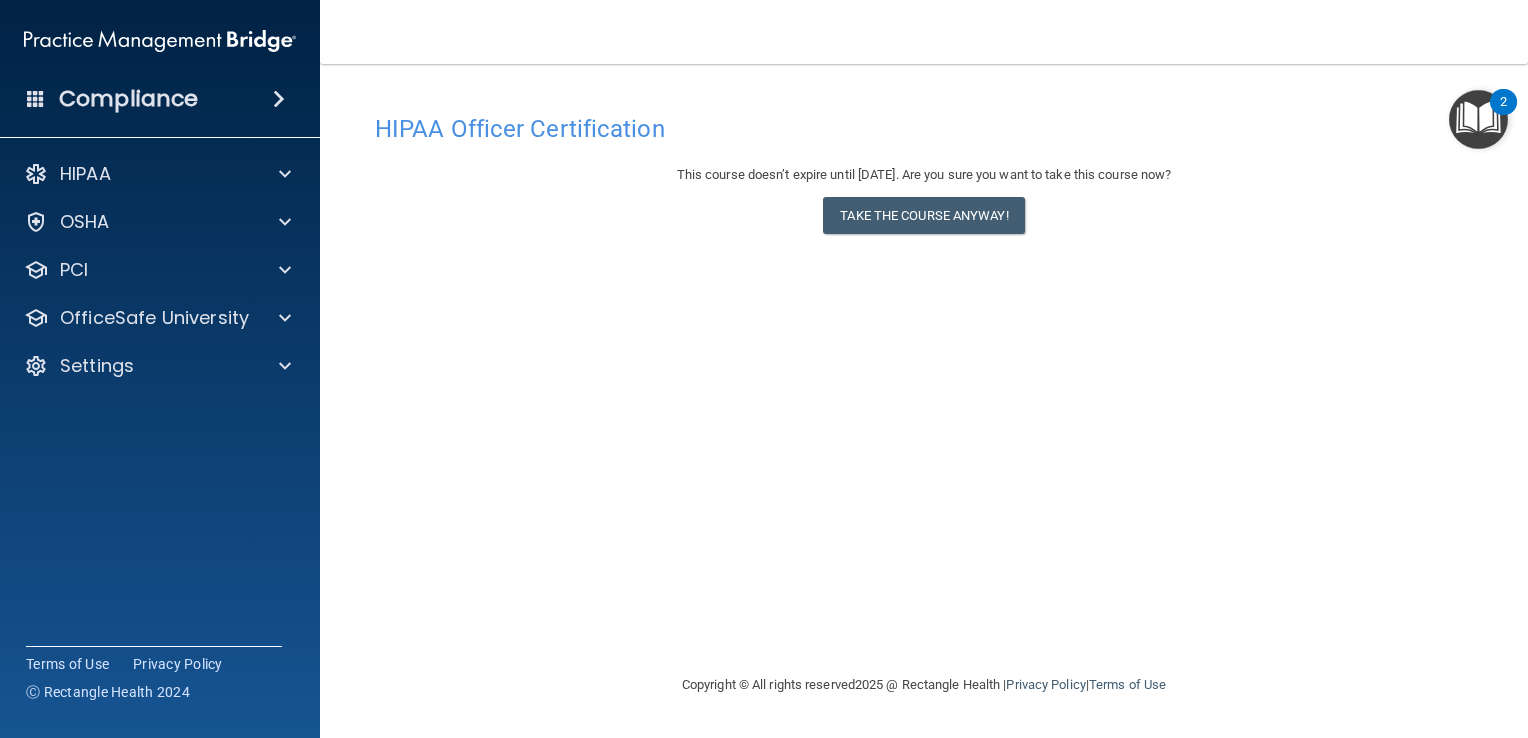 click on "HIPAA Officer Certification         This course doesn’t expire until 07/28/2026. Are you sure you want to take this course now?   Take the course anyway!" at bounding box center [924, 388] 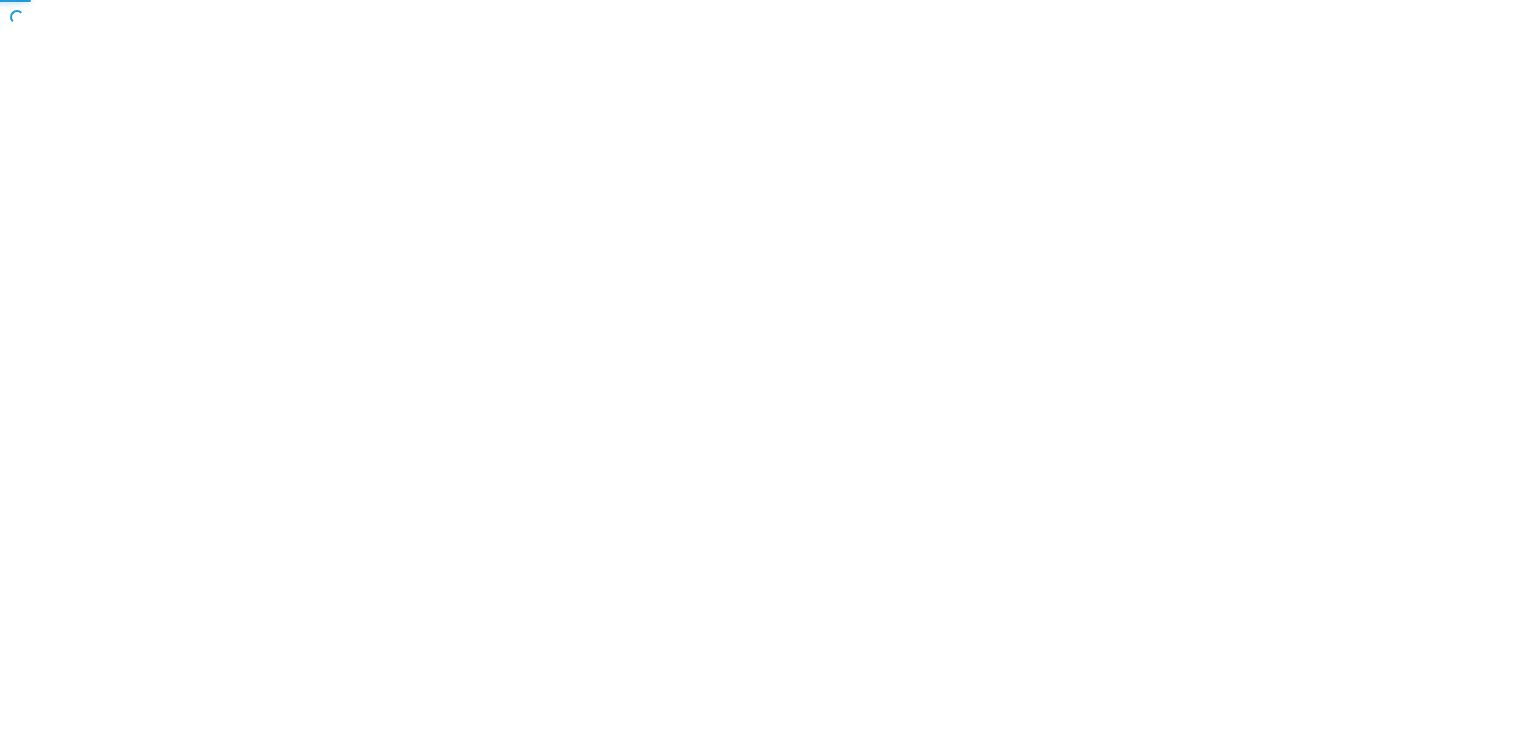 scroll, scrollTop: 0, scrollLeft: 0, axis: both 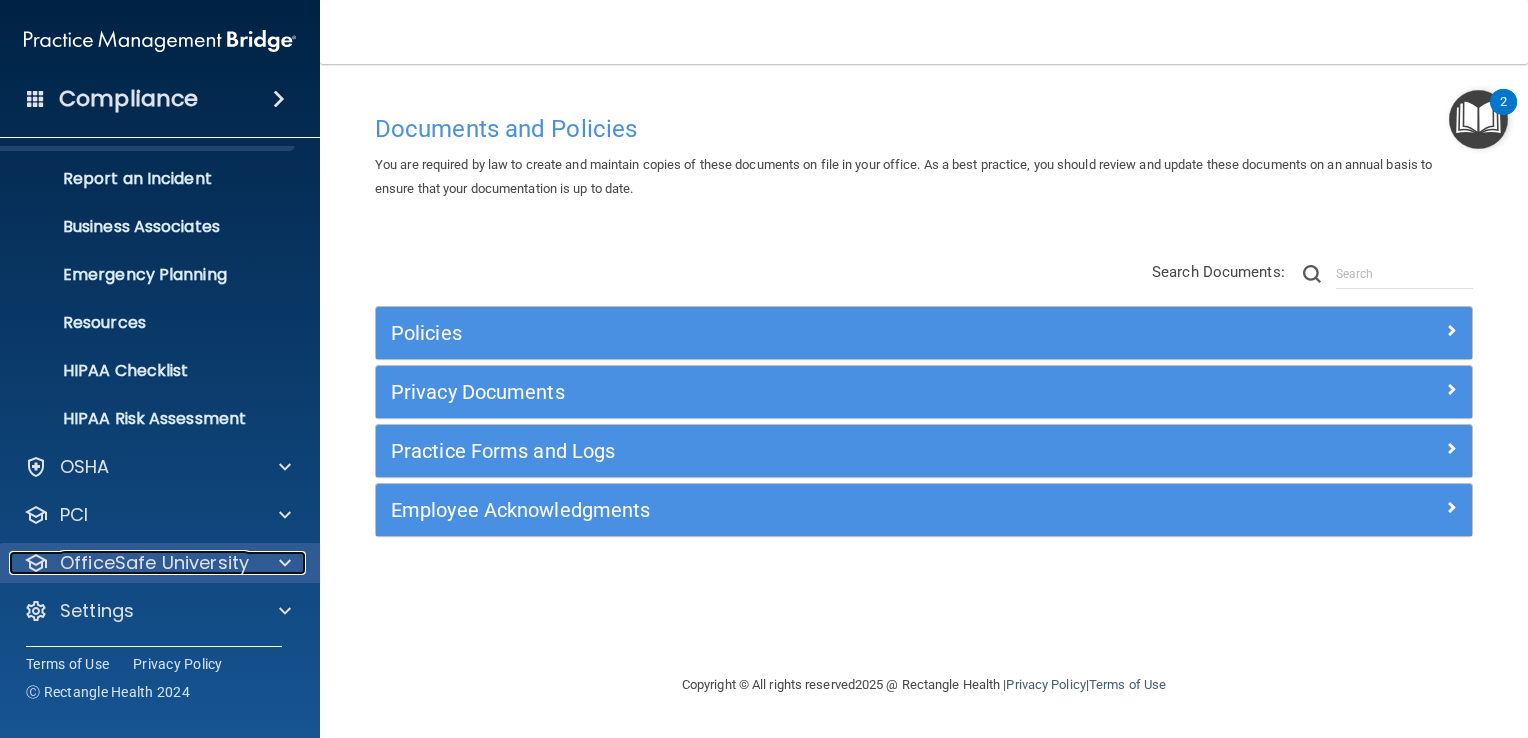 click on "OfficeSafe University" at bounding box center (154, 563) 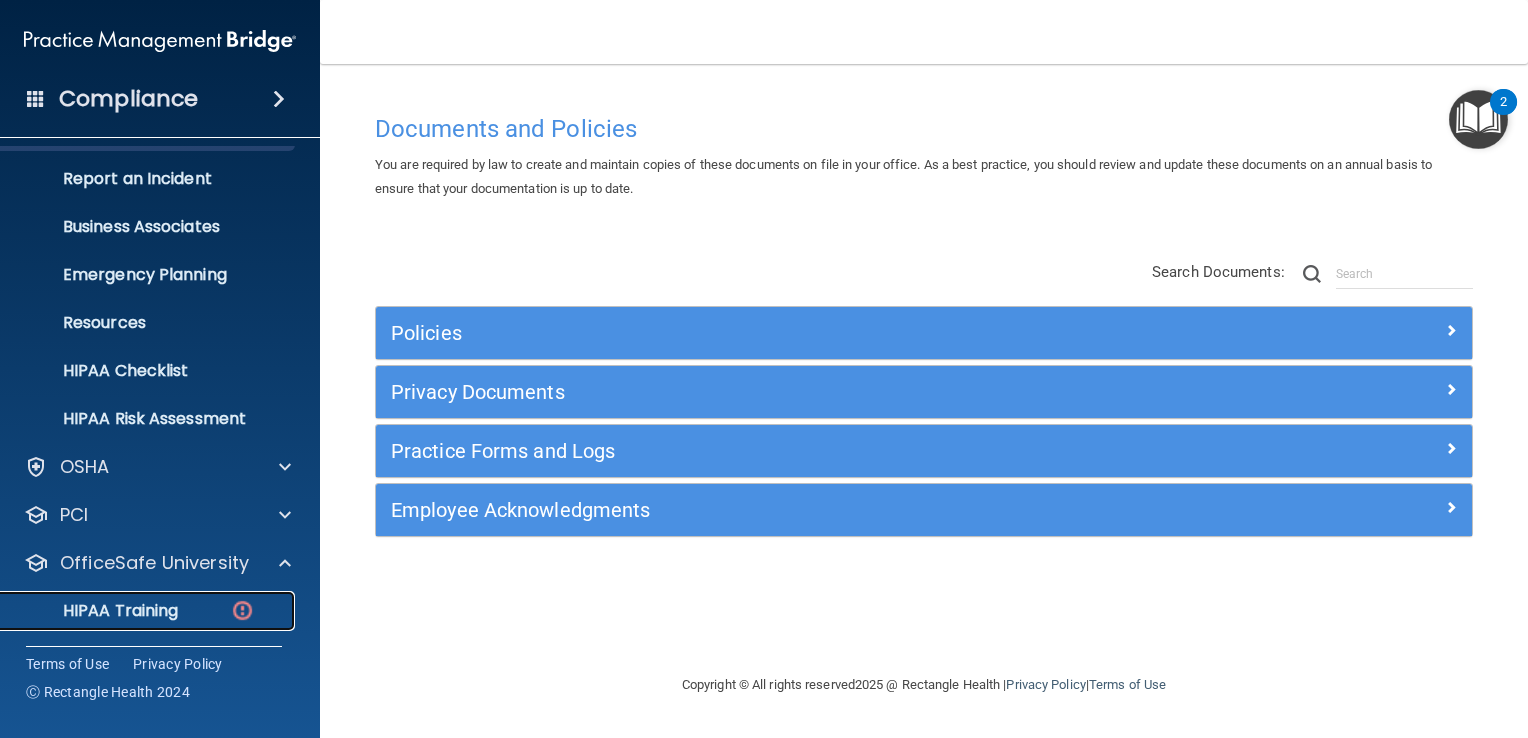 click on "HIPAA Training" at bounding box center (149, 611) 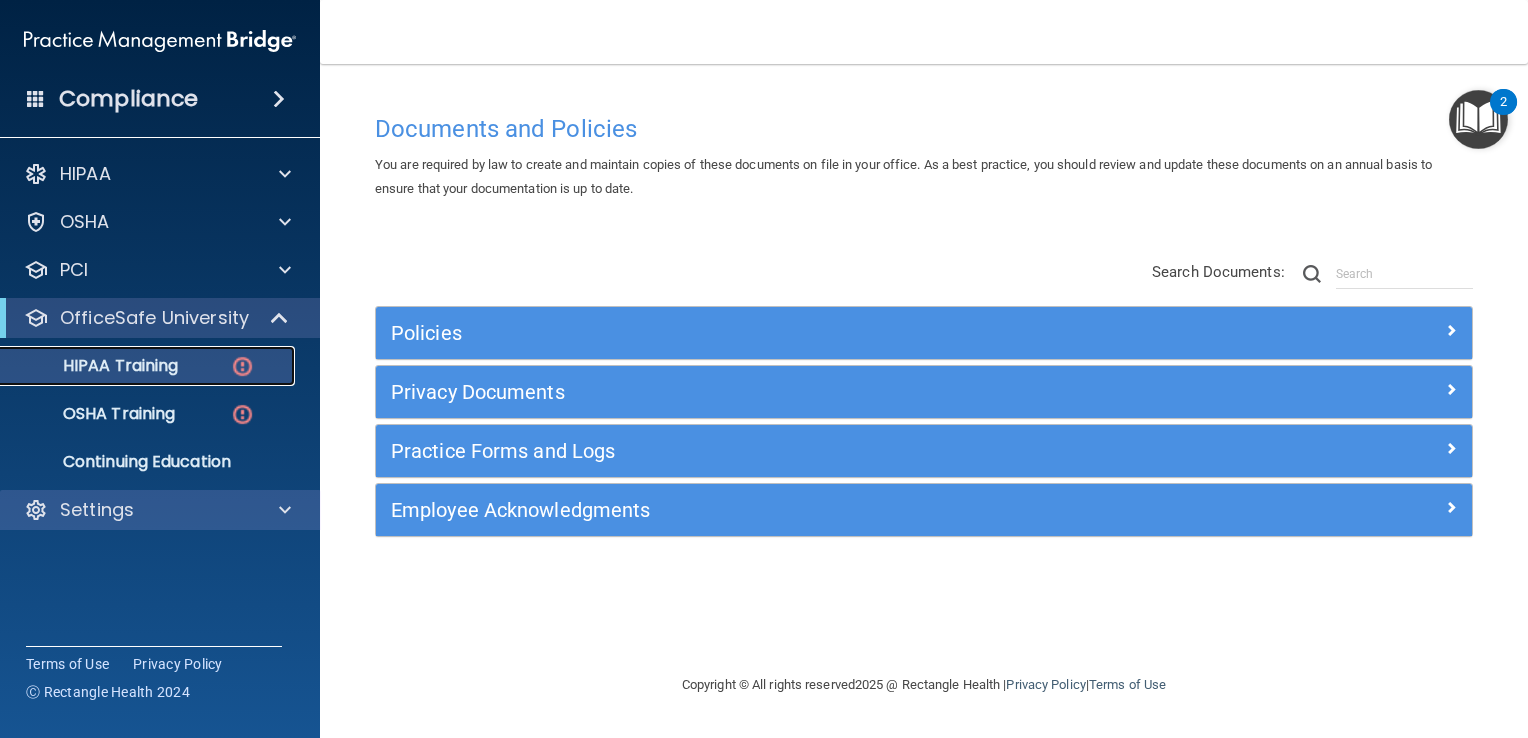 scroll, scrollTop: 0, scrollLeft: 0, axis: both 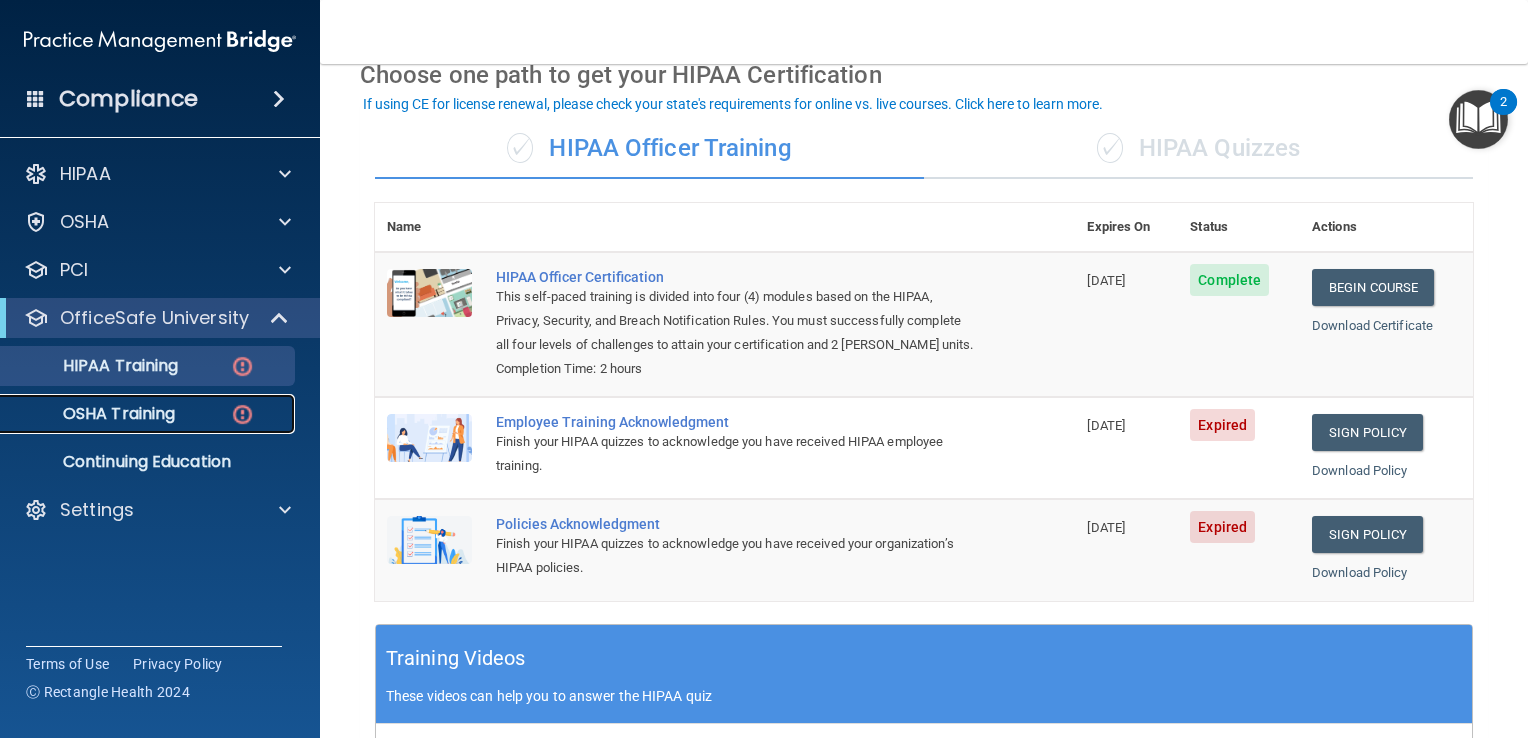 click on "OSHA Training" at bounding box center [94, 414] 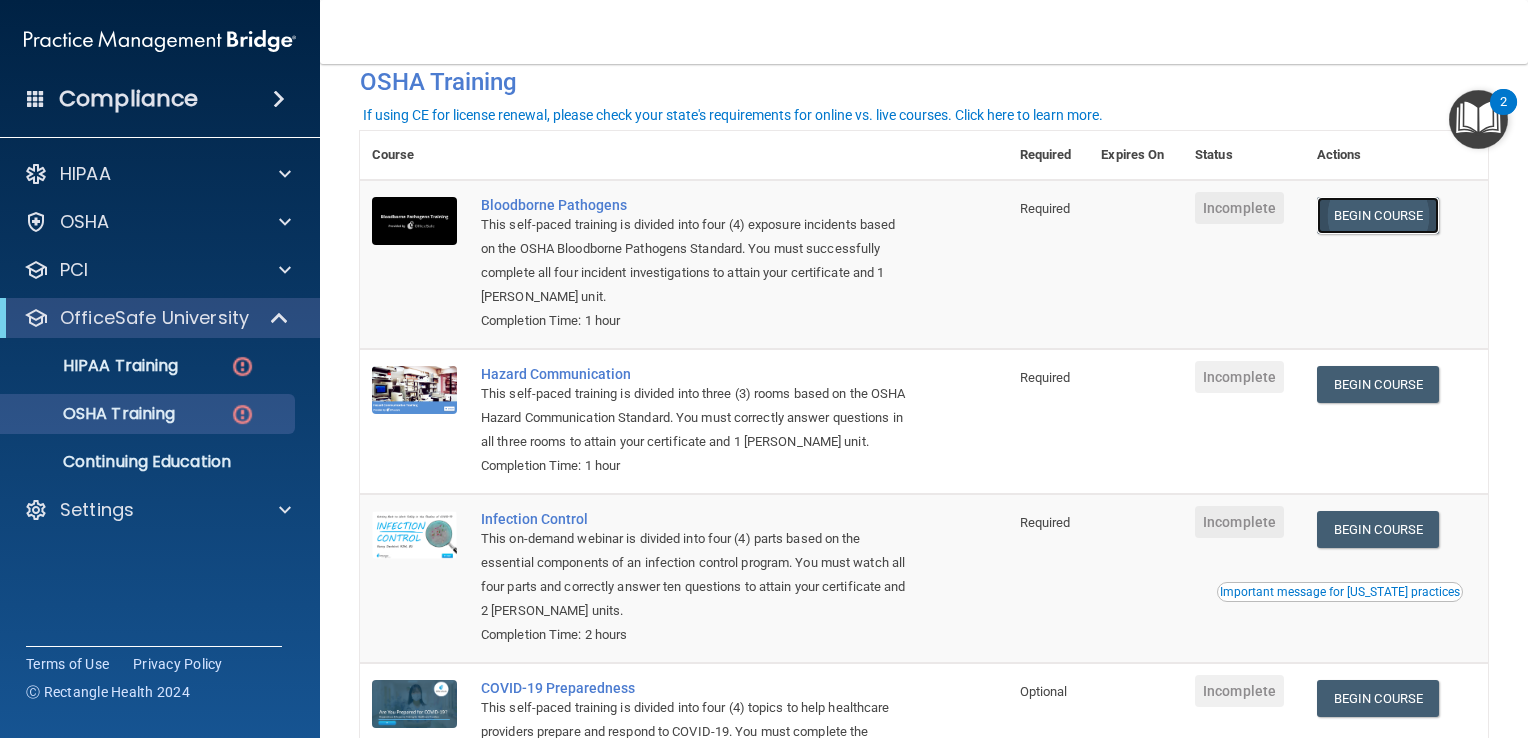 click on "Begin Course" at bounding box center (1378, 215) 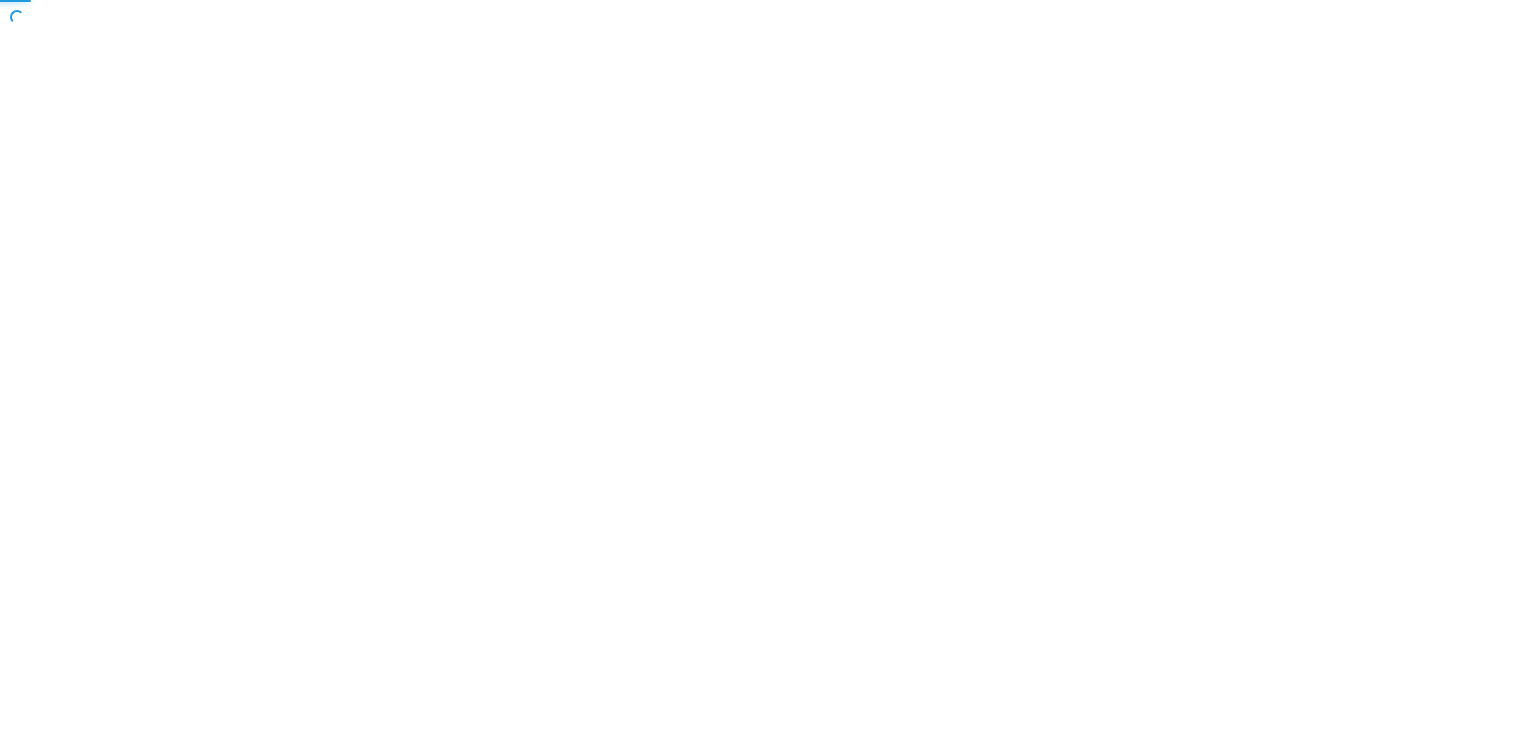 scroll, scrollTop: 0, scrollLeft: 0, axis: both 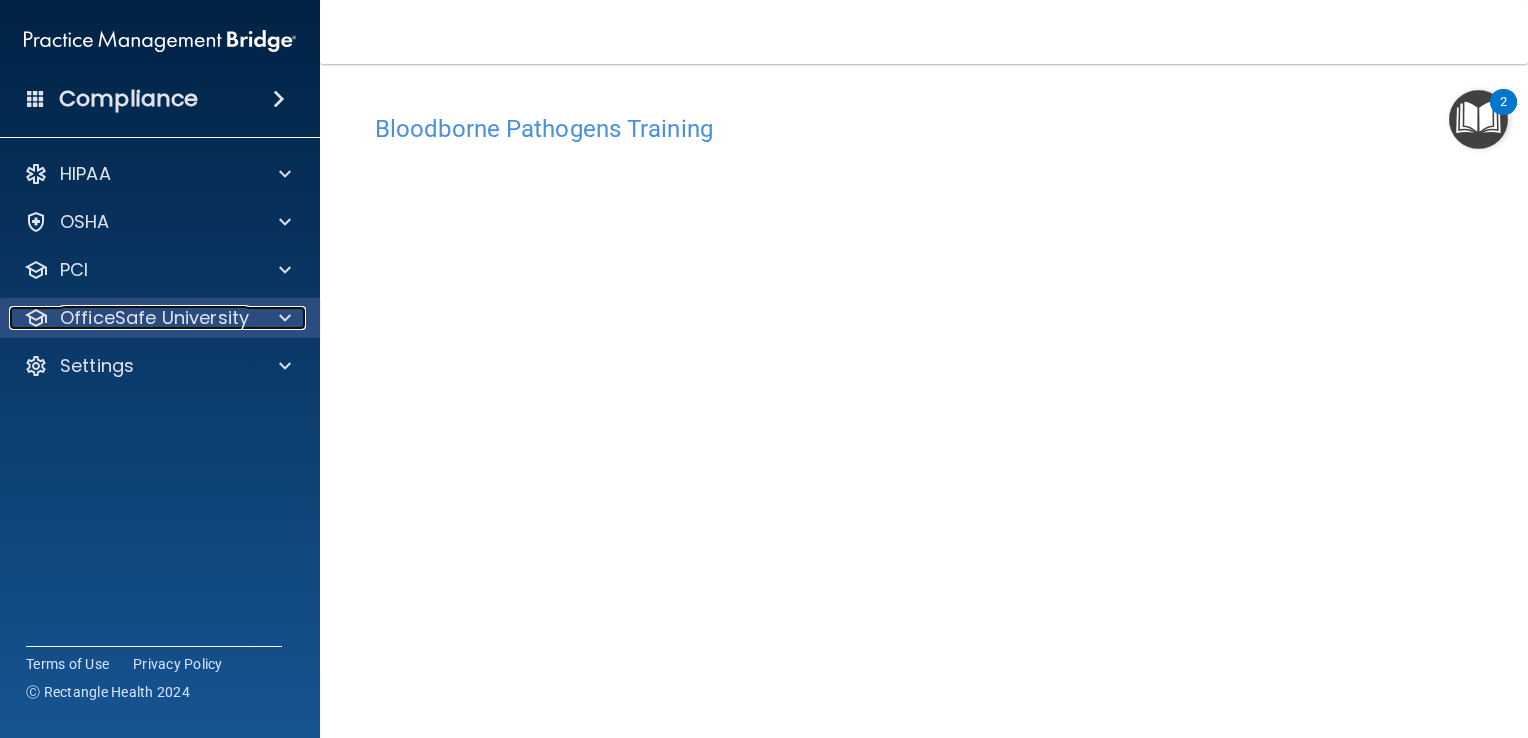 click on "OfficeSafe University" at bounding box center [154, 318] 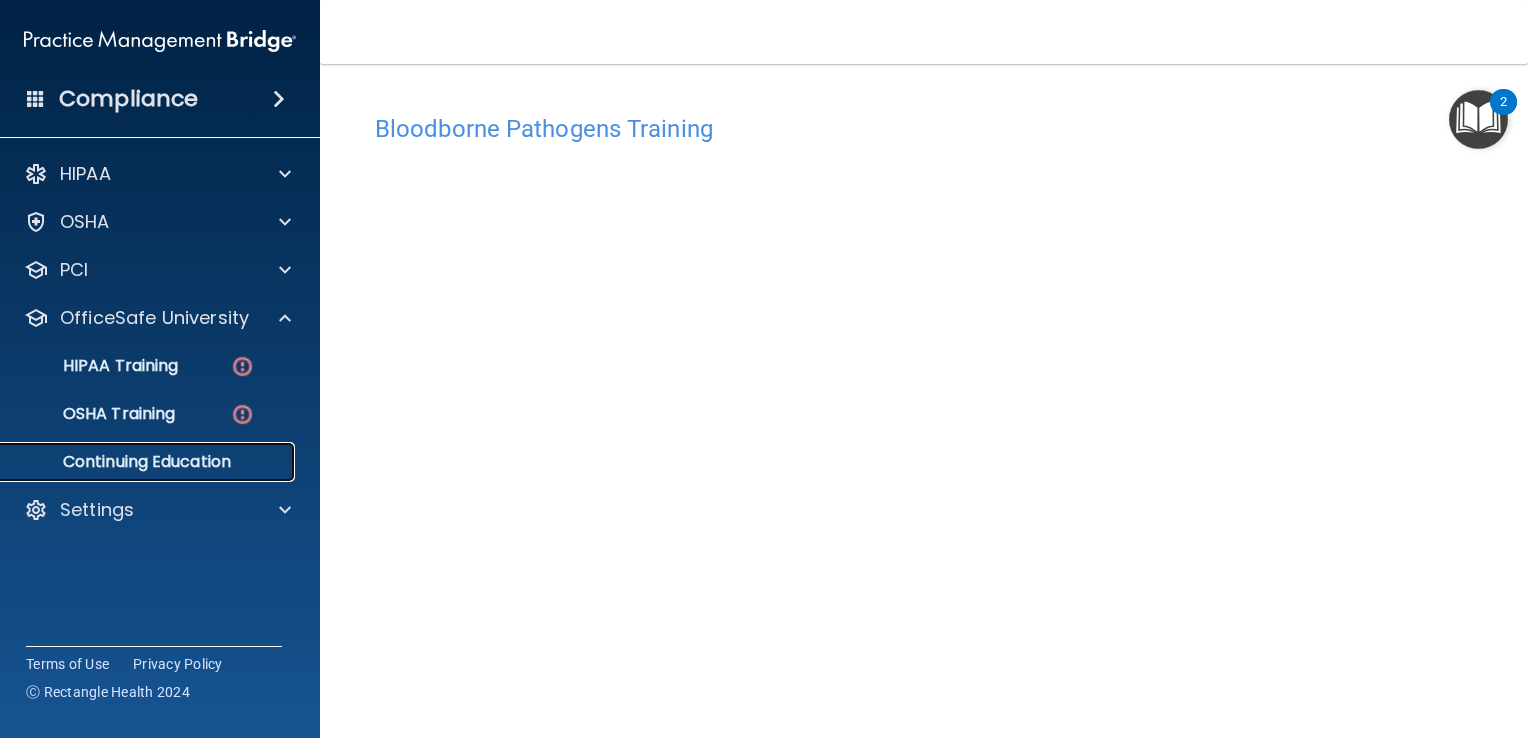 click on "Continuing Education" at bounding box center (149, 462) 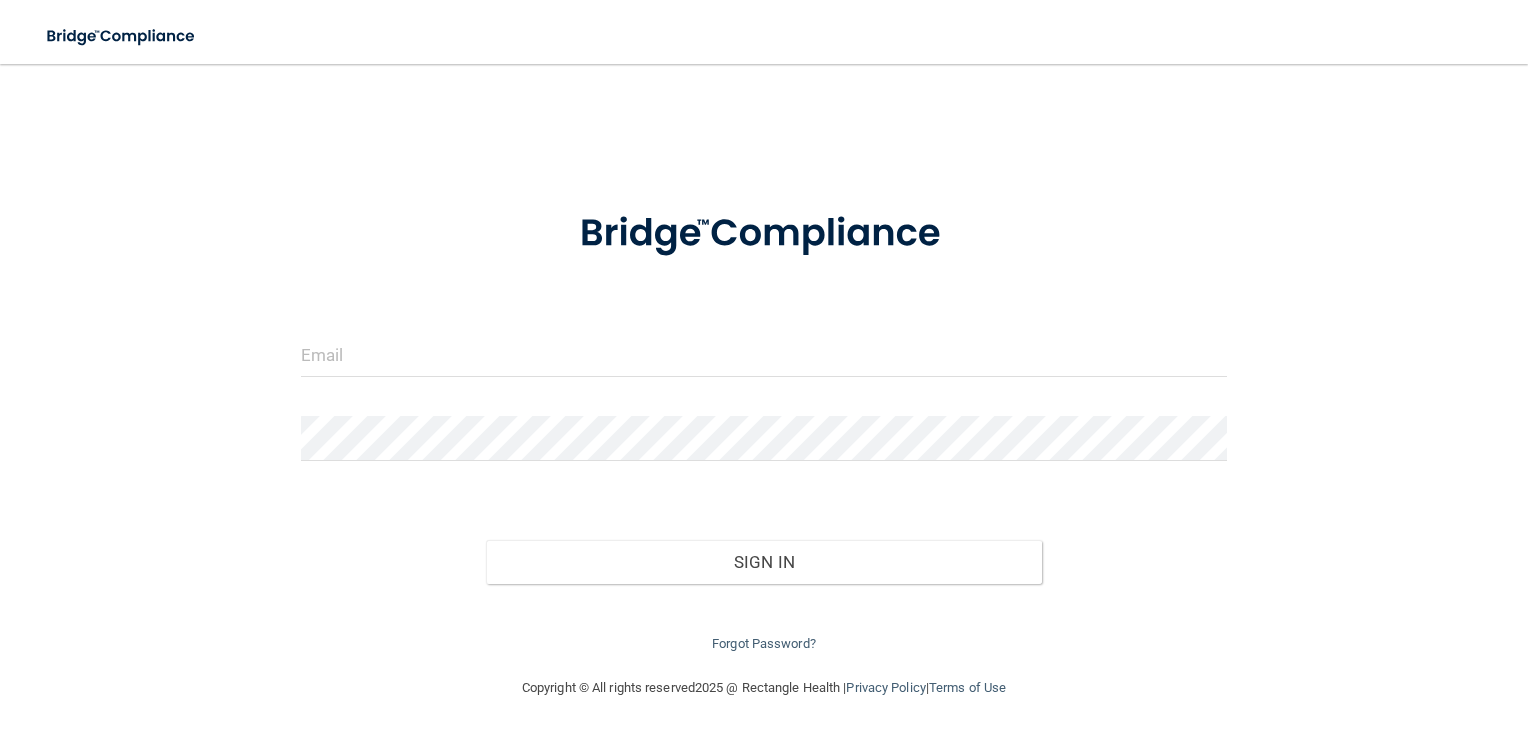 scroll, scrollTop: 0, scrollLeft: 0, axis: both 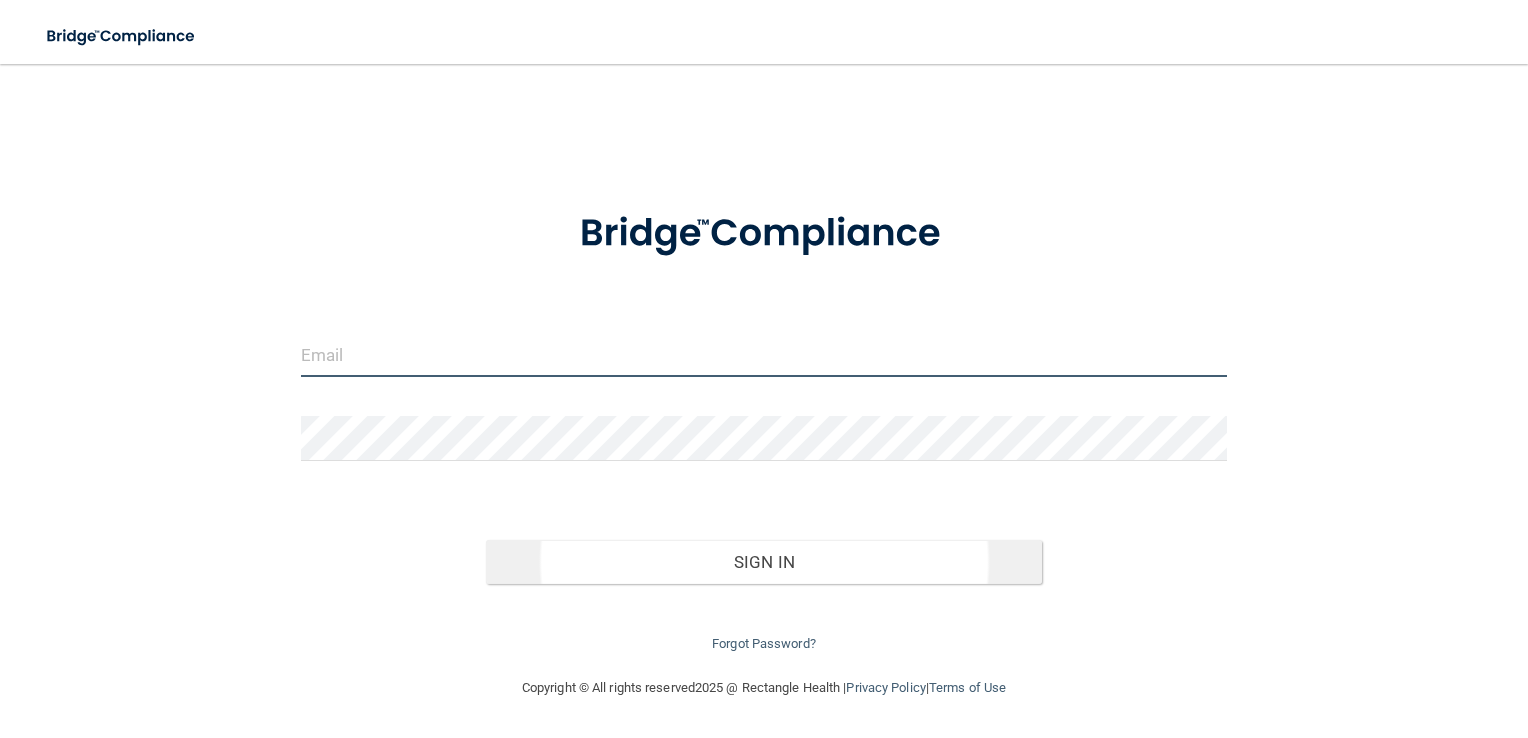type on "[EMAIL_ADDRESS][DOMAIN_NAME]" 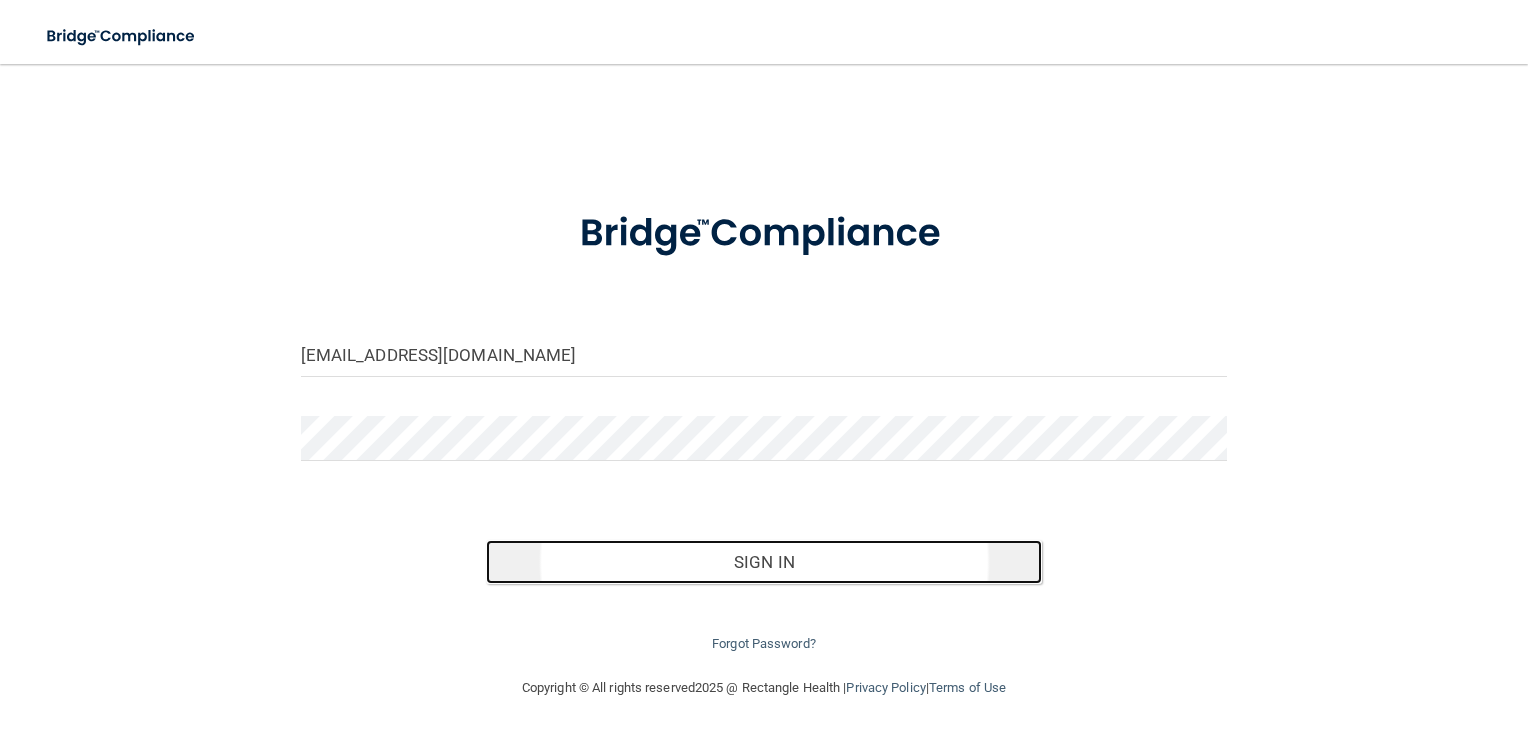 click on "Sign In" at bounding box center [764, 562] 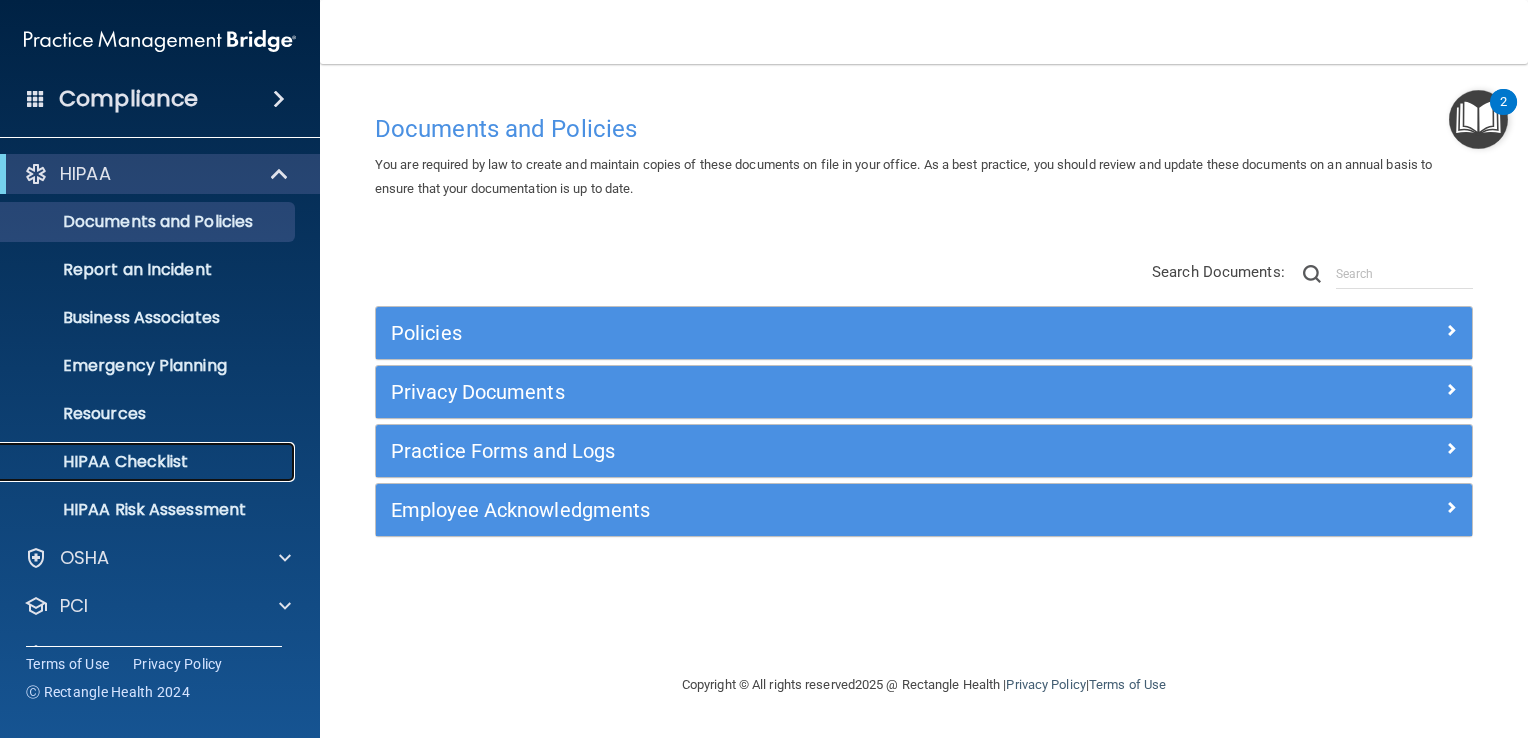 click on "HIPAA Checklist" at bounding box center (149, 462) 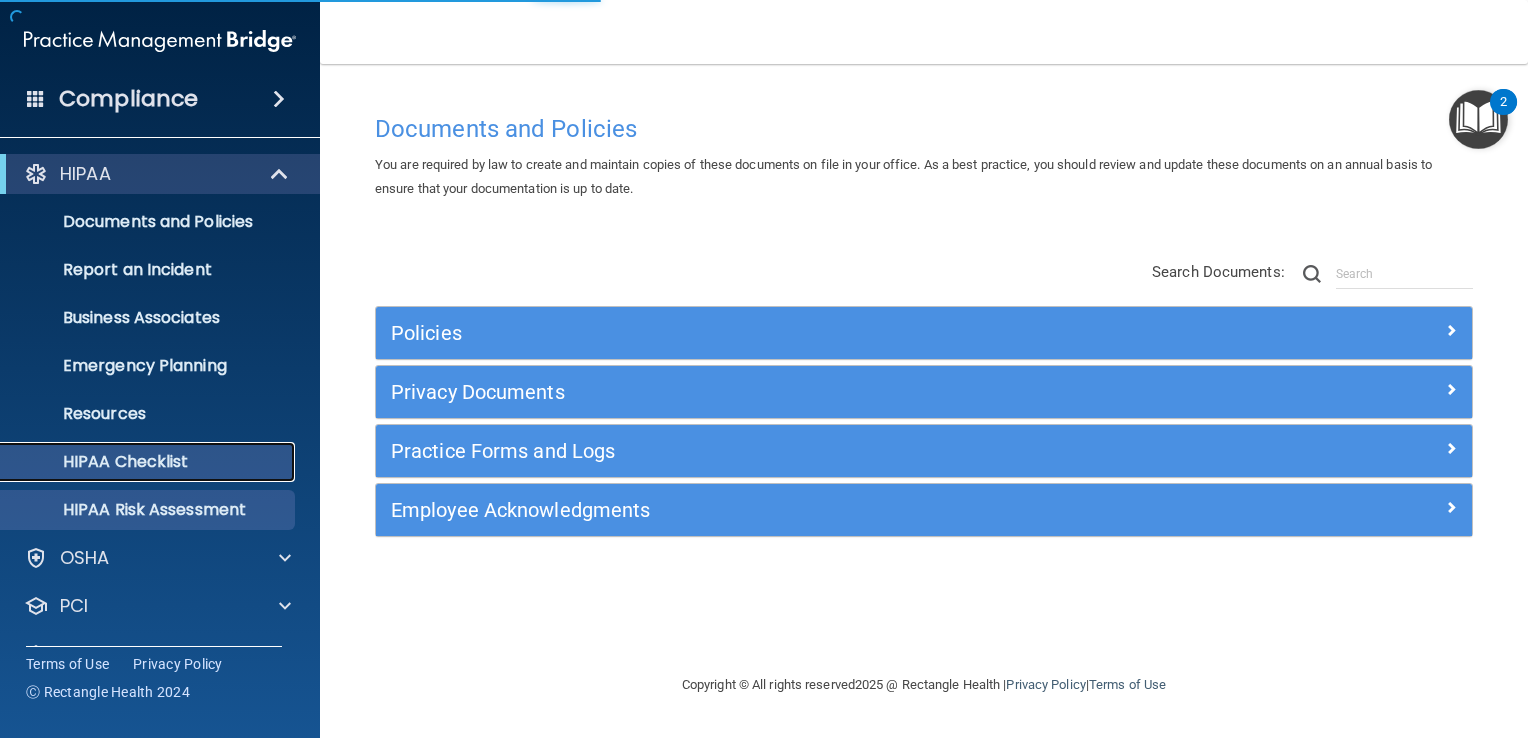 scroll, scrollTop: 91, scrollLeft: 0, axis: vertical 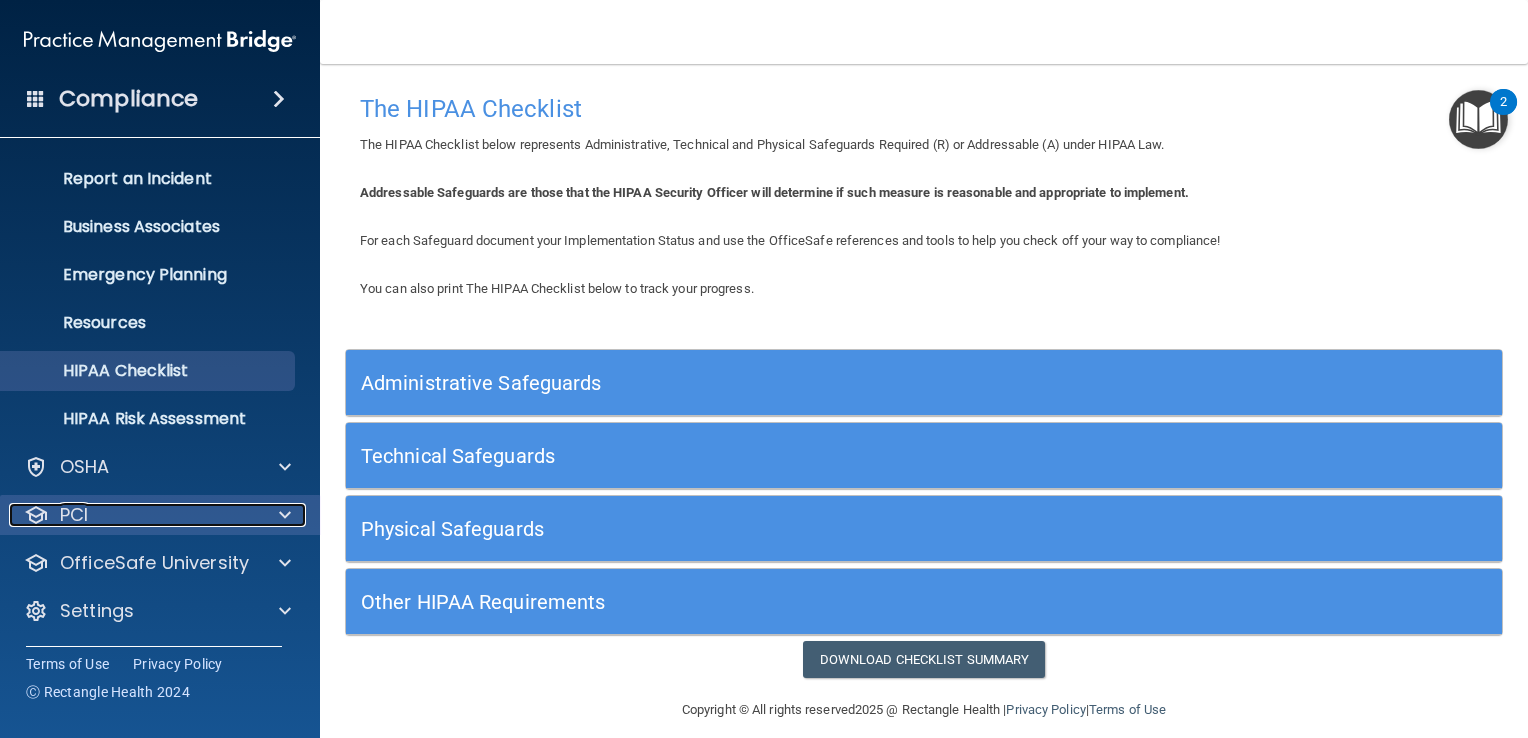 click on "PCI" at bounding box center [74, 515] 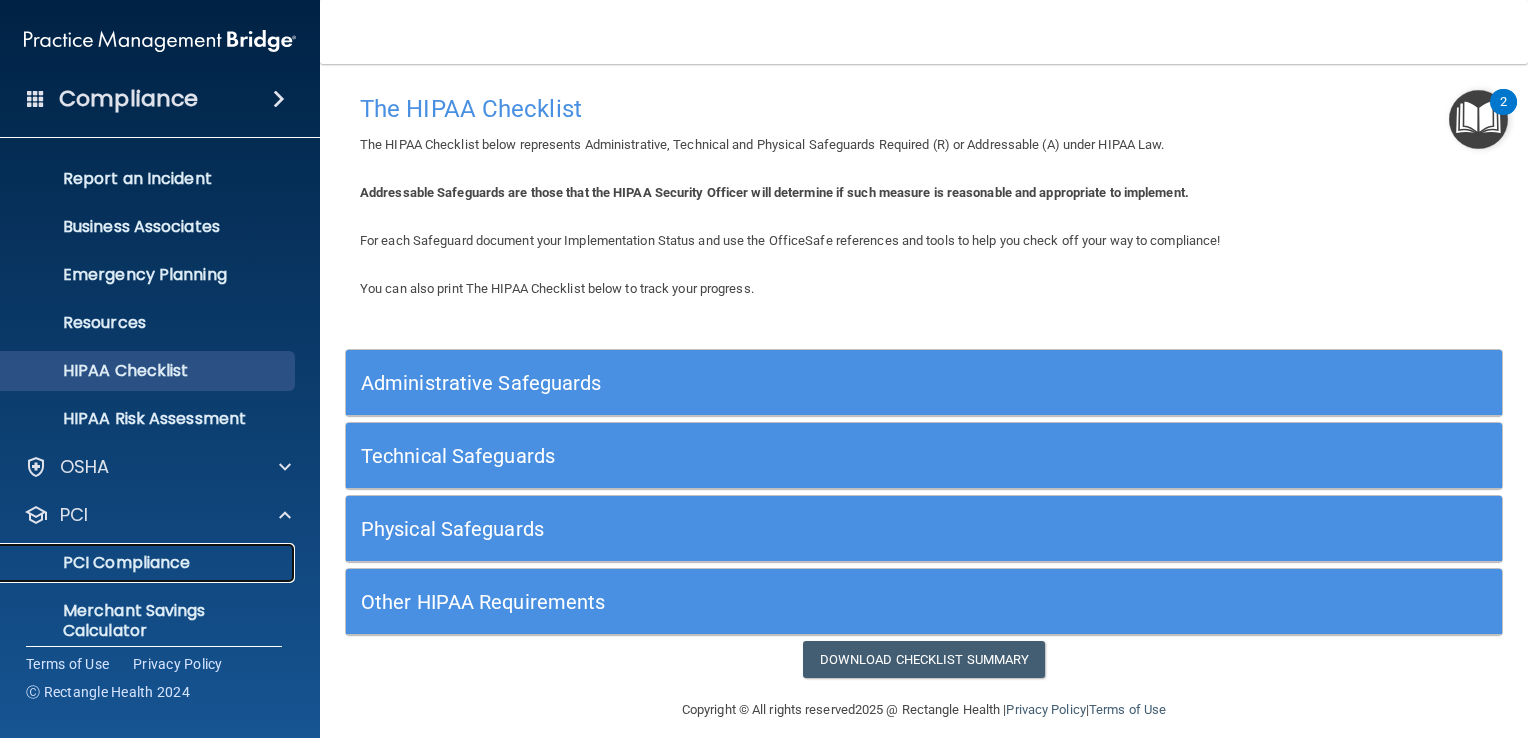 click on "PCI Compliance" at bounding box center [149, 563] 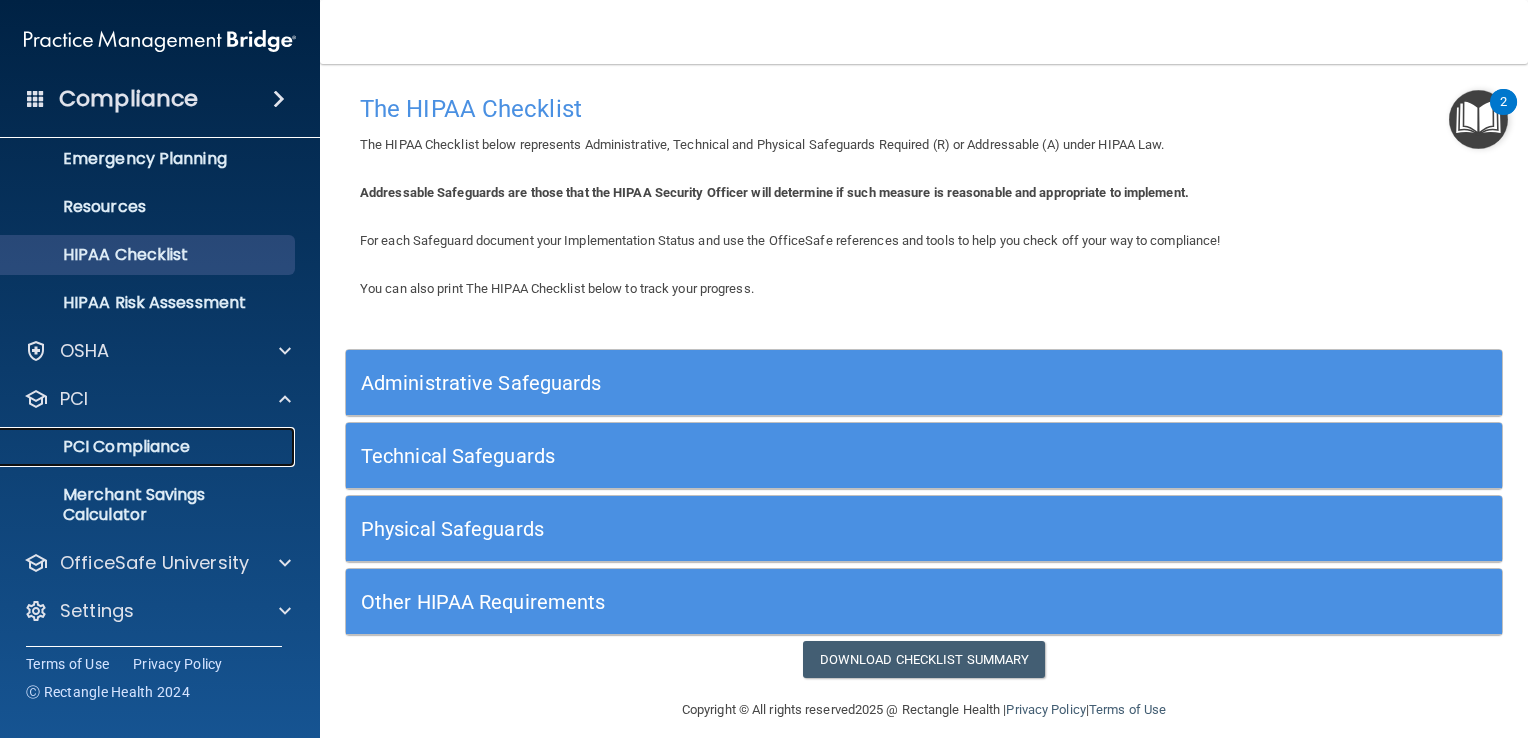 scroll, scrollTop: 0, scrollLeft: 0, axis: both 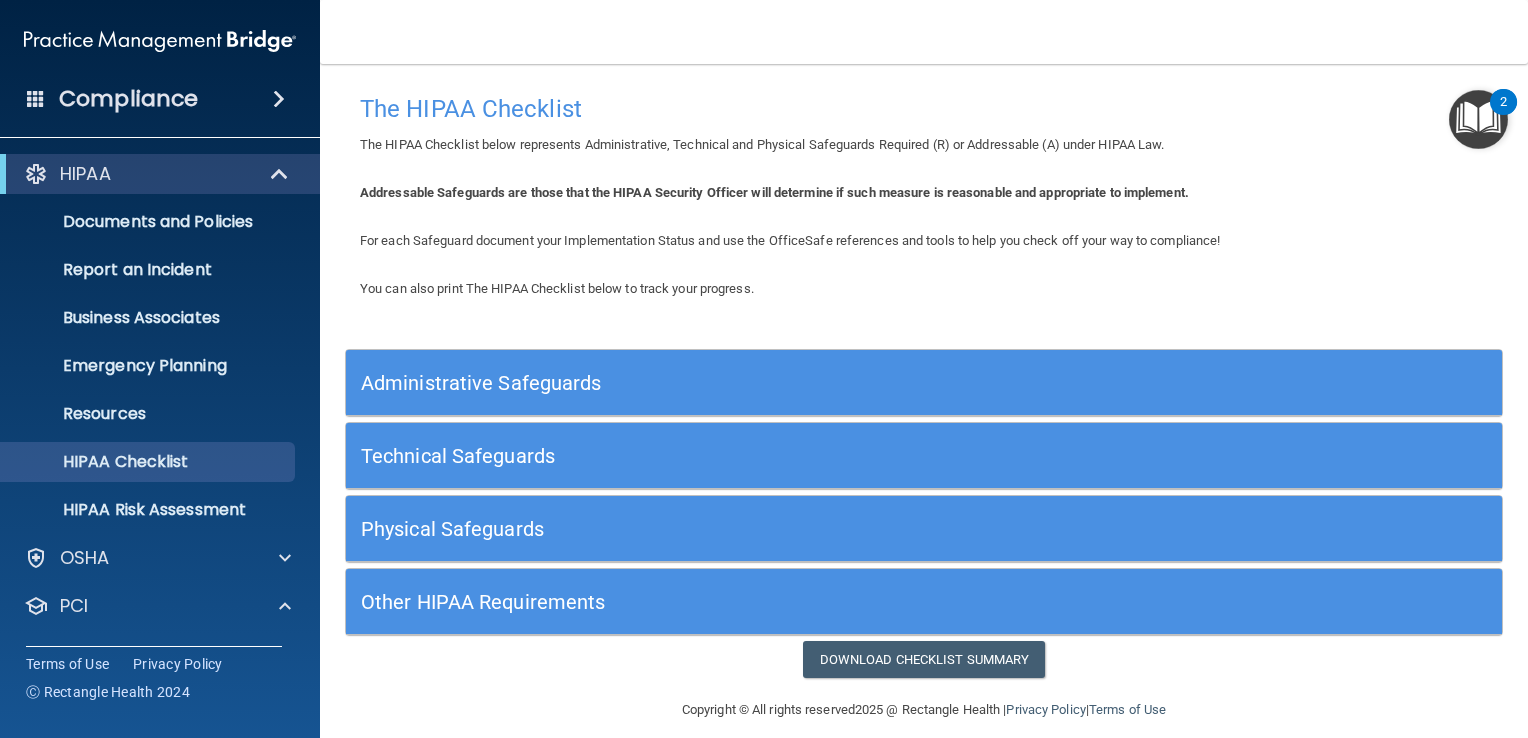 click on "Compliance" at bounding box center [128, 99] 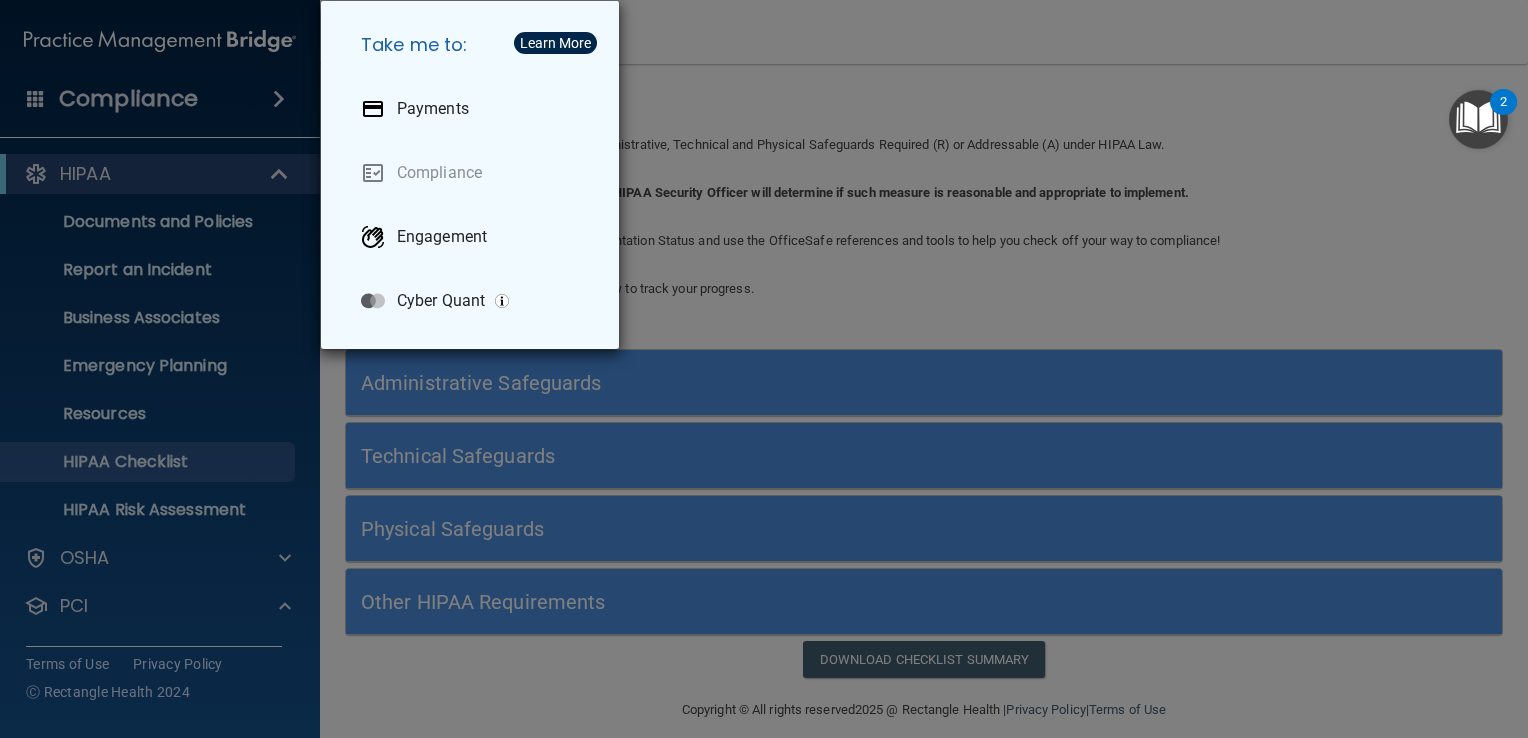 click on "Take me to:             Payments                   Compliance                     Engagement                     Cyber Quant" at bounding box center (764, 369) 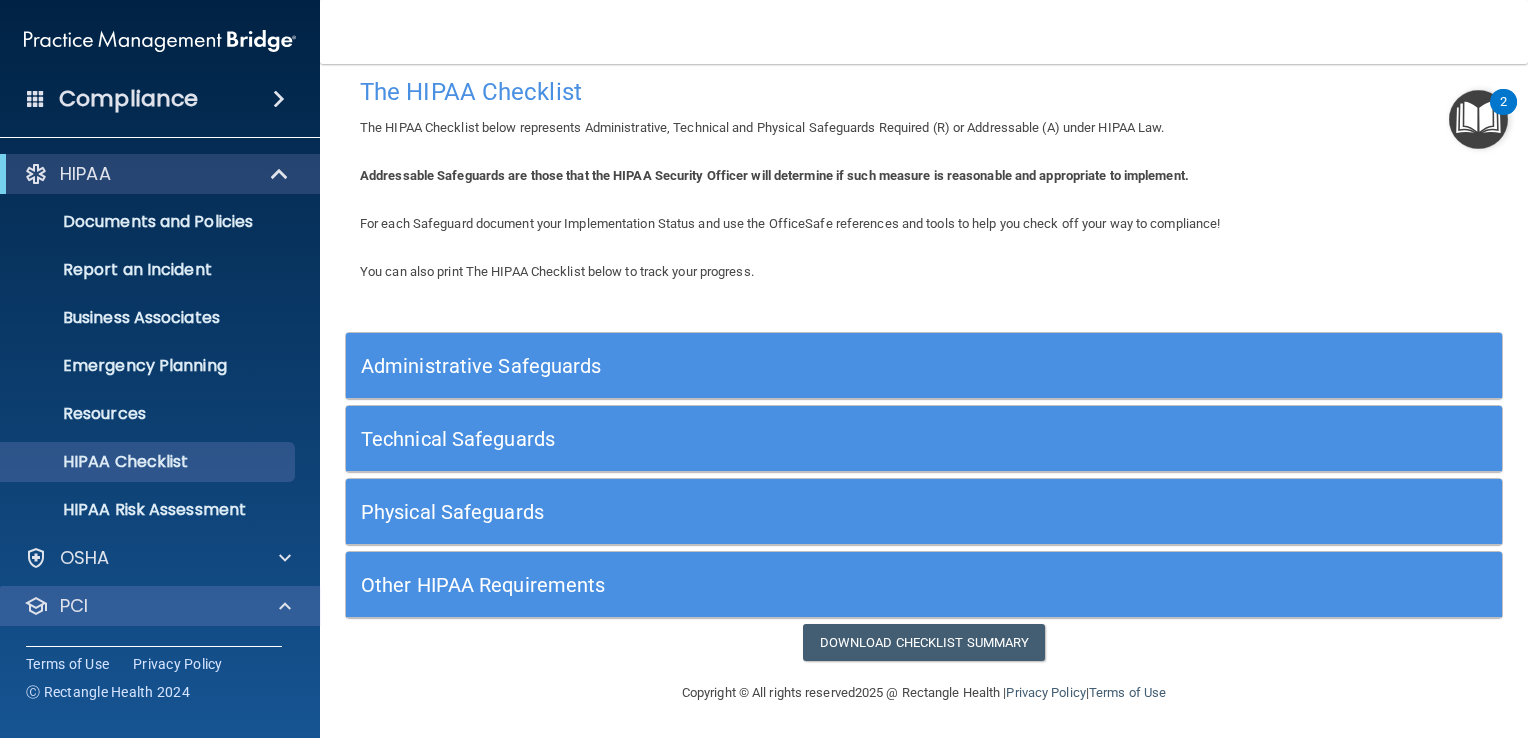 scroll, scrollTop: 0, scrollLeft: 0, axis: both 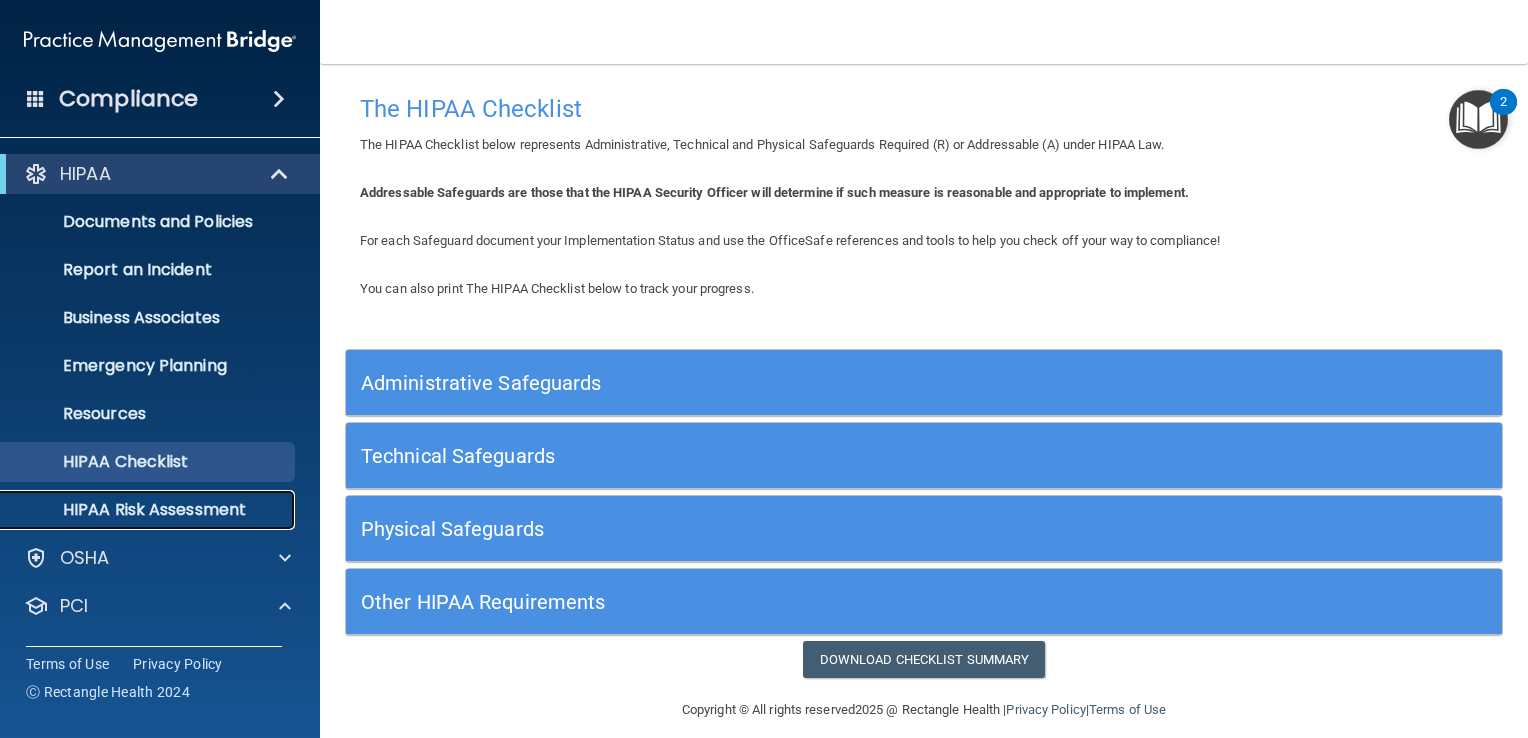 click on "HIPAA Risk Assessment" at bounding box center (149, 510) 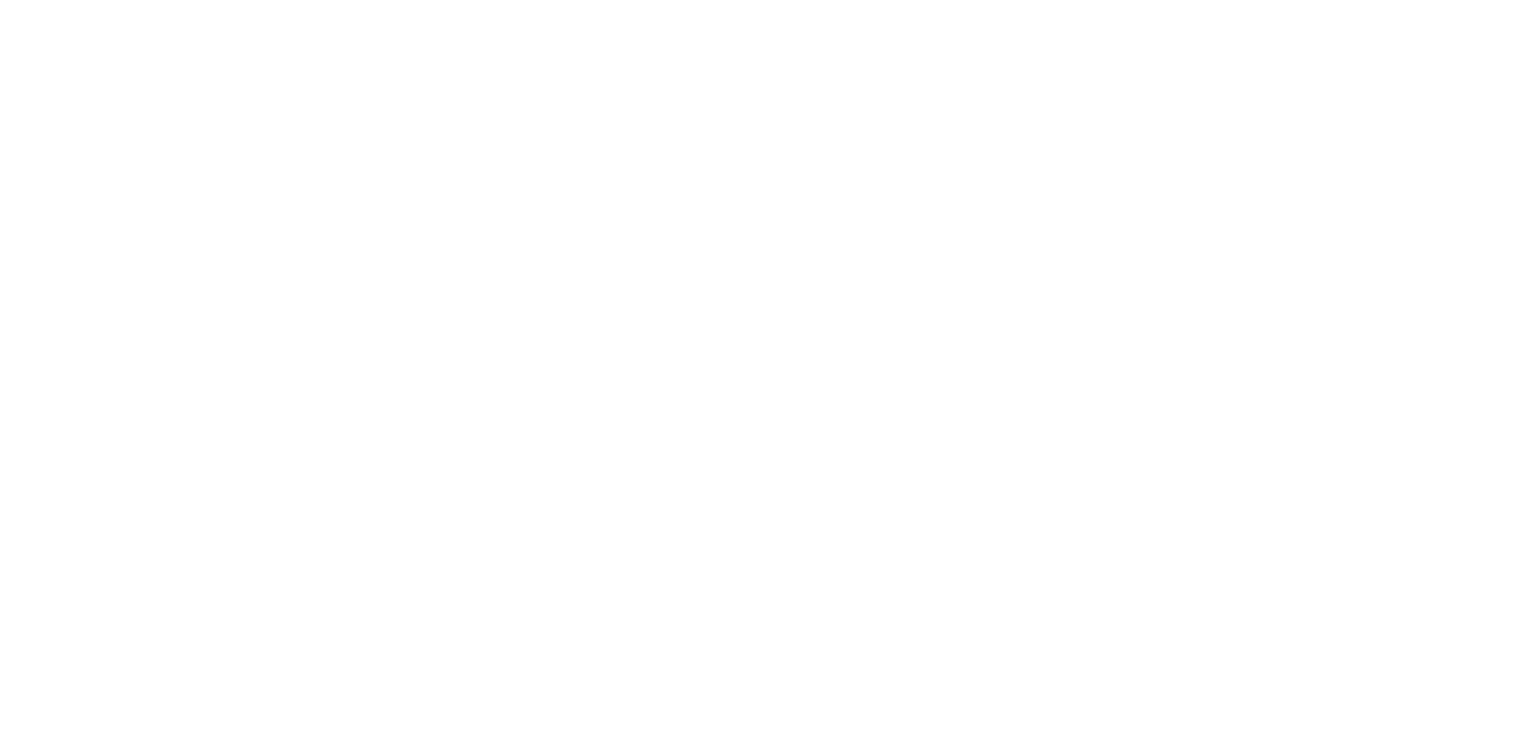 scroll, scrollTop: 0, scrollLeft: 0, axis: both 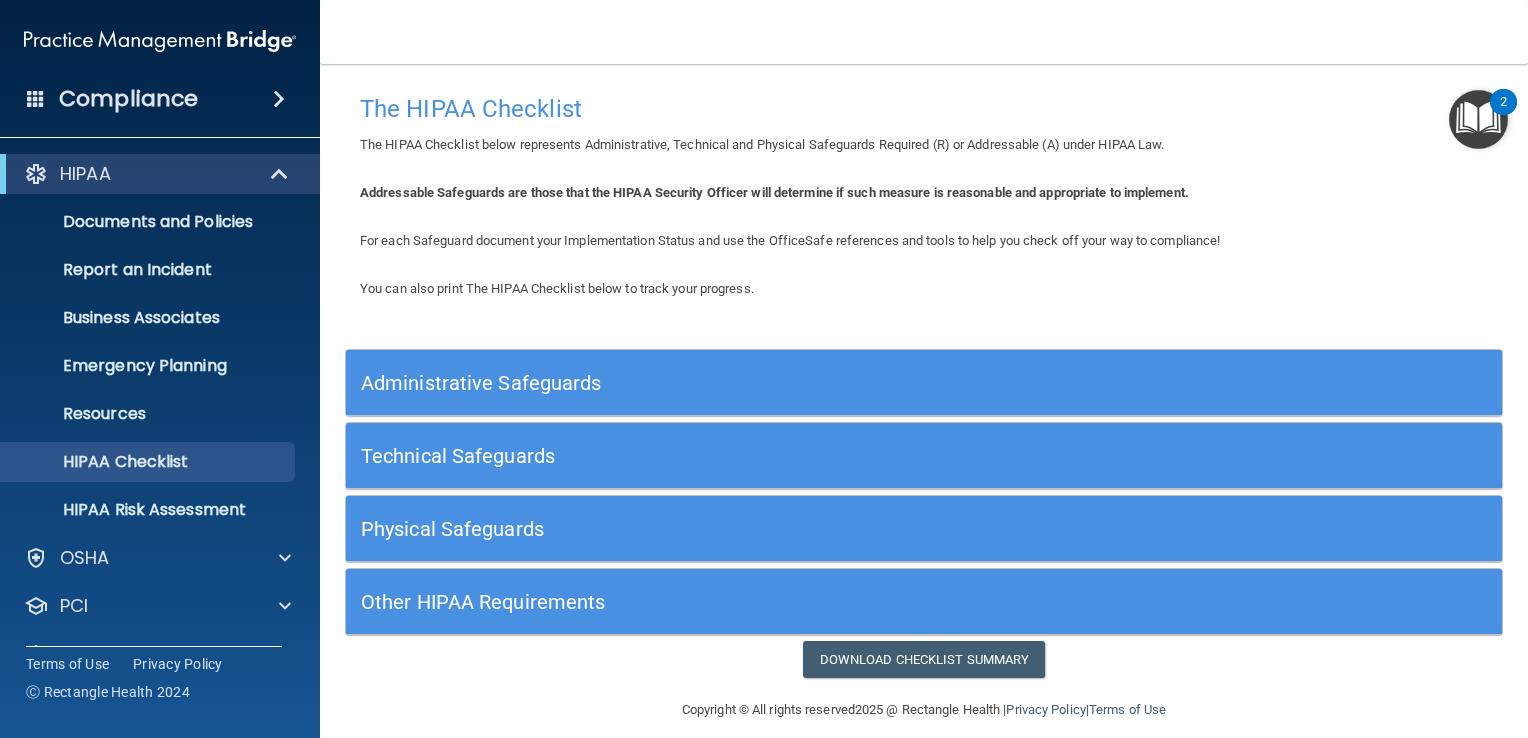 click on "Compliance" at bounding box center (128, 99) 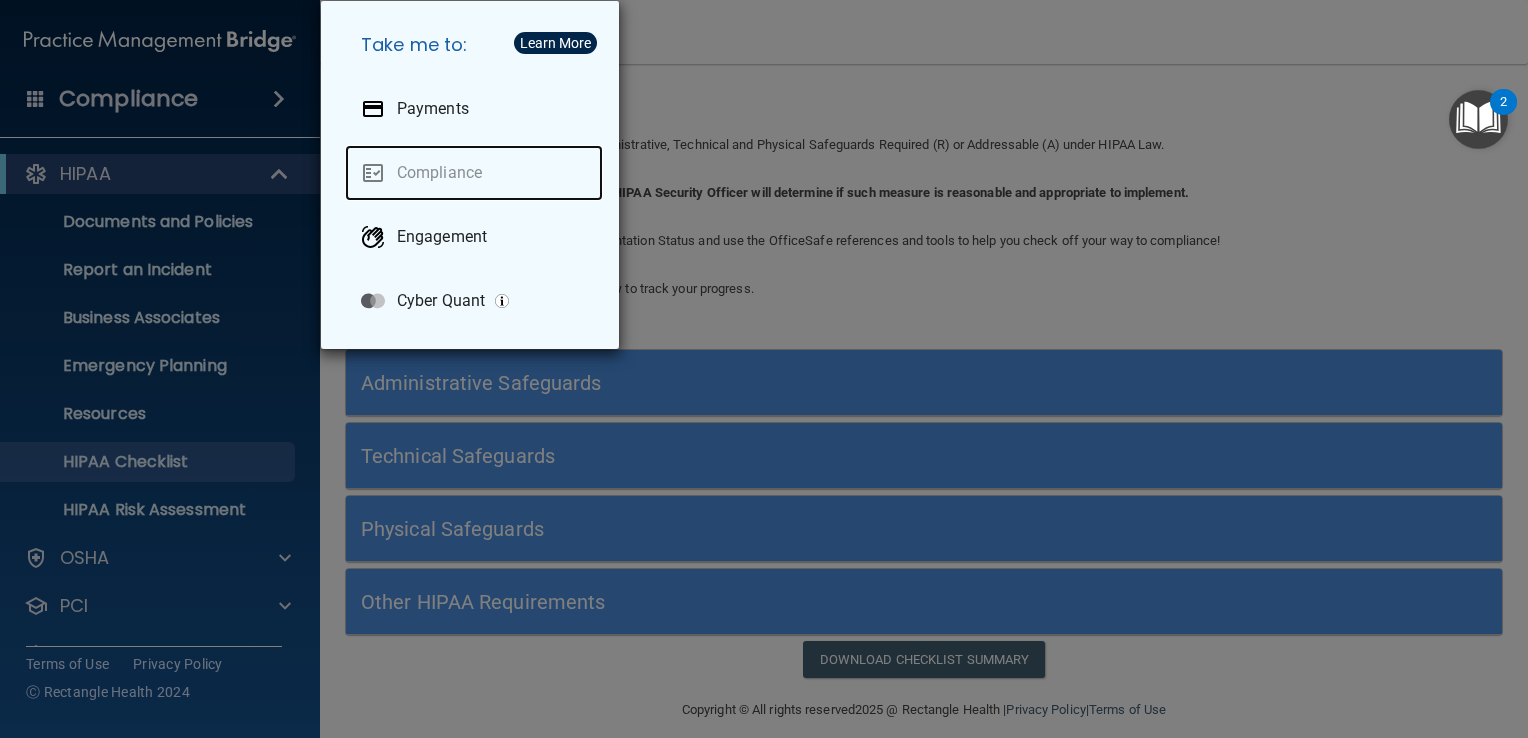 click on "Compliance" at bounding box center [474, 173] 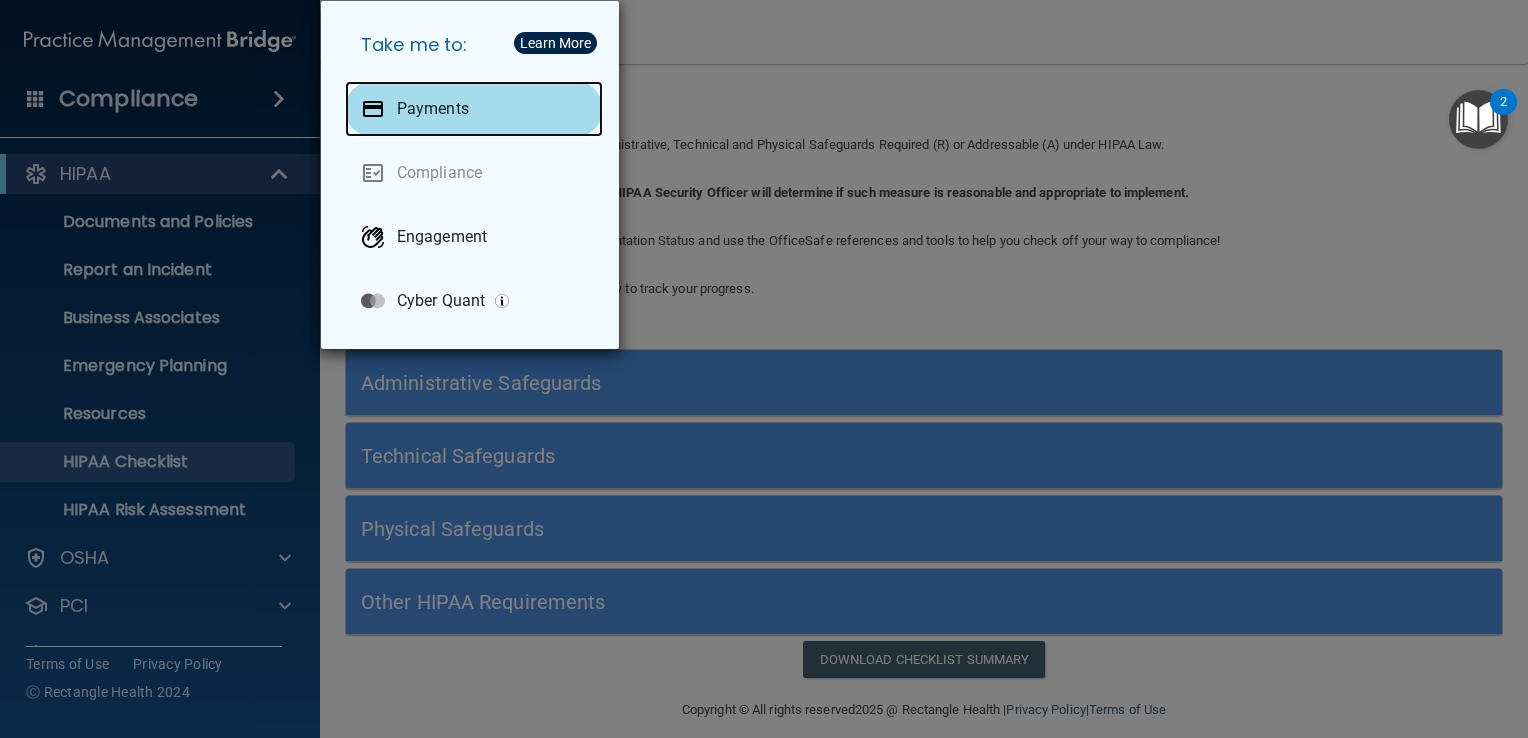 click on "Payments" at bounding box center (433, 109) 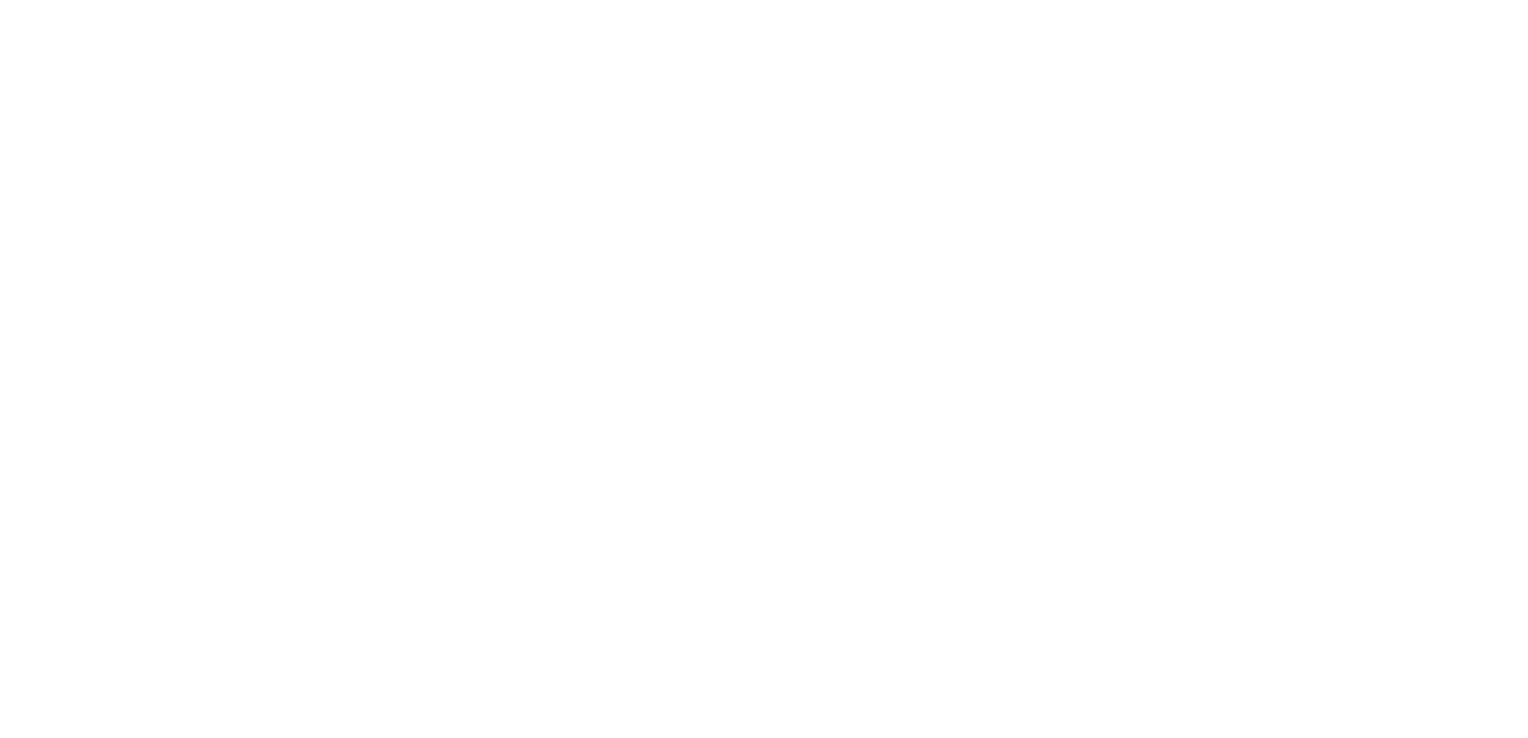 scroll, scrollTop: 0, scrollLeft: 0, axis: both 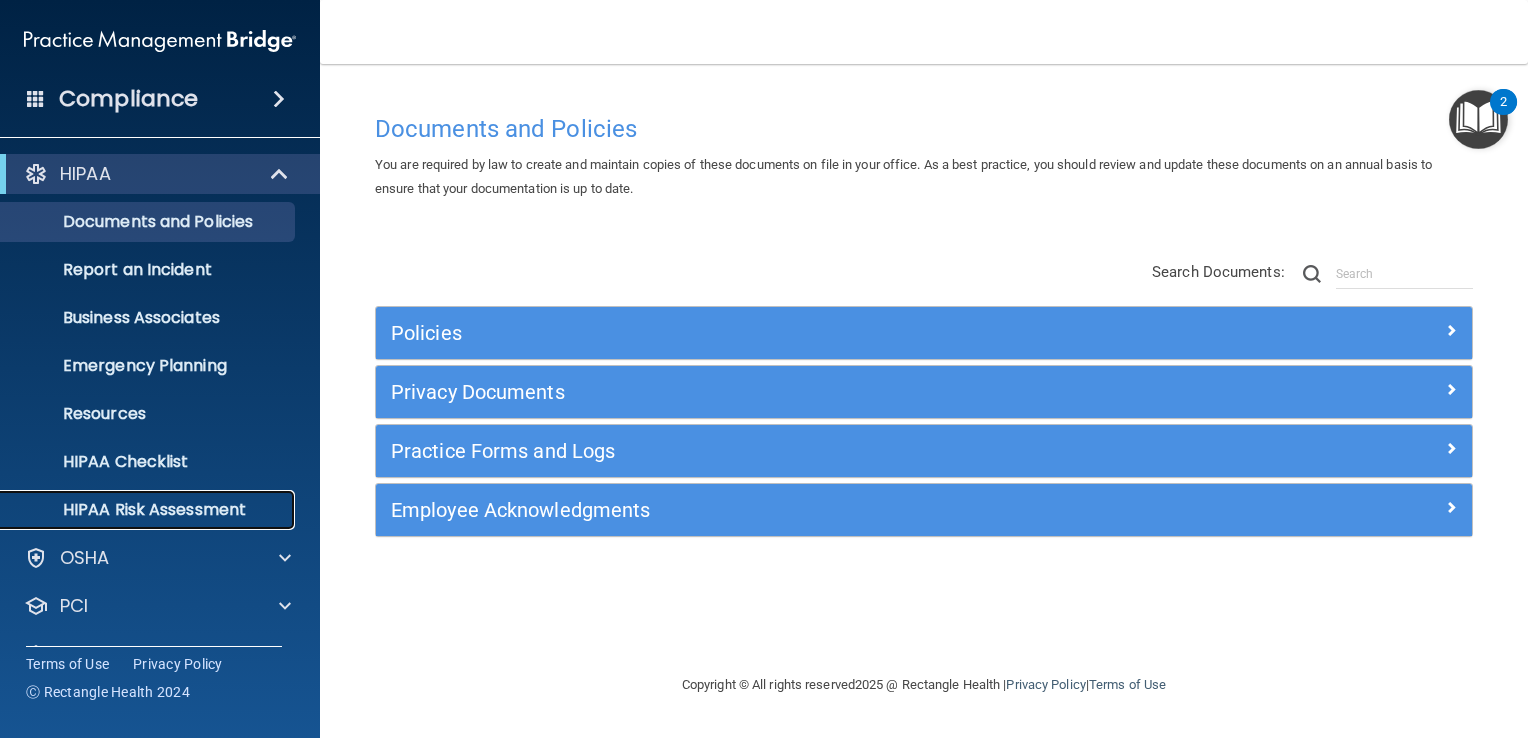 click on "HIPAA Risk Assessment" at bounding box center (149, 510) 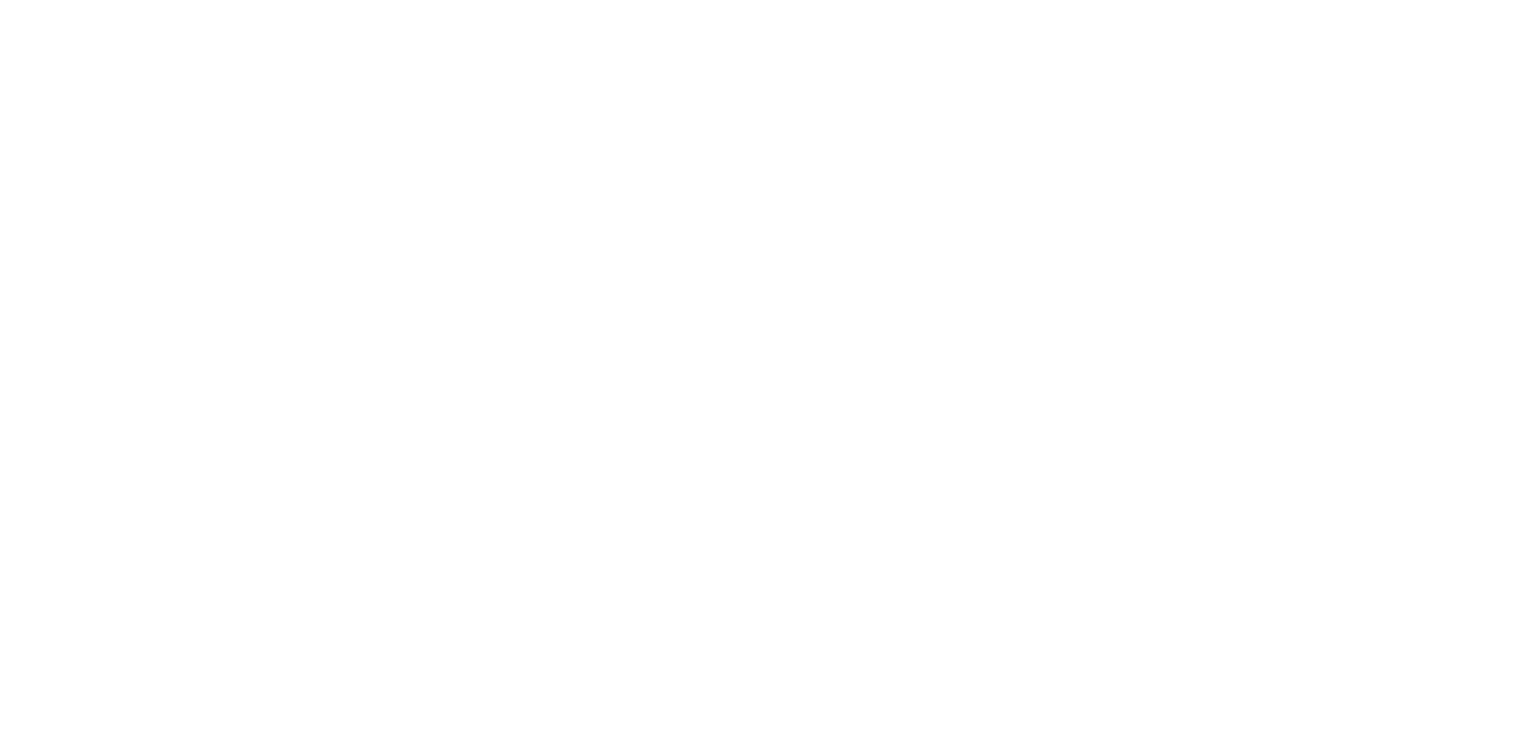 scroll, scrollTop: 0, scrollLeft: 0, axis: both 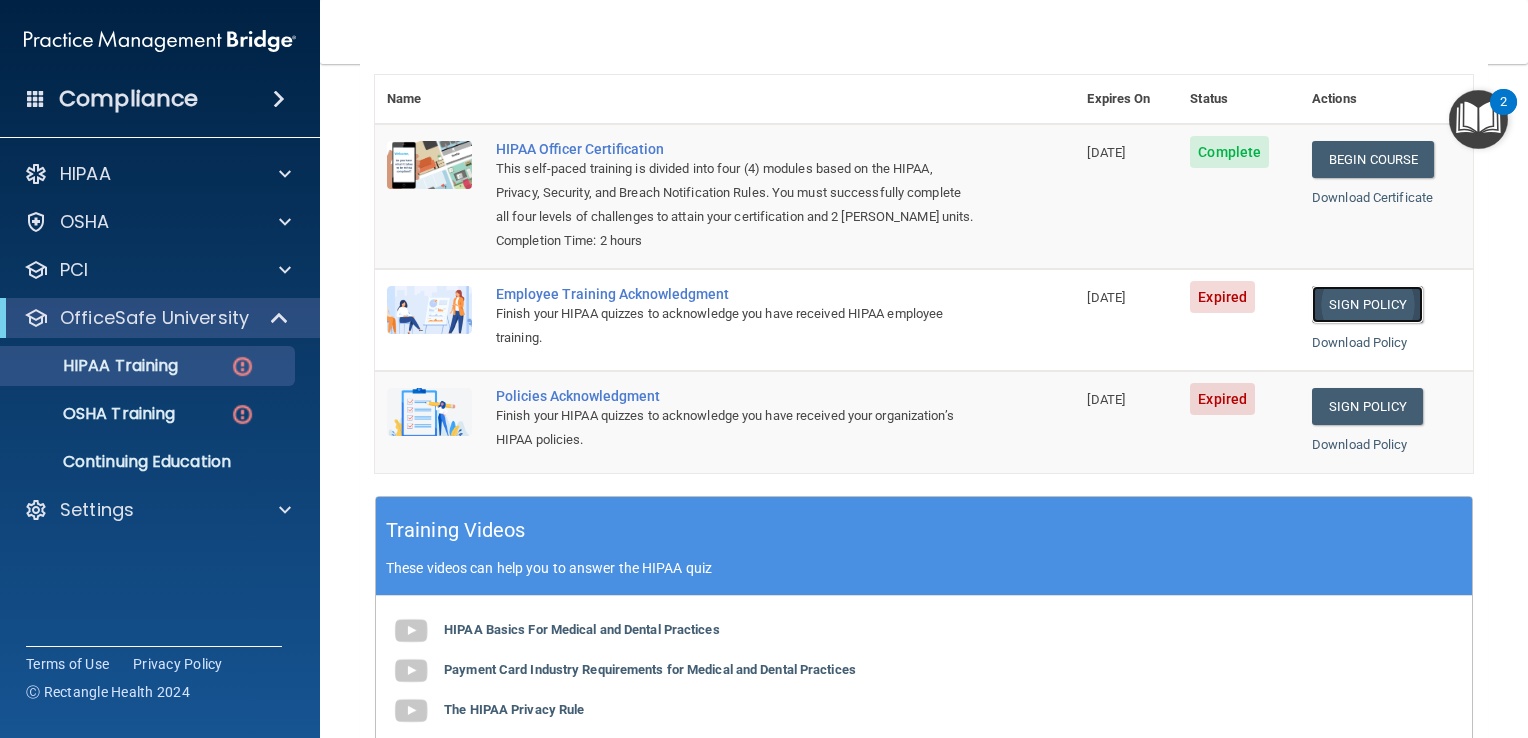 click on "Sign Policy" at bounding box center (1367, 304) 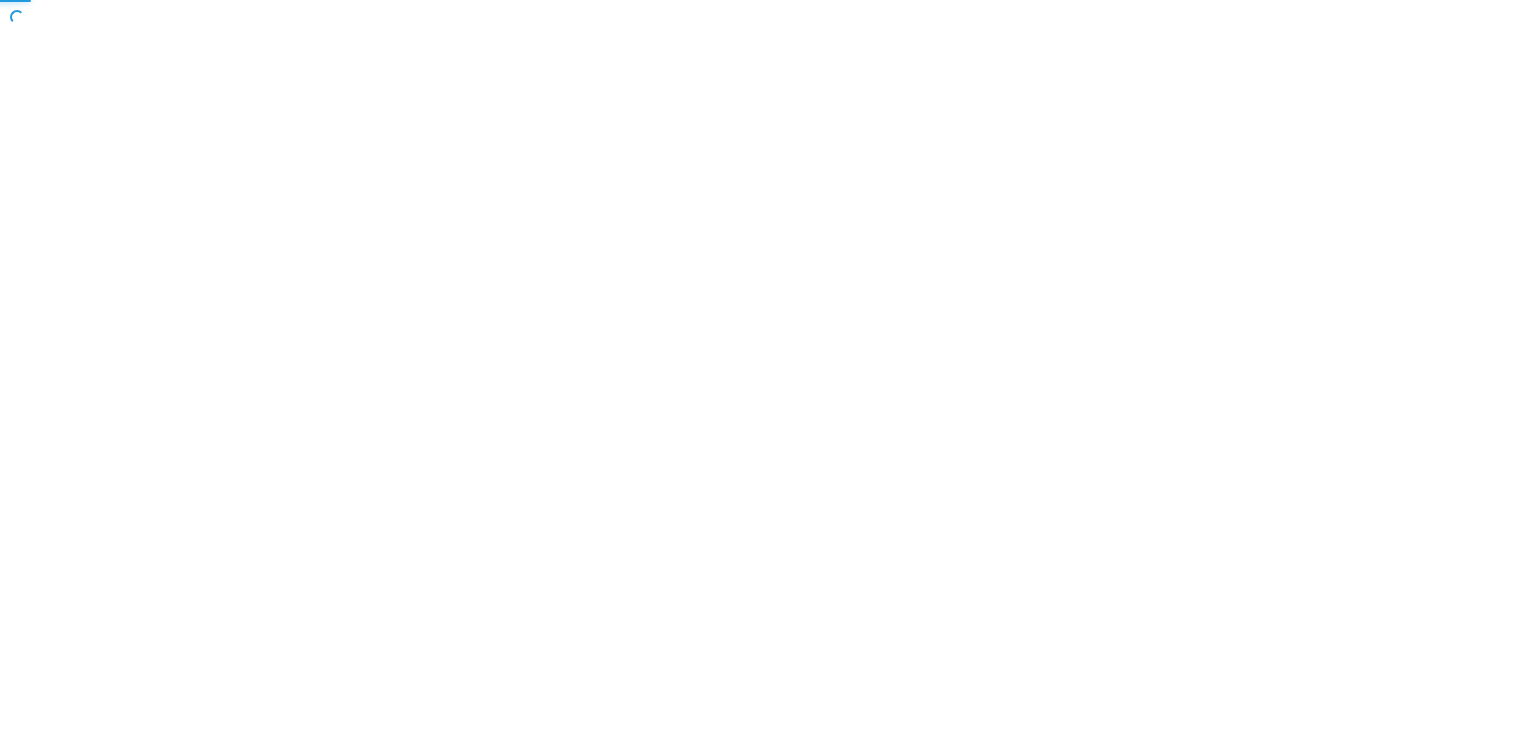 scroll, scrollTop: 0, scrollLeft: 0, axis: both 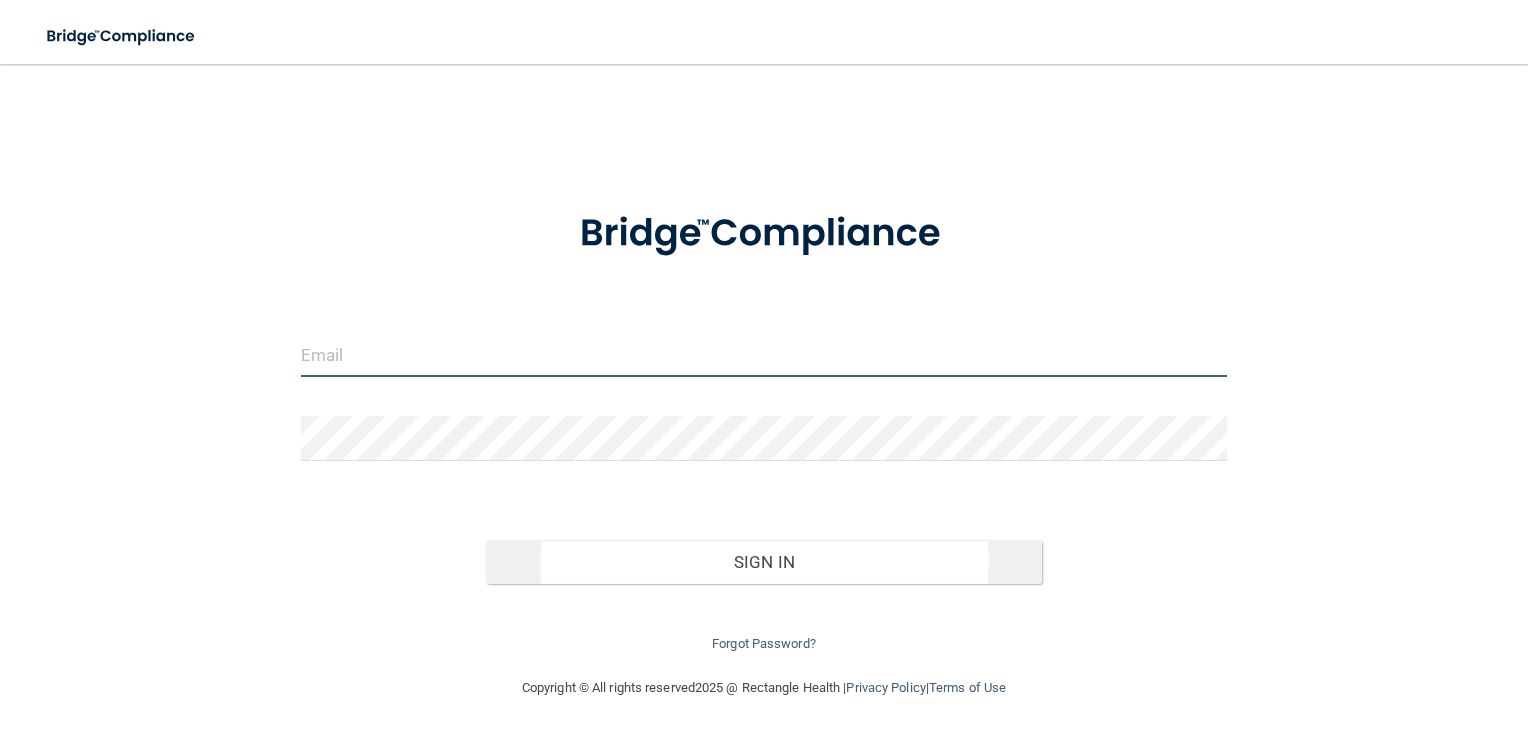 type on "[EMAIL_ADDRESS][DOMAIN_NAME]" 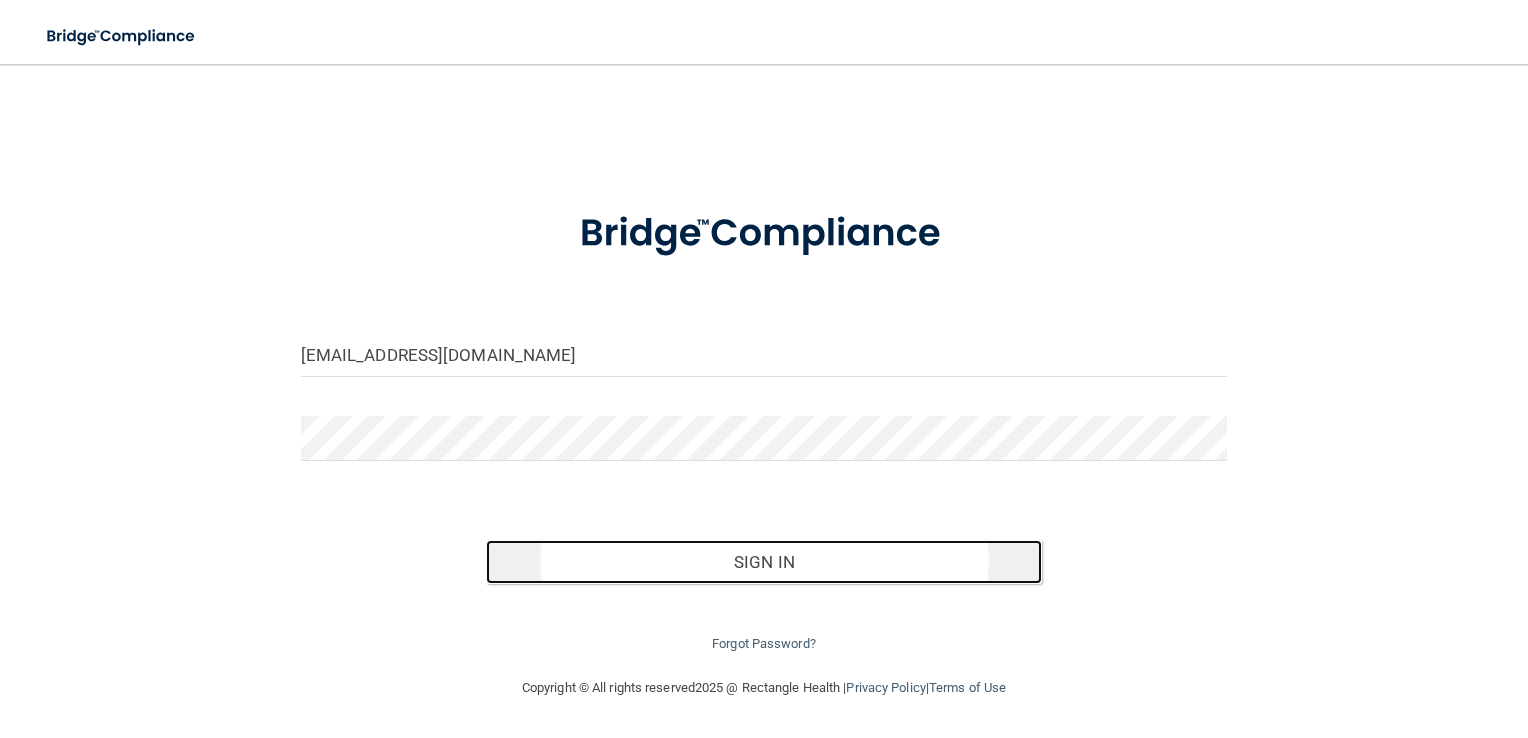 click on "Sign In" at bounding box center [764, 562] 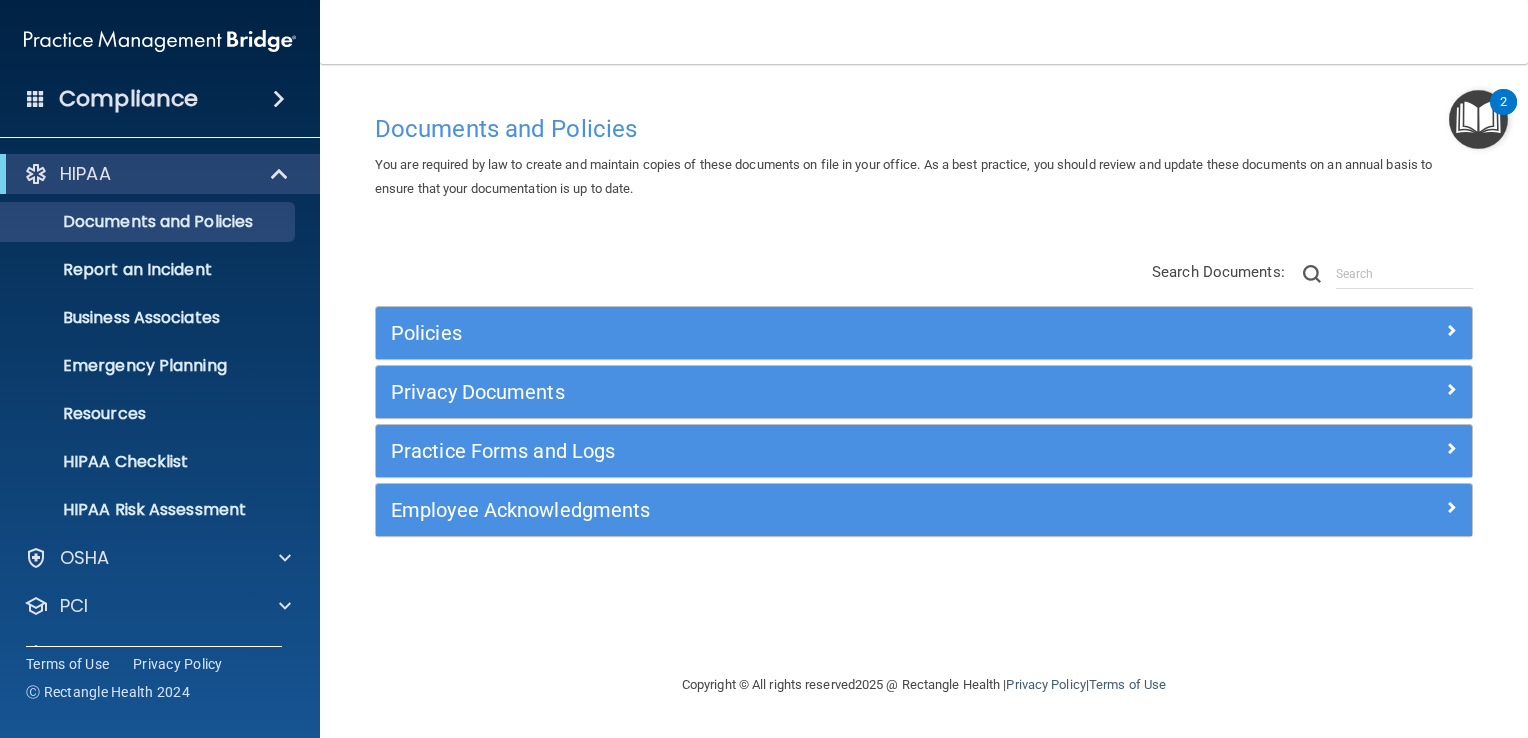 click at bounding box center (279, 99) 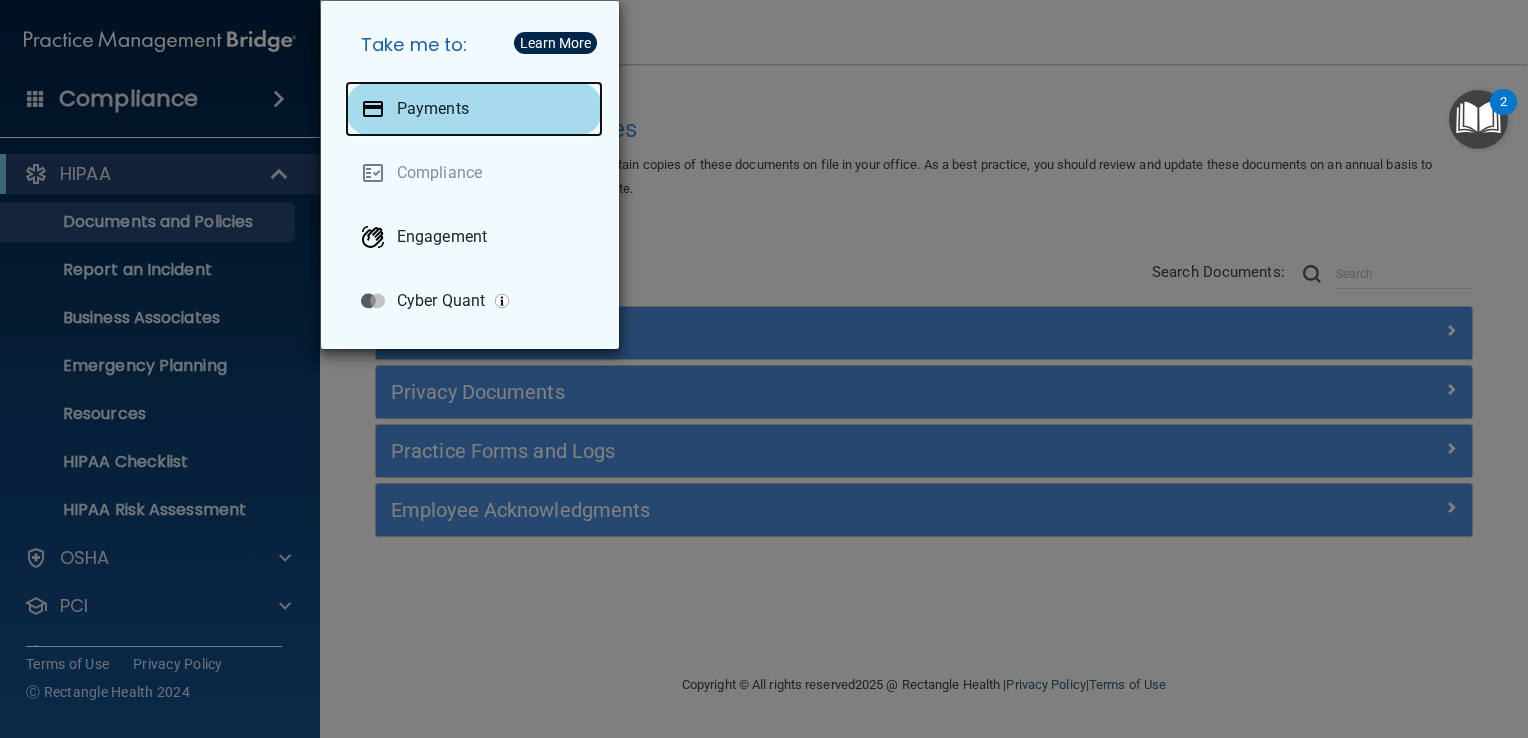 click on "Payments" at bounding box center [433, 109] 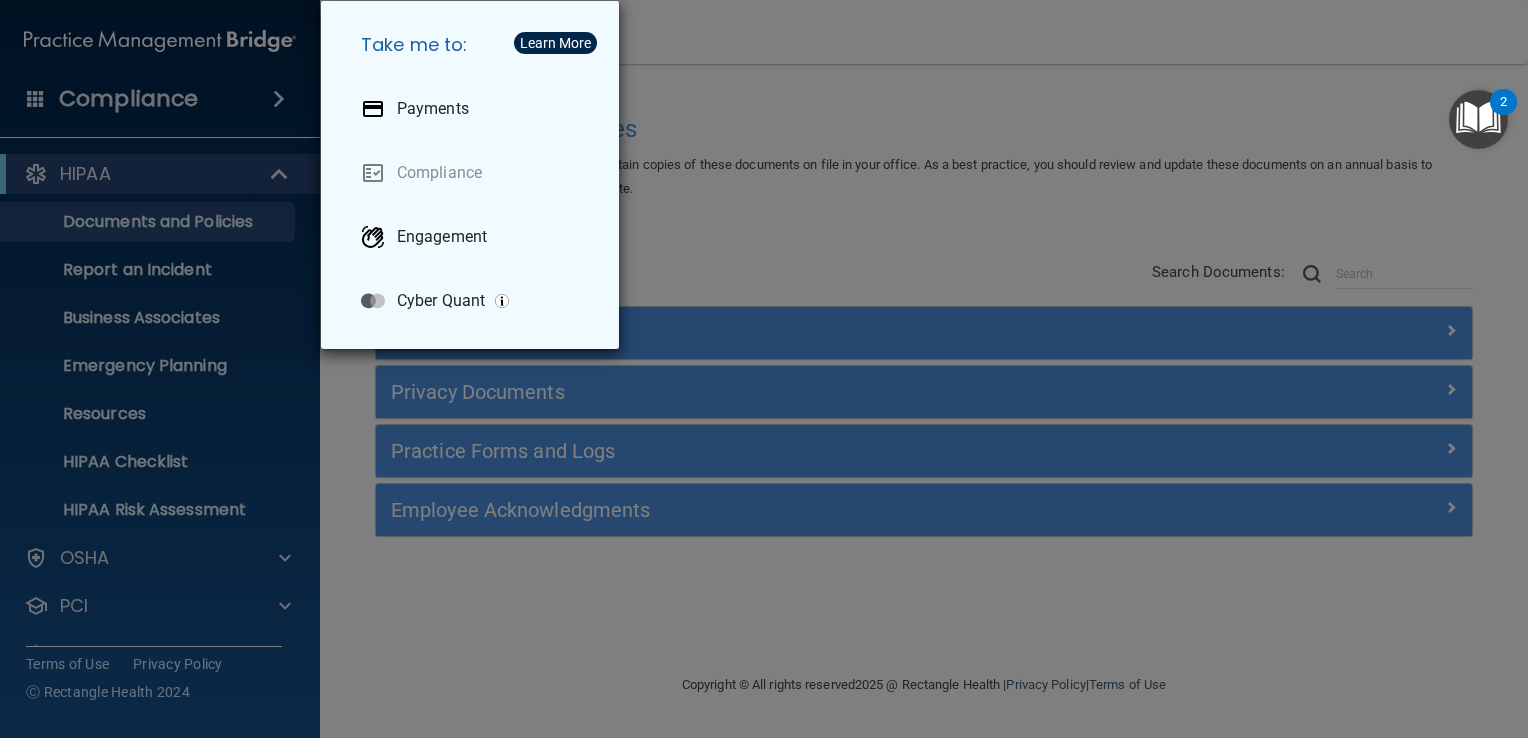click on "Take me to:             Payments                   Compliance                     Engagement                     Cyber Quant" at bounding box center (764, 369) 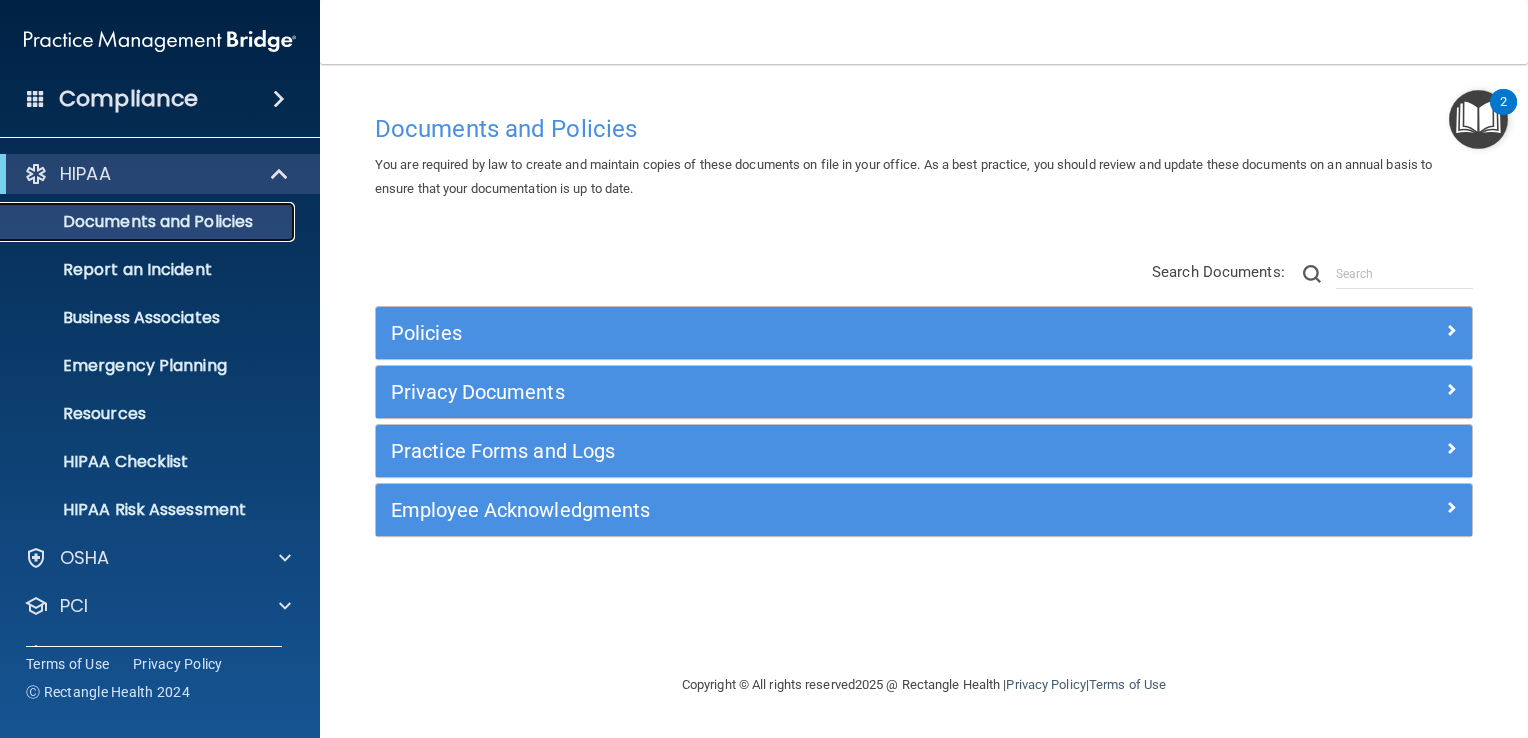 click on "Documents and Policies" at bounding box center [149, 222] 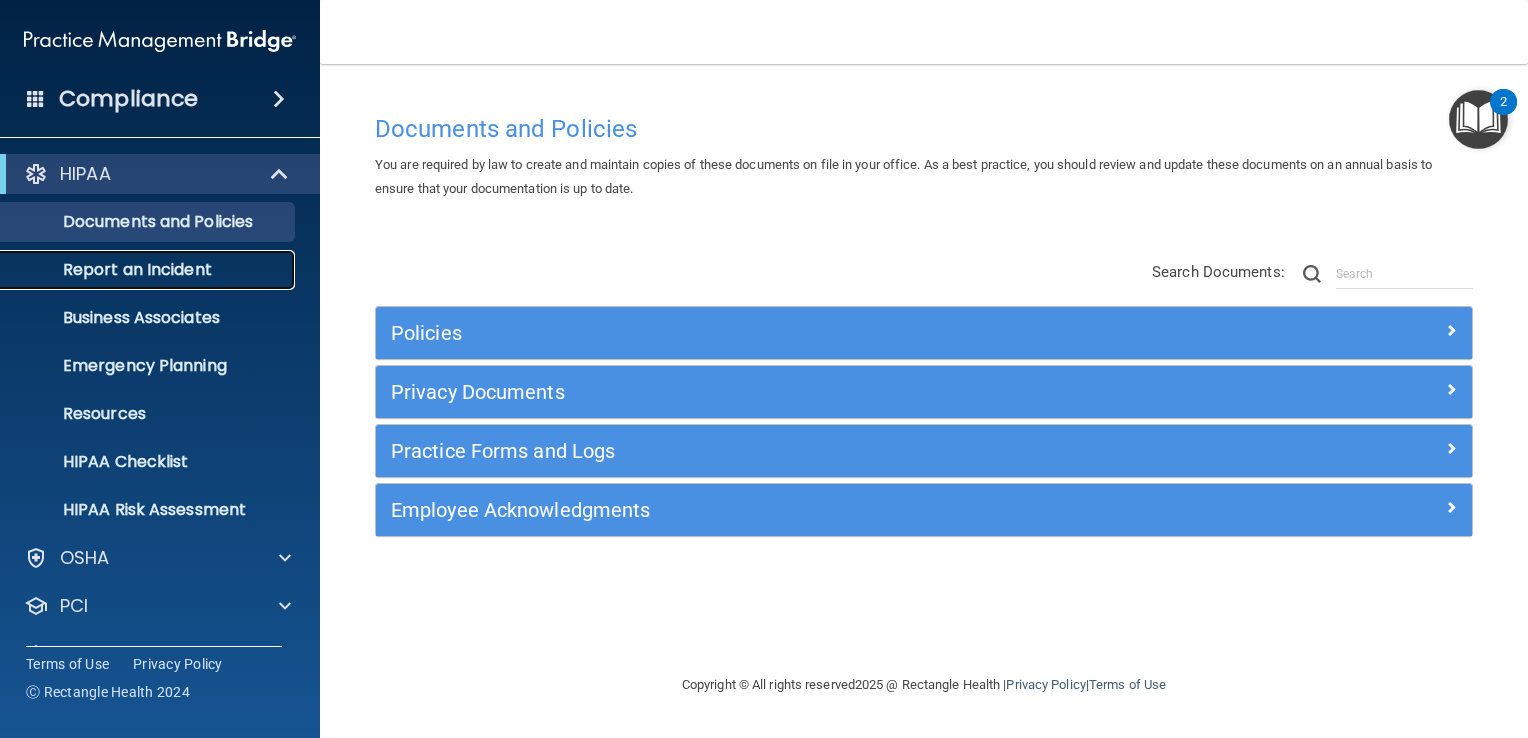 click on "Report an Incident" at bounding box center (149, 270) 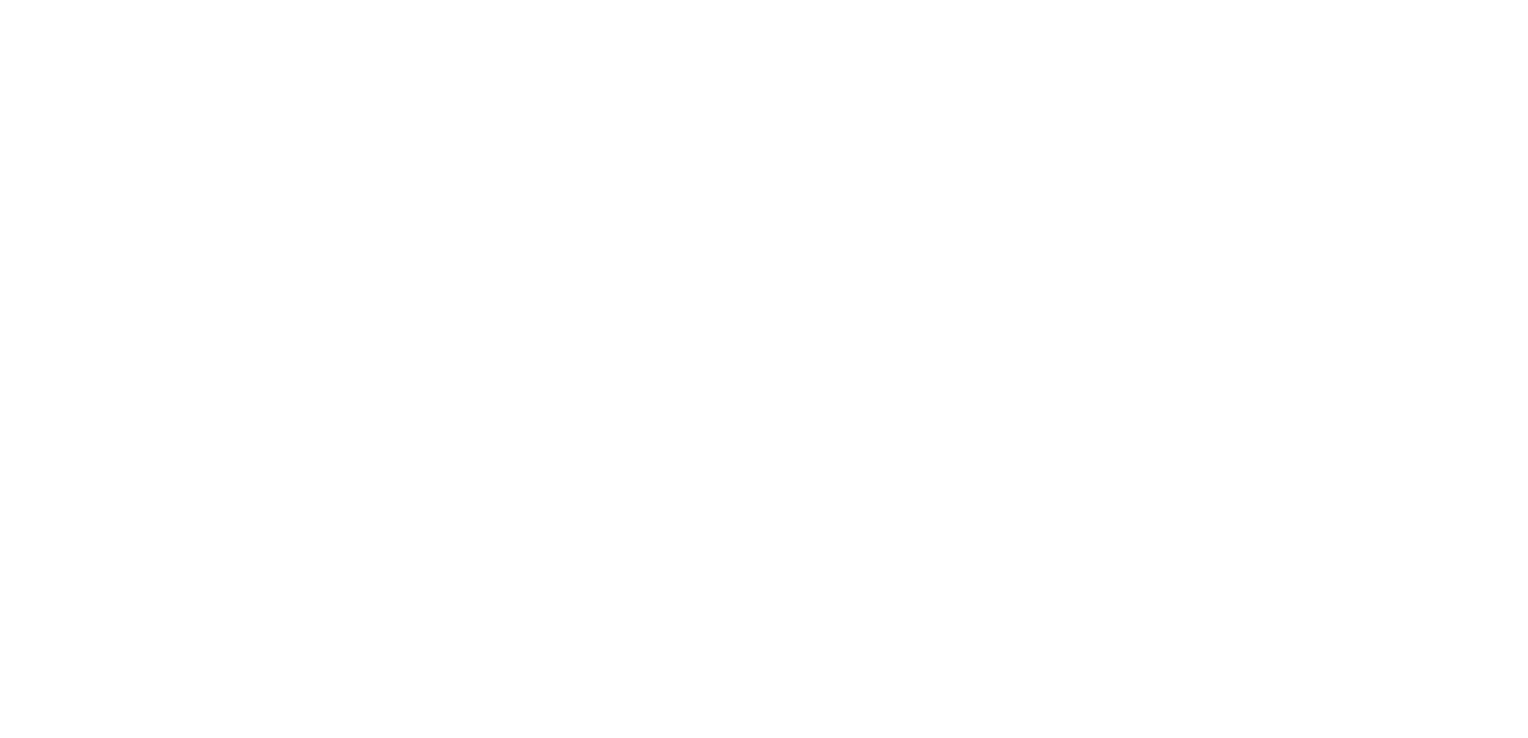 scroll, scrollTop: 0, scrollLeft: 0, axis: both 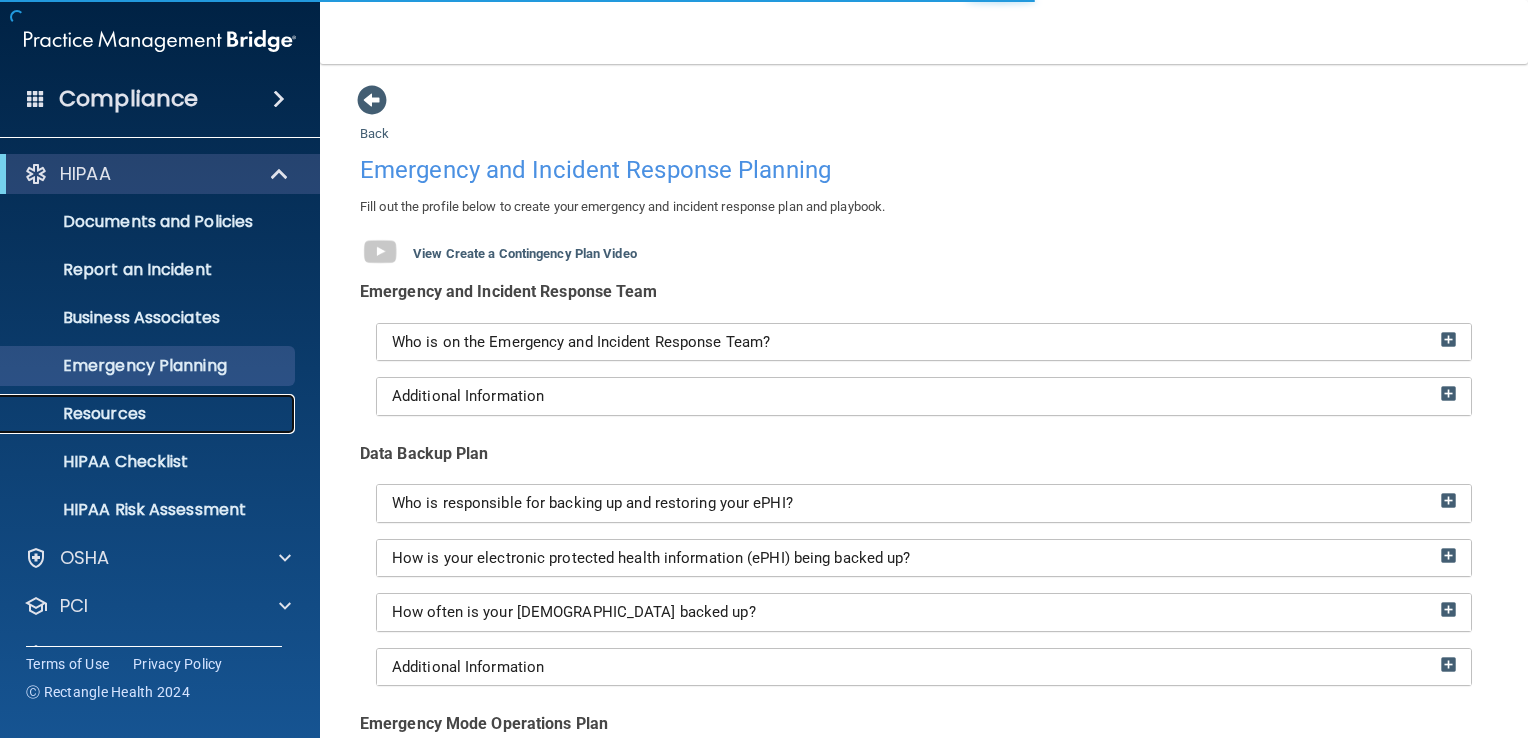 click on "Resources" at bounding box center (149, 414) 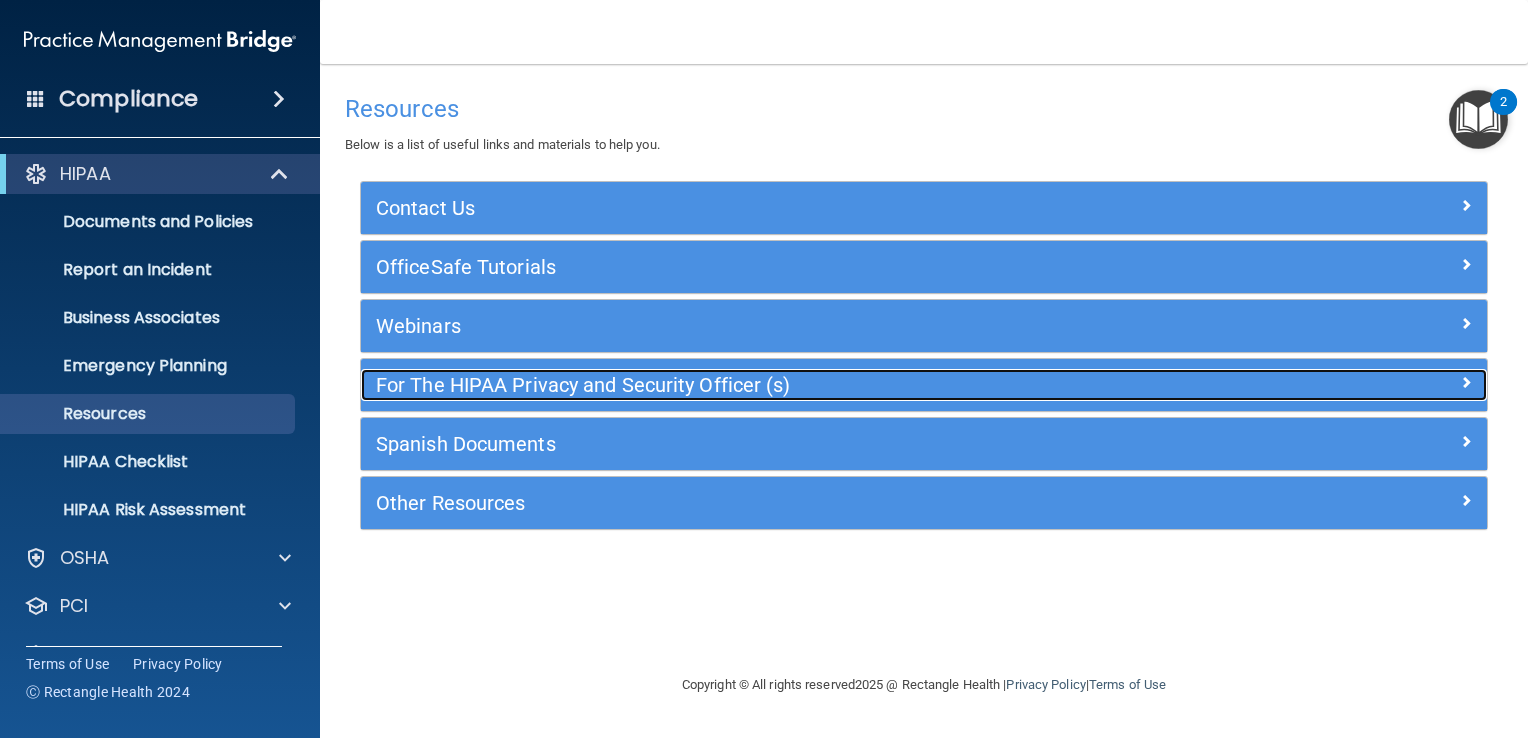 click on "For The HIPAA Privacy and Security Officer (s)" at bounding box center [783, 385] 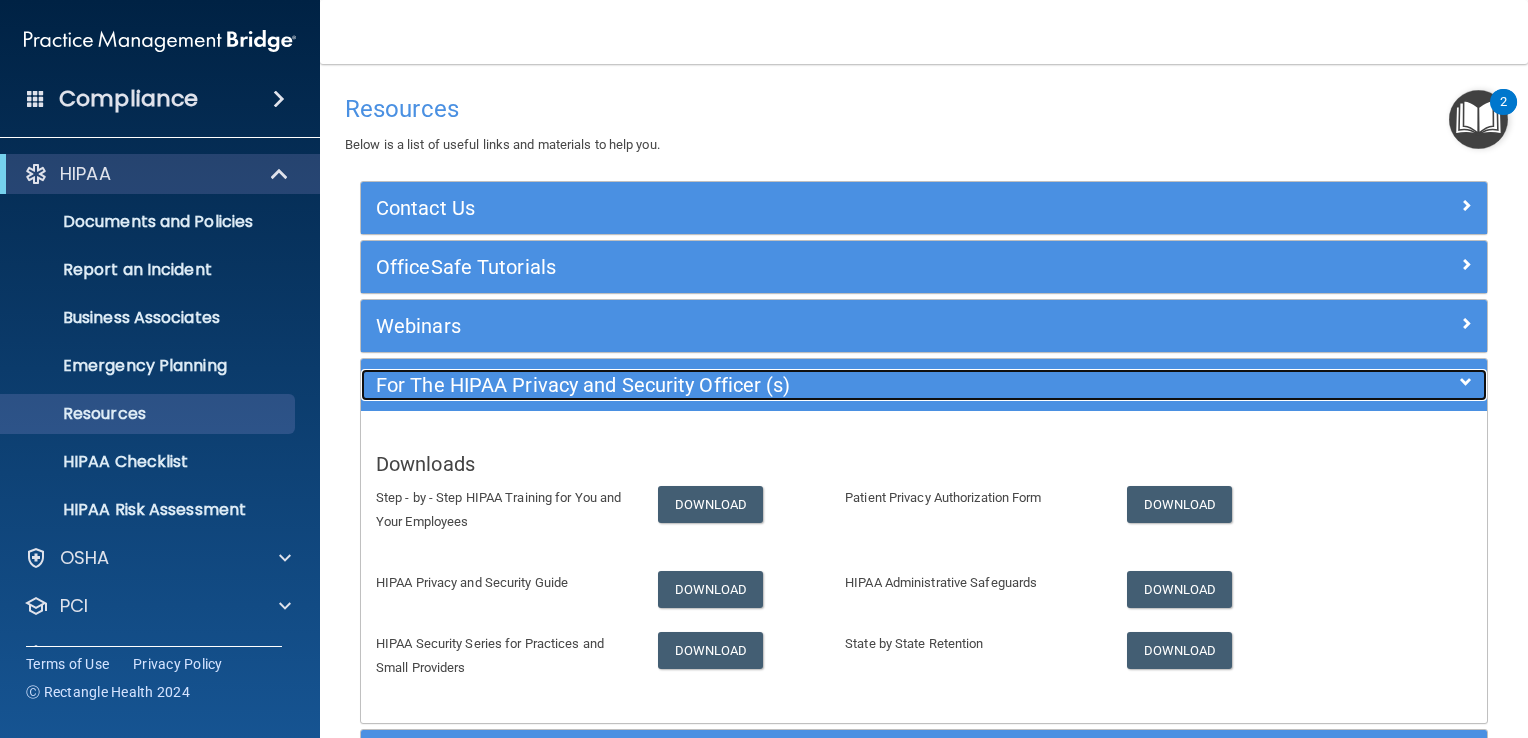 scroll, scrollTop: 100, scrollLeft: 0, axis: vertical 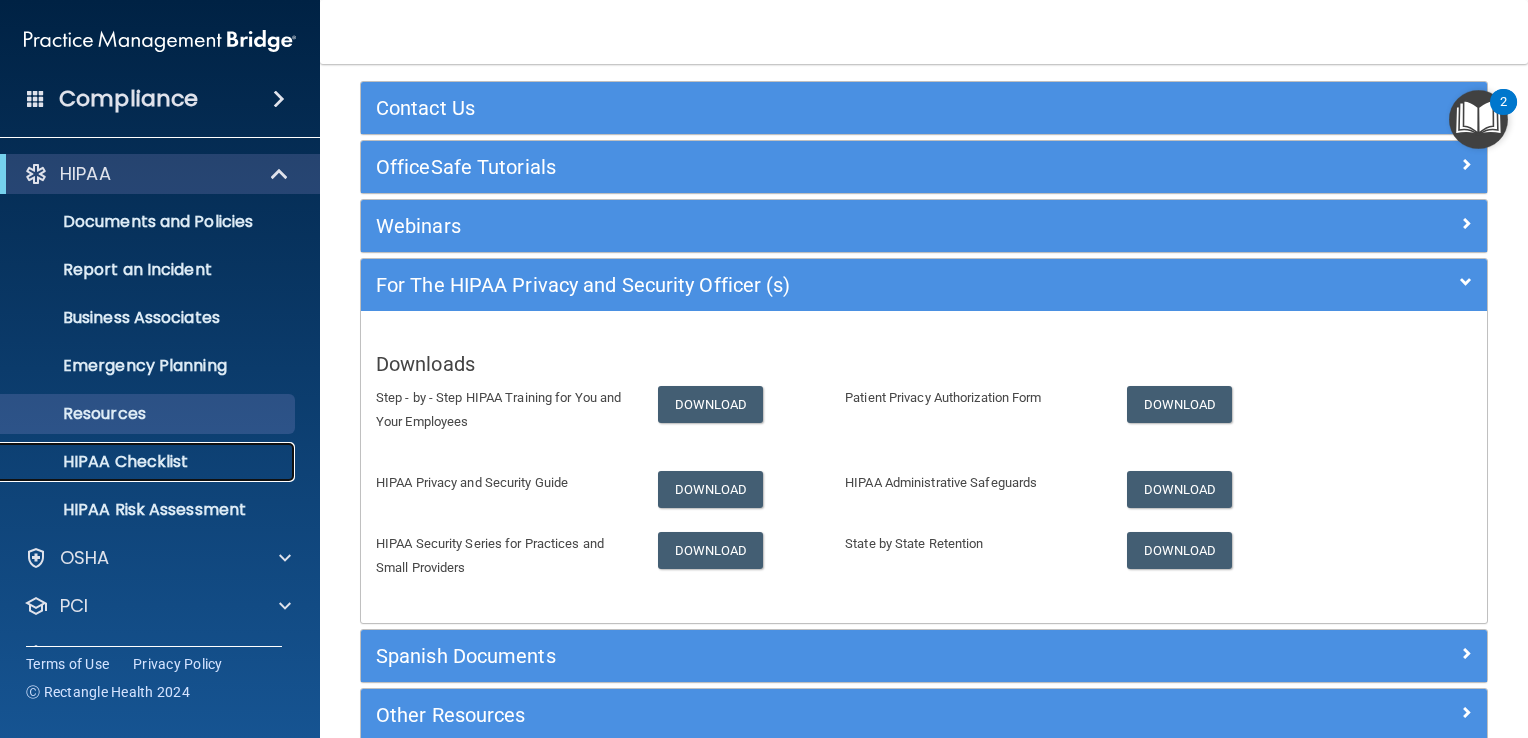 click on "HIPAA Checklist" at bounding box center [149, 462] 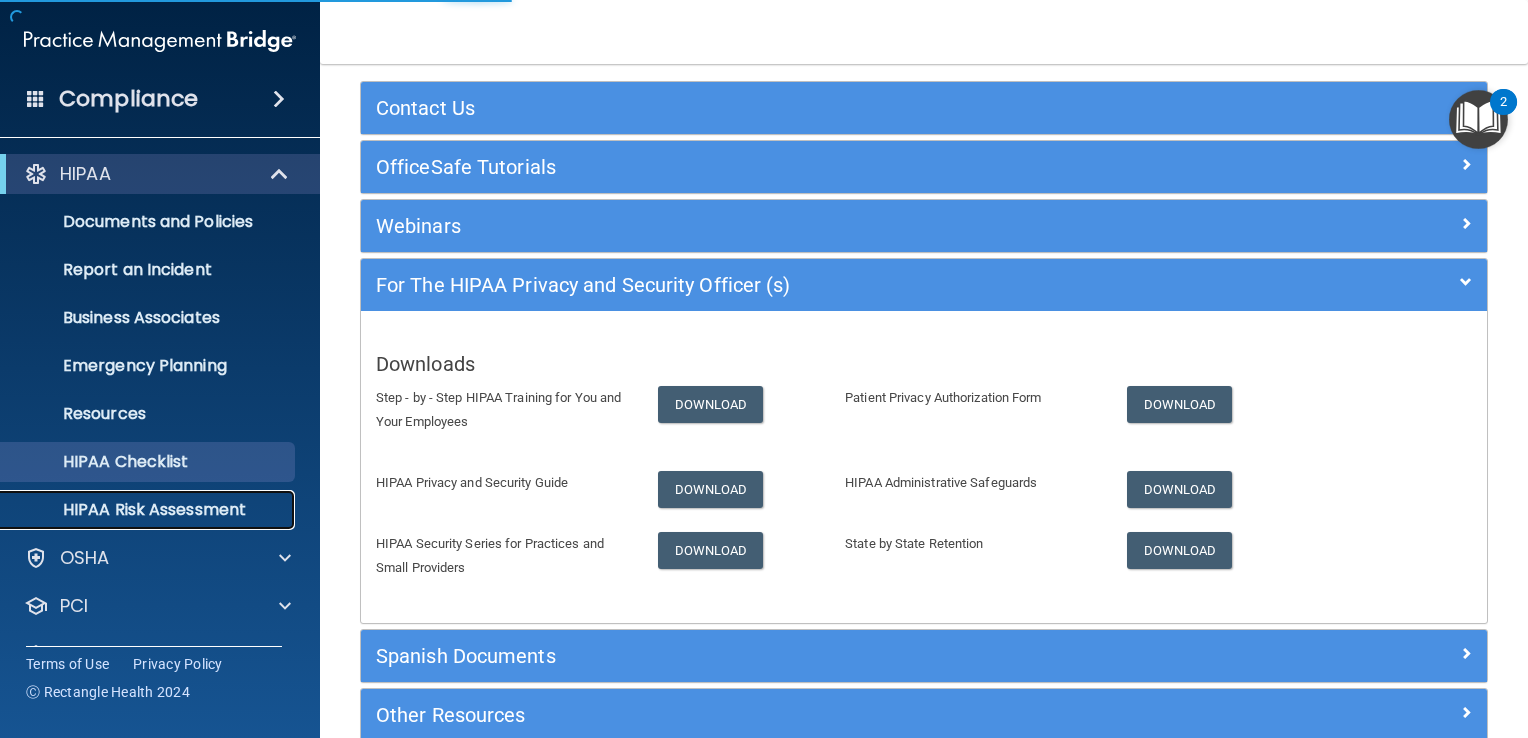 click on "HIPAA Risk Assessment" at bounding box center [149, 510] 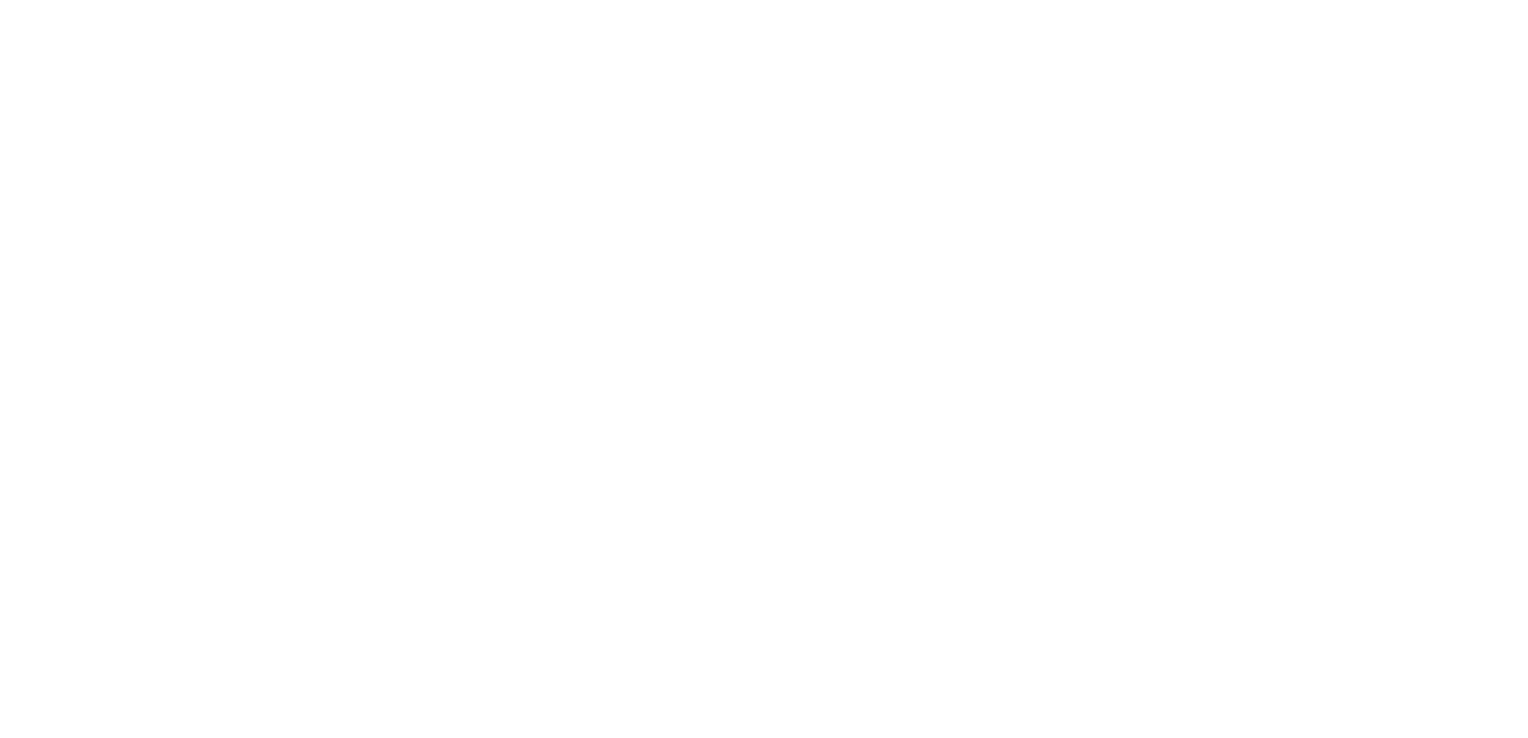 scroll, scrollTop: 0, scrollLeft: 0, axis: both 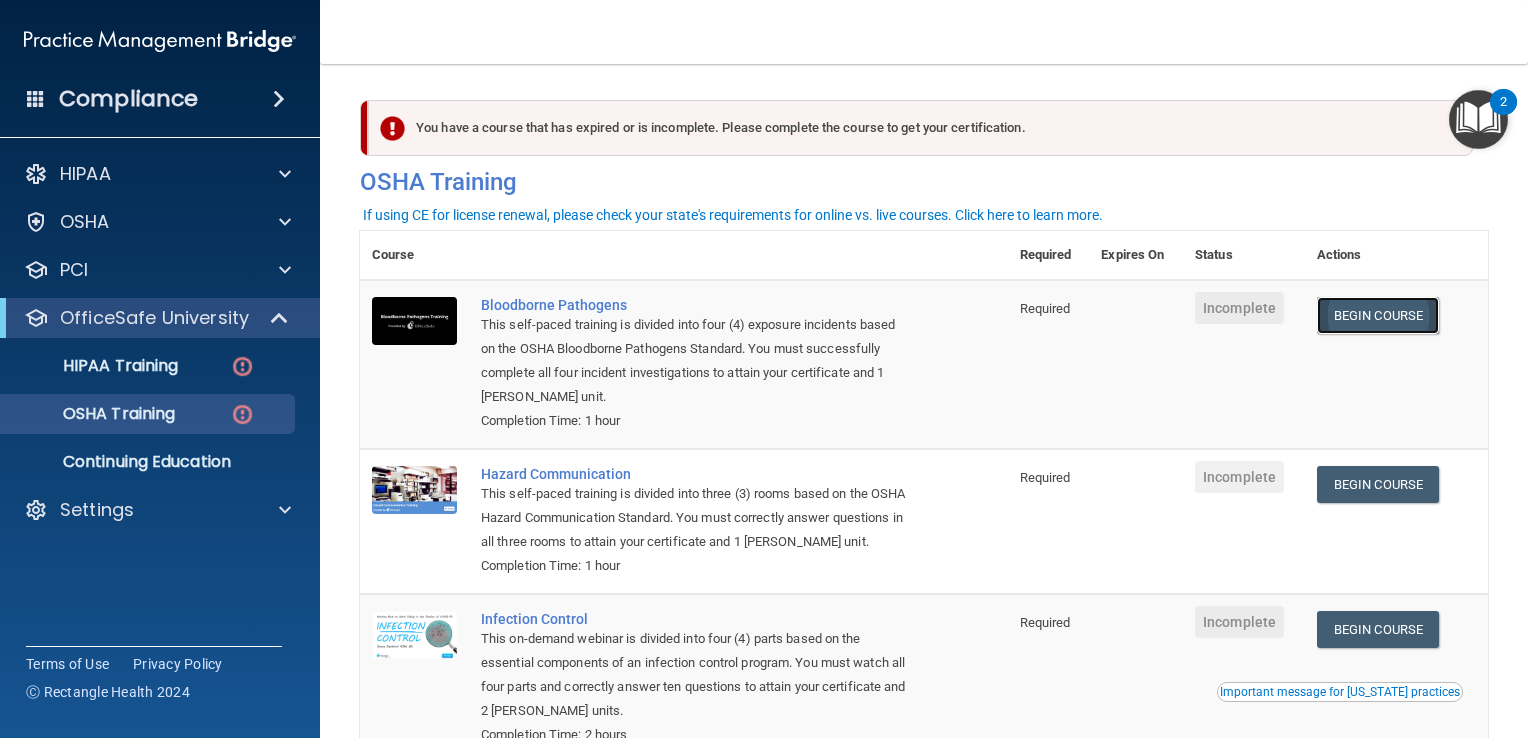 click on "Begin Course" at bounding box center [1378, 315] 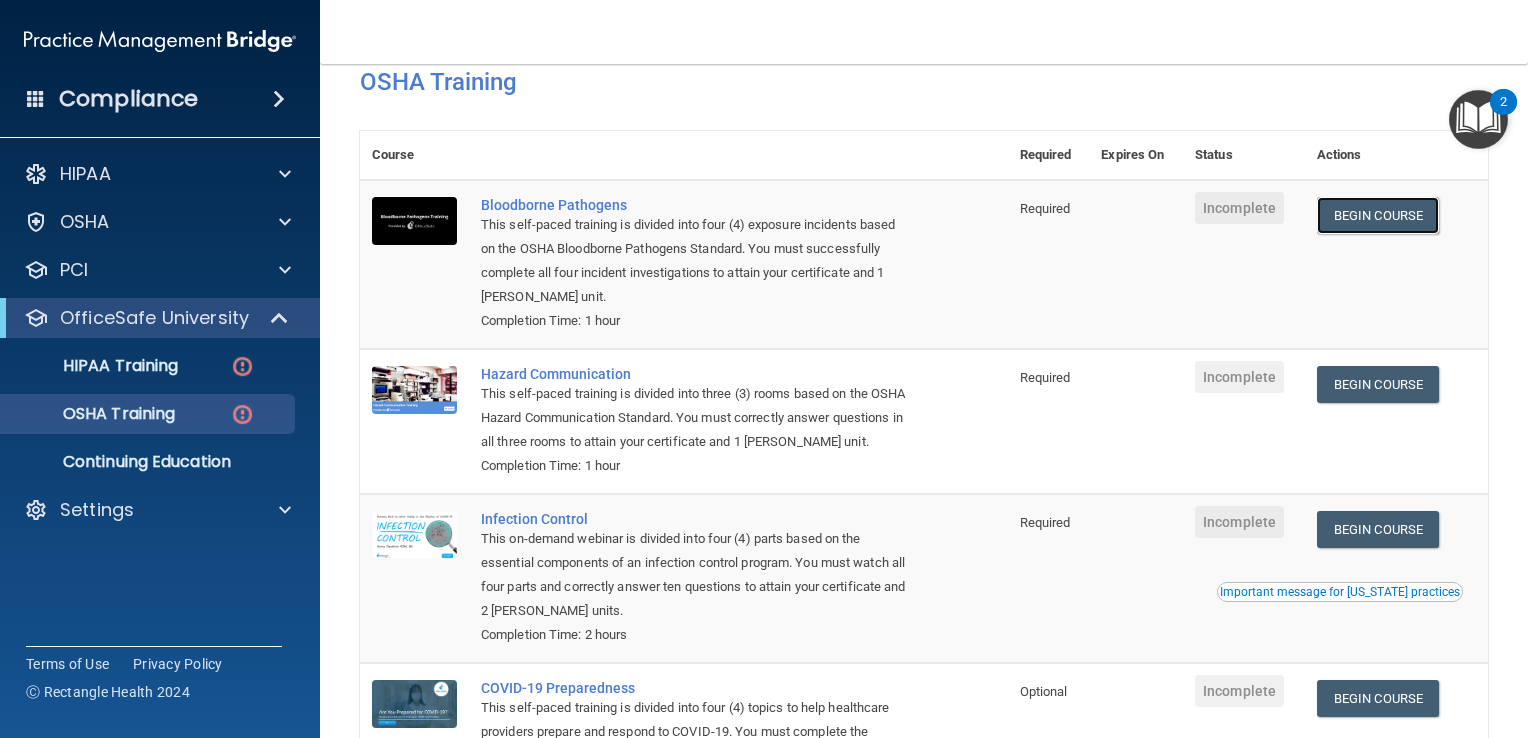 scroll, scrollTop: 0, scrollLeft: 0, axis: both 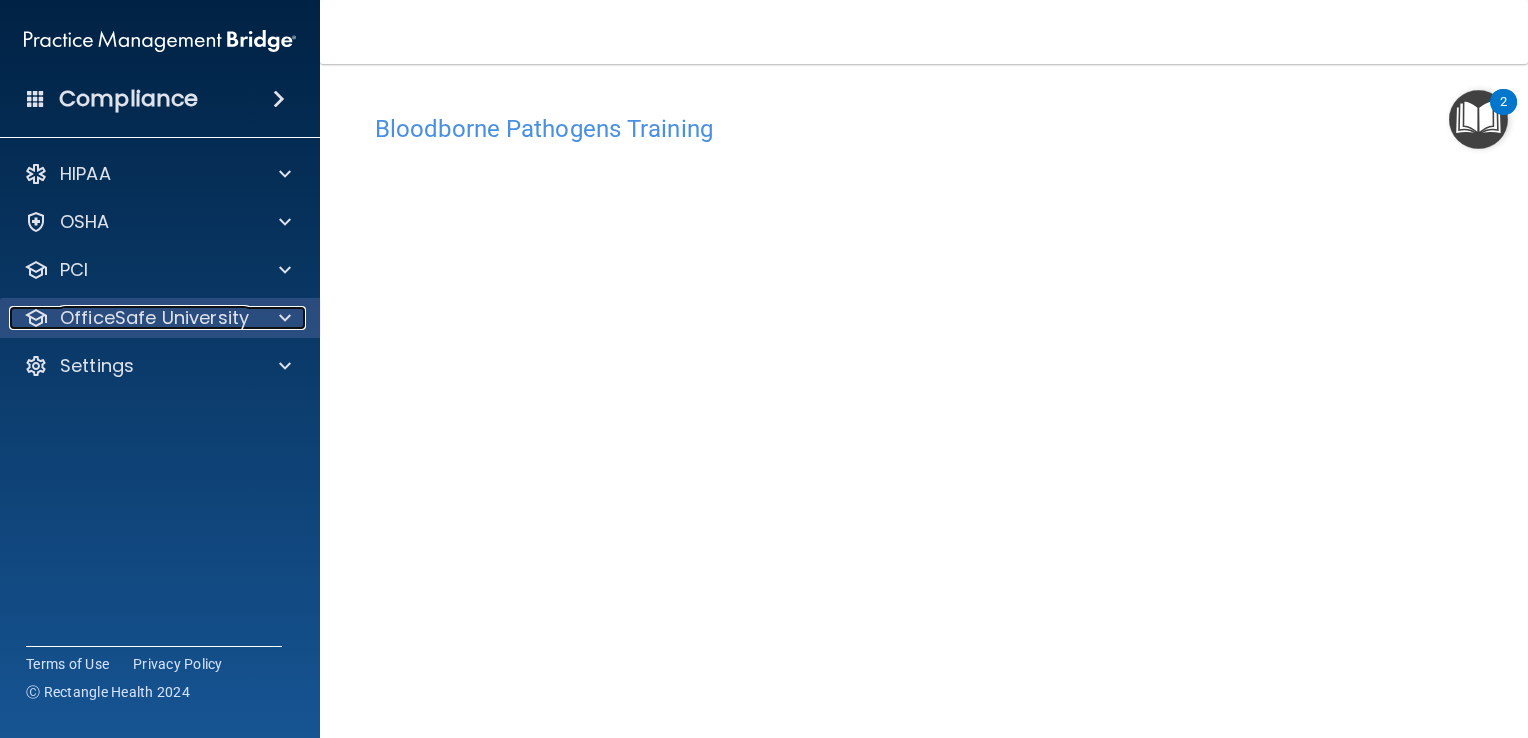 click on "OfficeSafe University" at bounding box center [154, 318] 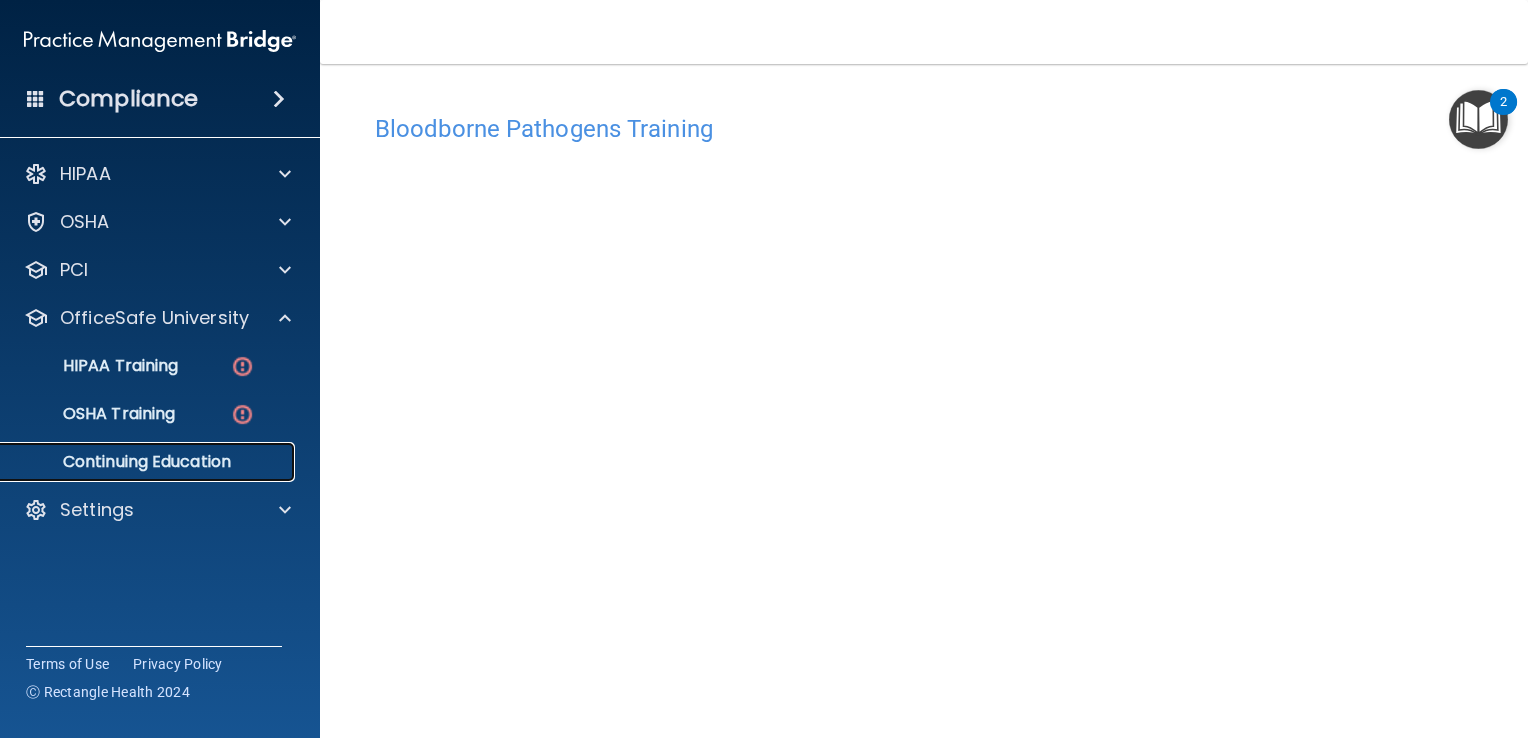 click on "Continuing Education" at bounding box center [149, 462] 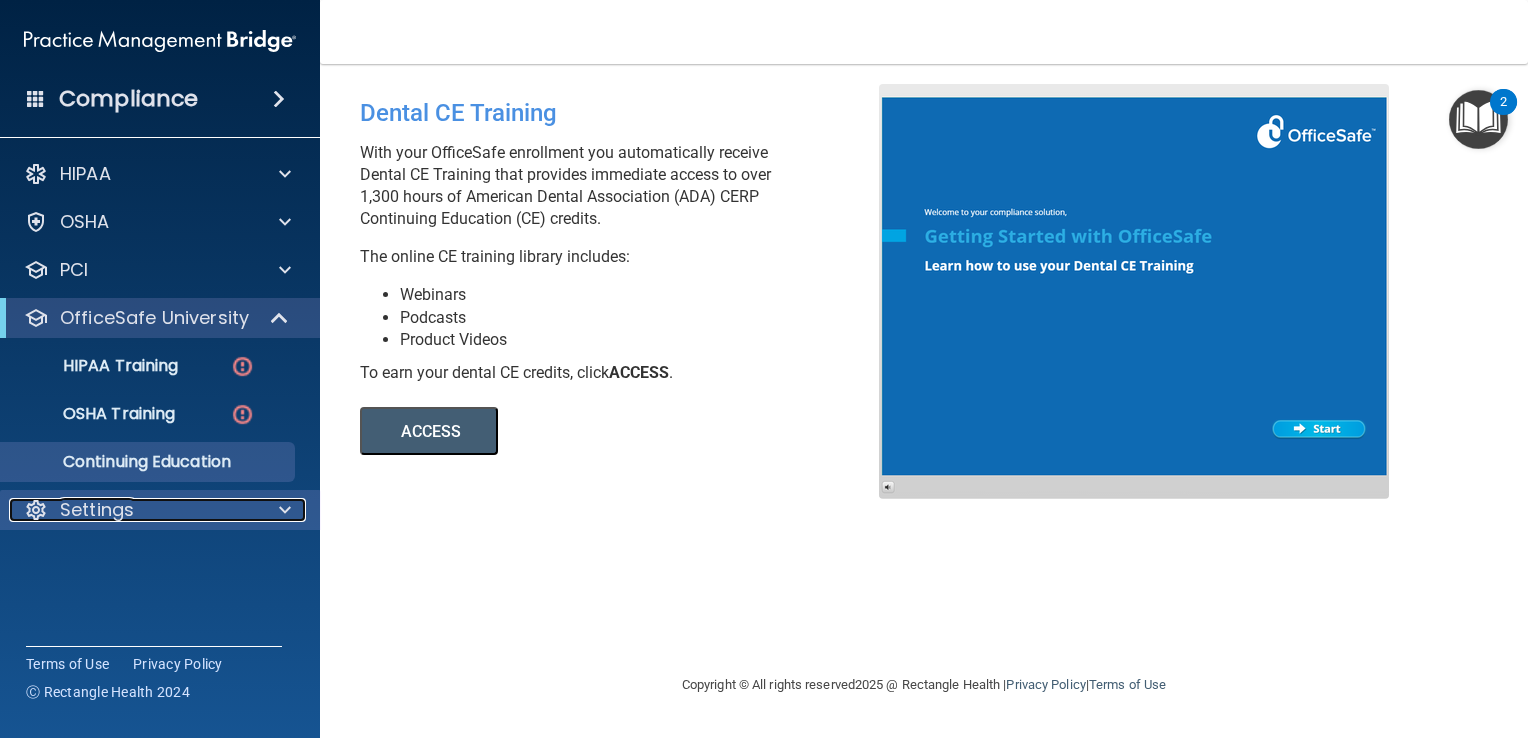 click on "Settings" at bounding box center (97, 510) 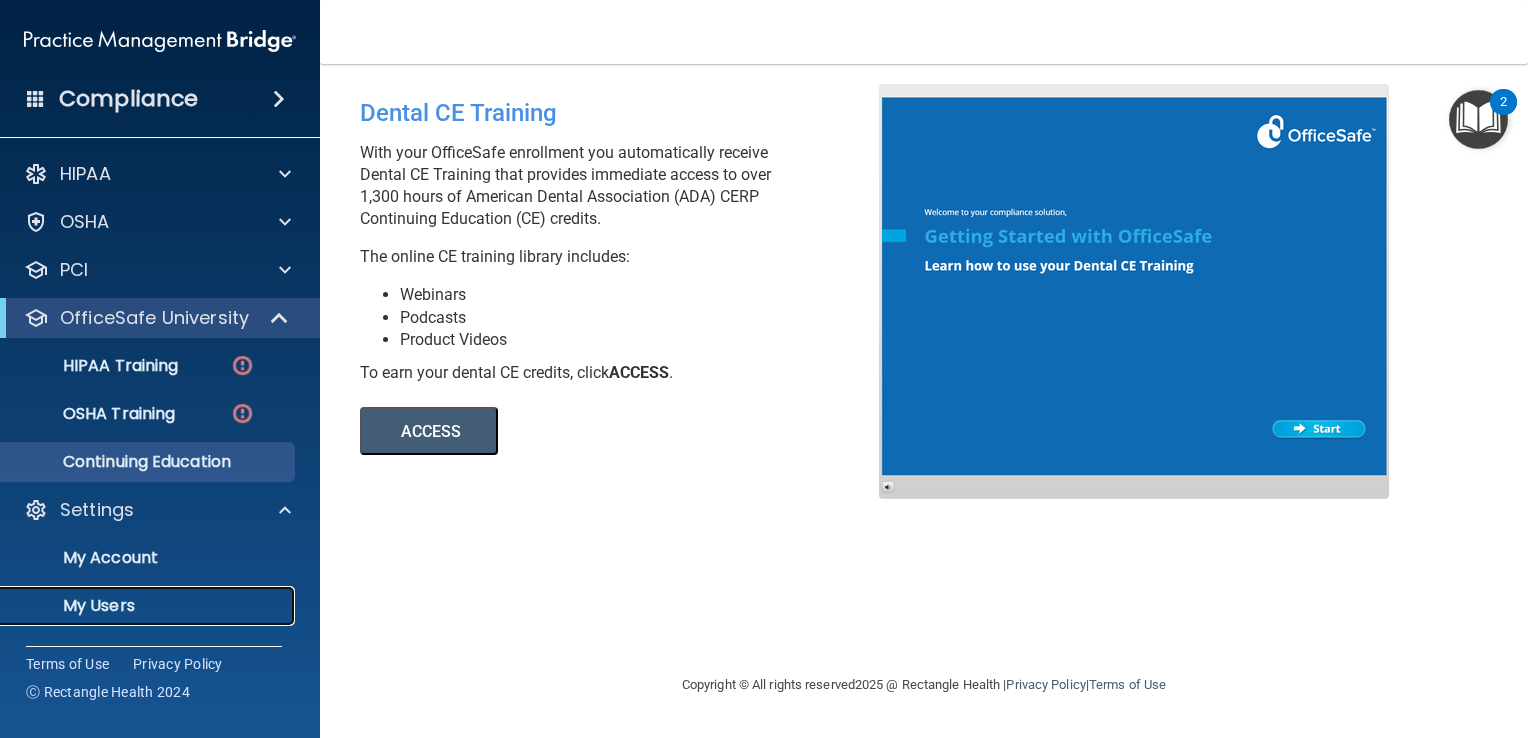 click on "My Users" at bounding box center [149, 606] 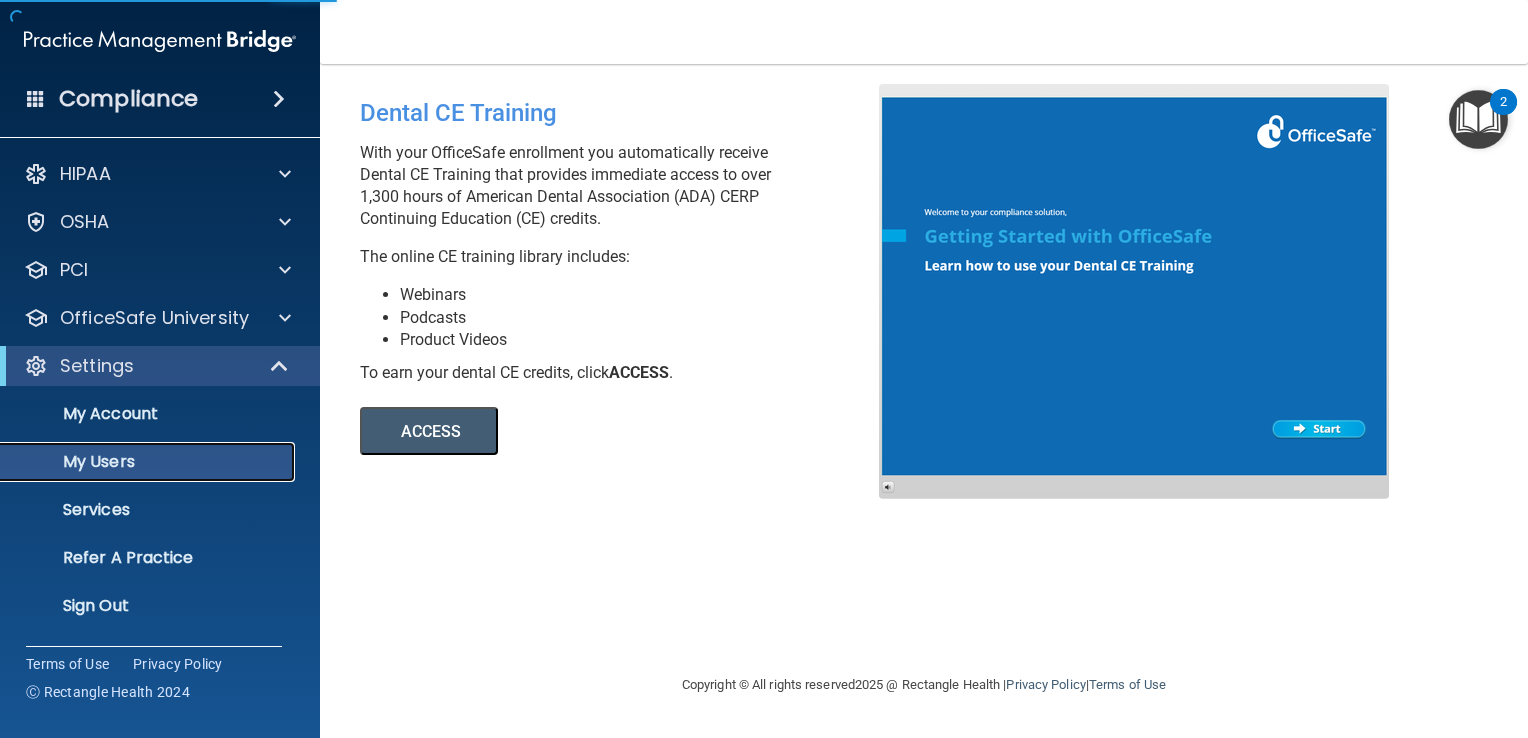 select on "20" 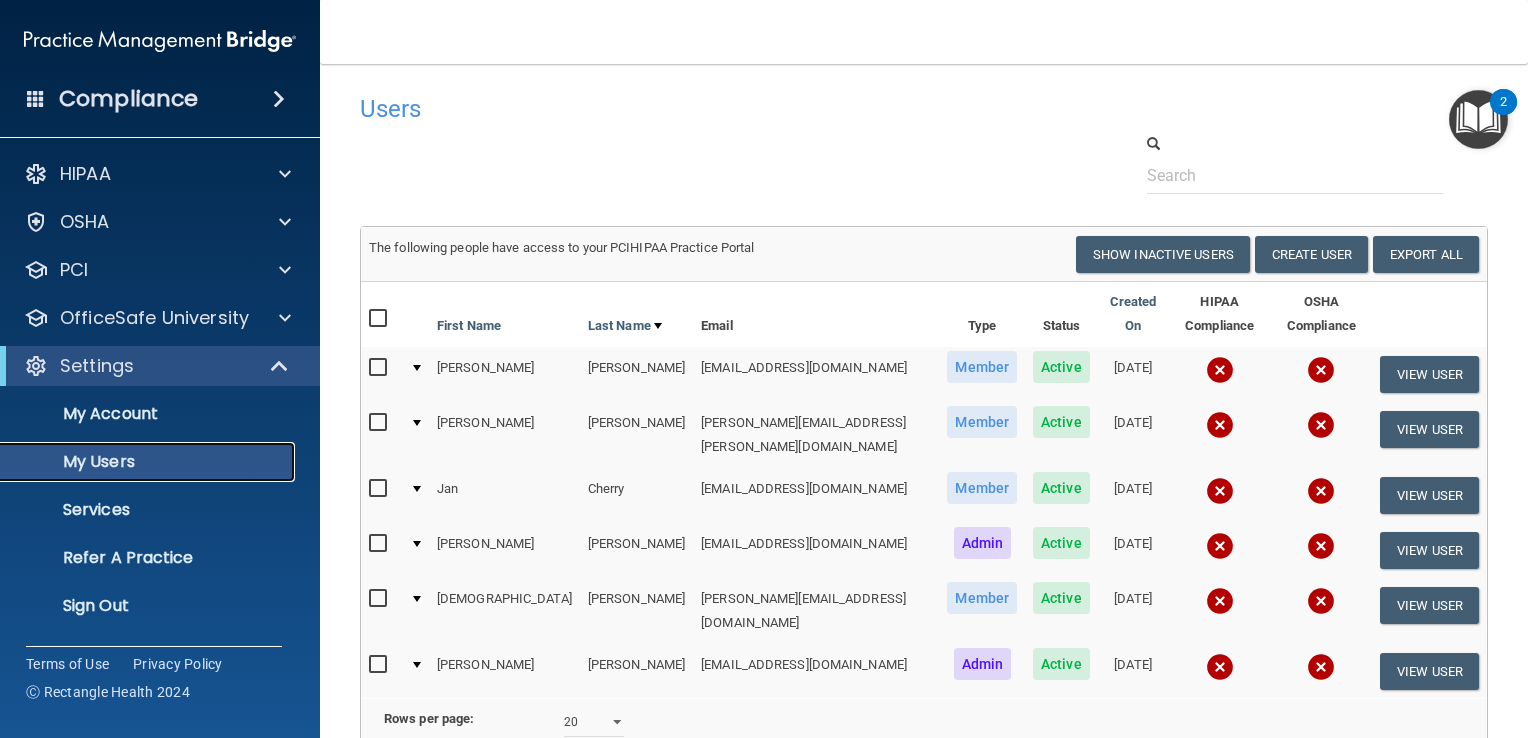 scroll, scrollTop: 100, scrollLeft: 0, axis: vertical 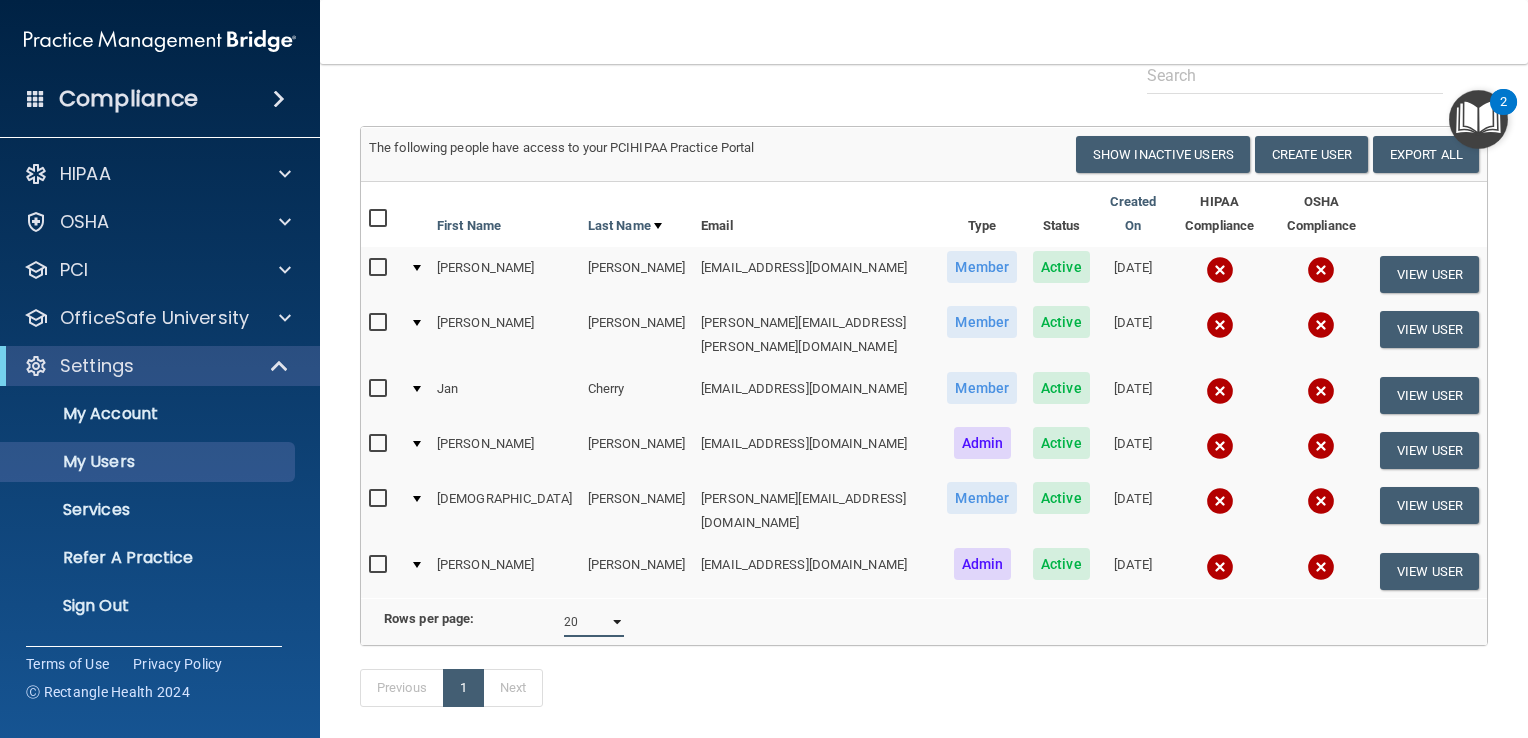 click on "10  20  30  40  all" at bounding box center [594, 622] 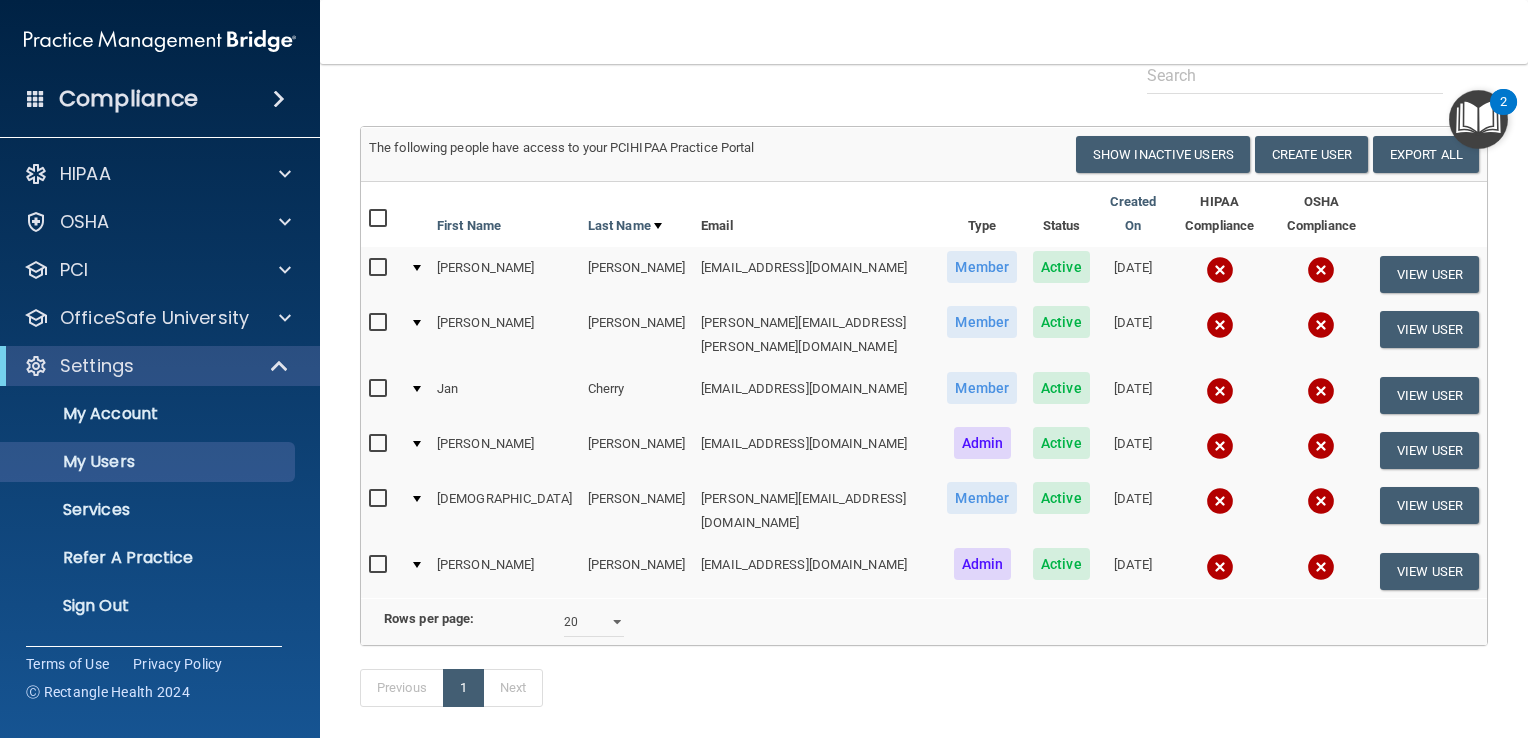click at bounding box center (380, 565) 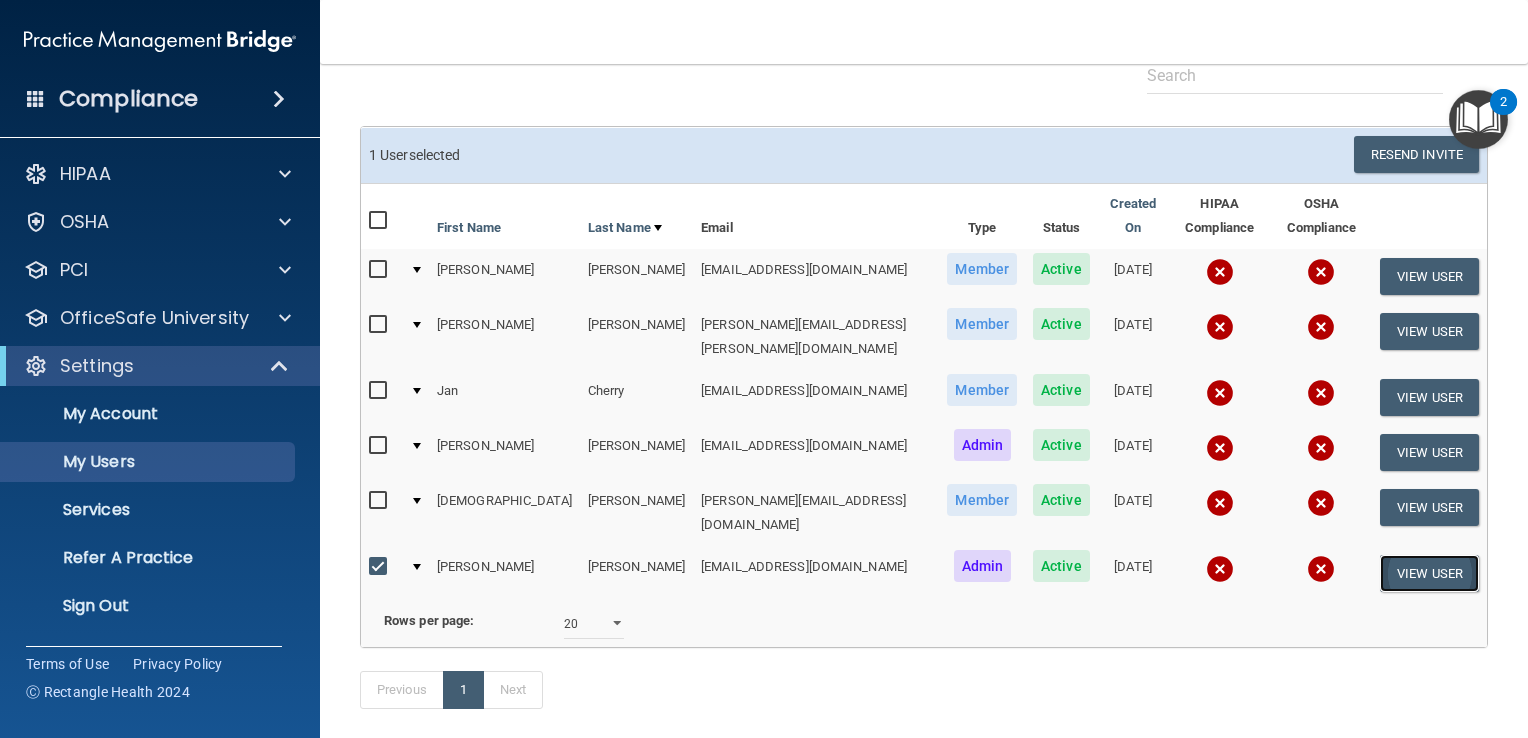 click on "View User" at bounding box center (1429, 573) 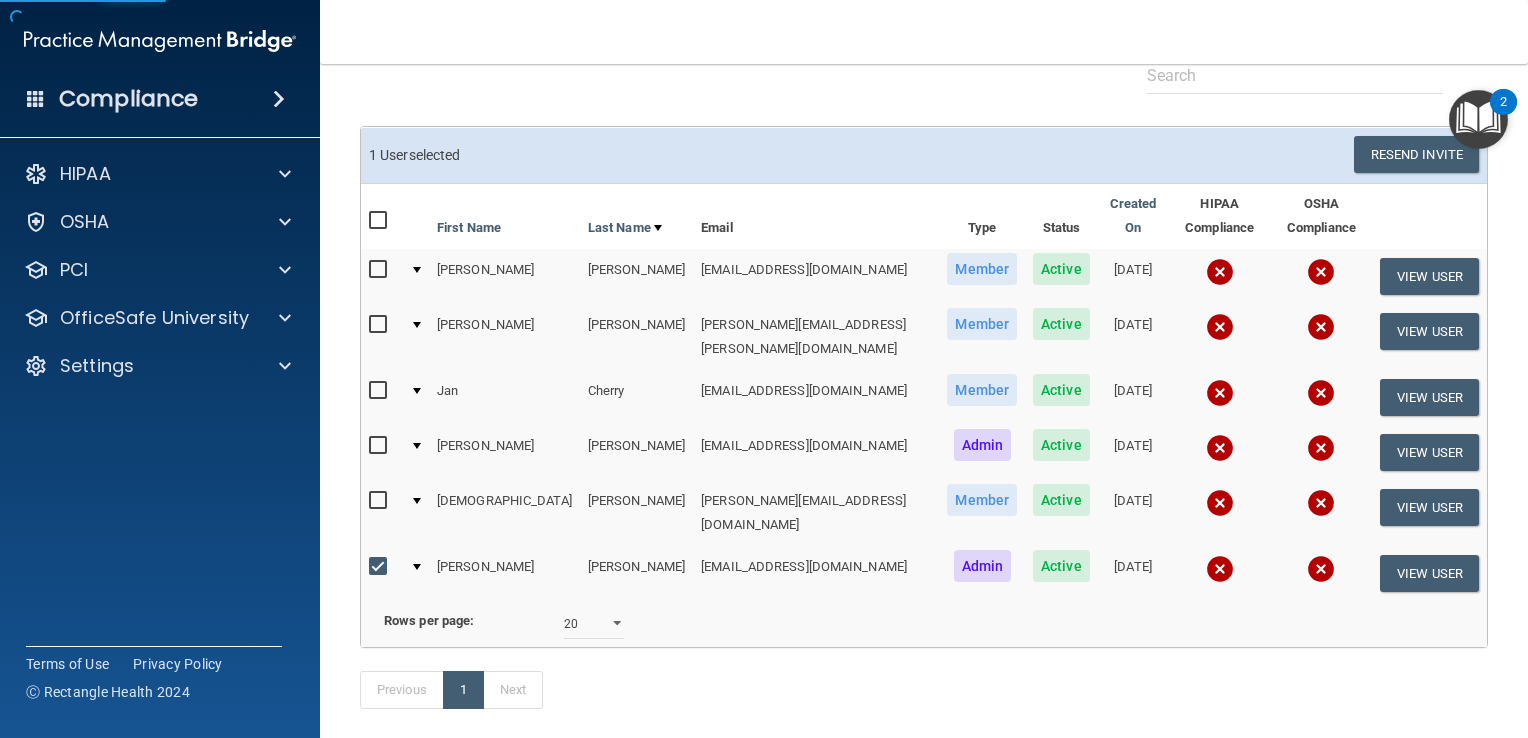 scroll, scrollTop: 0, scrollLeft: 0, axis: both 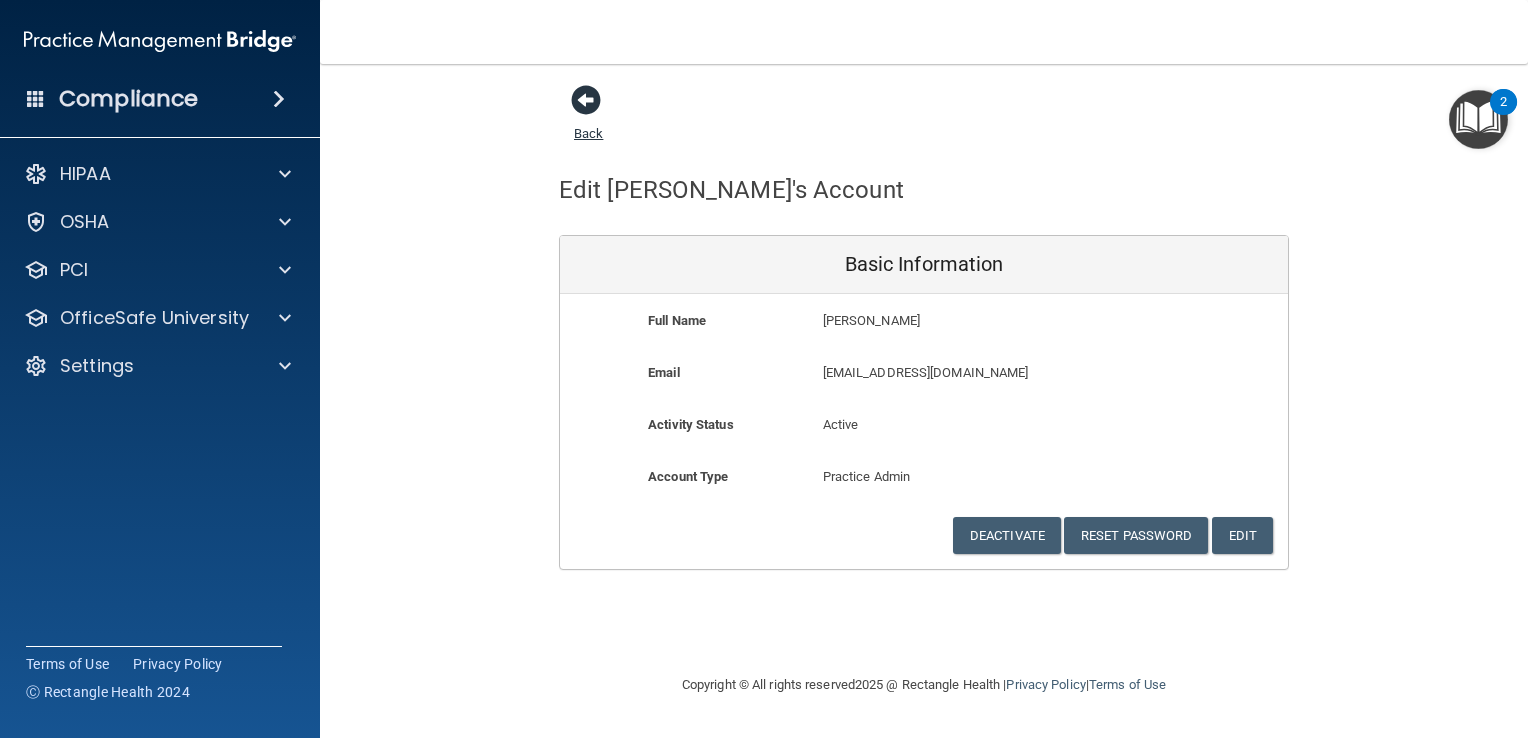 click at bounding box center [586, 100] 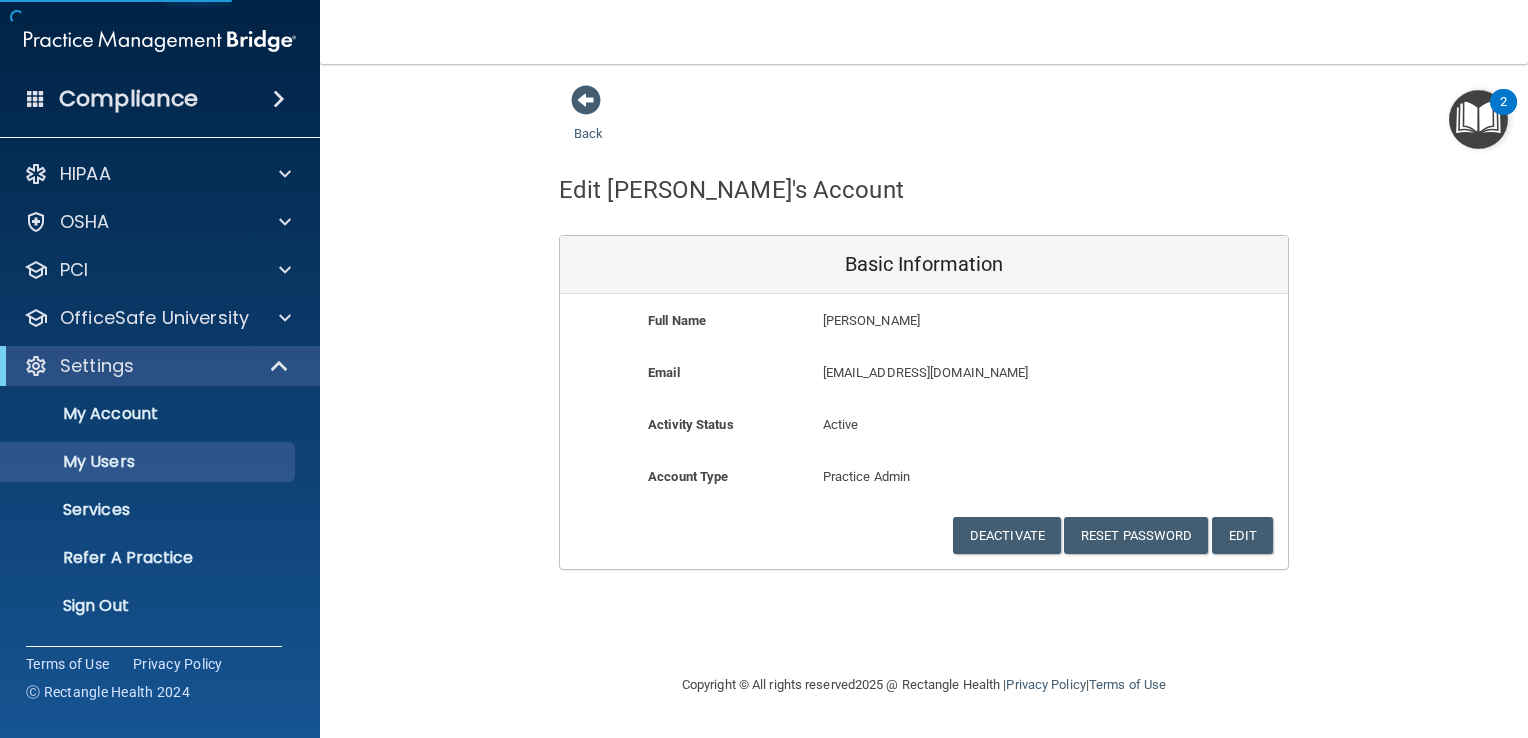 select on "20" 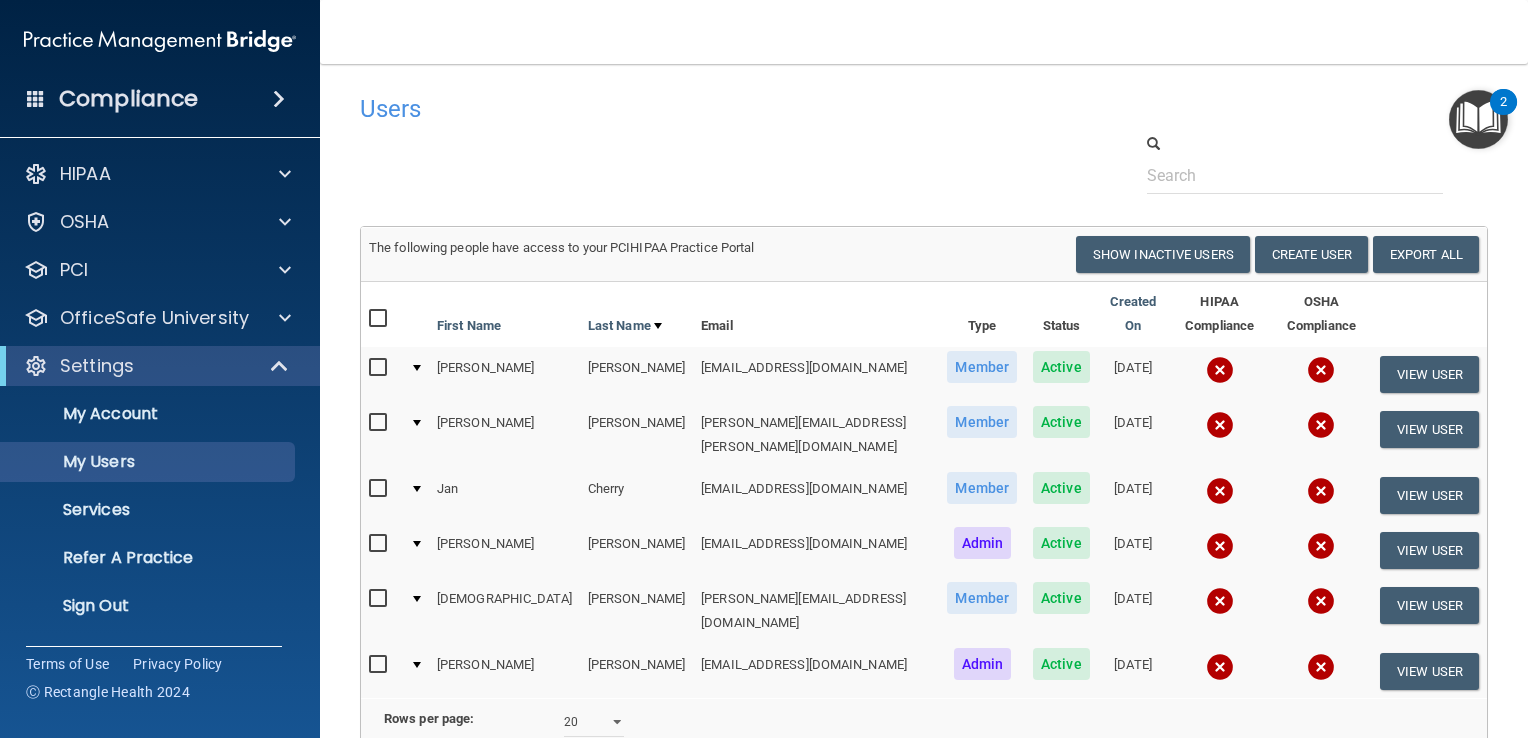scroll, scrollTop: 100, scrollLeft: 0, axis: vertical 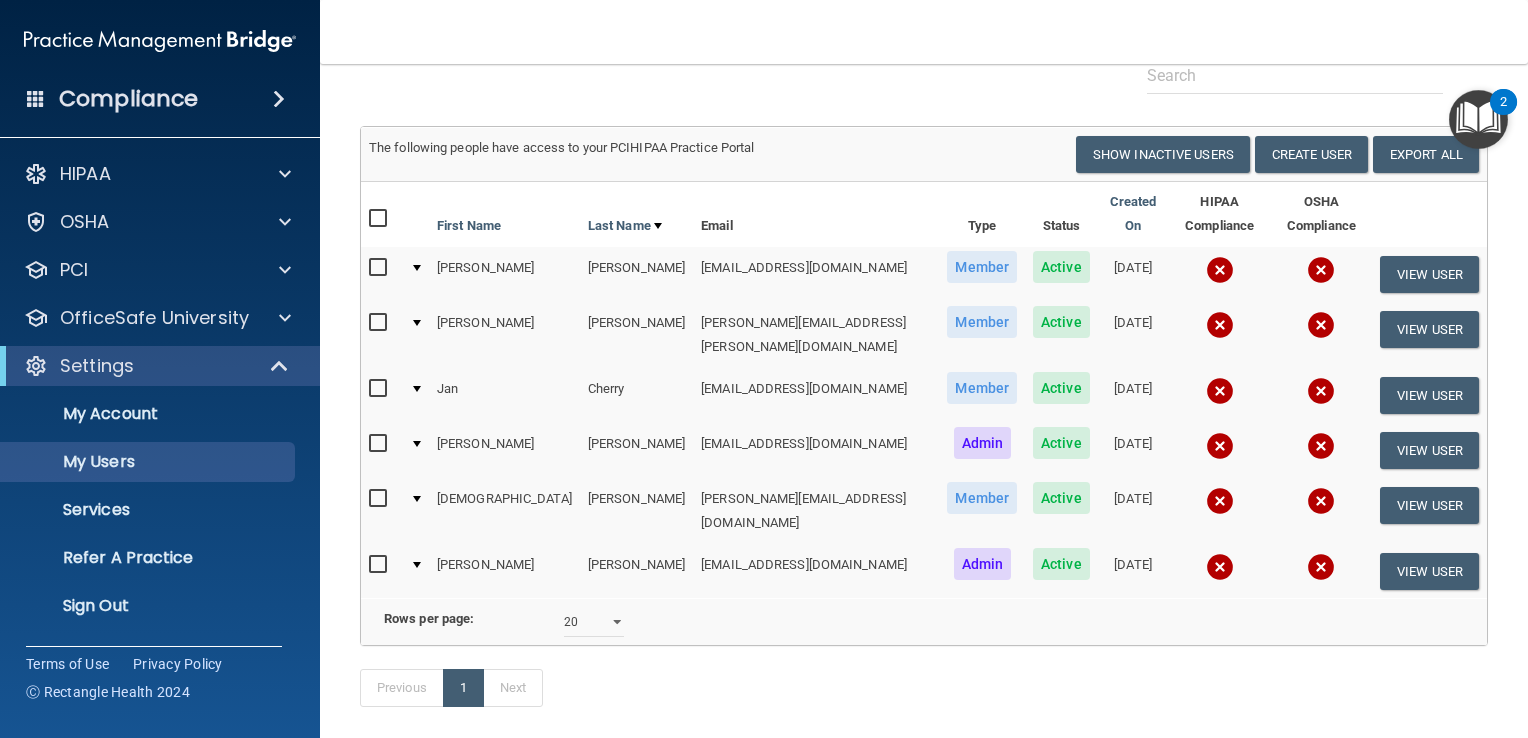 click at bounding box center [380, 565] 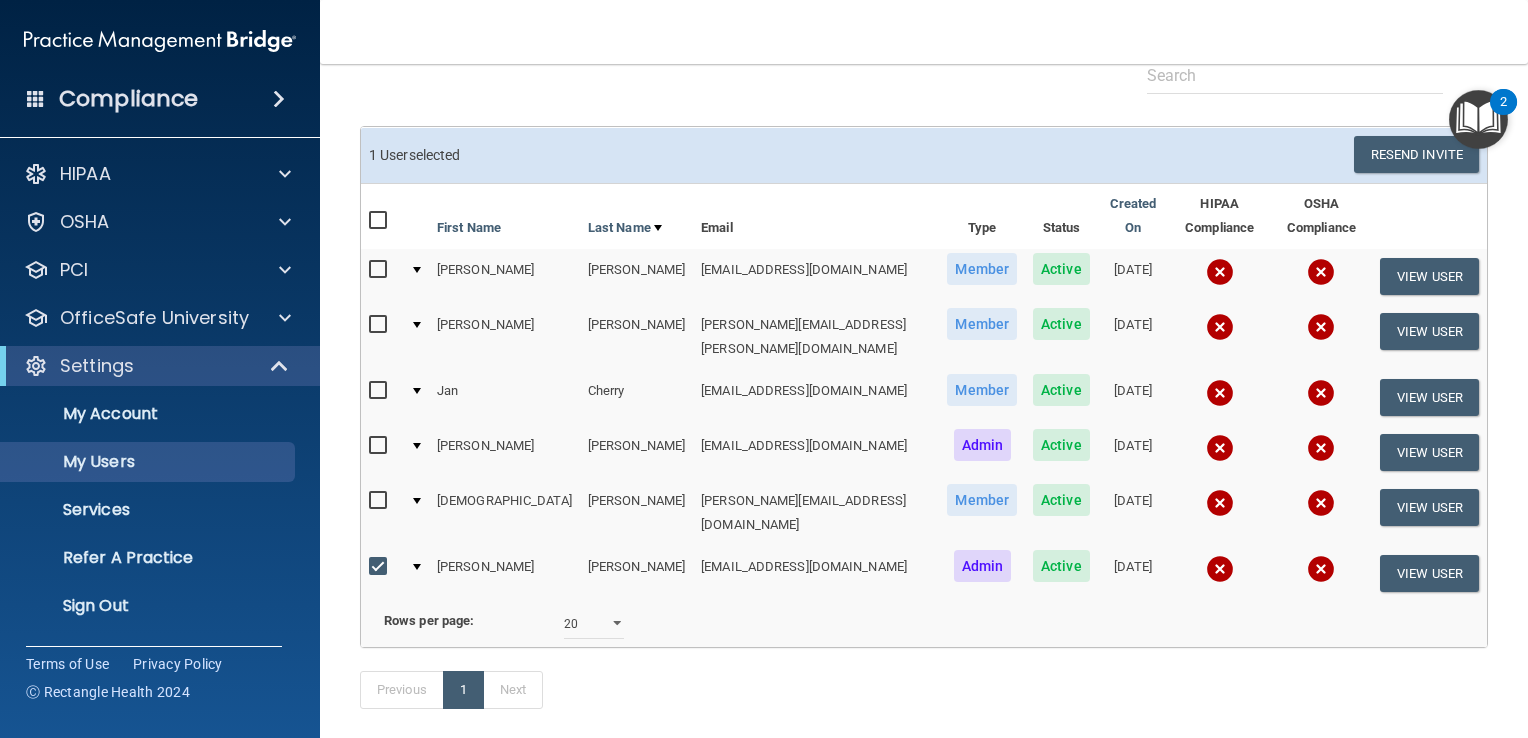click at bounding box center [380, 567] 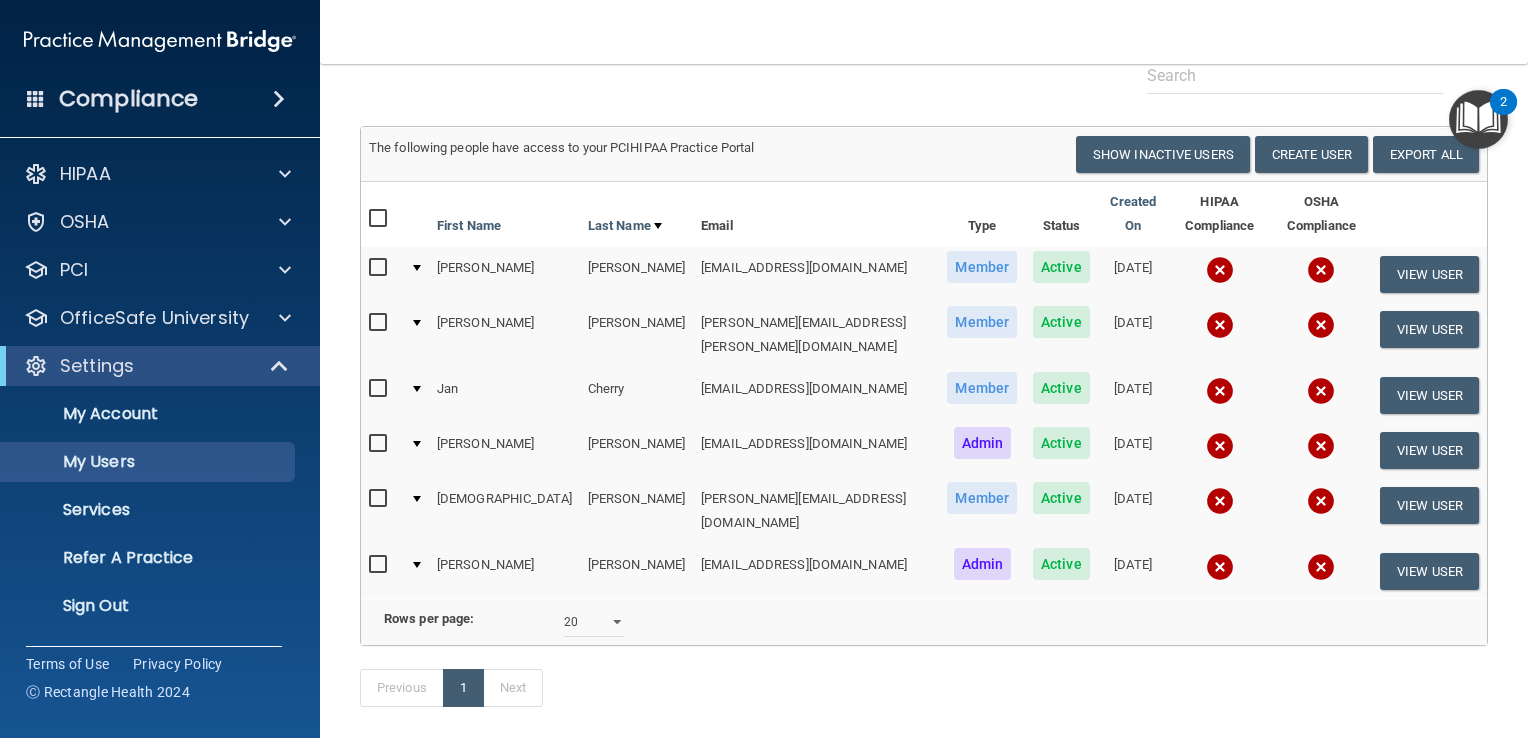 click at bounding box center (380, 565) 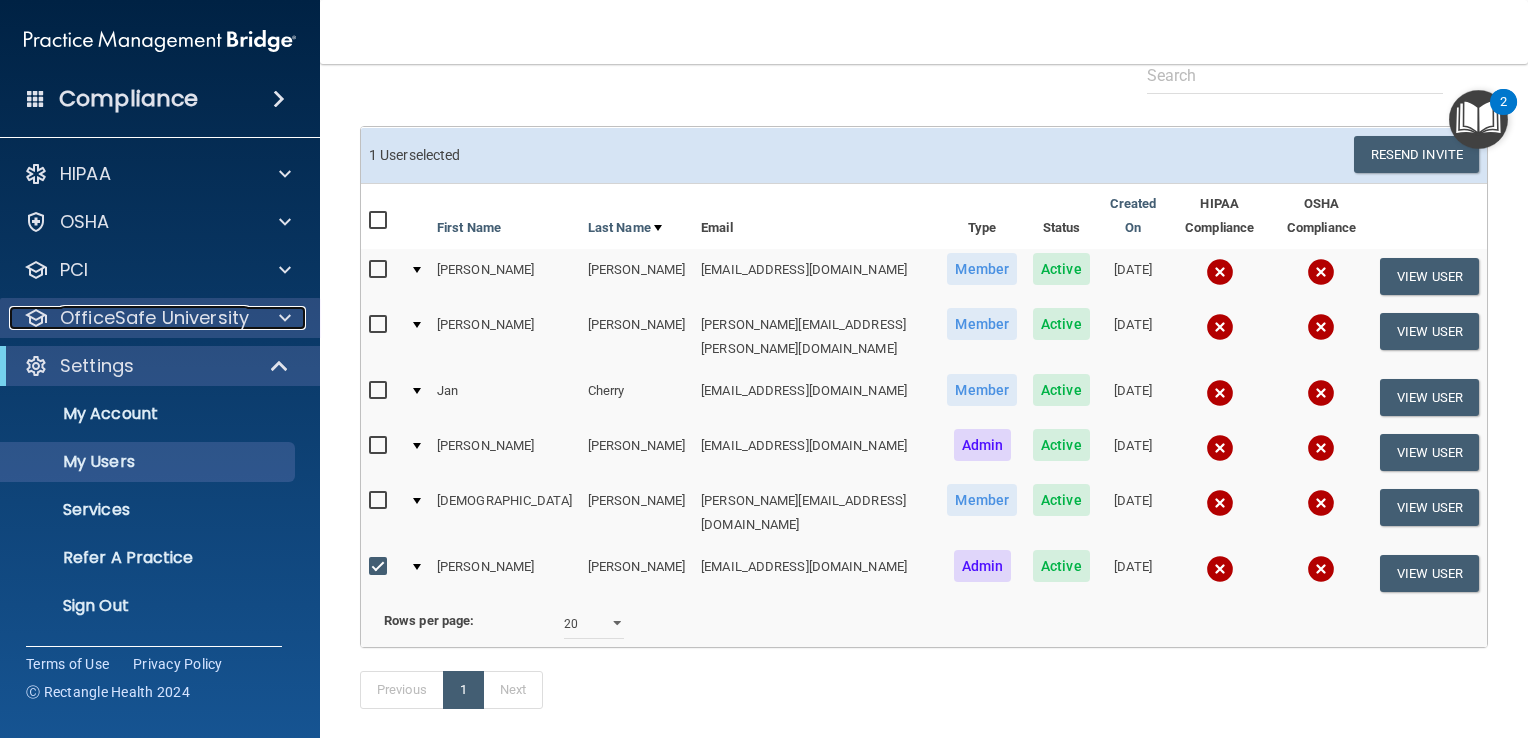 click on "OfficeSafe University" at bounding box center [154, 318] 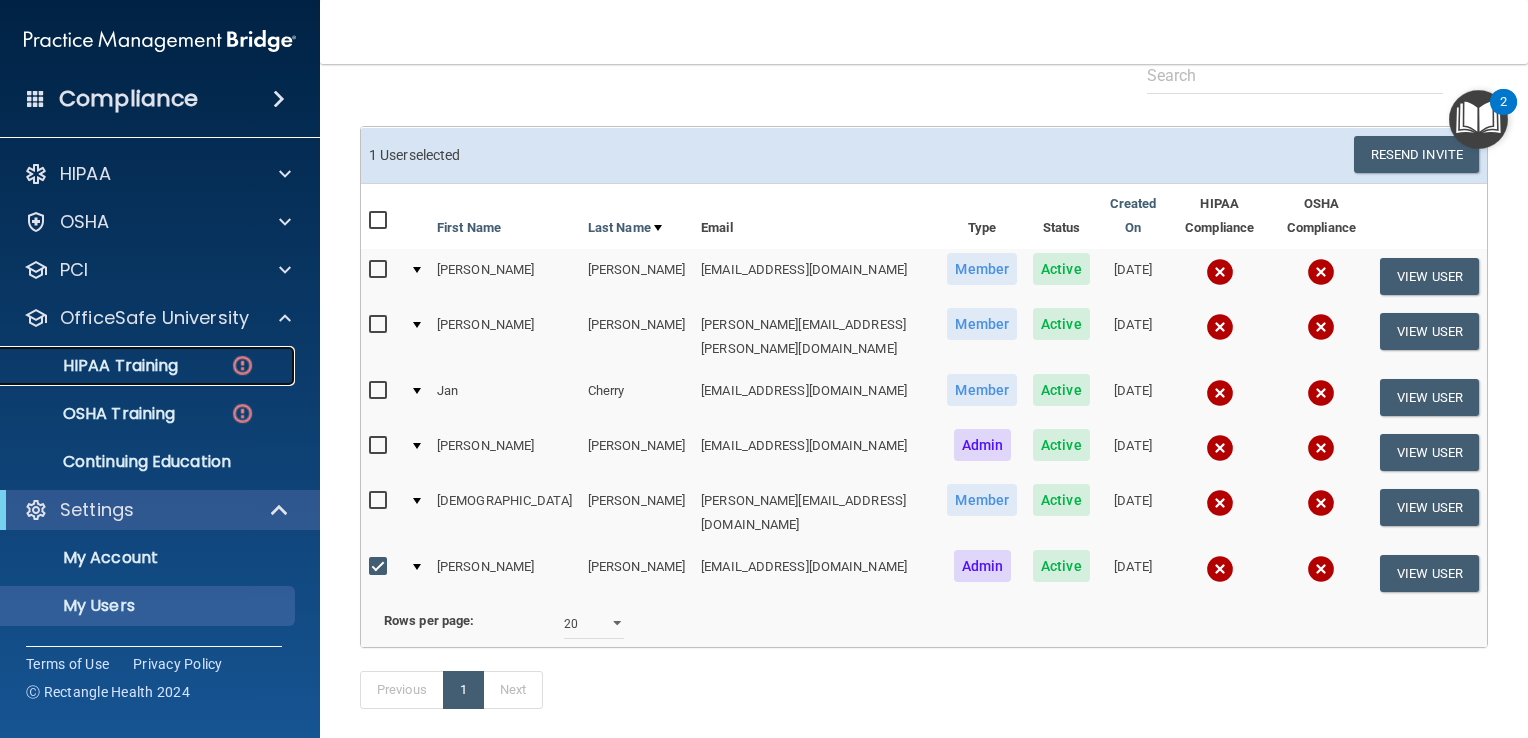 click on "HIPAA Training" at bounding box center [95, 366] 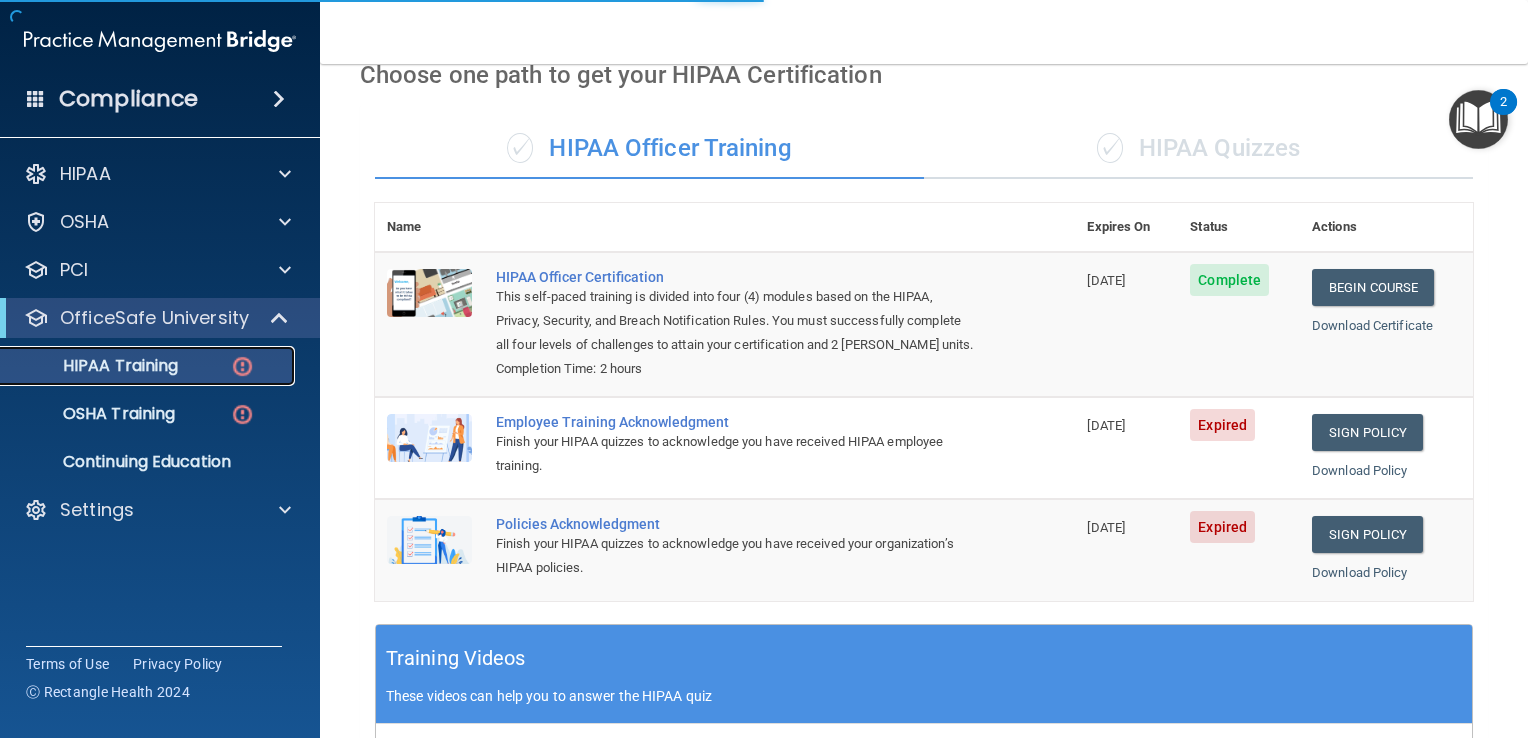 scroll, scrollTop: 560, scrollLeft: 0, axis: vertical 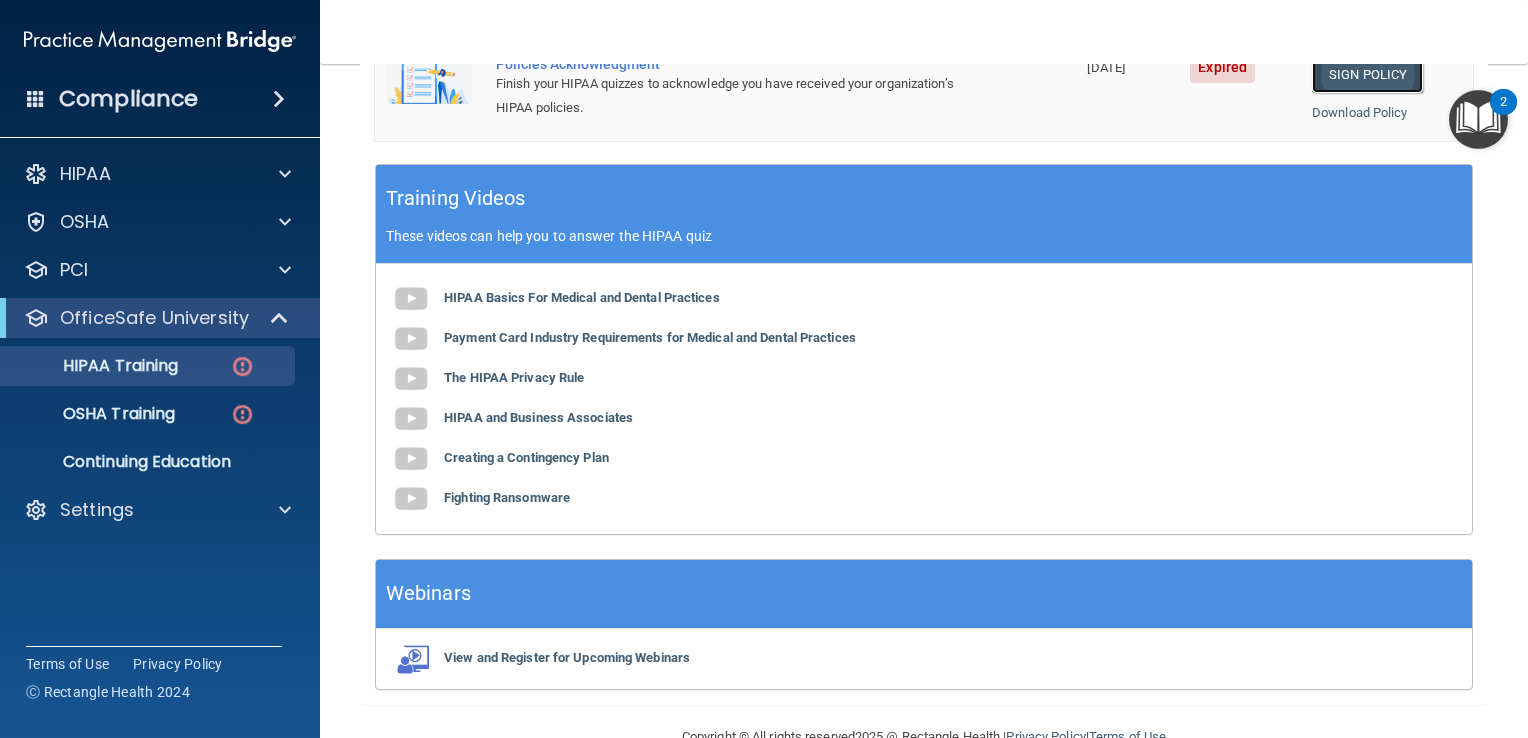 click on "Sign Policy" at bounding box center (1367, 74) 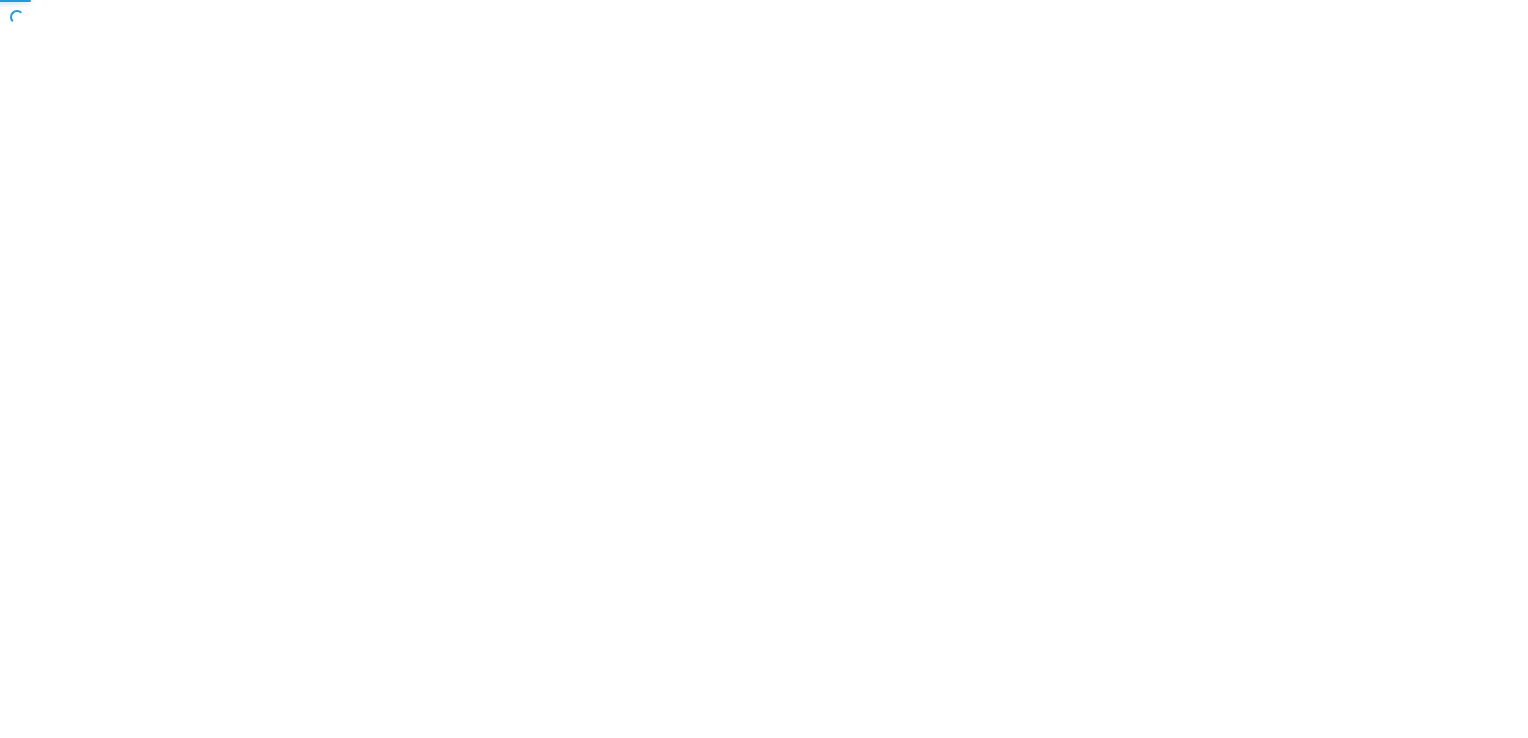 scroll, scrollTop: 0, scrollLeft: 0, axis: both 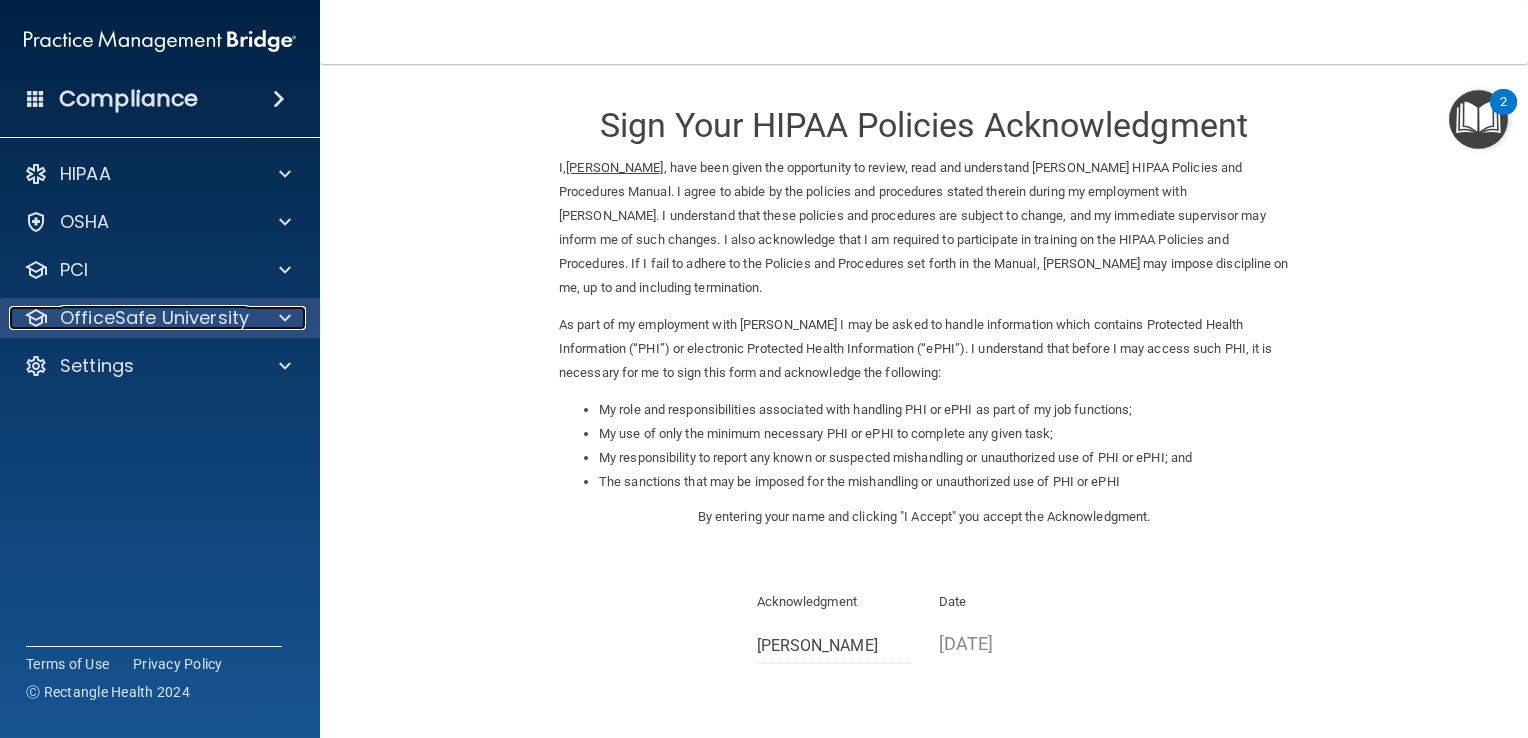 click on "OfficeSafe University" at bounding box center (154, 318) 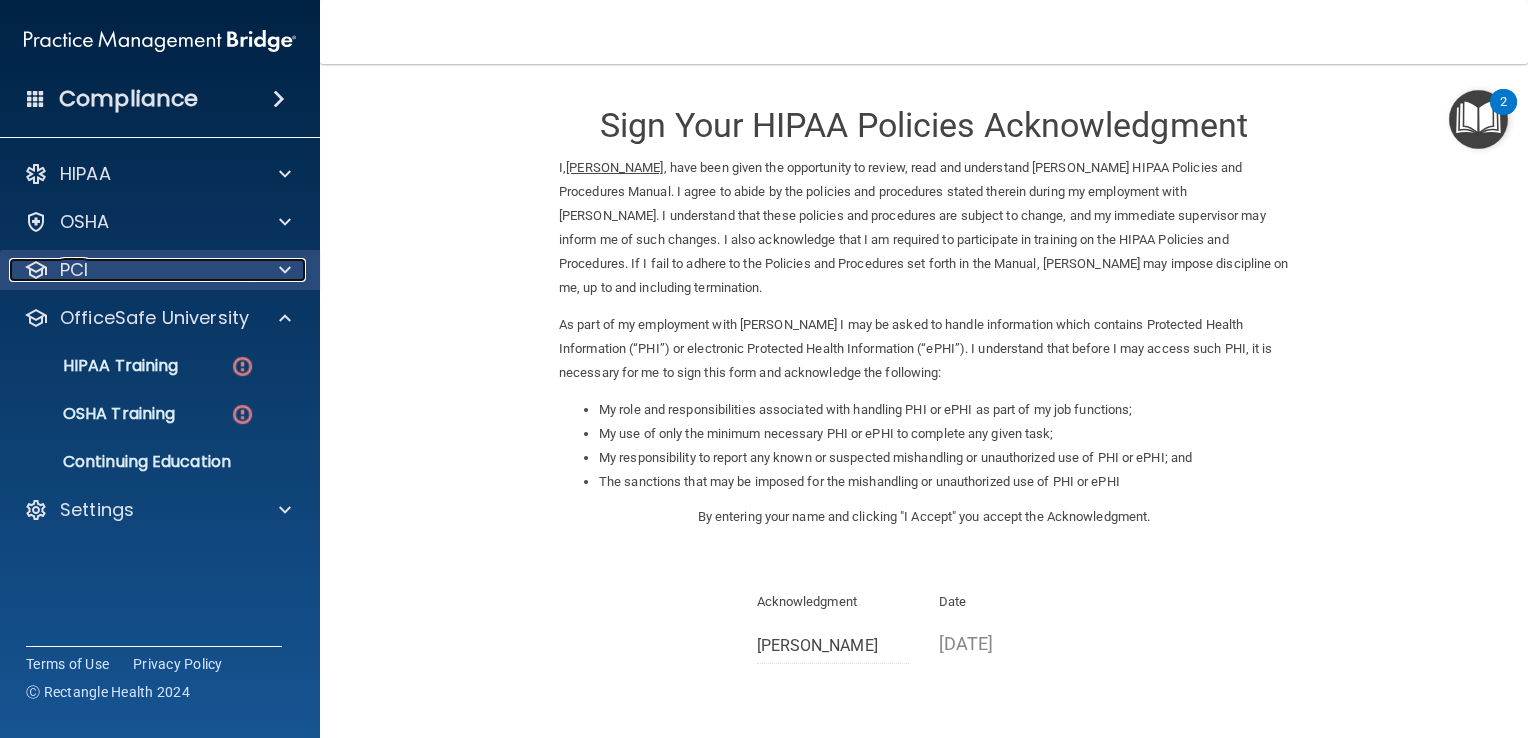 click at bounding box center [282, 270] 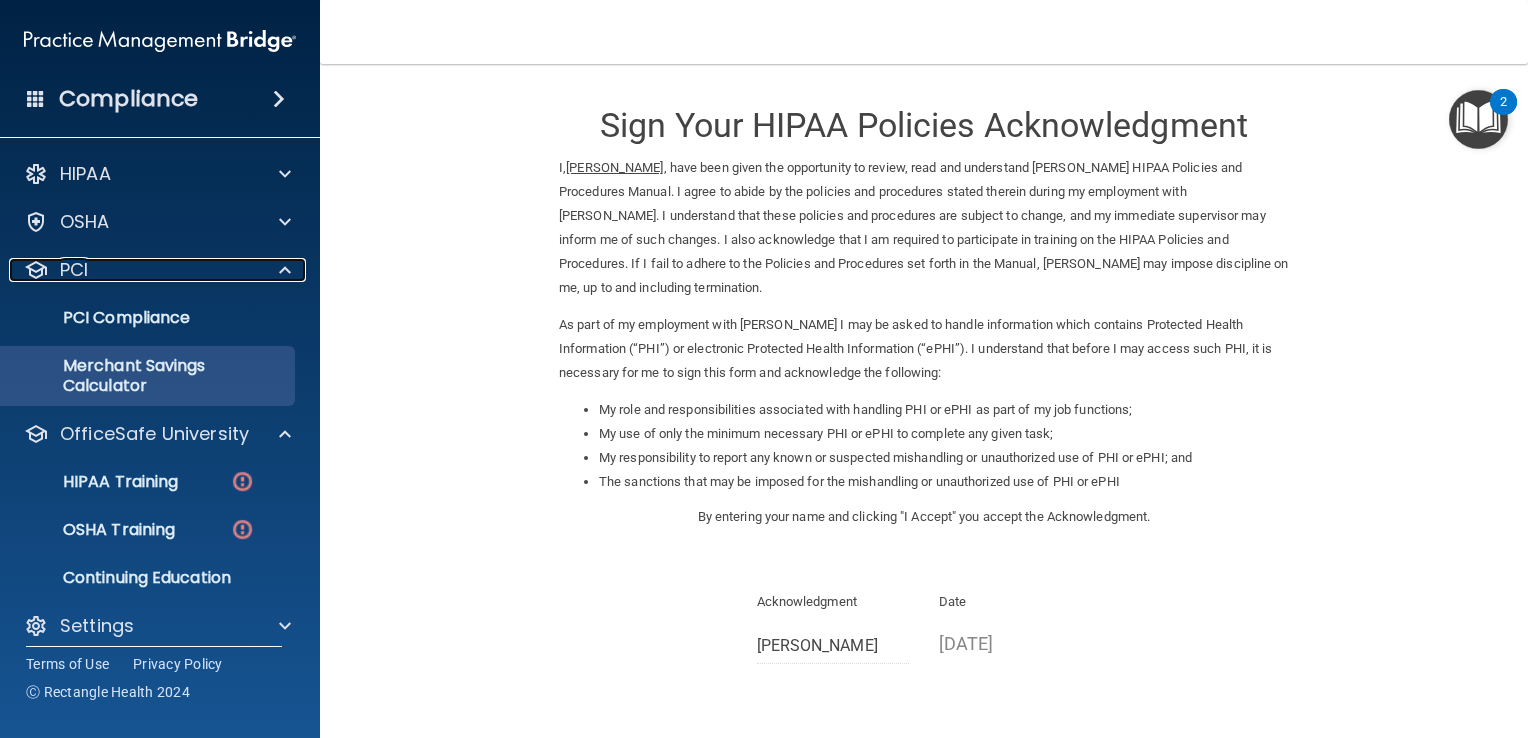 scroll, scrollTop: 15, scrollLeft: 0, axis: vertical 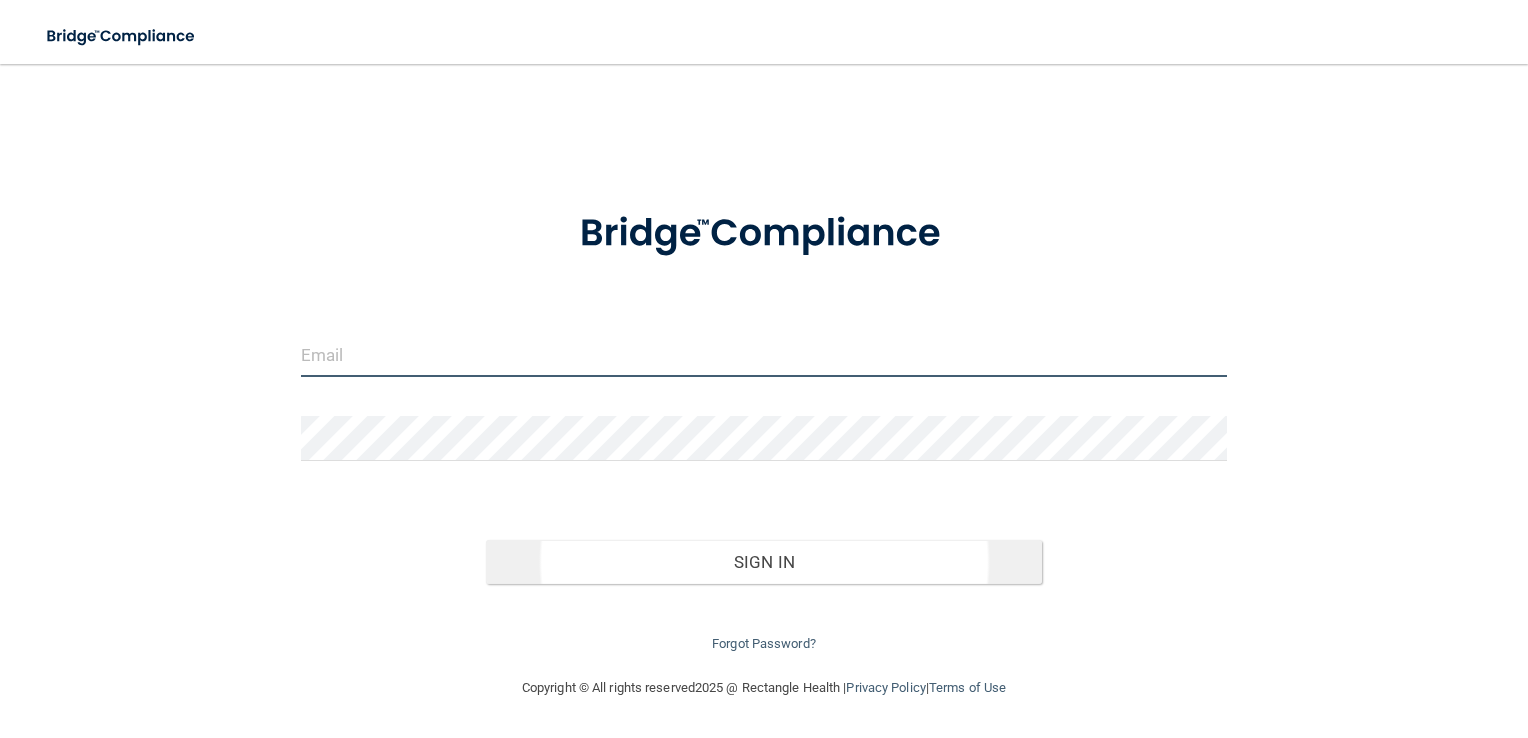 type on "[EMAIL_ADDRESS][DOMAIN_NAME]" 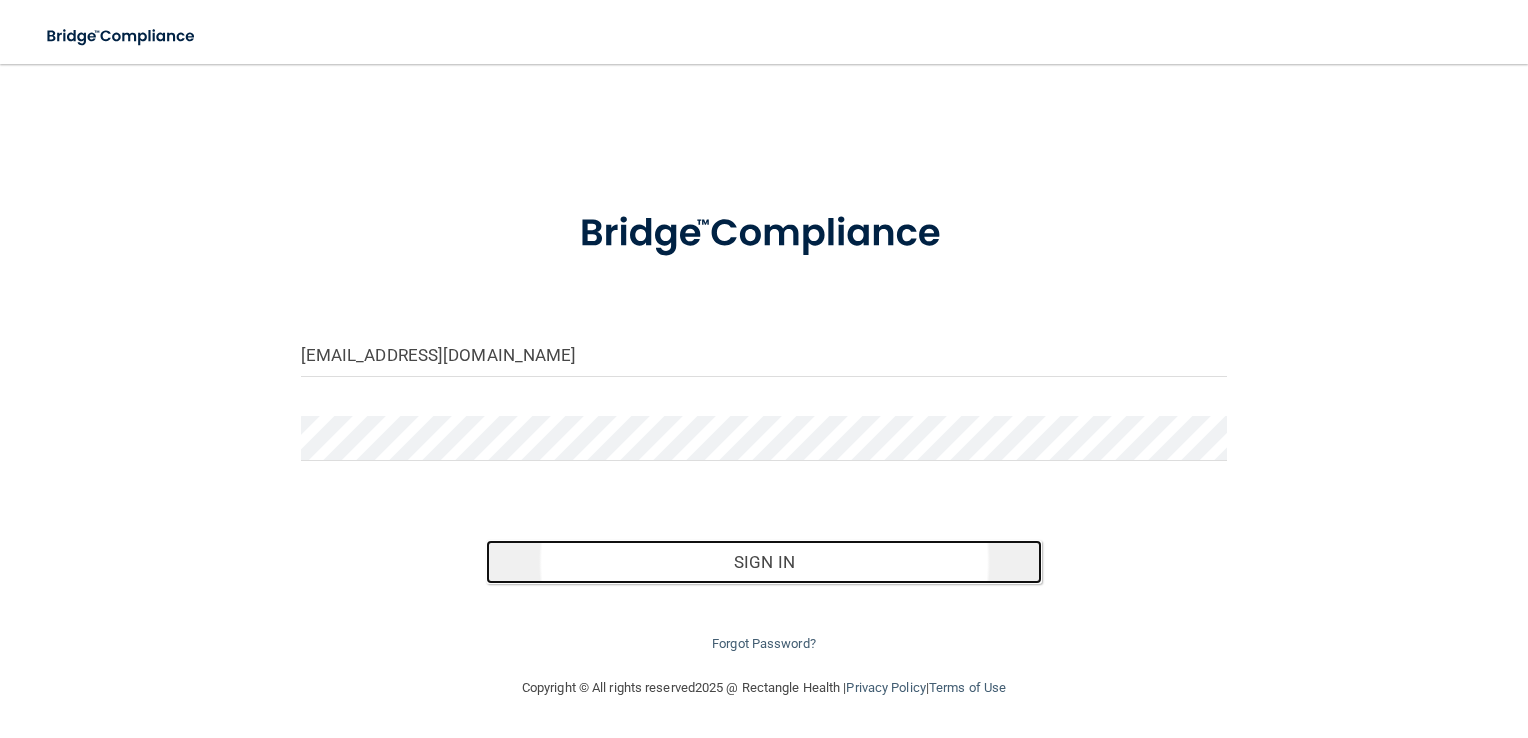 click on "Sign In" at bounding box center (764, 562) 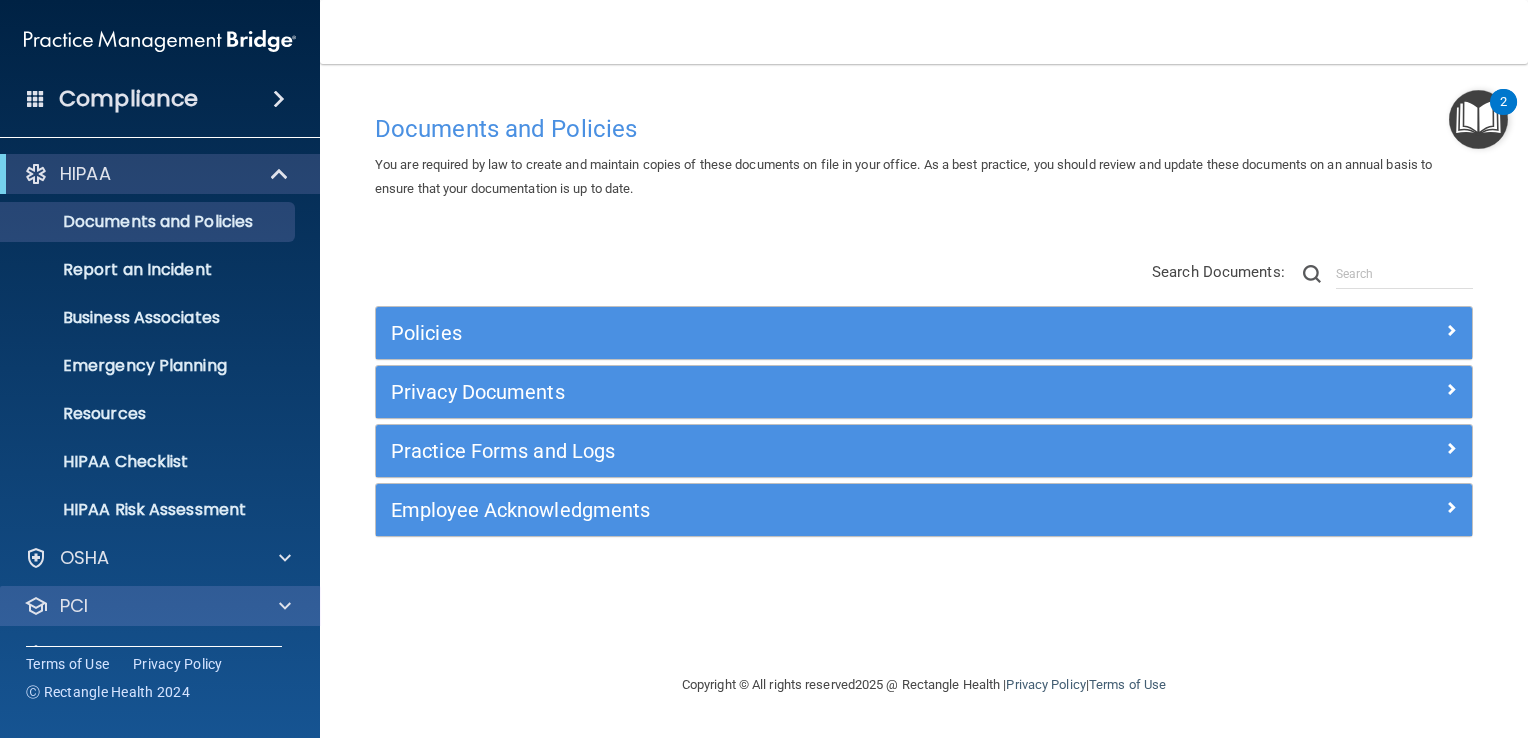 scroll, scrollTop: 91, scrollLeft: 0, axis: vertical 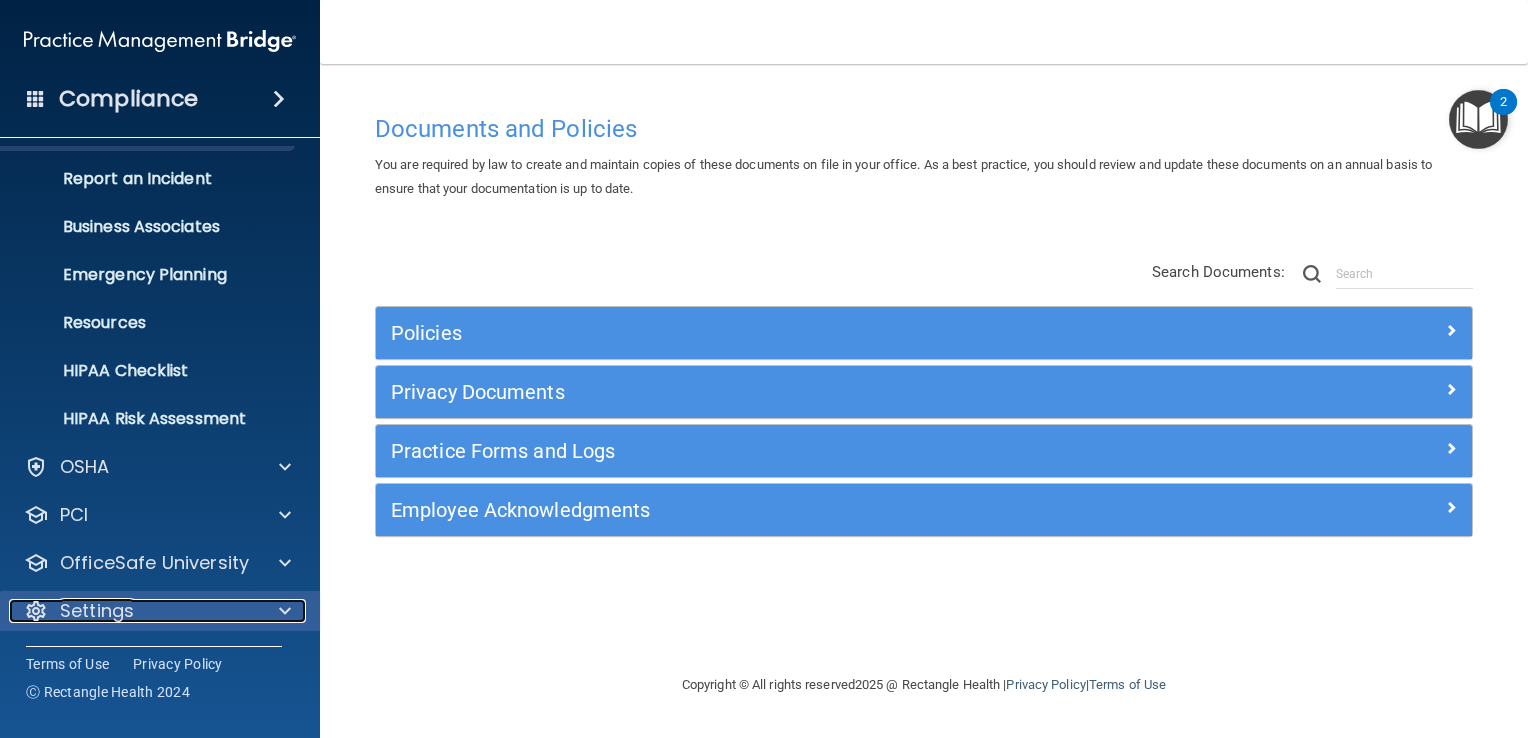 click on "Settings" at bounding box center (97, 611) 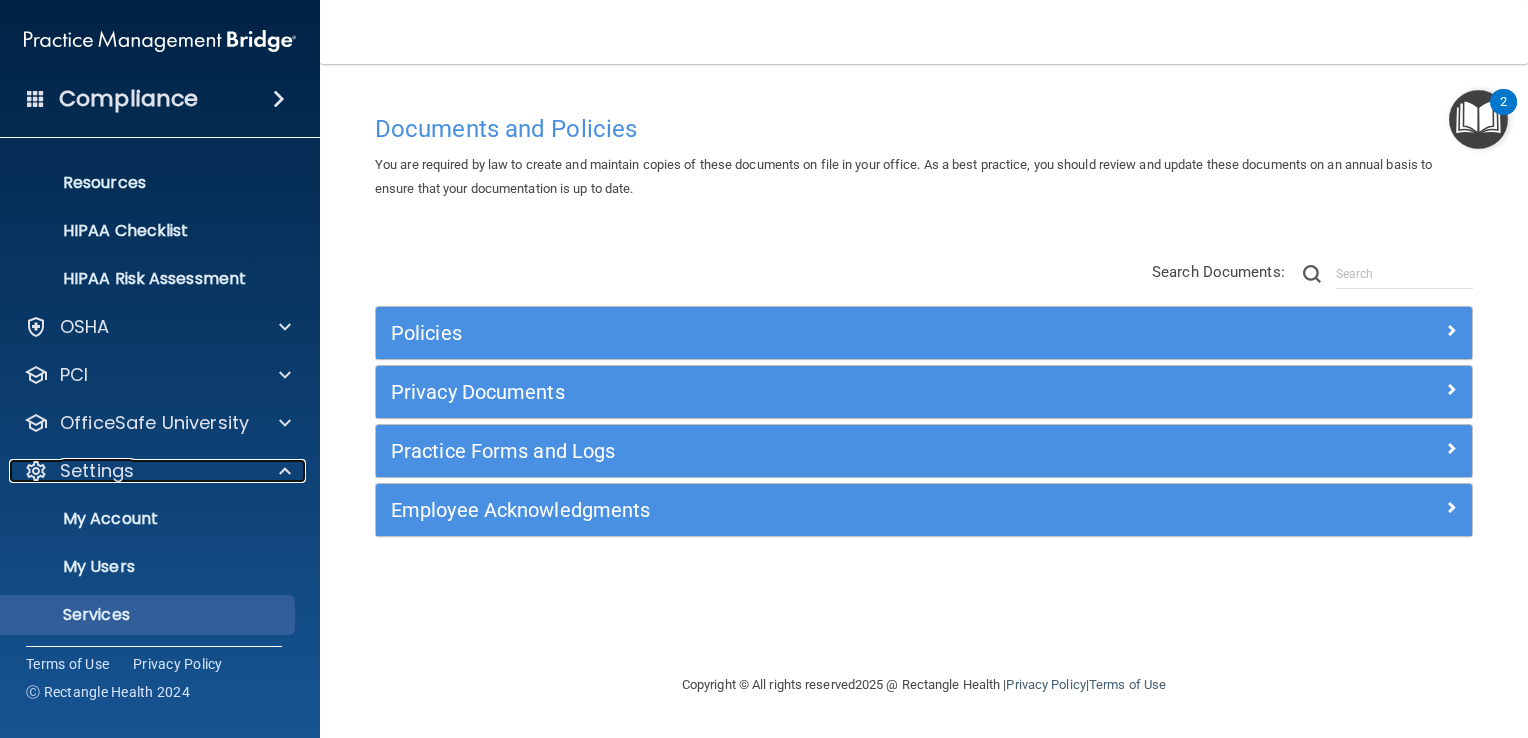 scroll, scrollTop: 331, scrollLeft: 0, axis: vertical 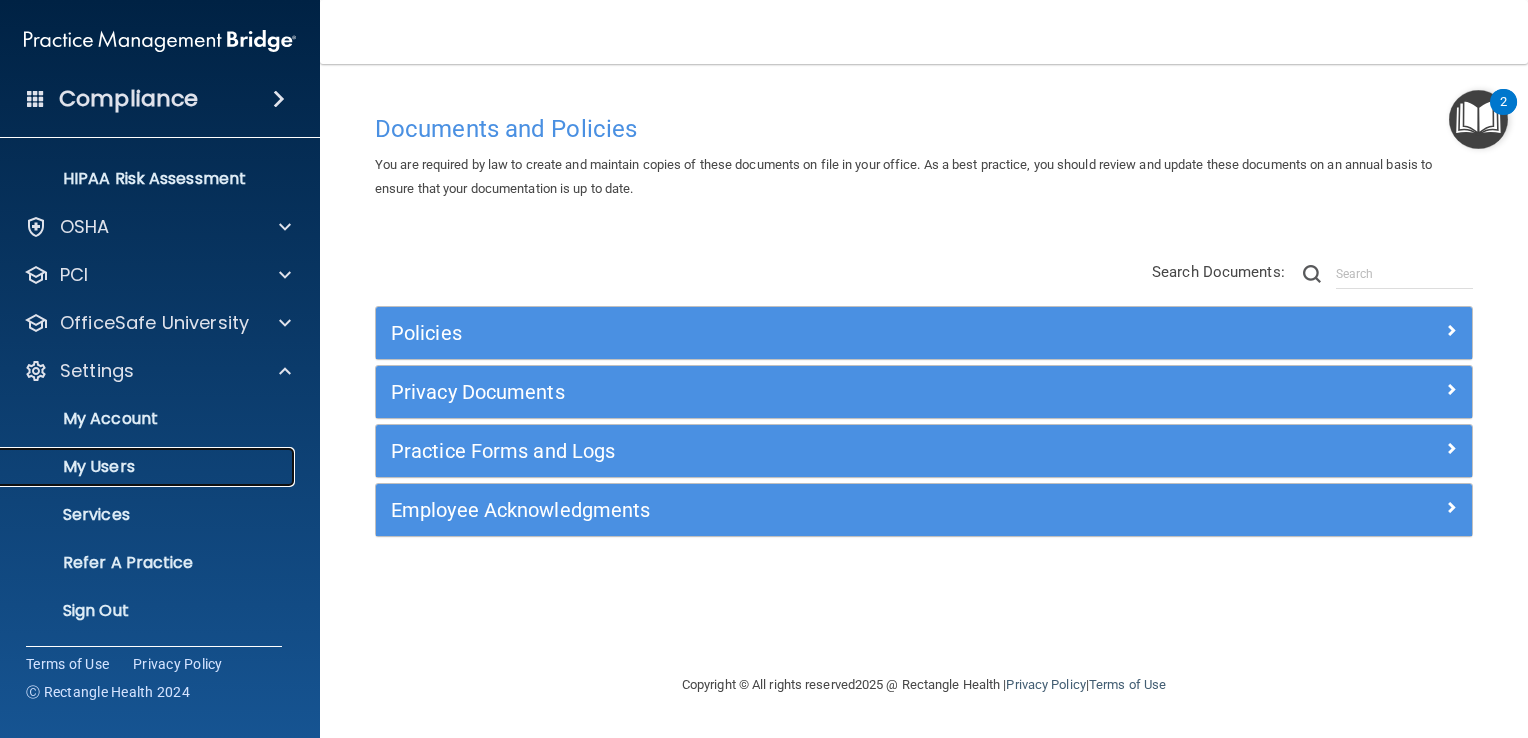 click on "My Users" at bounding box center [149, 467] 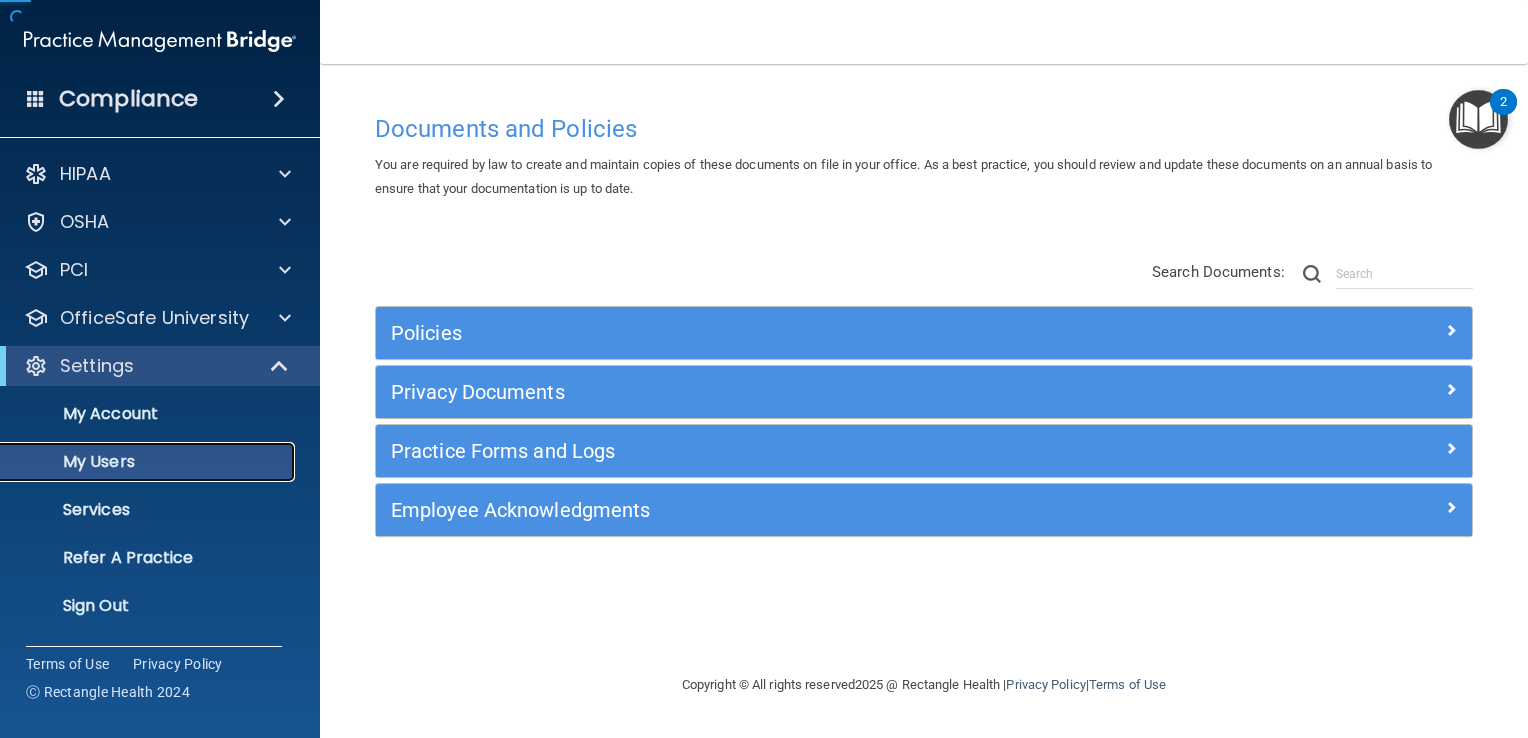 scroll, scrollTop: 0, scrollLeft: 0, axis: both 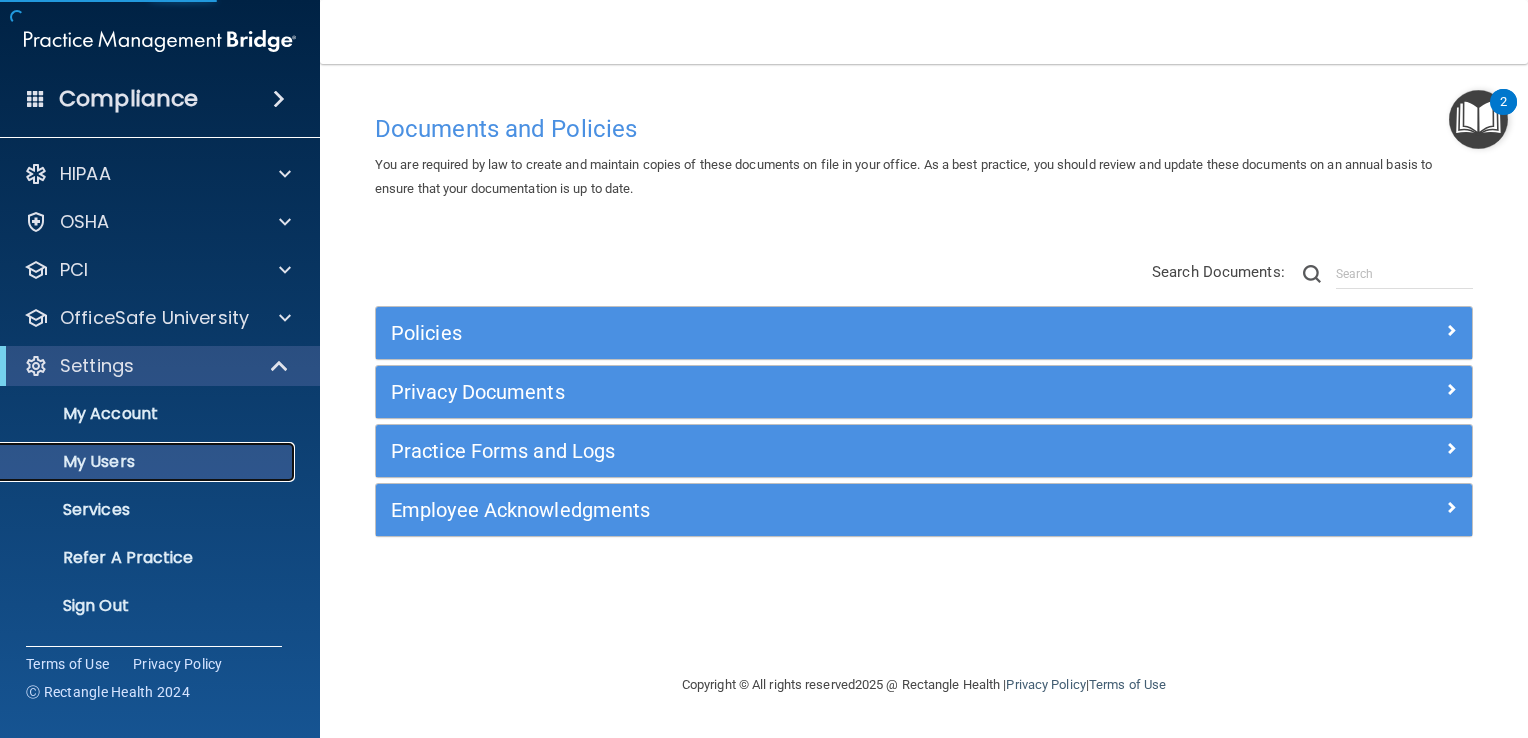 select on "20" 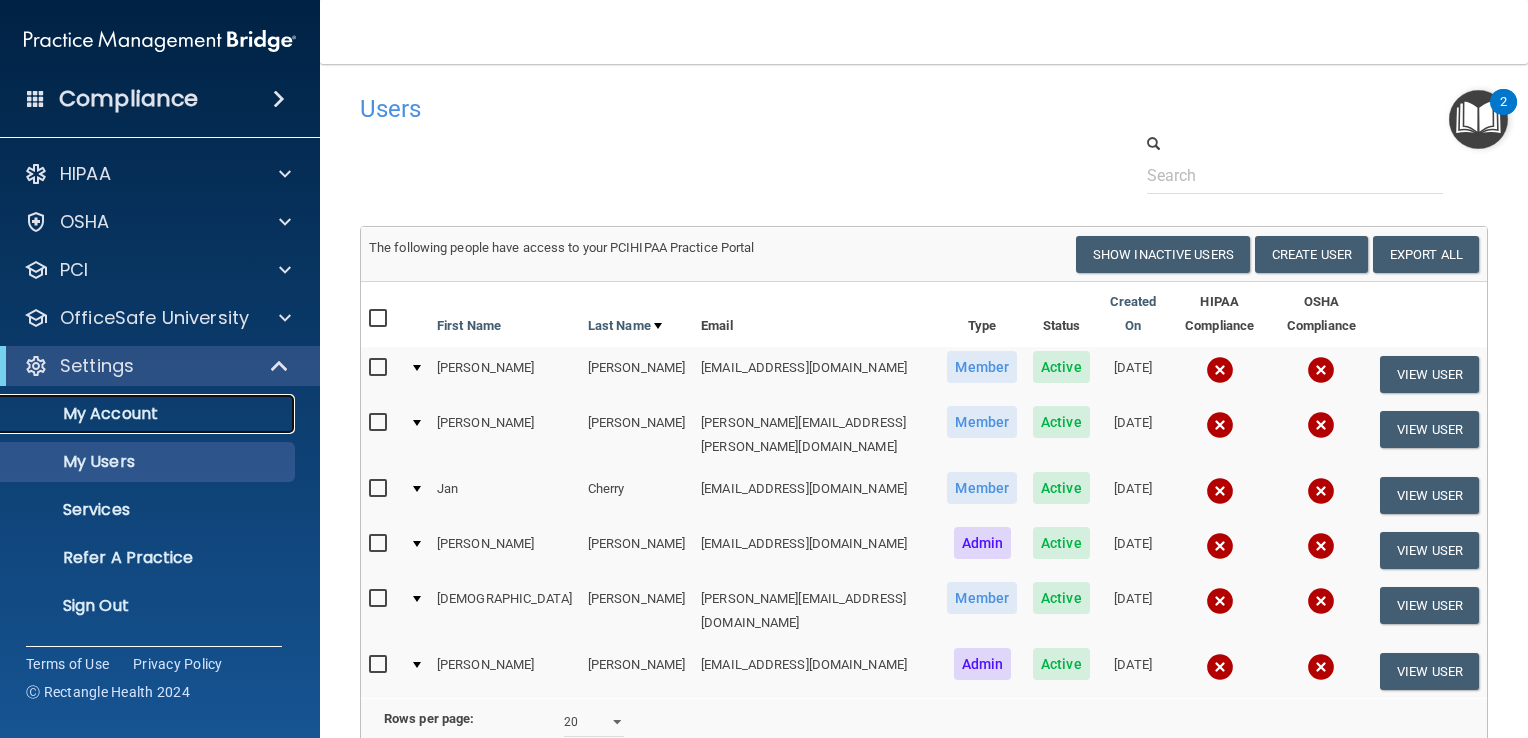 click on "My Account" at bounding box center (149, 414) 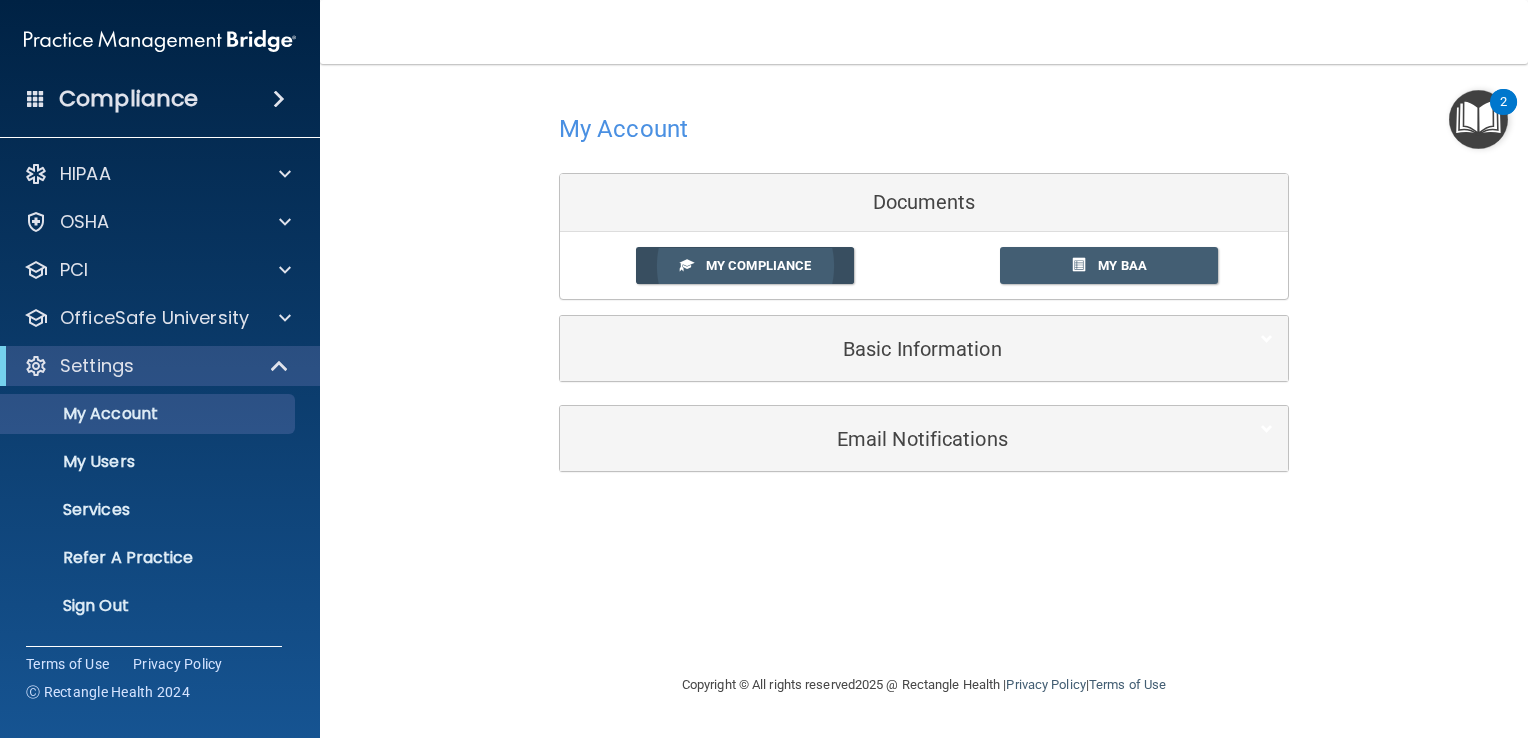 click on "My Compliance" at bounding box center [758, 265] 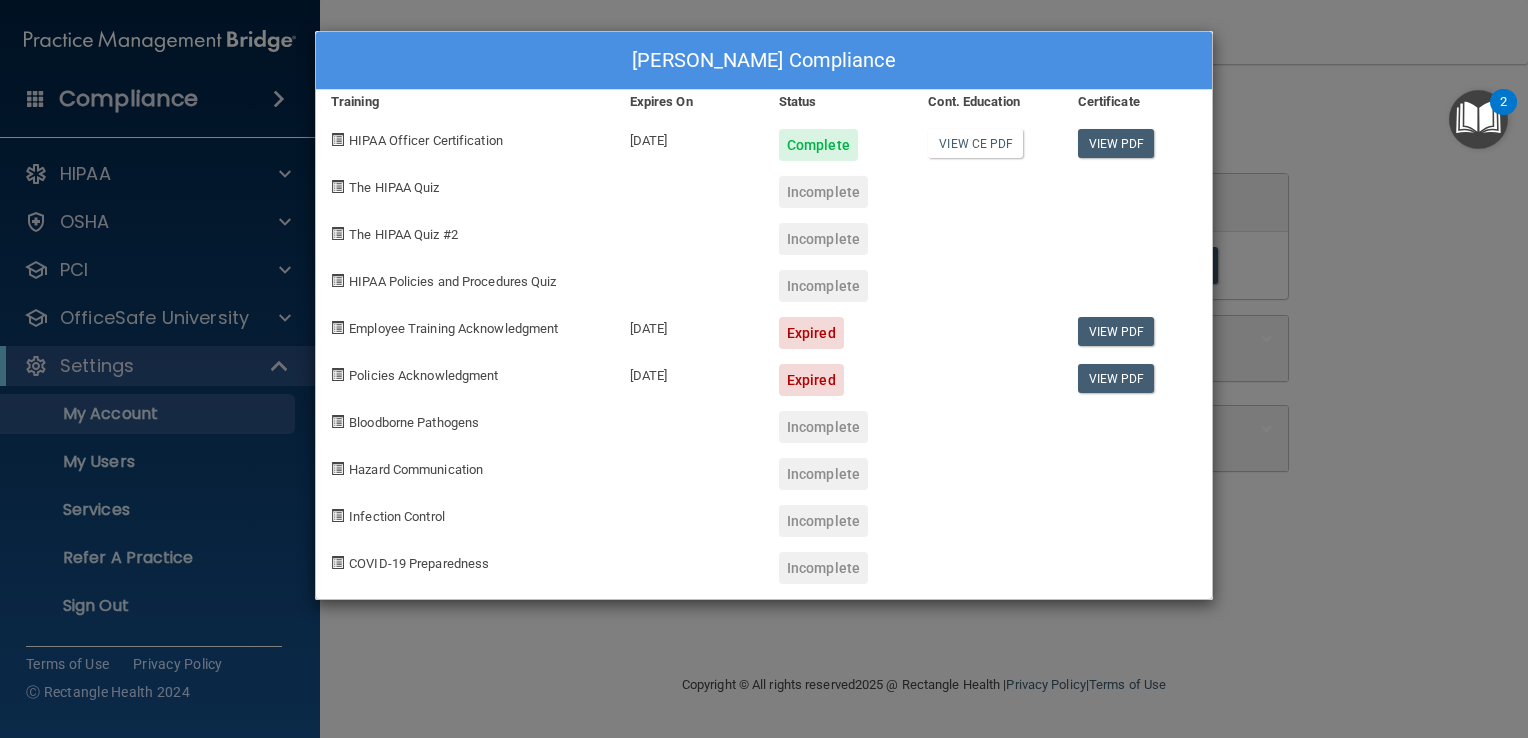click on "Laura  Jones's Compliance      Training   Expires On   Status   Cont. Education   Certificate         HIPAA Officer Certification      07/28/2026       Complete        View CE PDF       View PDF         The HIPAA Quiz             Incomplete                      The HIPAA Quiz #2             Incomplete                      HIPAA Policies and Procedures Quiz             Incomplete                      Employee Training Acknowledgment      09/21/2024       Expired              View PDF         Policies Acknowledgment      09/21/2024       Expired              View PDF         Bloodborne Pathogens             Incomplete                      Hazard Communication             Incomplete                      Infection Control             Incomplete                      COVID-19 Preparedness             Incomplete" at bounding box center (764, 369) 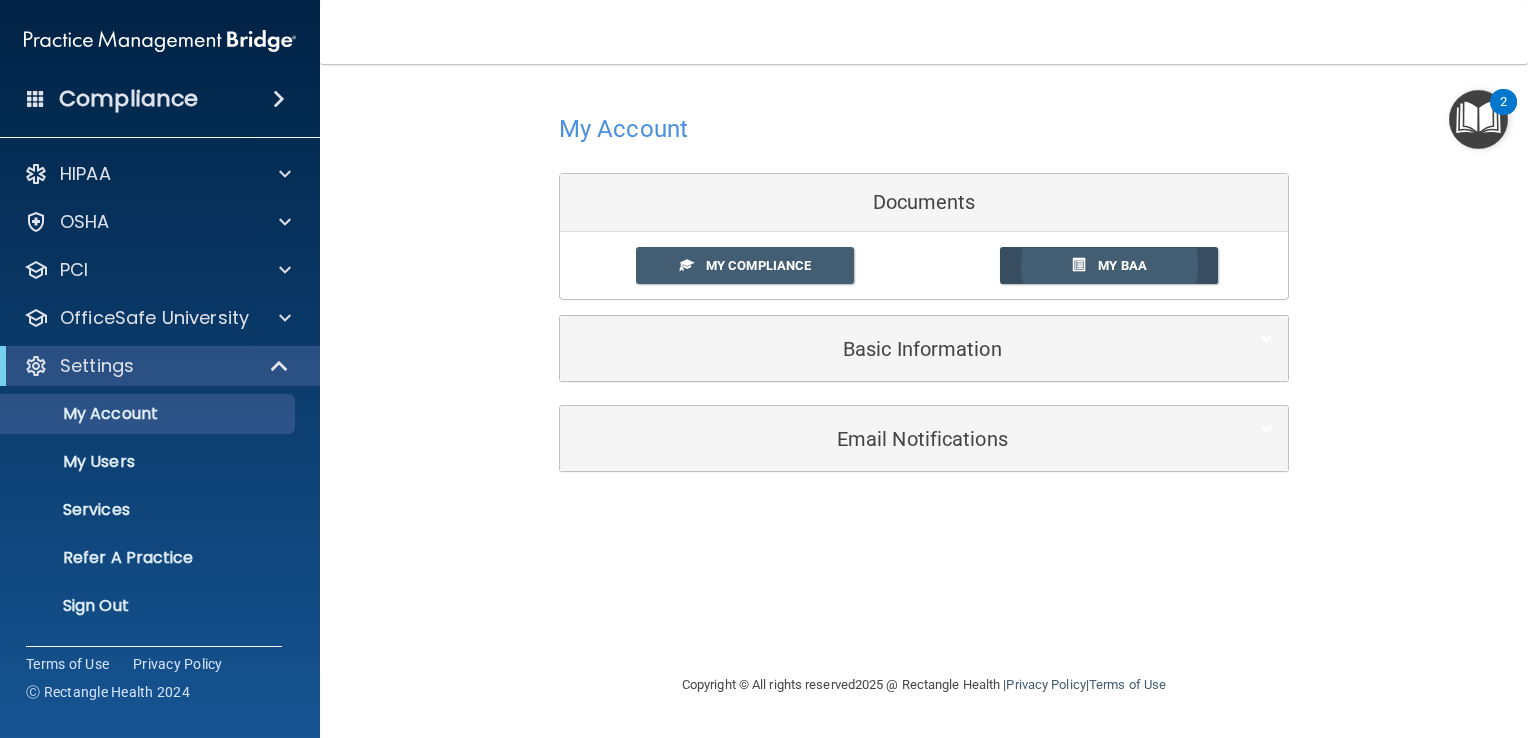 click on "My BAA" at bounding box center (1122, 265) 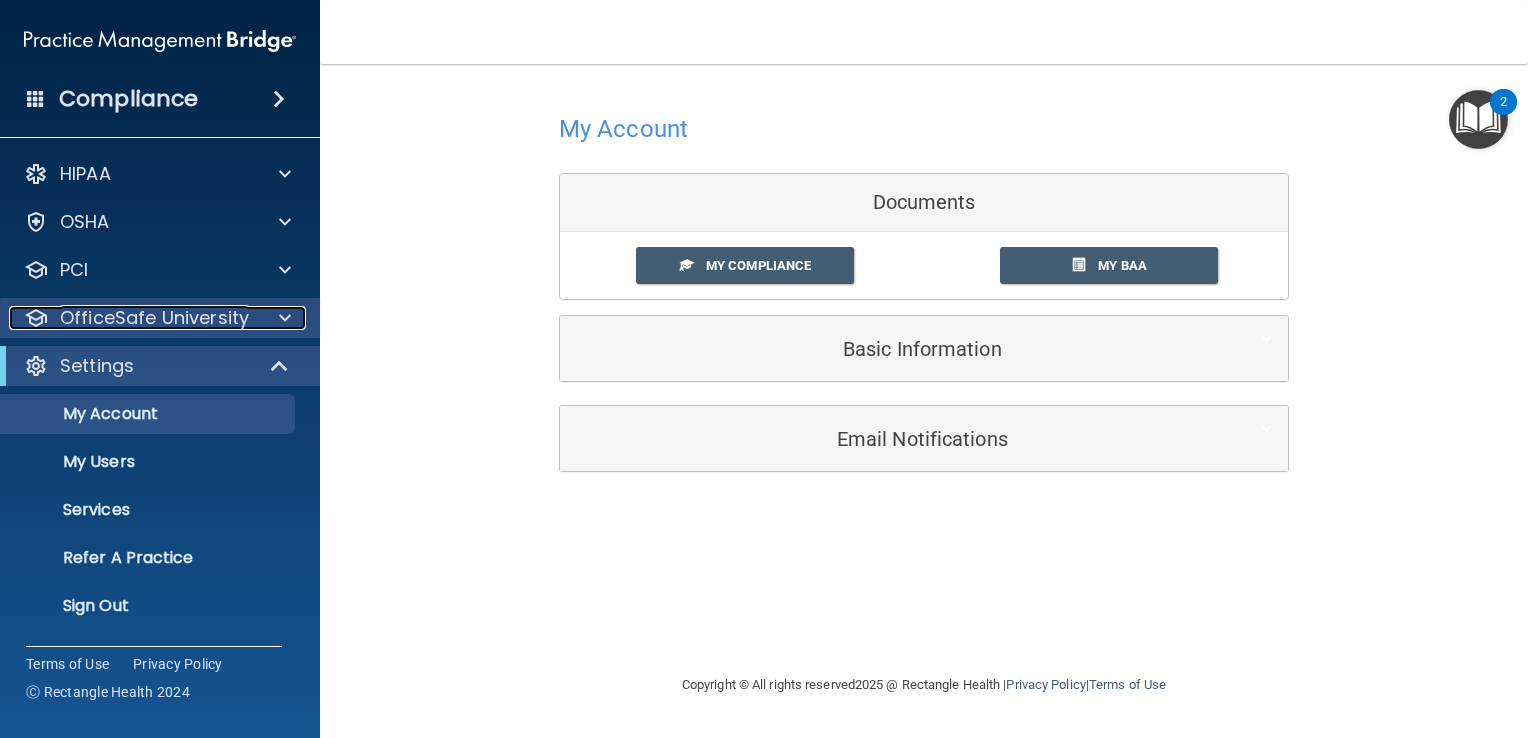 click on "OfficeSafe University" at bounding box center (154, 318) 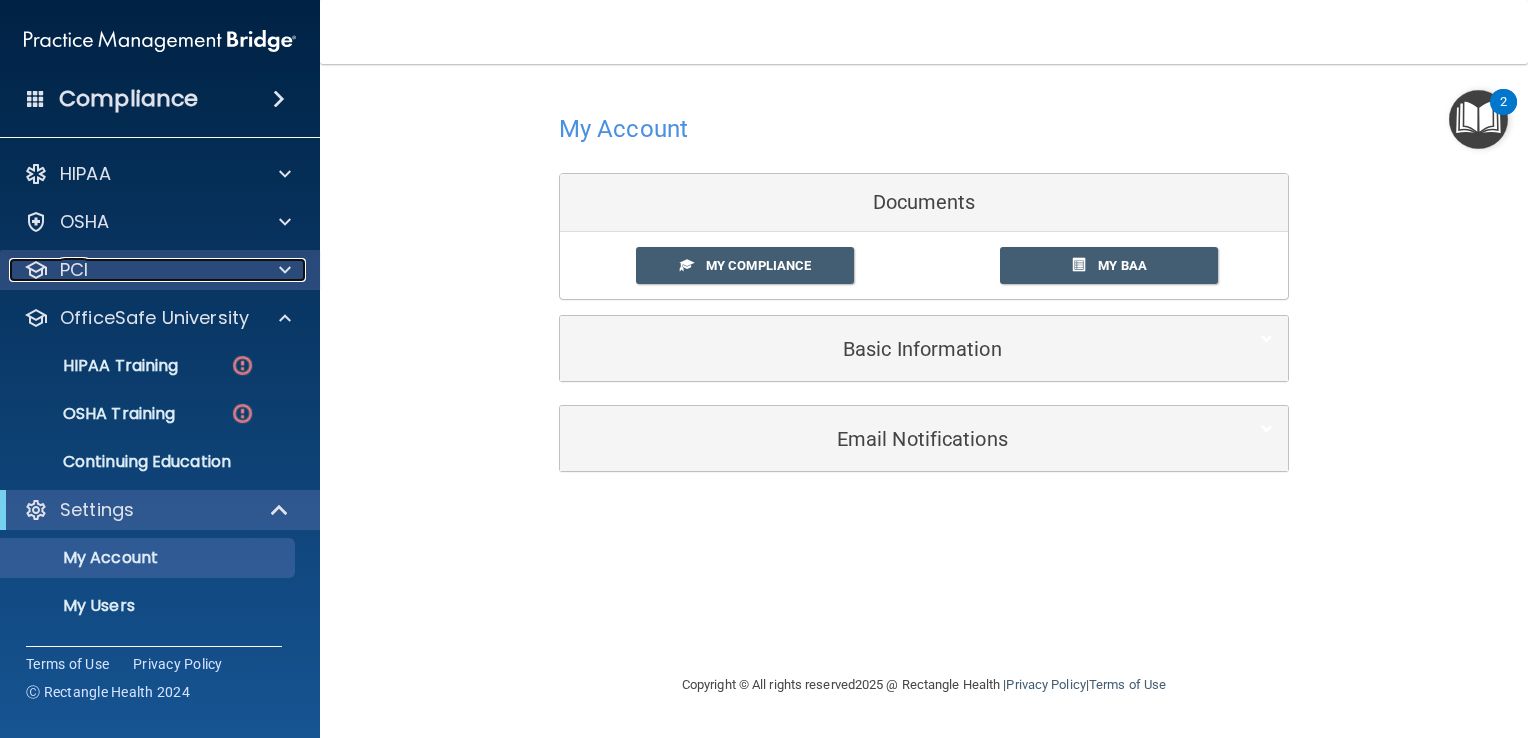 click at bounding box center (285, 270) 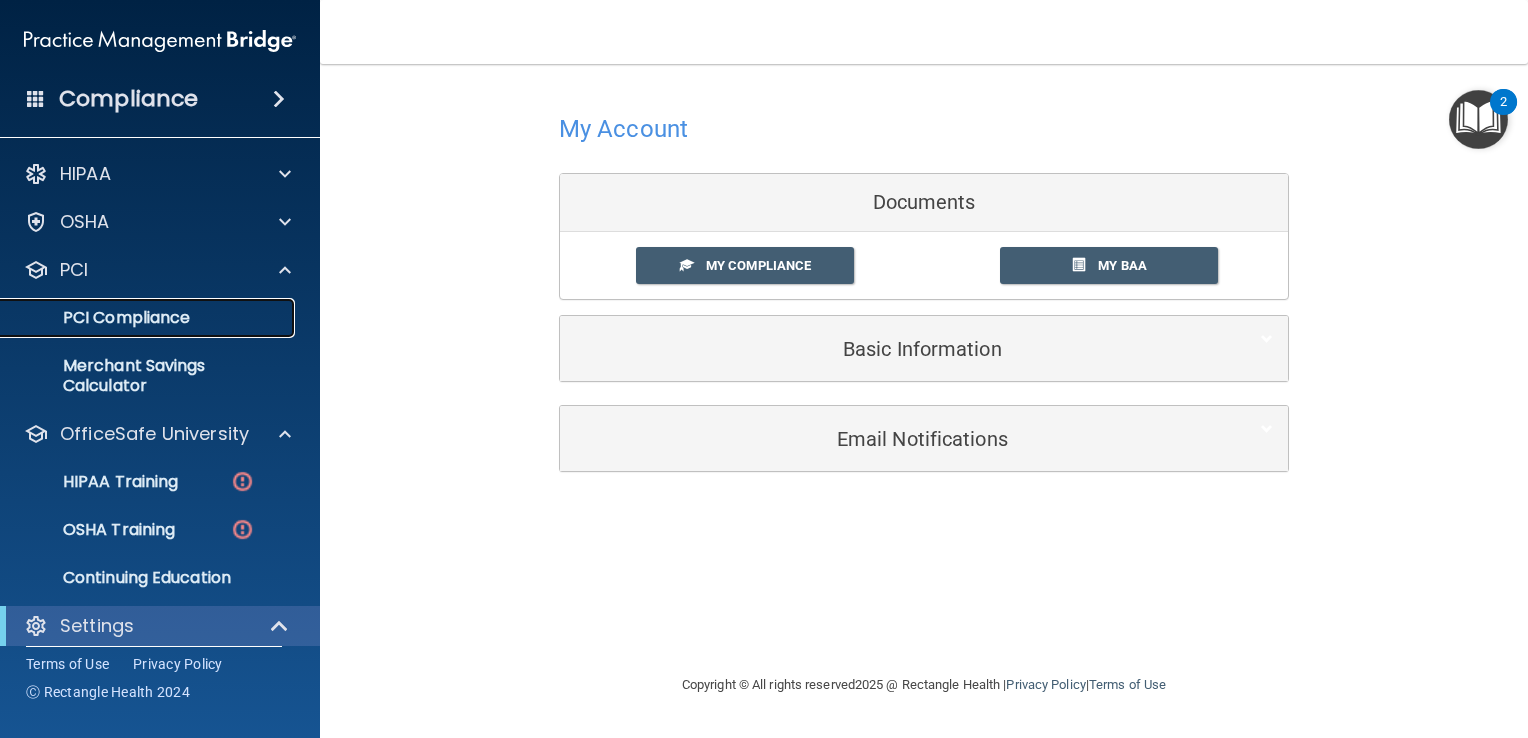 click on "PCI Compliance" at bounding box center (149, 318) 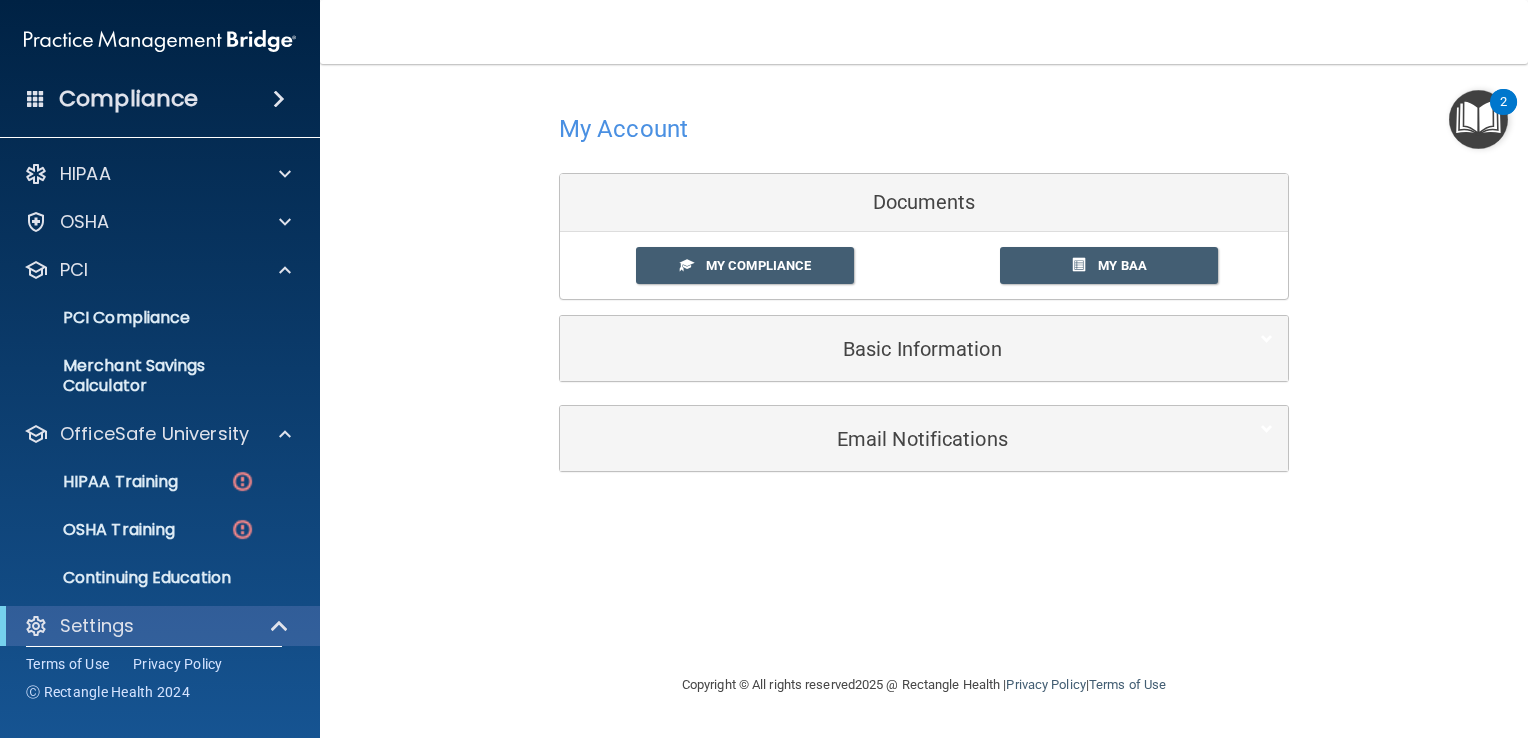click on "Compliance" at bounding box center [128, 99] 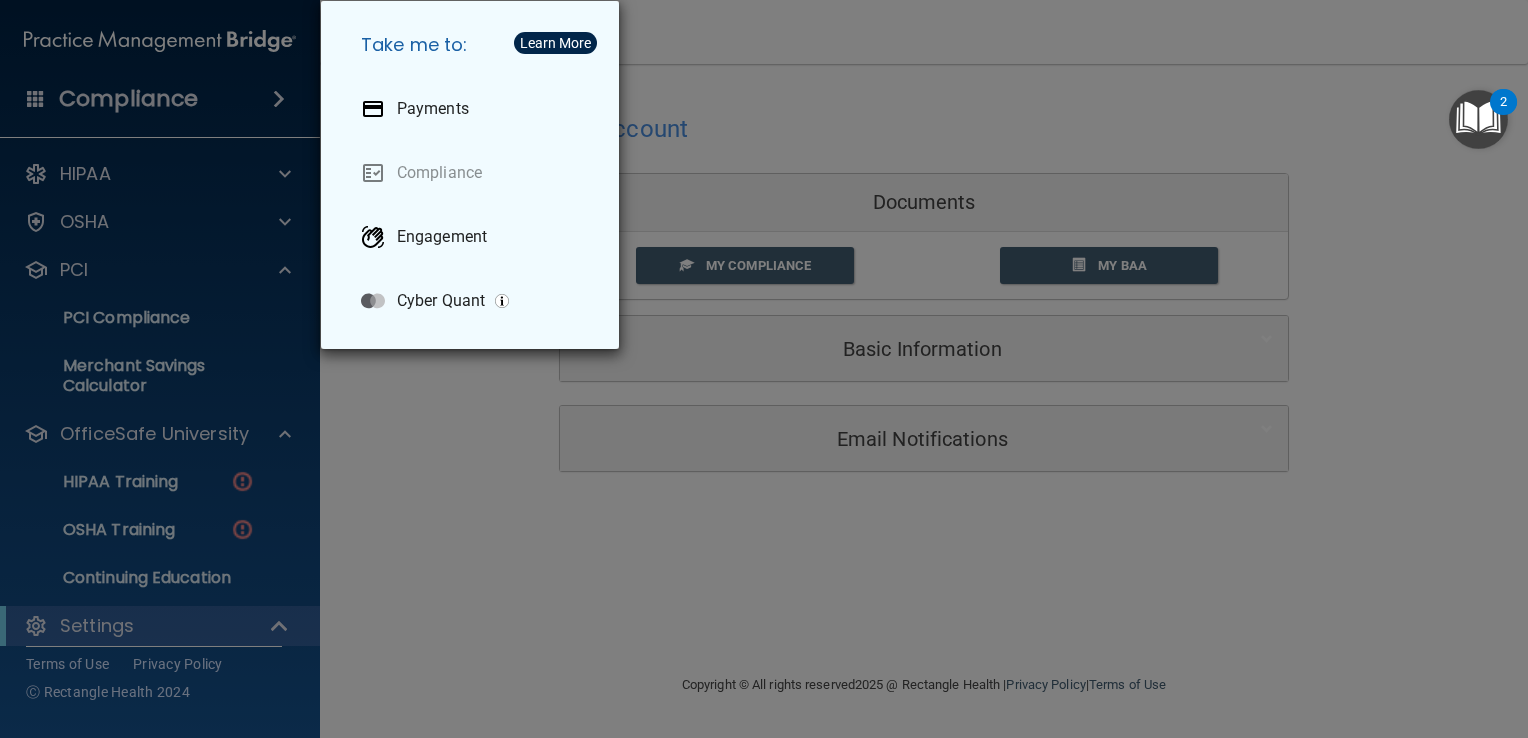 click on "Take me to:             Payments                   Compliance                     Engagement                     Cyber Quant" at bounding box center (764, 369) 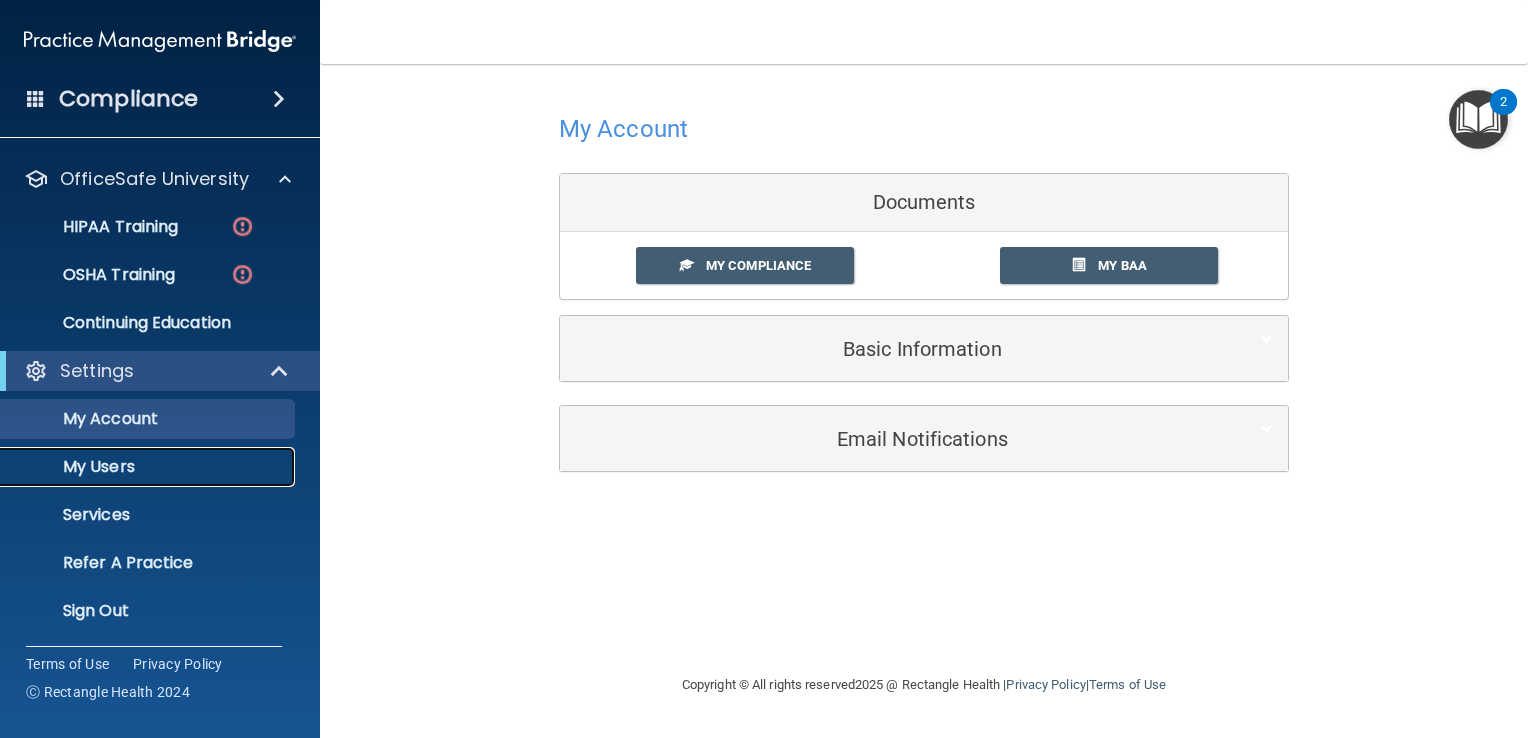 click on "My Users" at bounding box center (149, 467) 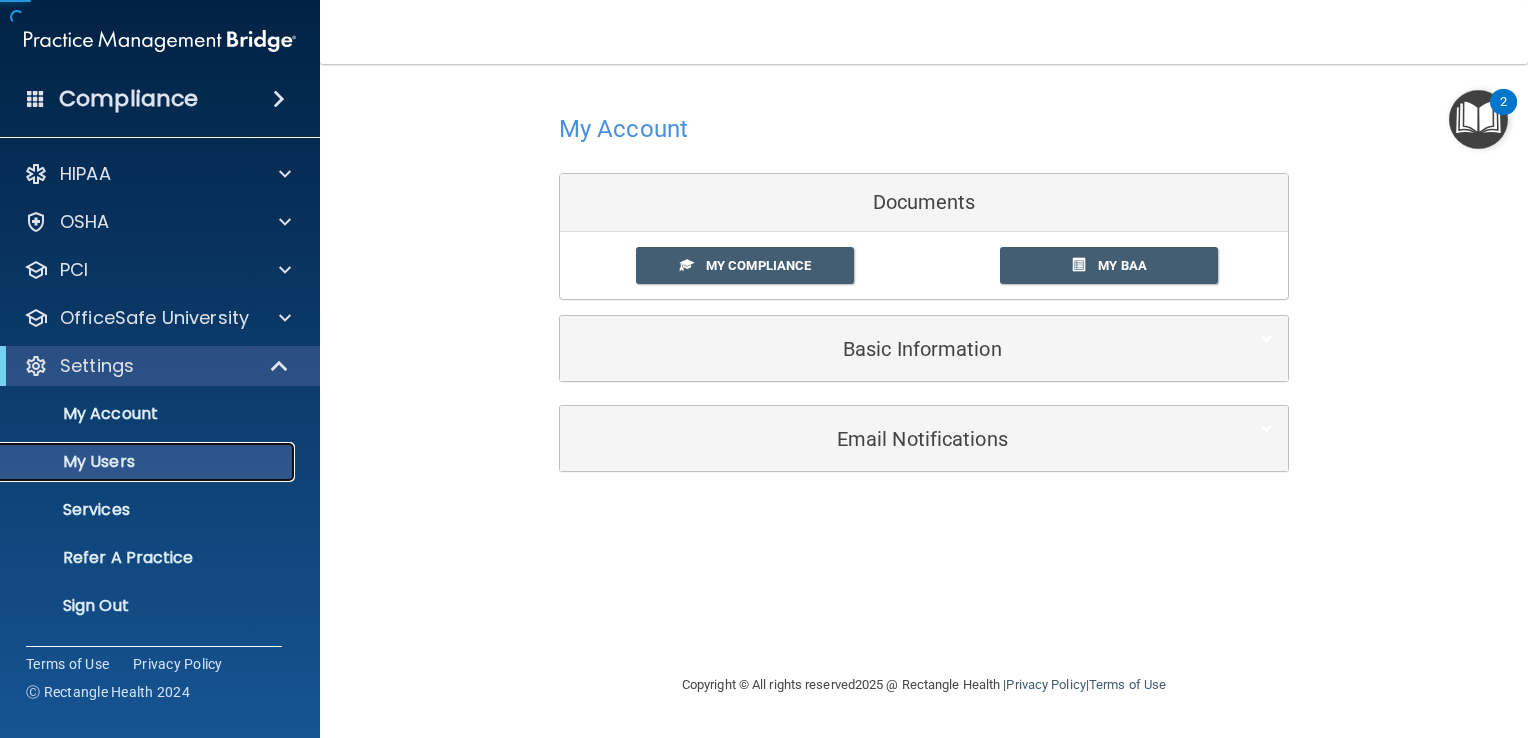 scroll, scrollTop: 0, scrollLeft: 0, axis: both 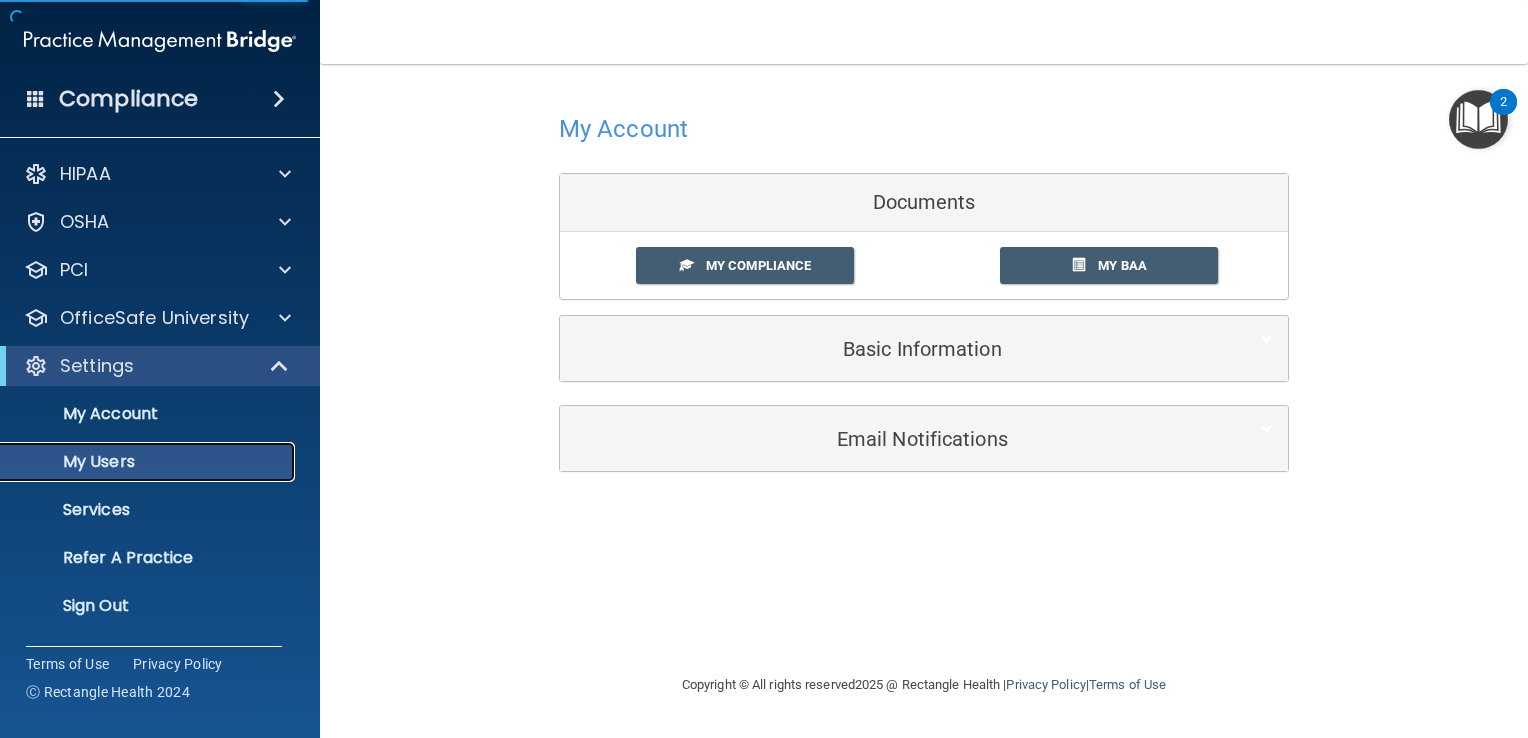 select on "20" 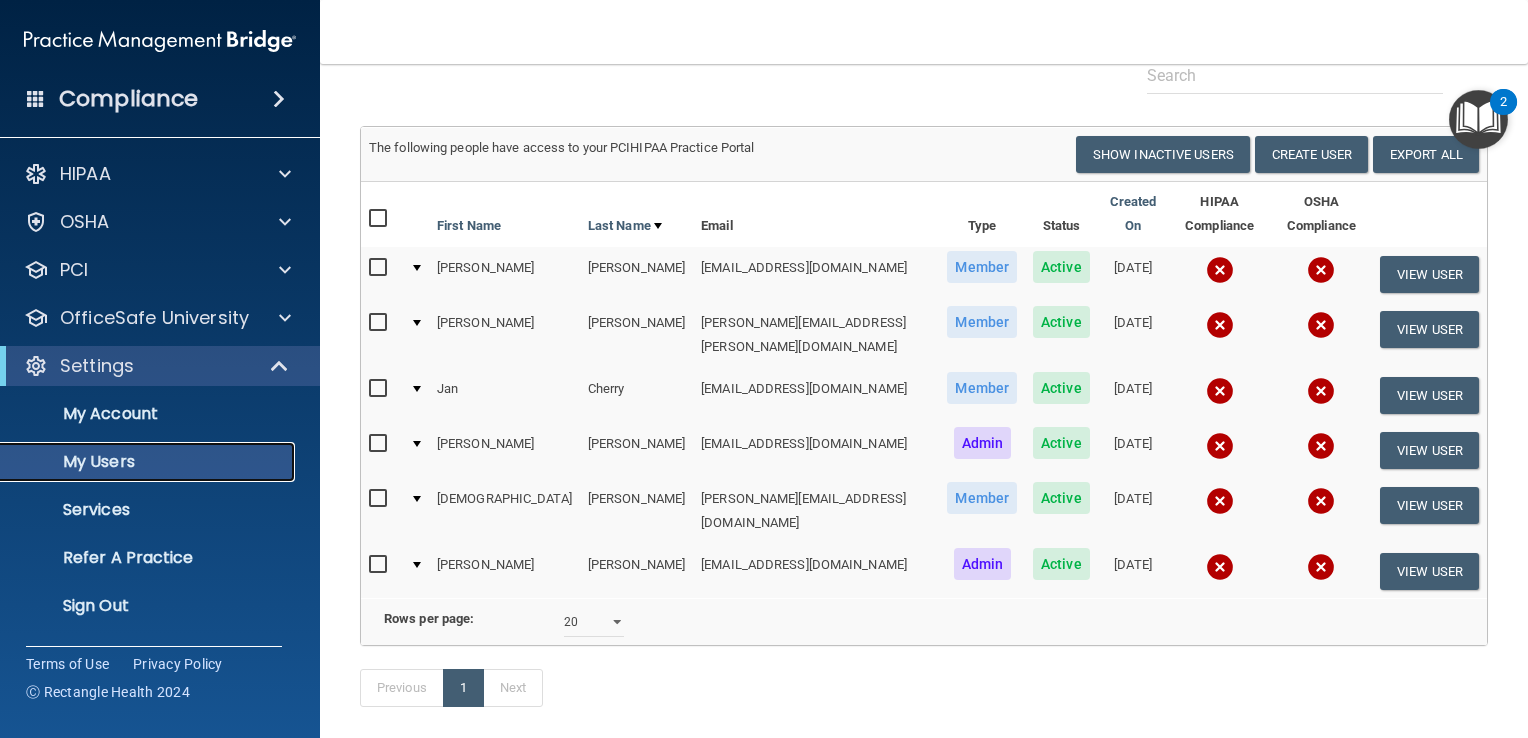 scroll, scrollTop: 166, scrollLeft: 0, axis: vertical 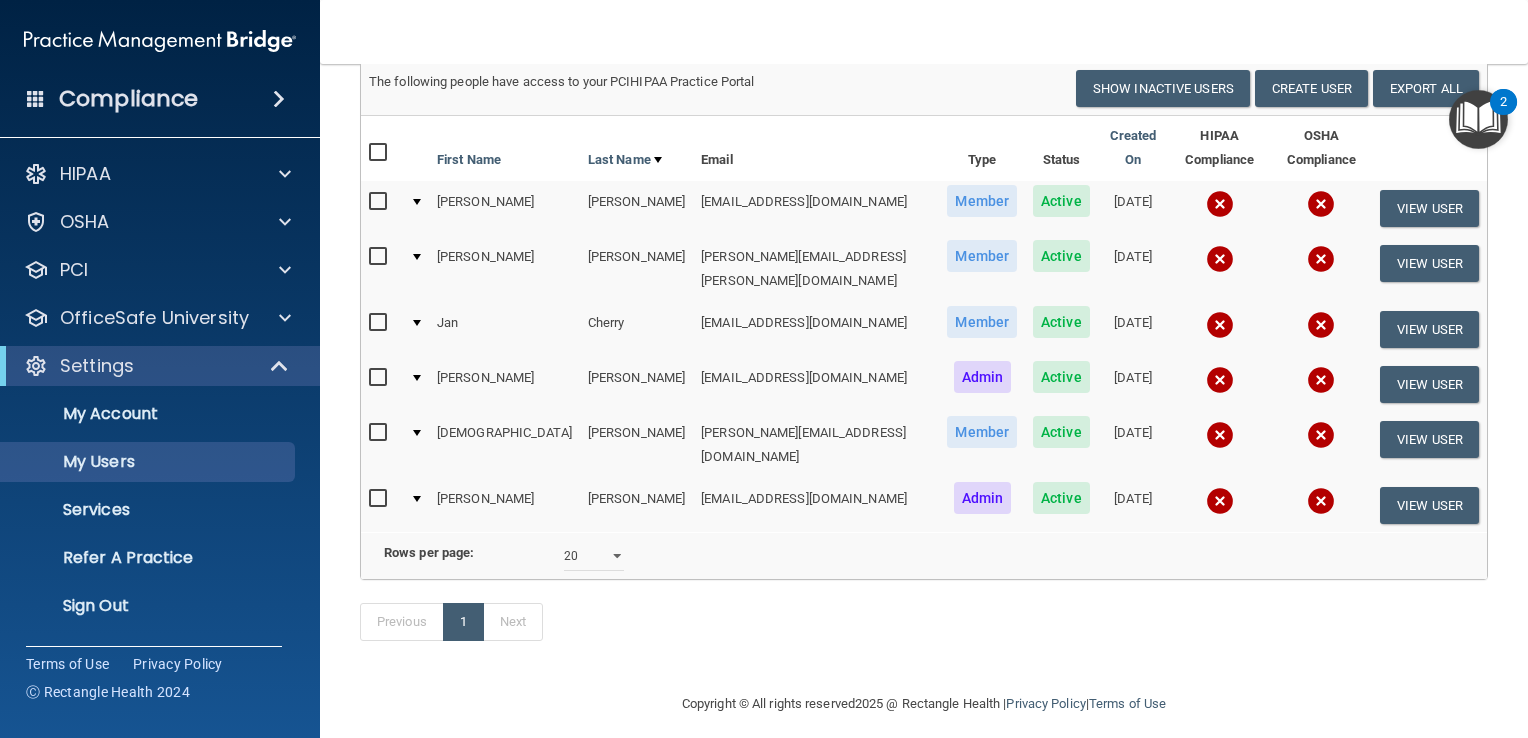 click at bounding box center [380, 499] 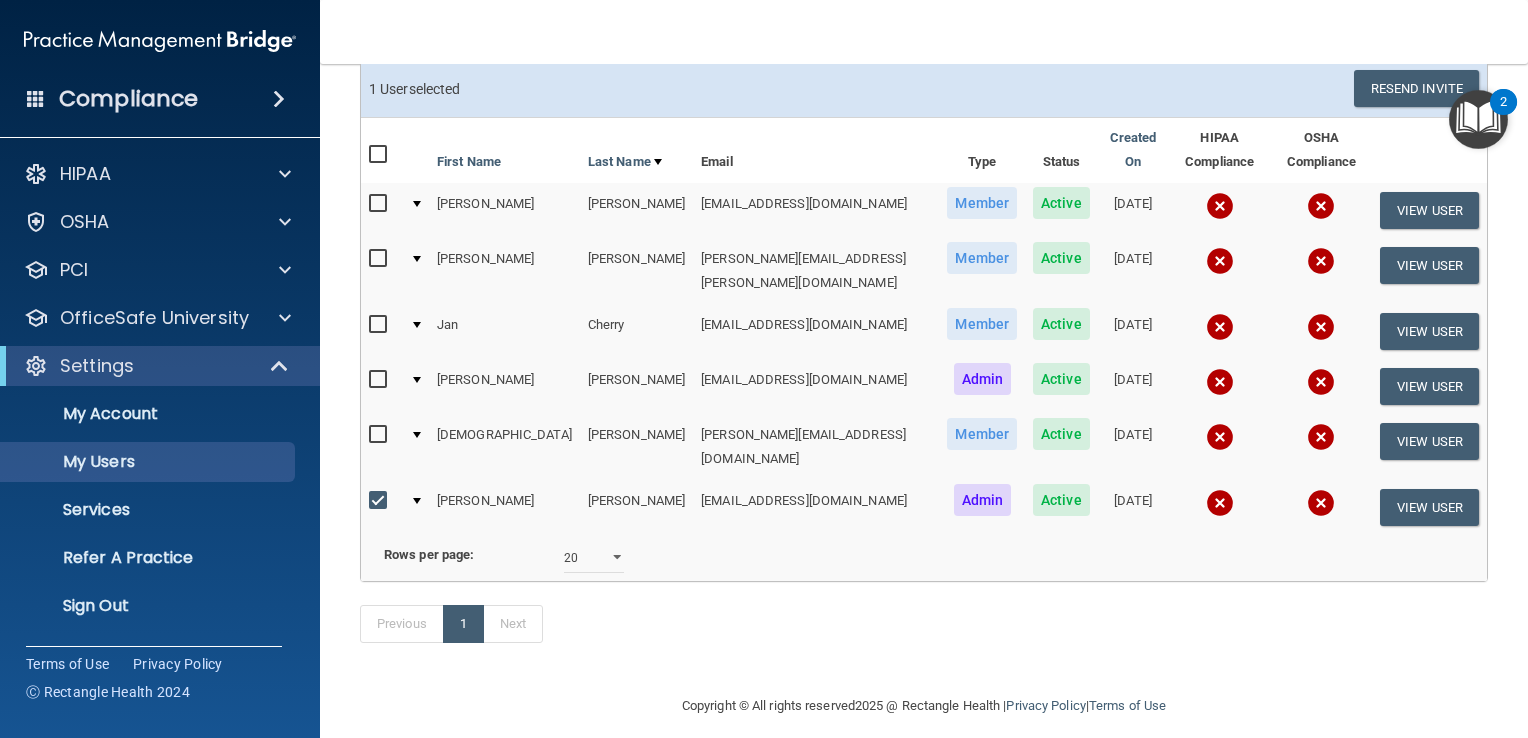 click at bounding box center [1220, 503] 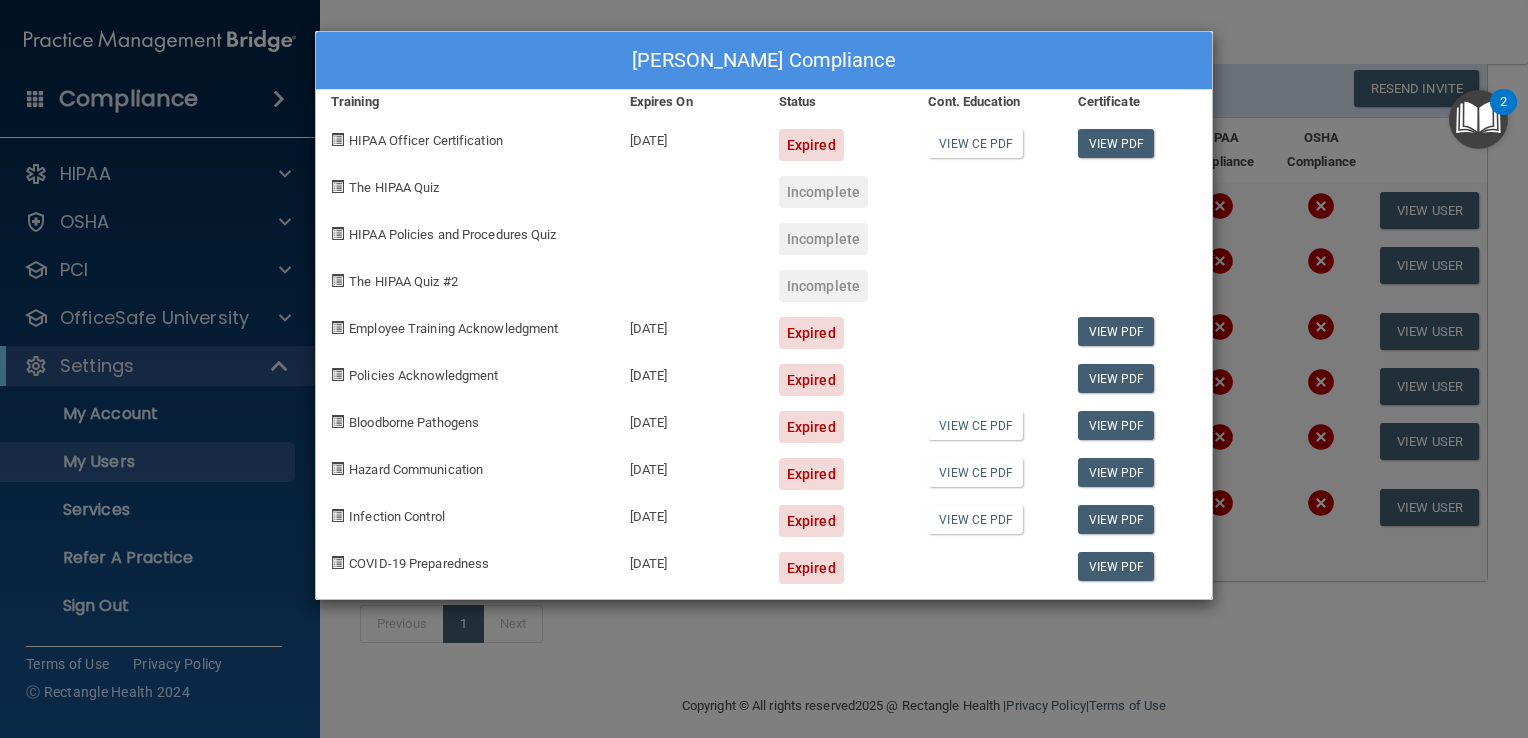 click on "Incomplete" at bounding box center [823, 192] 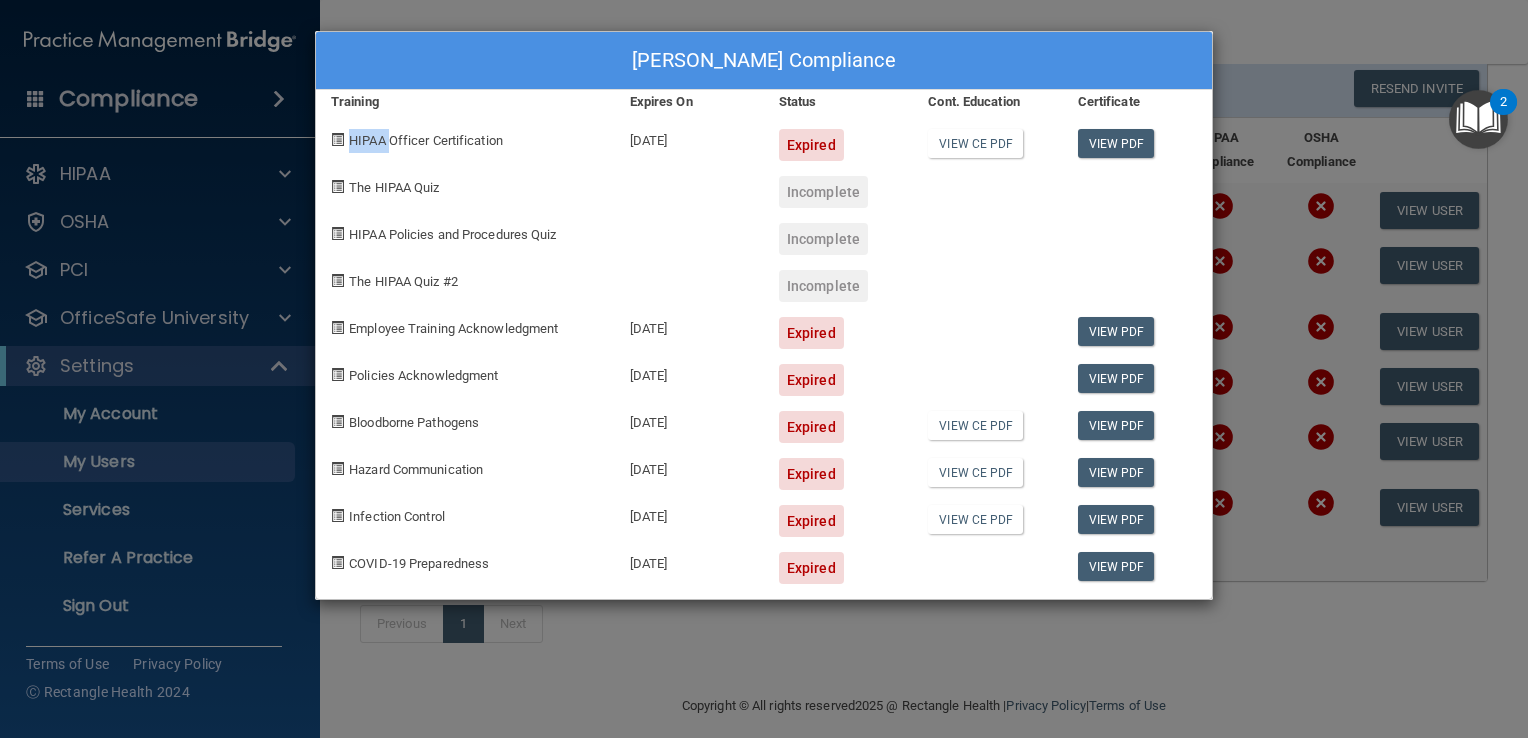 click at bounding box center [337, 139] 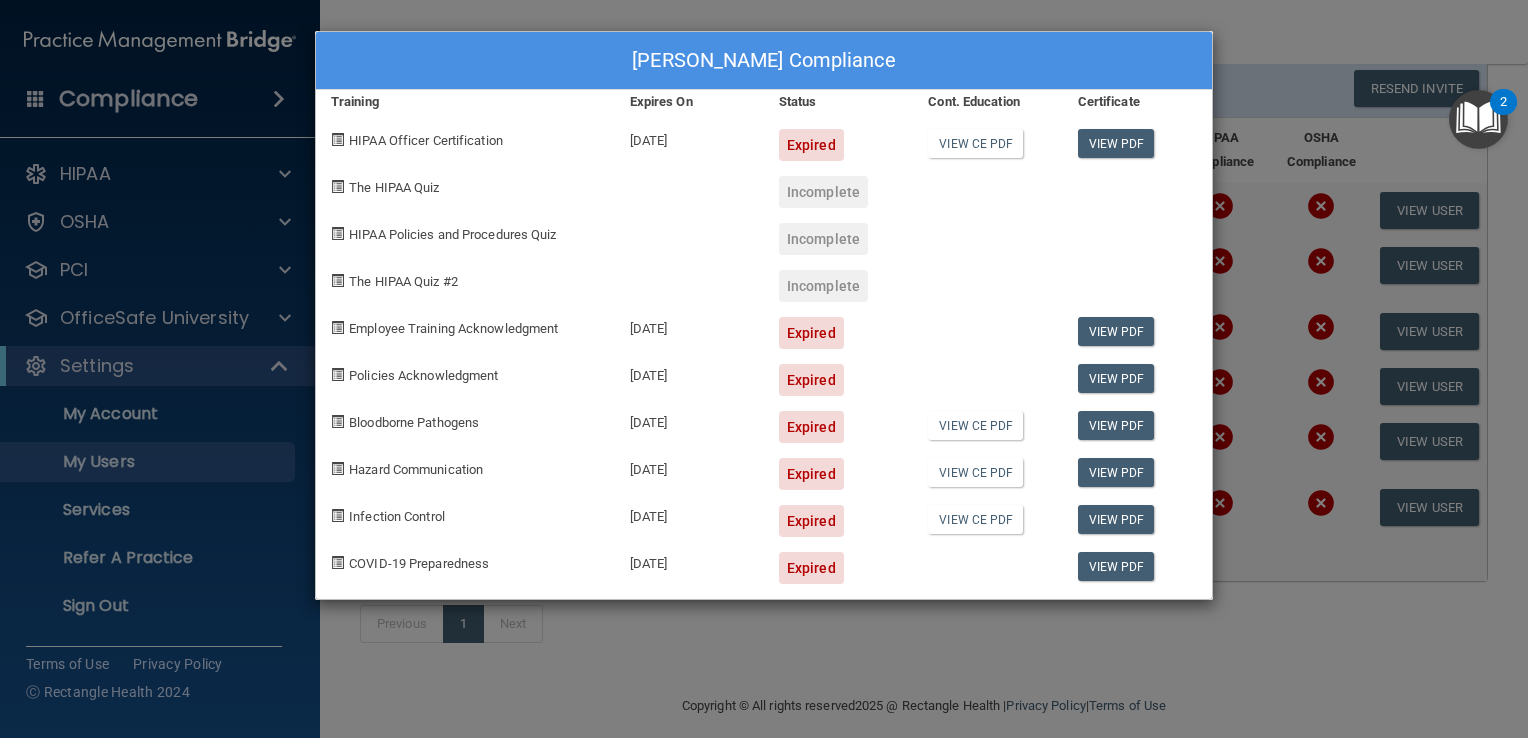 click on "Karen Woodard's Compliance      Training   Expires On   Status   Cont. Education   Certificate         HIPAA Officer Certification      06/17/2025       Expired        View CE PDF       View PDF         The HIPAA Quiz             Incomplete                      HIPAA Policies and Procedures Quiz             Incomplete                      The HIPAA Quiz #2             Incomplete                      Employee Training Acknowledgment      06/17/2025       Expired              View PDF         Policies Acknowledgment      06/17/2025       Expired              View PDF         Bloodborne Pathogens      01/25/2025       Expired        View CE PDF       View PDF         Hazard Communication      06/17/2025       Expired        View CE PDF       View PDF         Infection Control      06/17/2025       Expired        View CE PDF       View PDF         COVID-19 Preparedness      06/17/2025       Expired              View PDF" at bounding box center (764, 369) 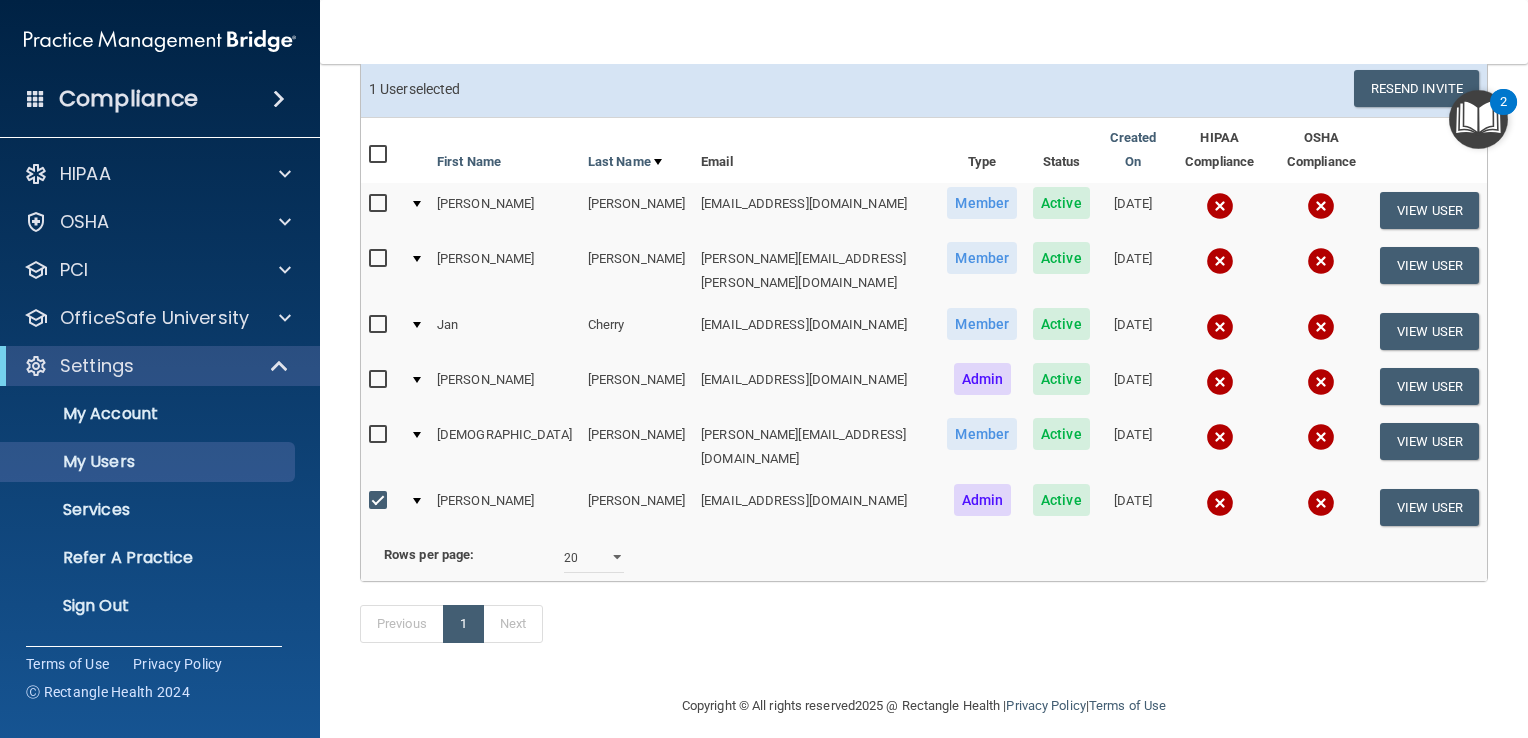 click at bounding box center [1478, 119] 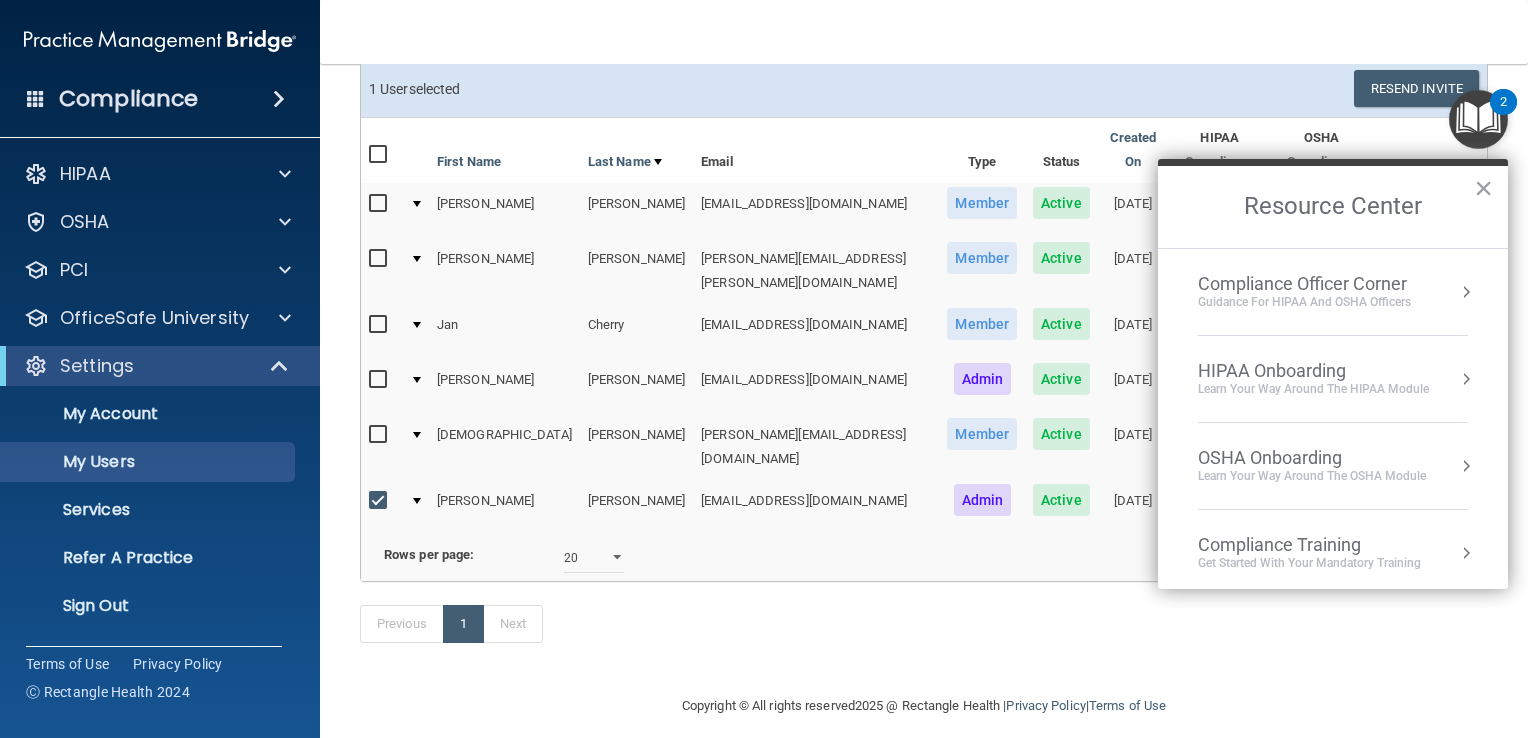 click on "Compliance Training" at bounding box center (1309, 545) 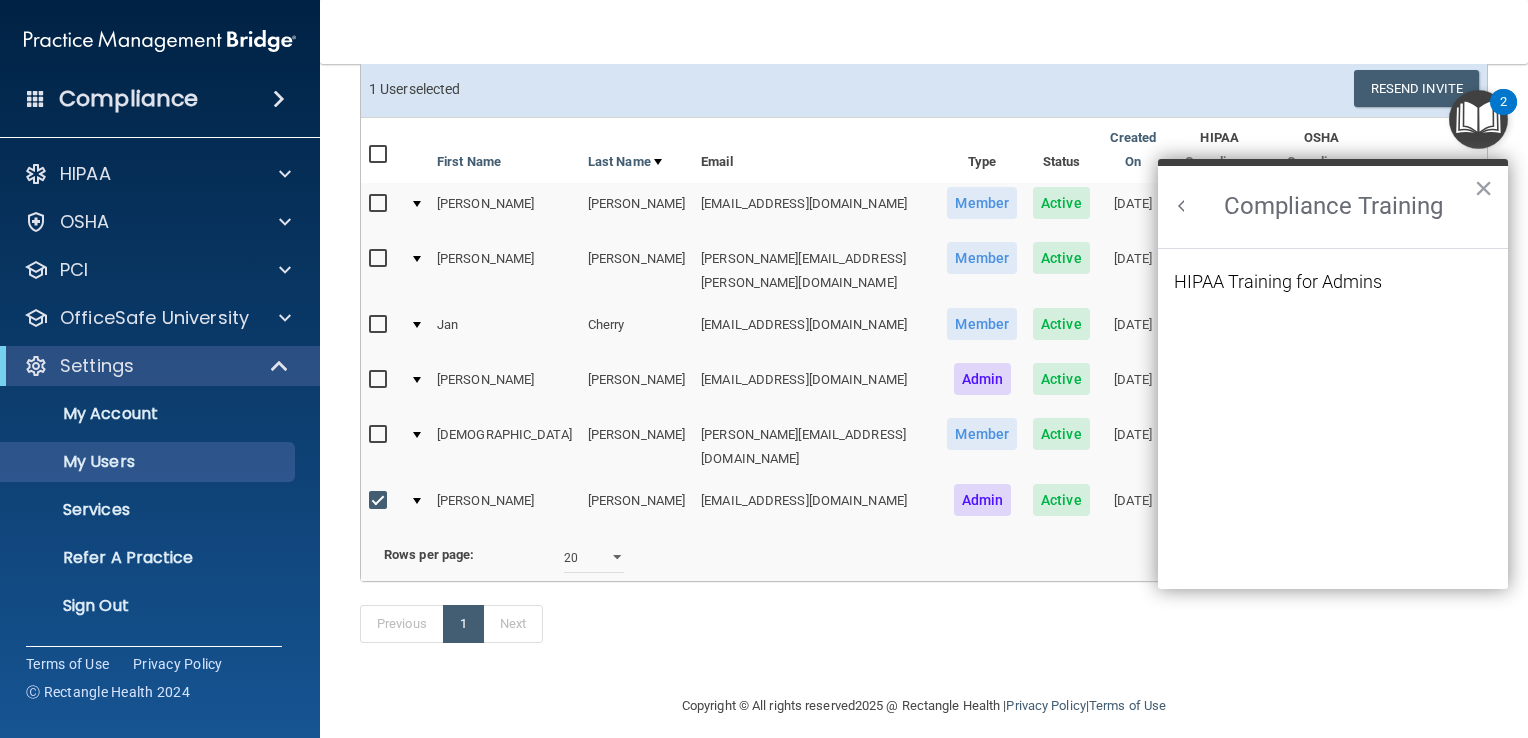 scroll, scrollTop: 0, scrollLeft: 0, axis: both 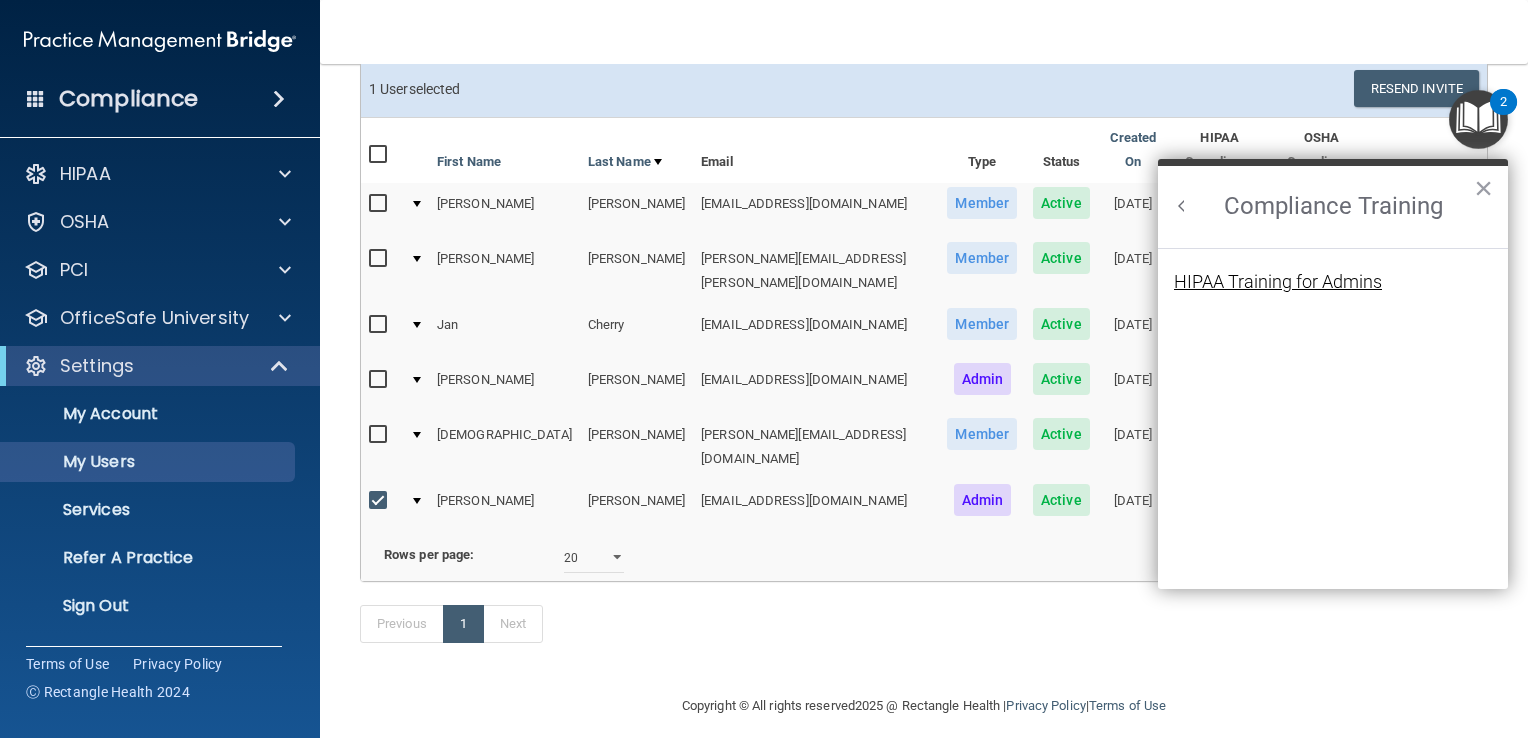 click on "HIPAA Training for Admins" at bounding box center [1278, 282] 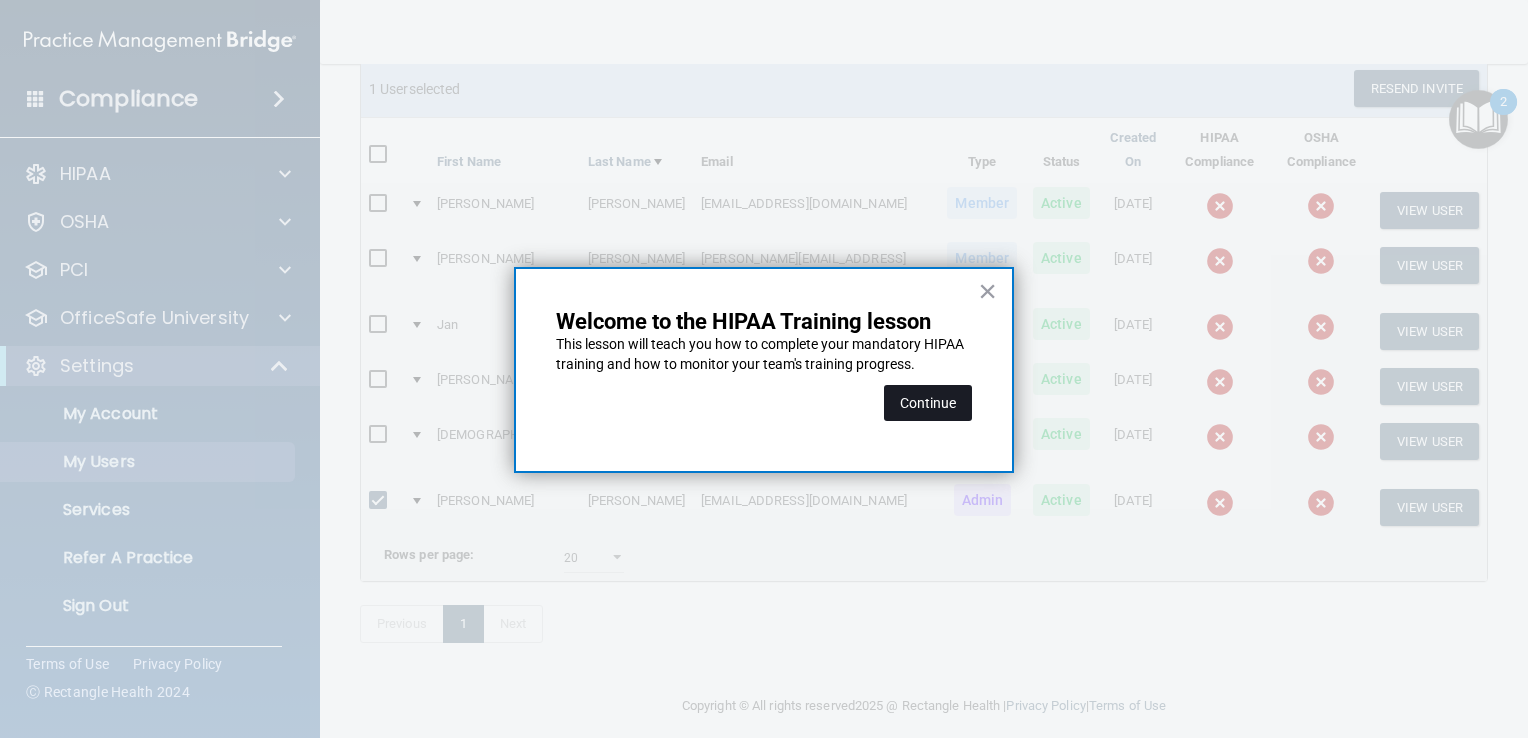 click on "Continue" at bounding box center (928, 403) 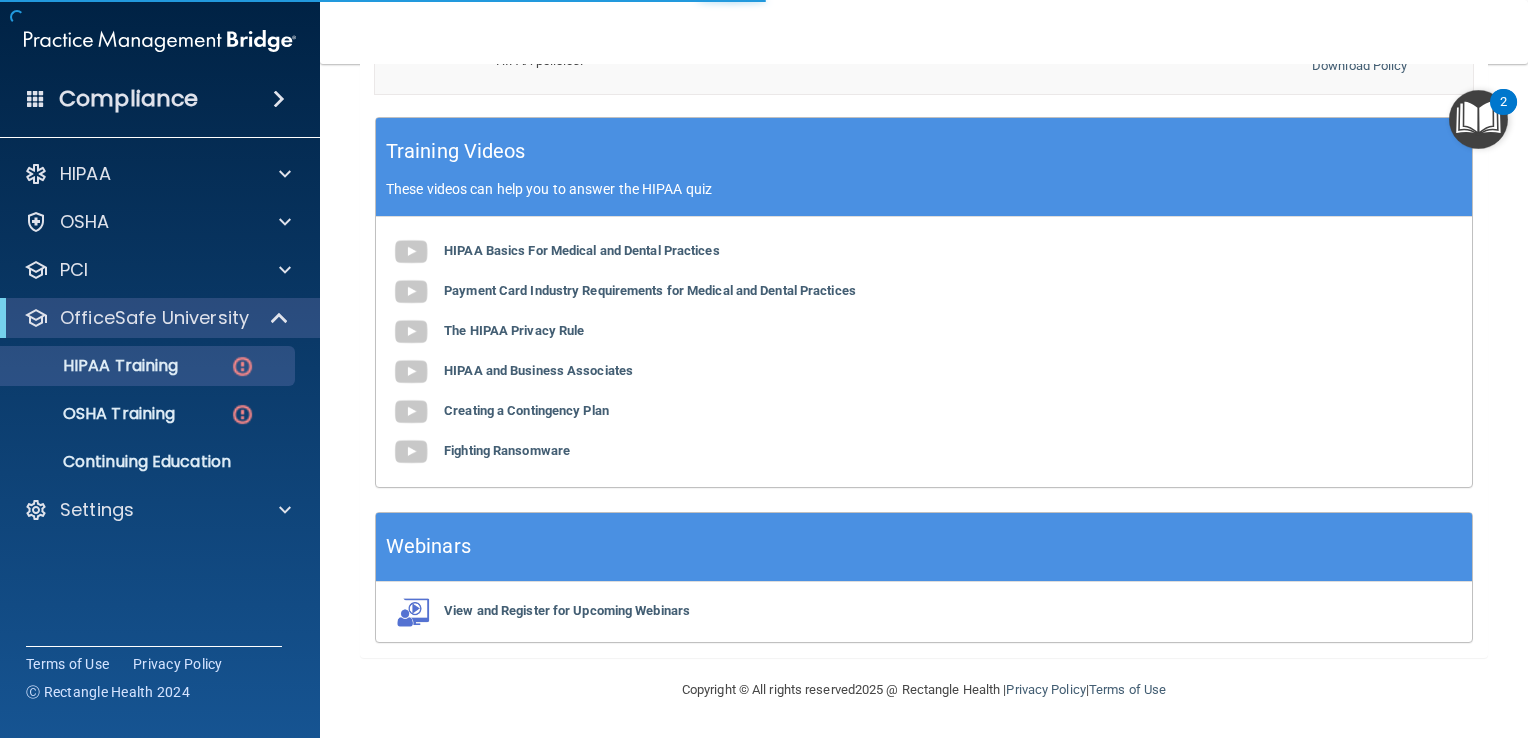 scroll, scrollTop: 154, scrollLeft: 0, axis: vertical 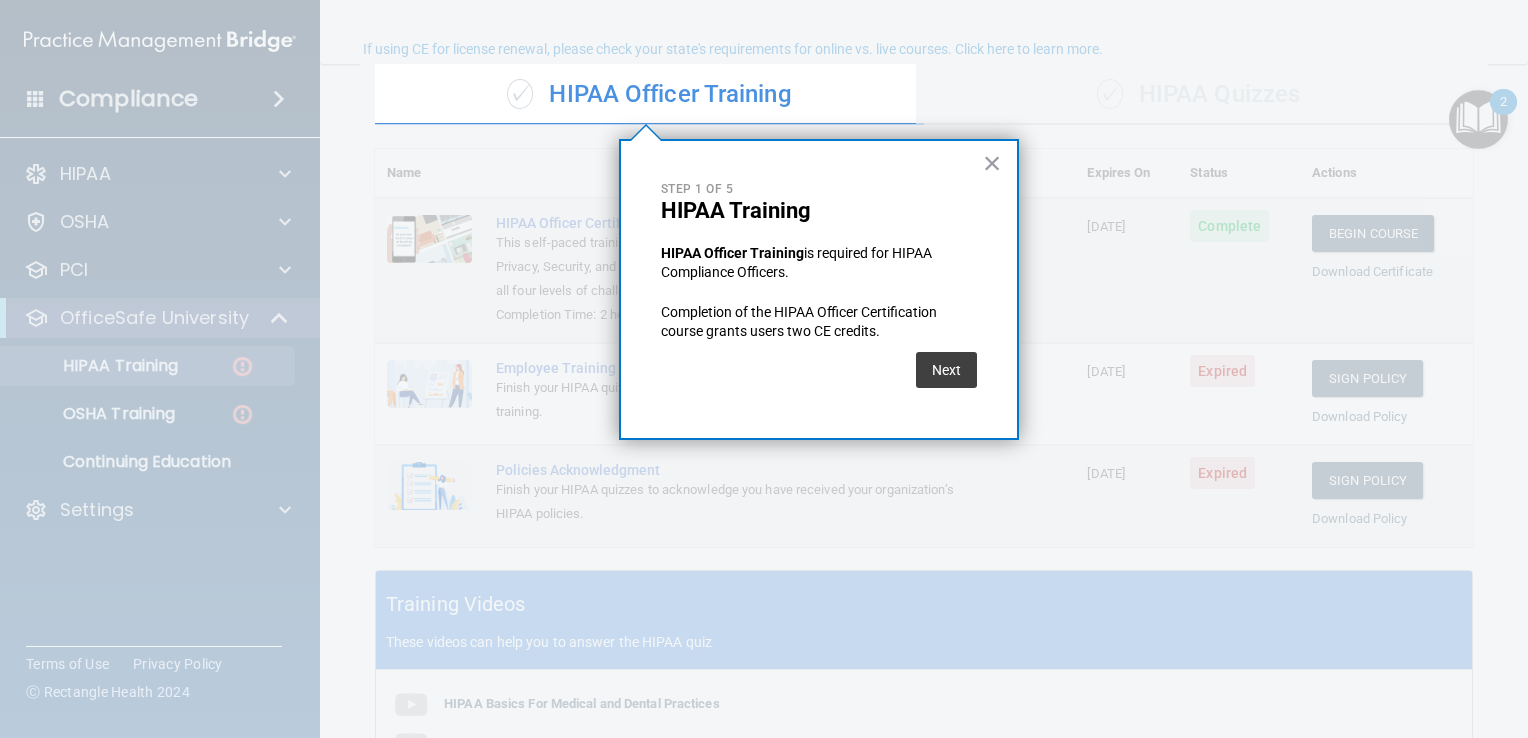 click on "✓   HIPAA Officer Training" at bounding box center (649, 95) 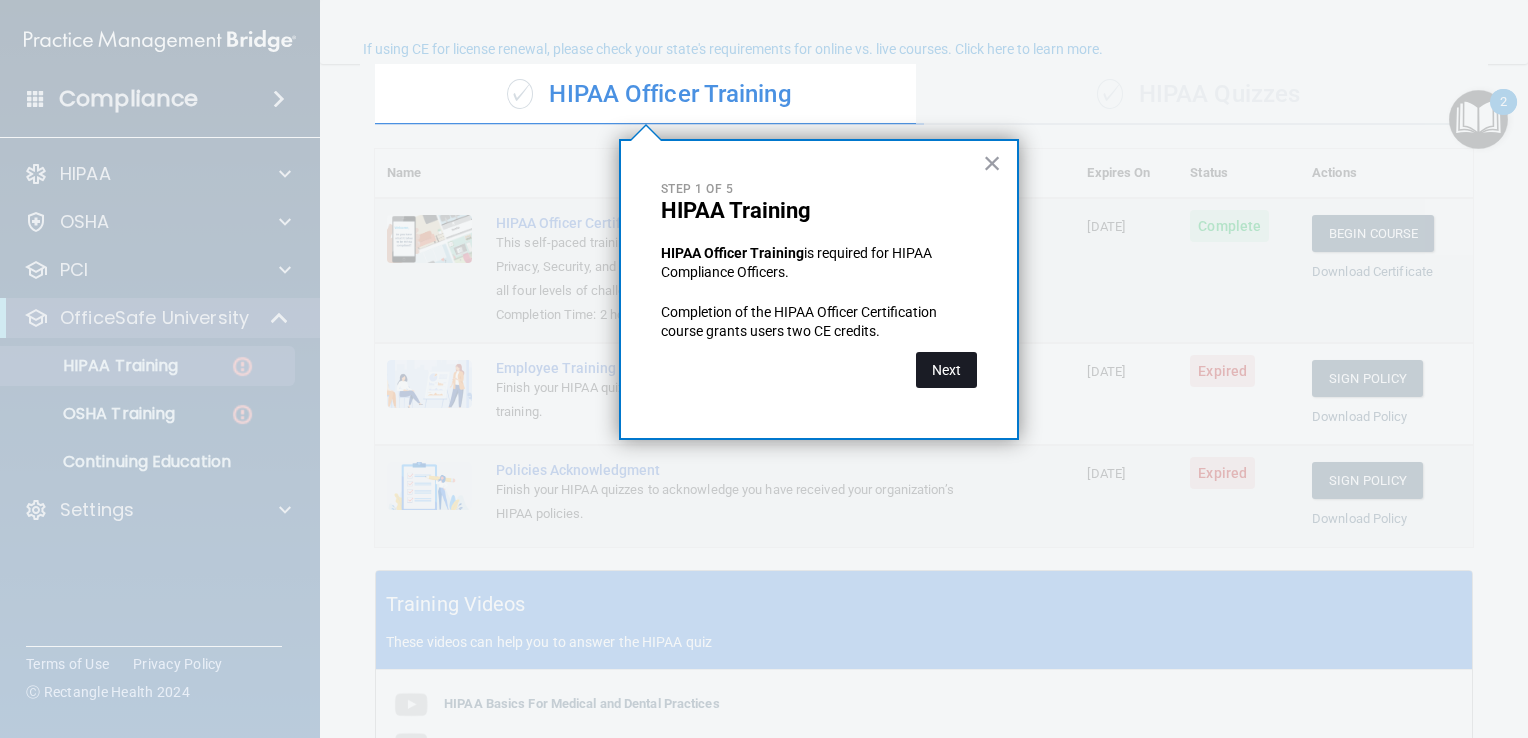 click on "Next" at bounding box center (946, 370) 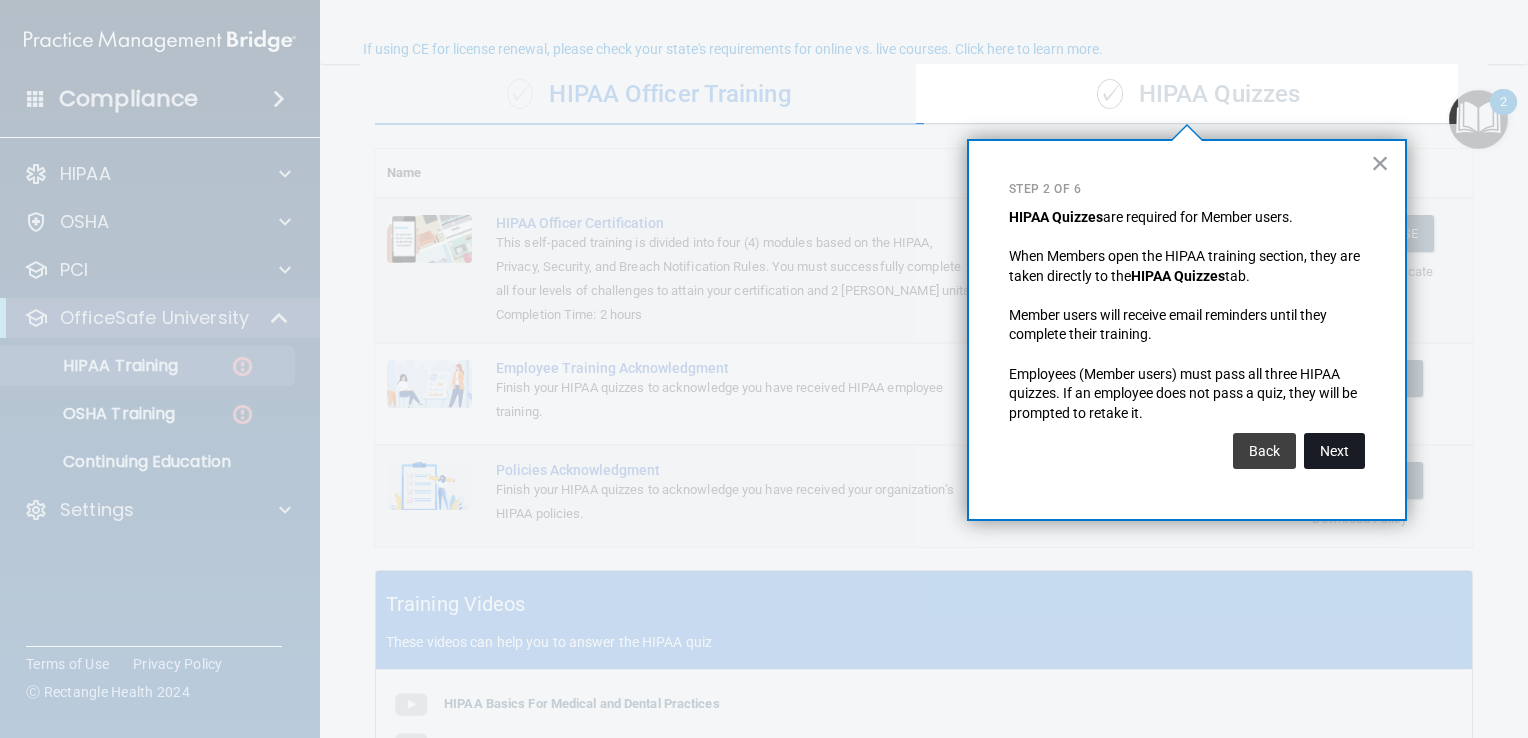 click on "Next" at bounding box center (1334, 451) 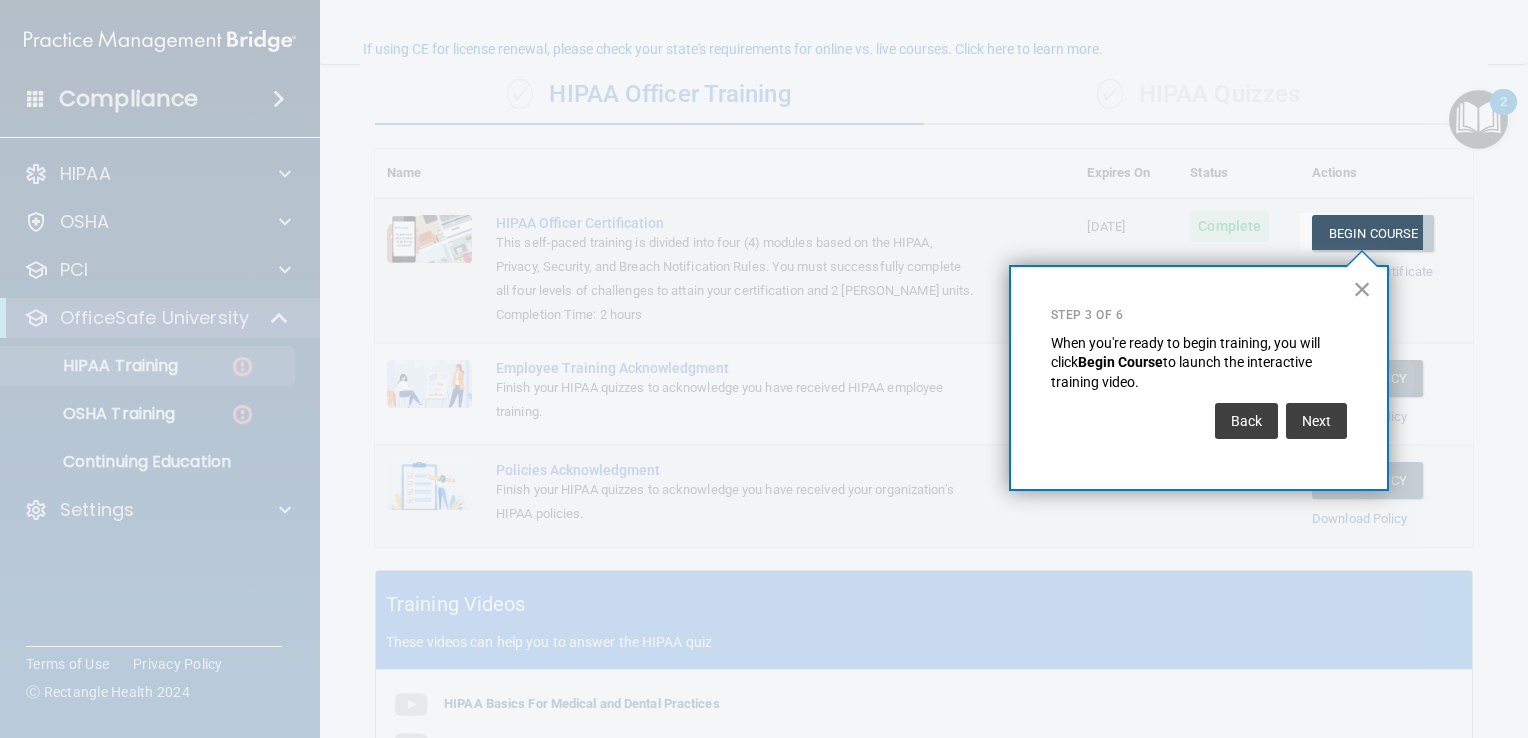 click on "Next" at bounding box center [1316, 421] 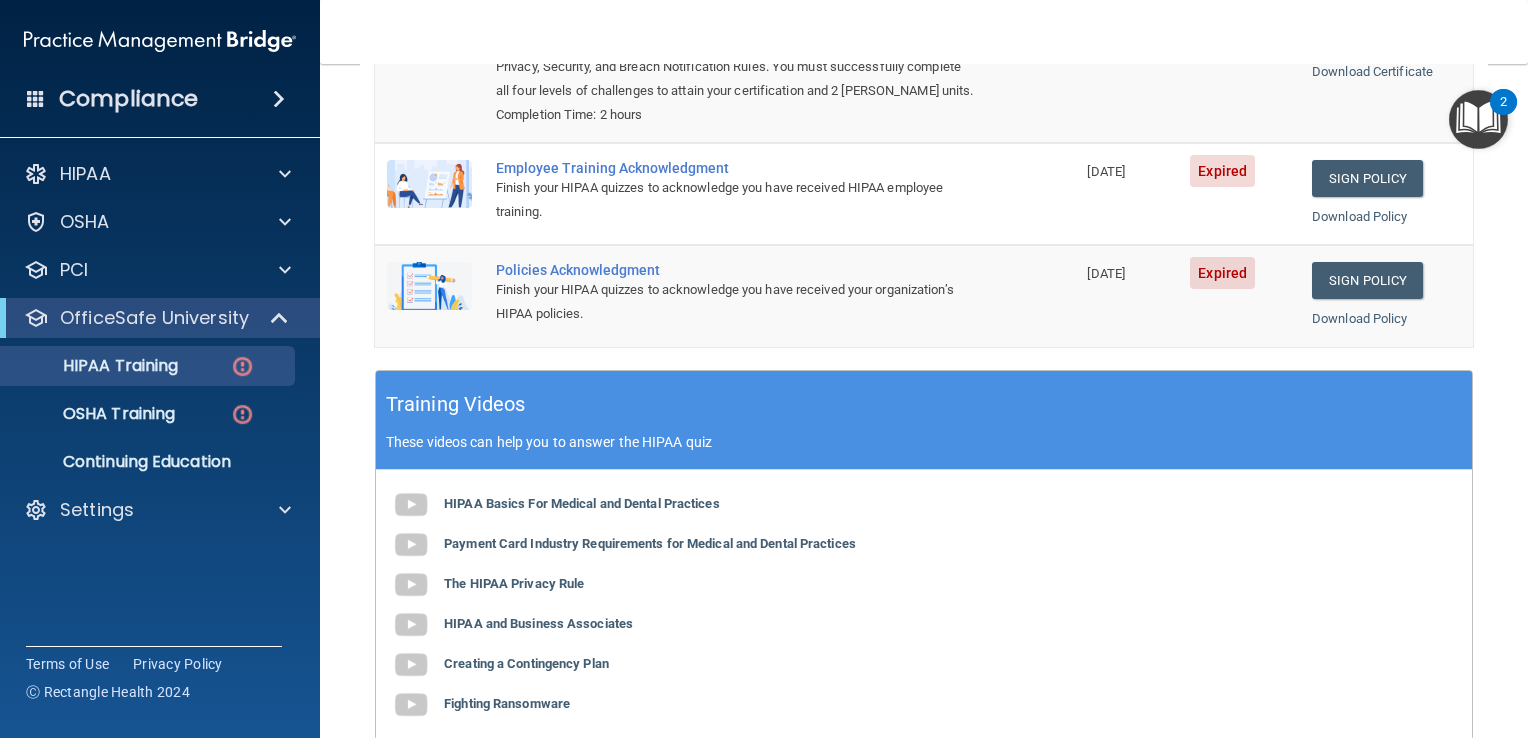 scroll, scrollTop: 628, scrollLeft: 0, axis: vertical 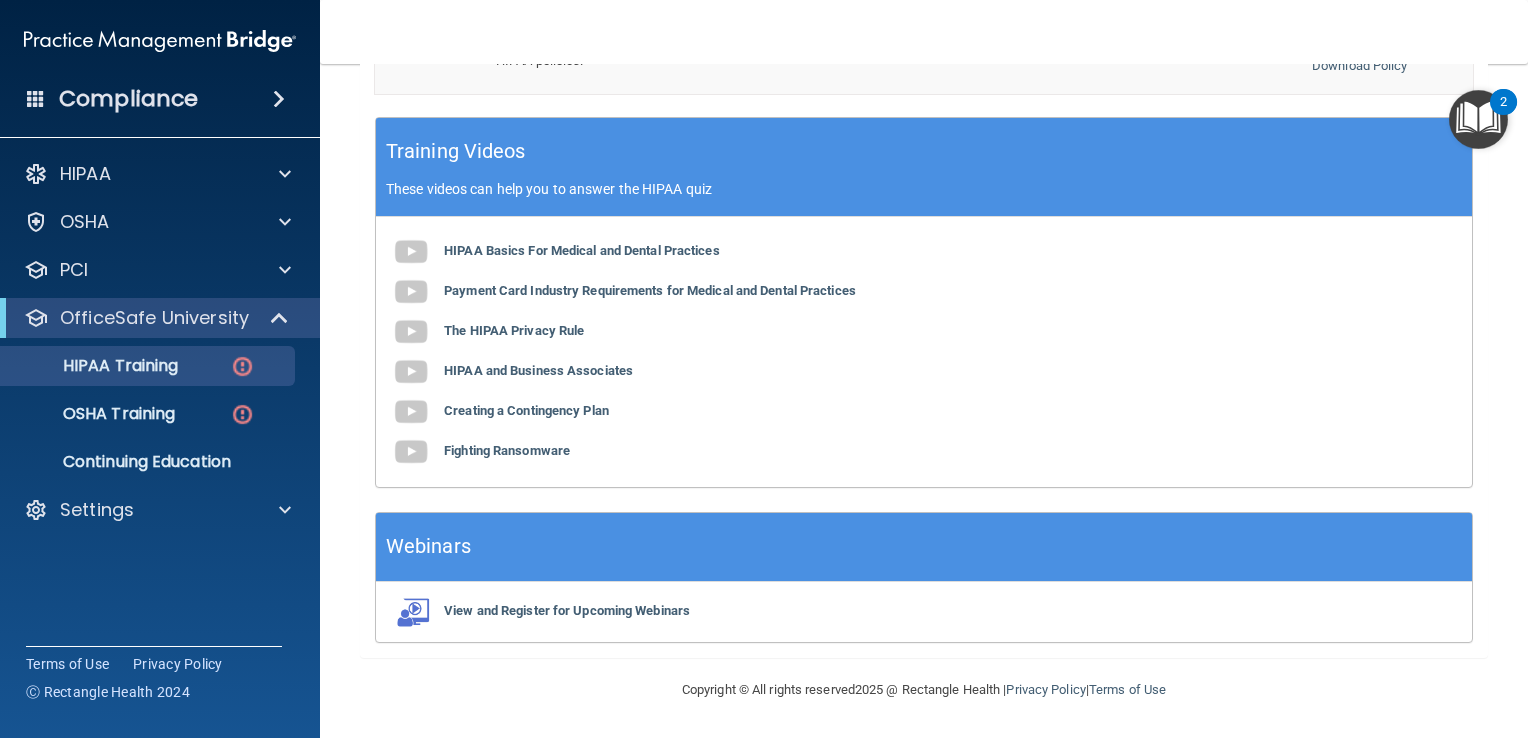 click at bounding box center (279, 99) 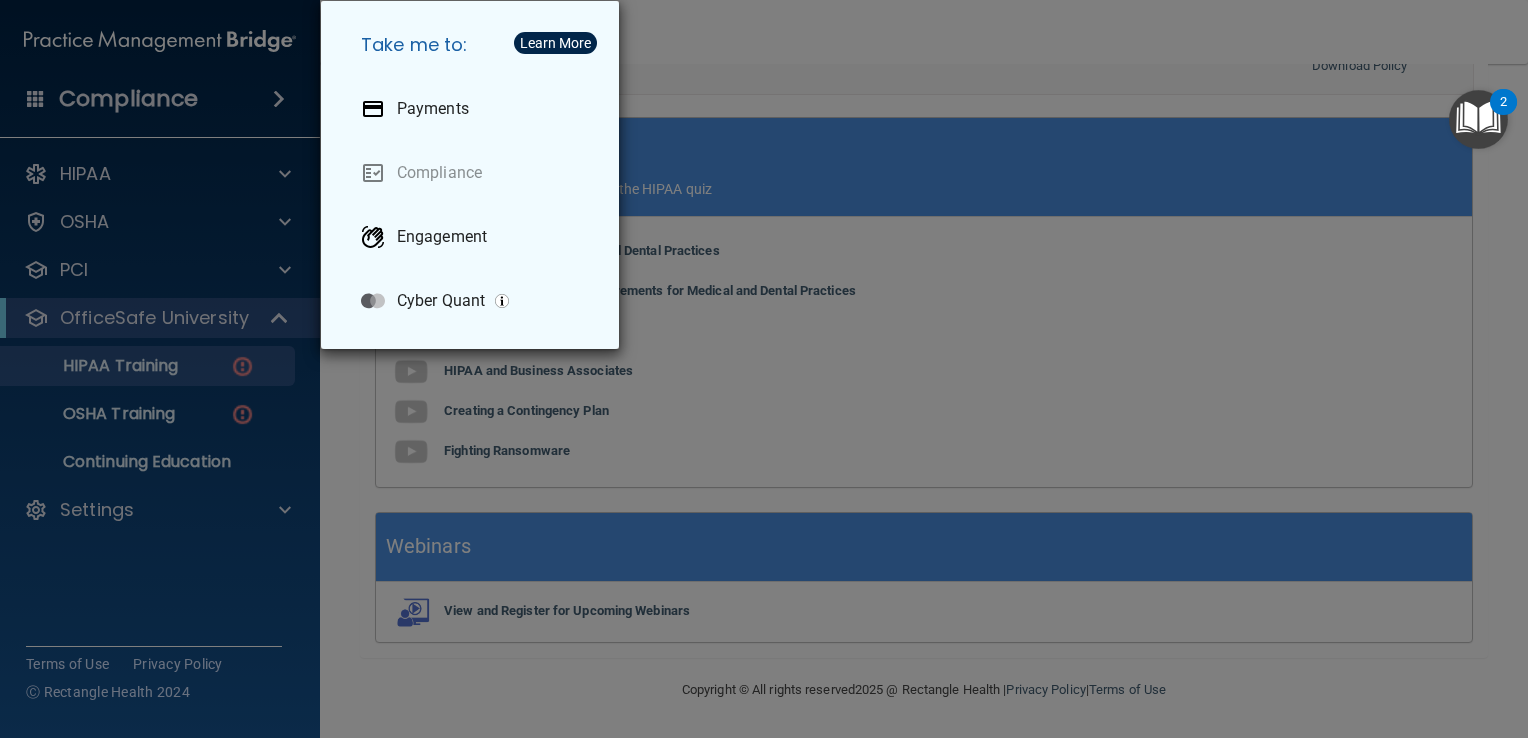click on "Take me to:             Payments                   Compliance                     Engagement                     Cyber Quant" at bounding box center (764, 369) 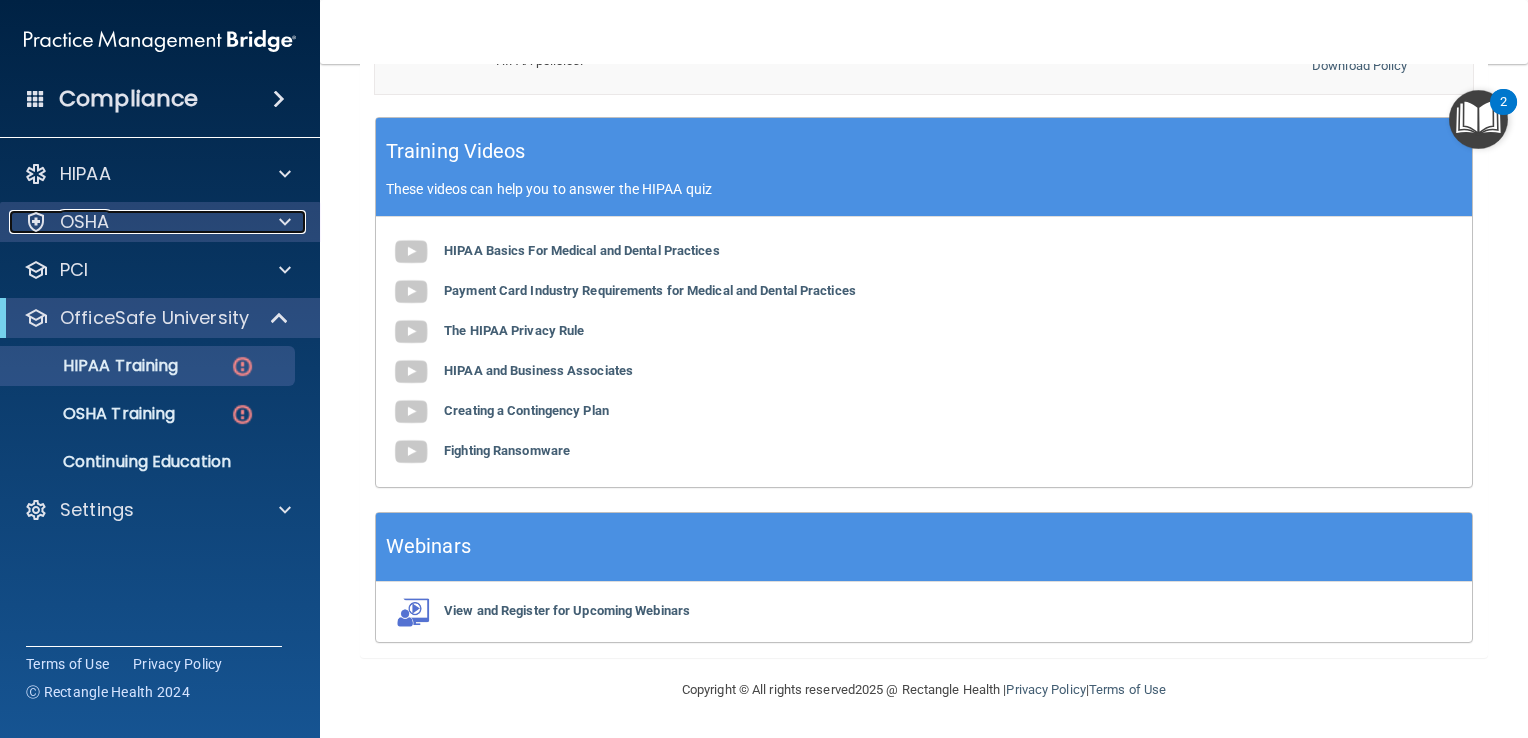 click on "OSHA" at bounding box center [133, 222] 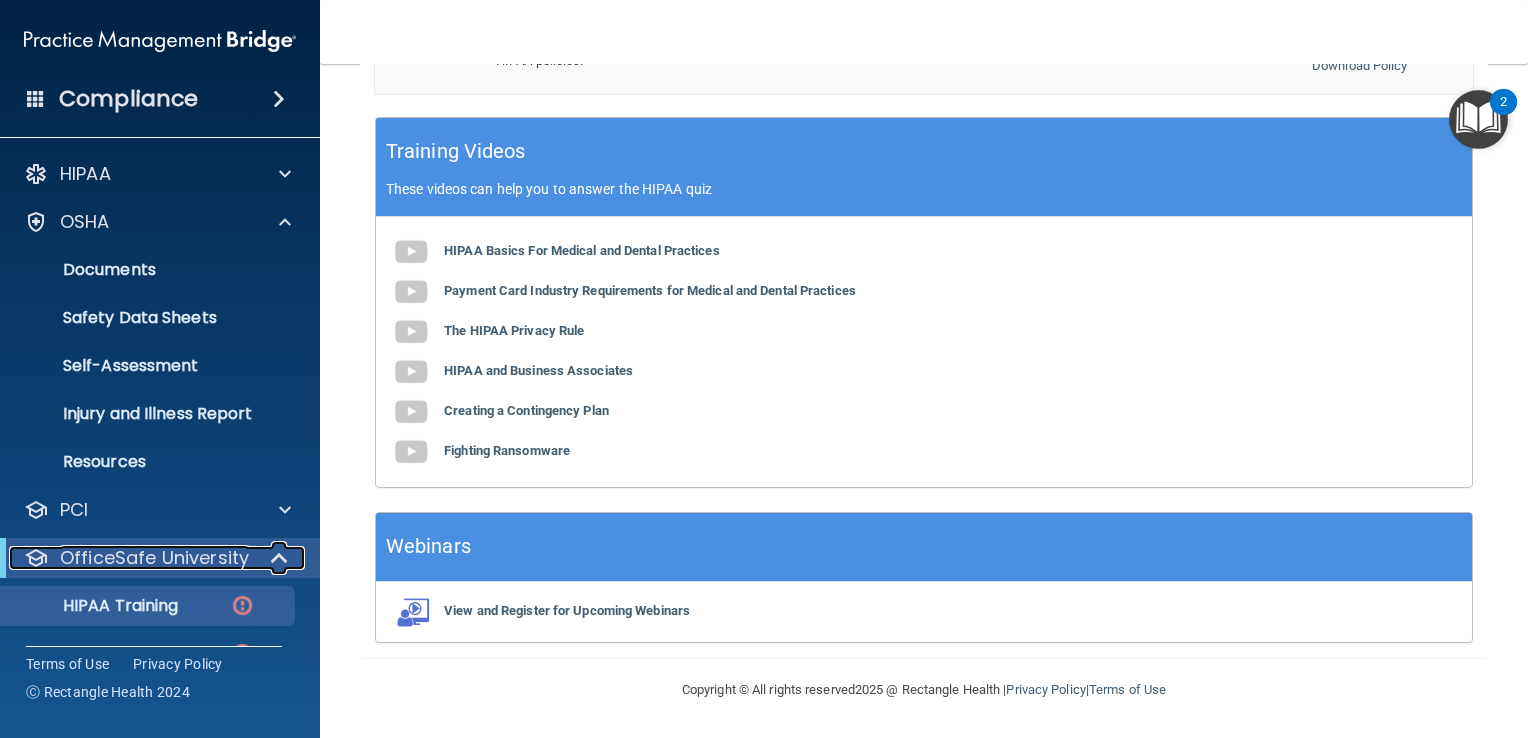 click at bounding box center [281, 558] 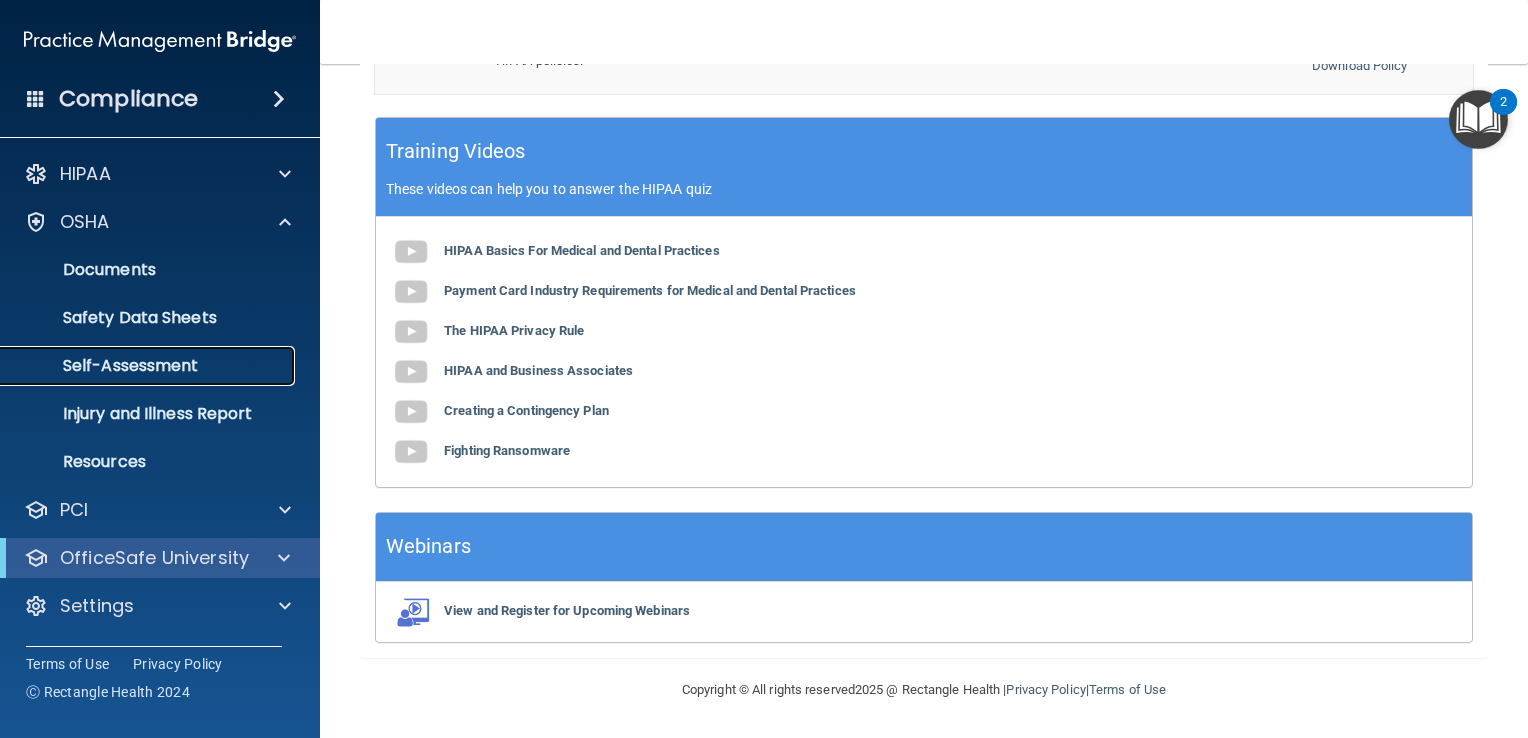 click on "Self-Assessment" at bounding box center [149, 366] 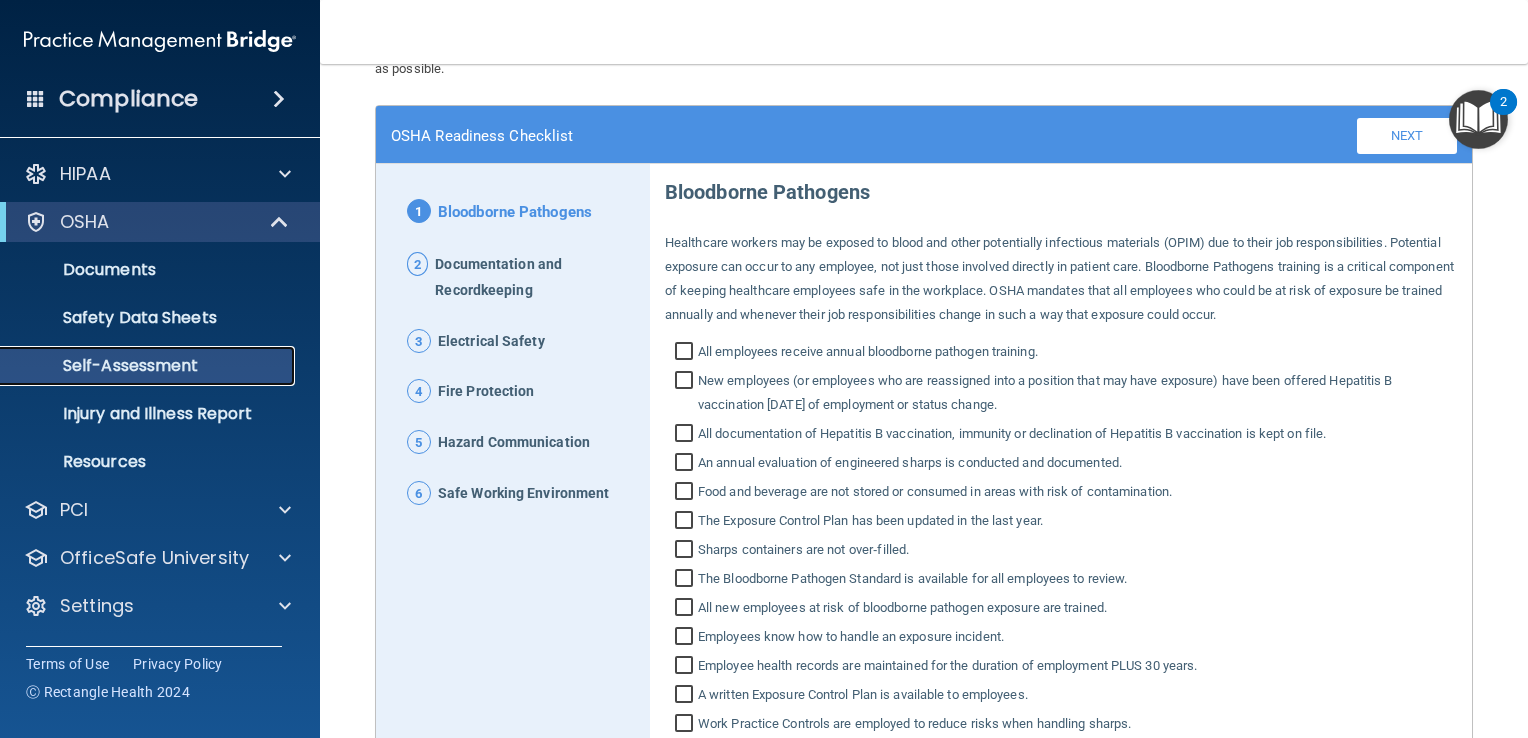 scroll, scrollTop: 0, scrollLeft: 0, axis: both 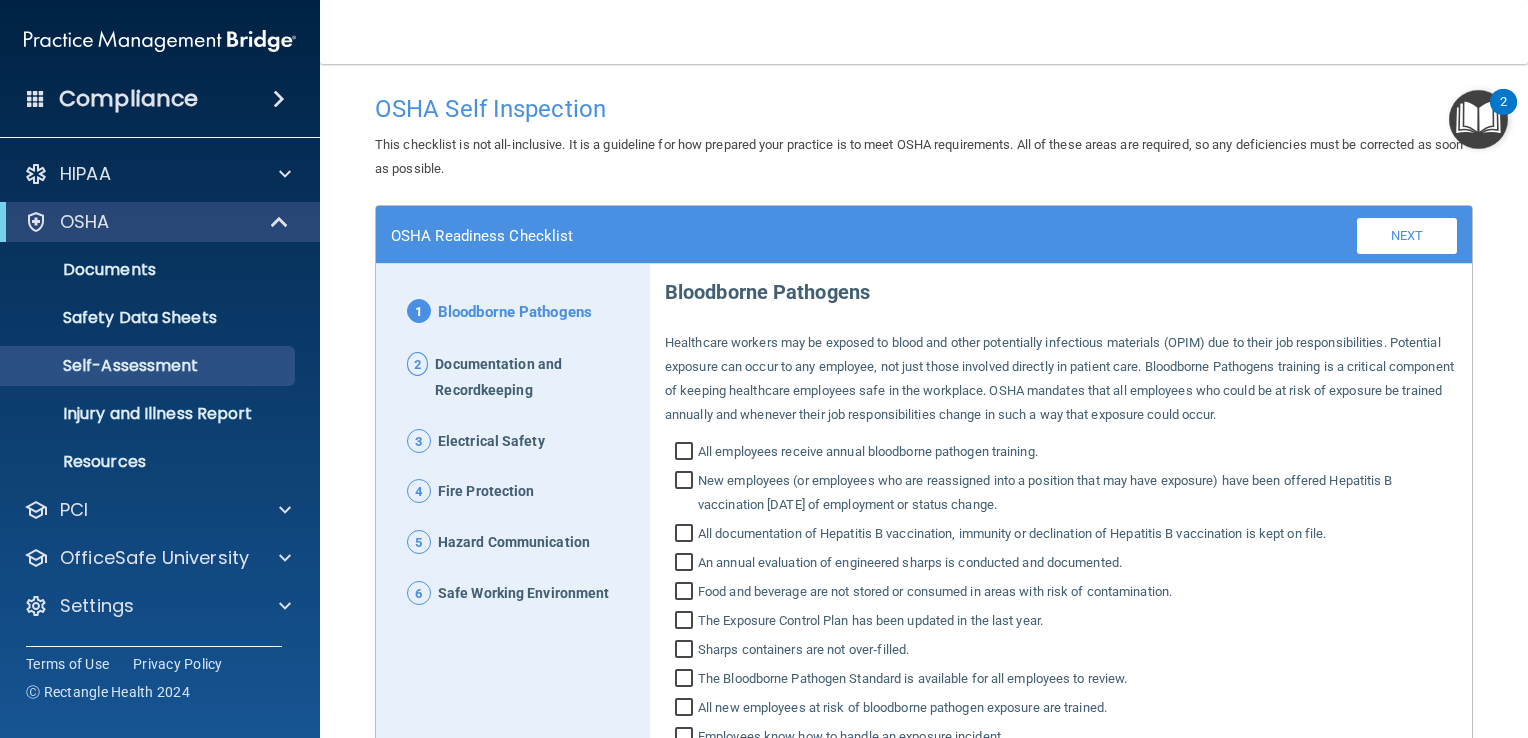 click at bounding box center [36, 98] 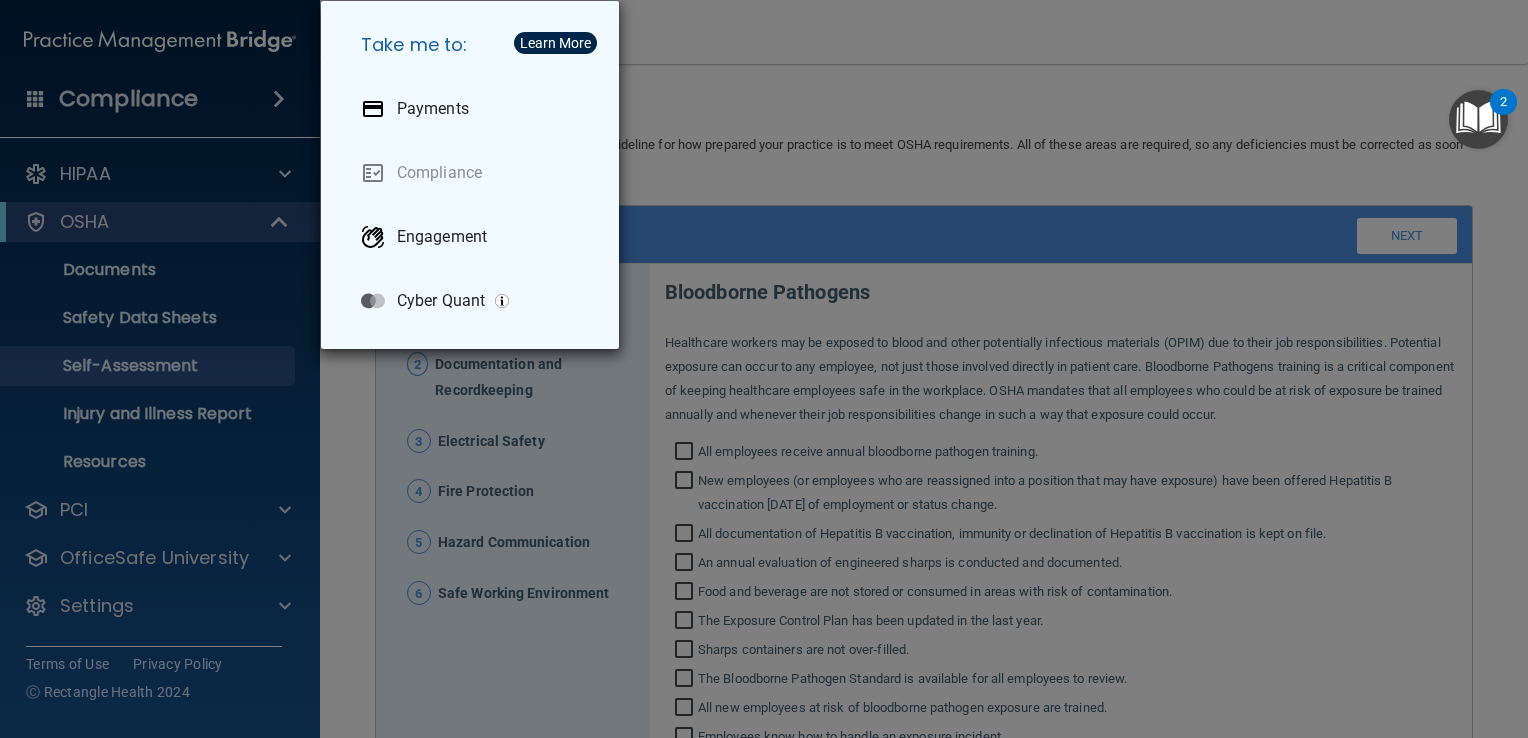 click on "Take me to:             Payments                   Compliance                     Engagement                     Cyber Quant" at bounding box center [764, 369] 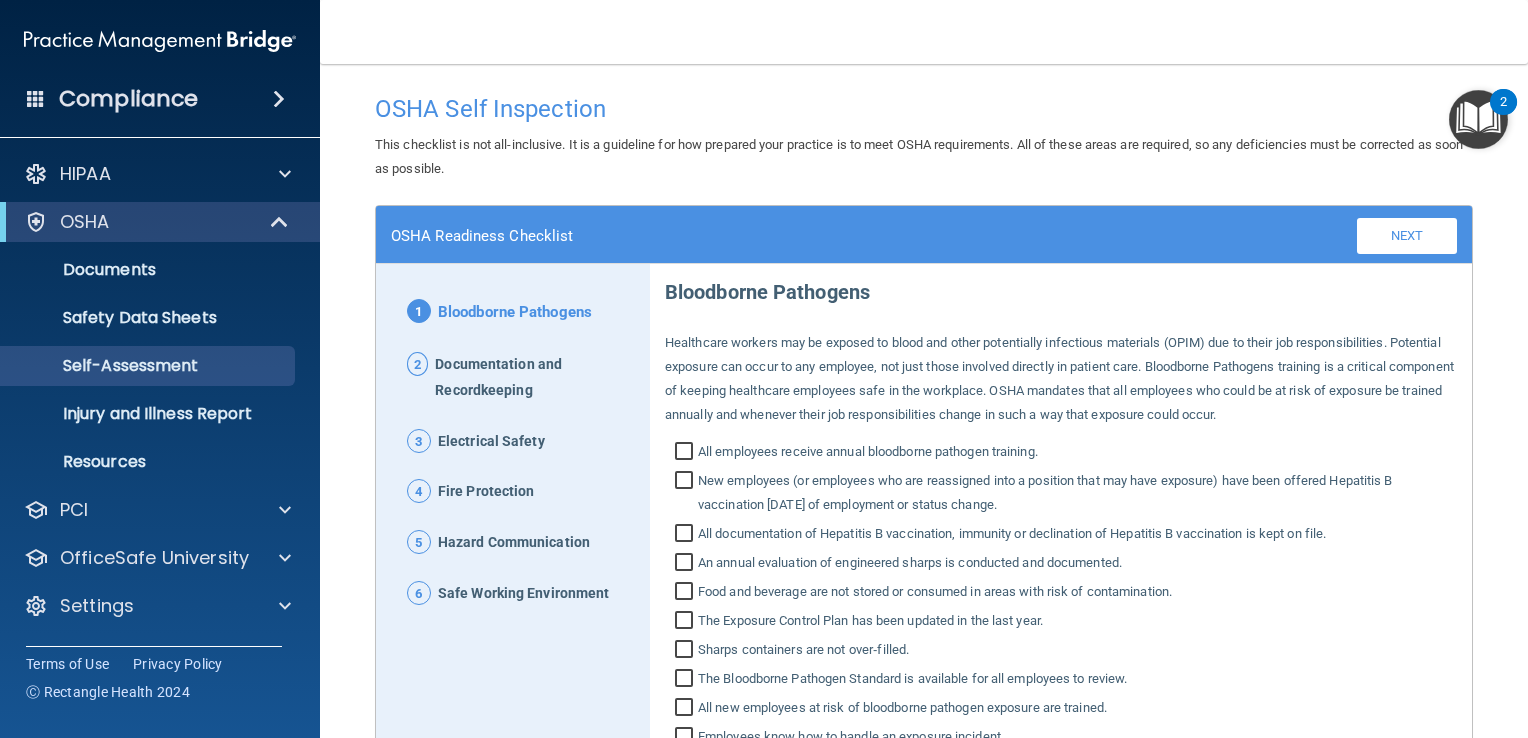 click on "OSHA Self Inspection       This checklist is not all-inclusive. It is a guideline for how prepared your practice is to meet OSHA requirements. All of these areas are required, so any deficiencies must be corrected as soon as possible.                OSHA Readiness Checklist      Back    Next    Download PDF                  1    Bloodborne Pathogens         2    Documentation and Recordkeeping         3    Electrical Safety         4    Fire Protection         5    Hazard Communication         6    Safe Working Environment                  Bloodborne Pathogens                 All employees receive annual bloodborne pathogen training.             New employees (or employees who are reassigned into a position that may have exposure) have been offered Hepatitis B vaccination within 10 days of employment or status change.             All documentation of Hepatitis B vaccination, immunity or declination of Hepatitis B vaccination is kept on file." at bounding box center [924, 401] 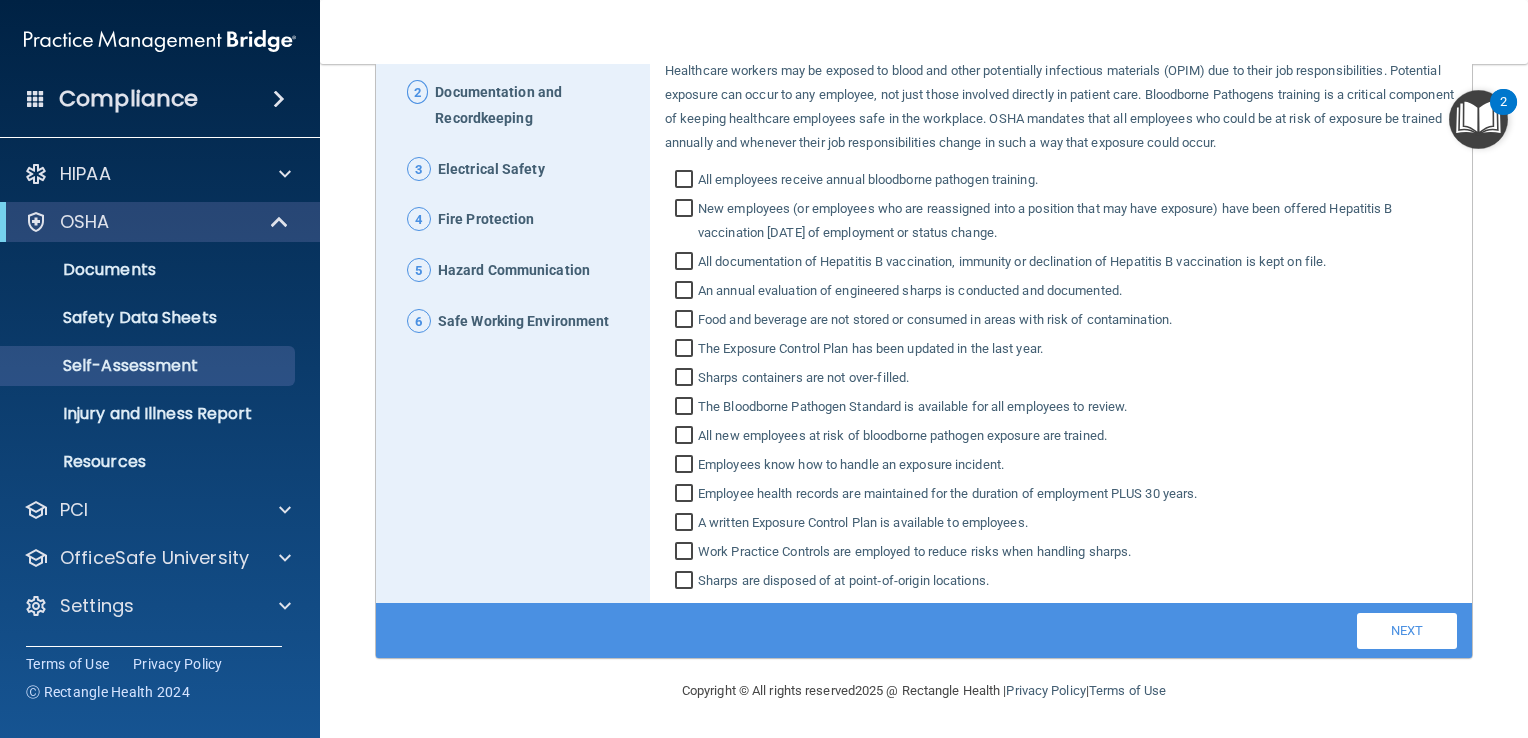 scroll, scrollTop: 0, scrollLeft: 0, axis: both 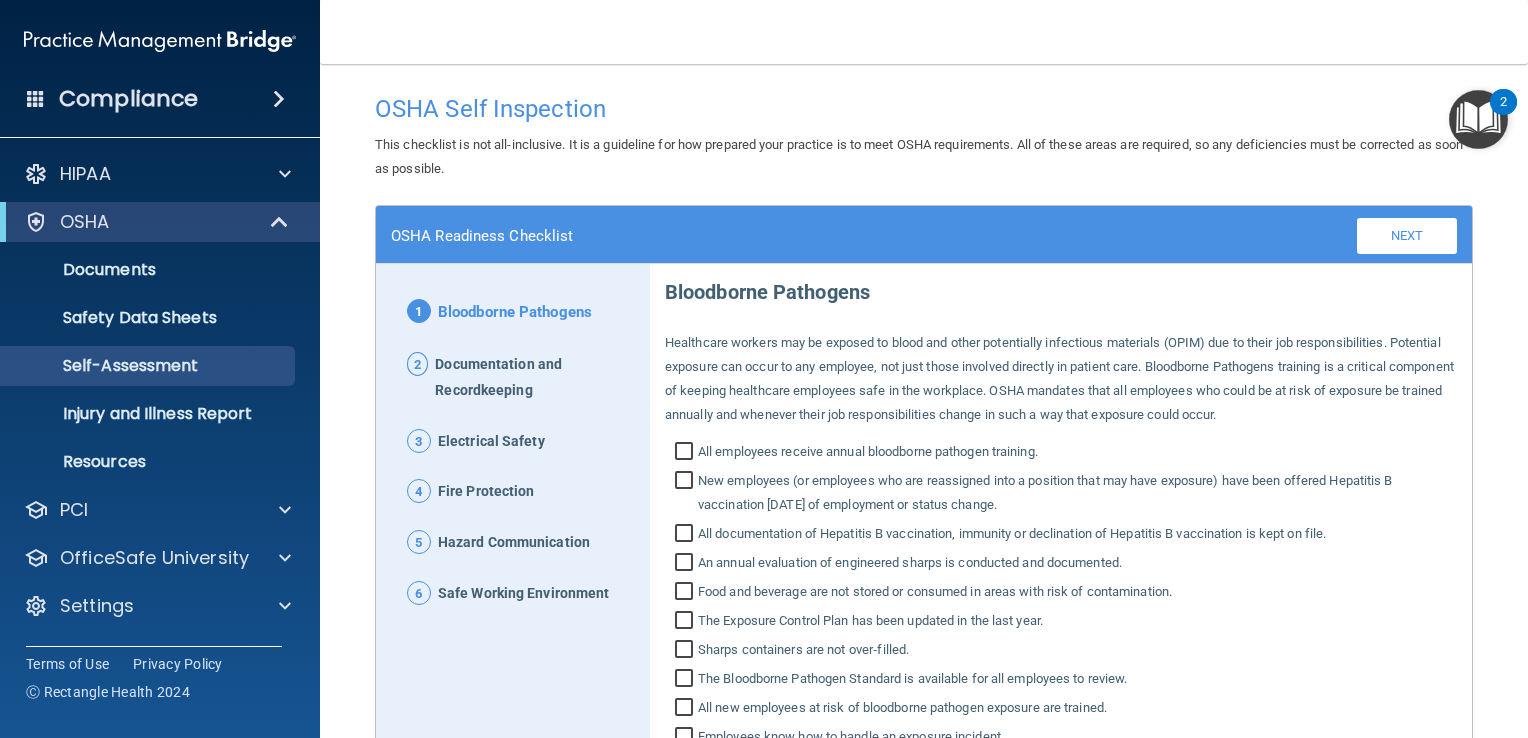 click at bounding box center [279, 99] 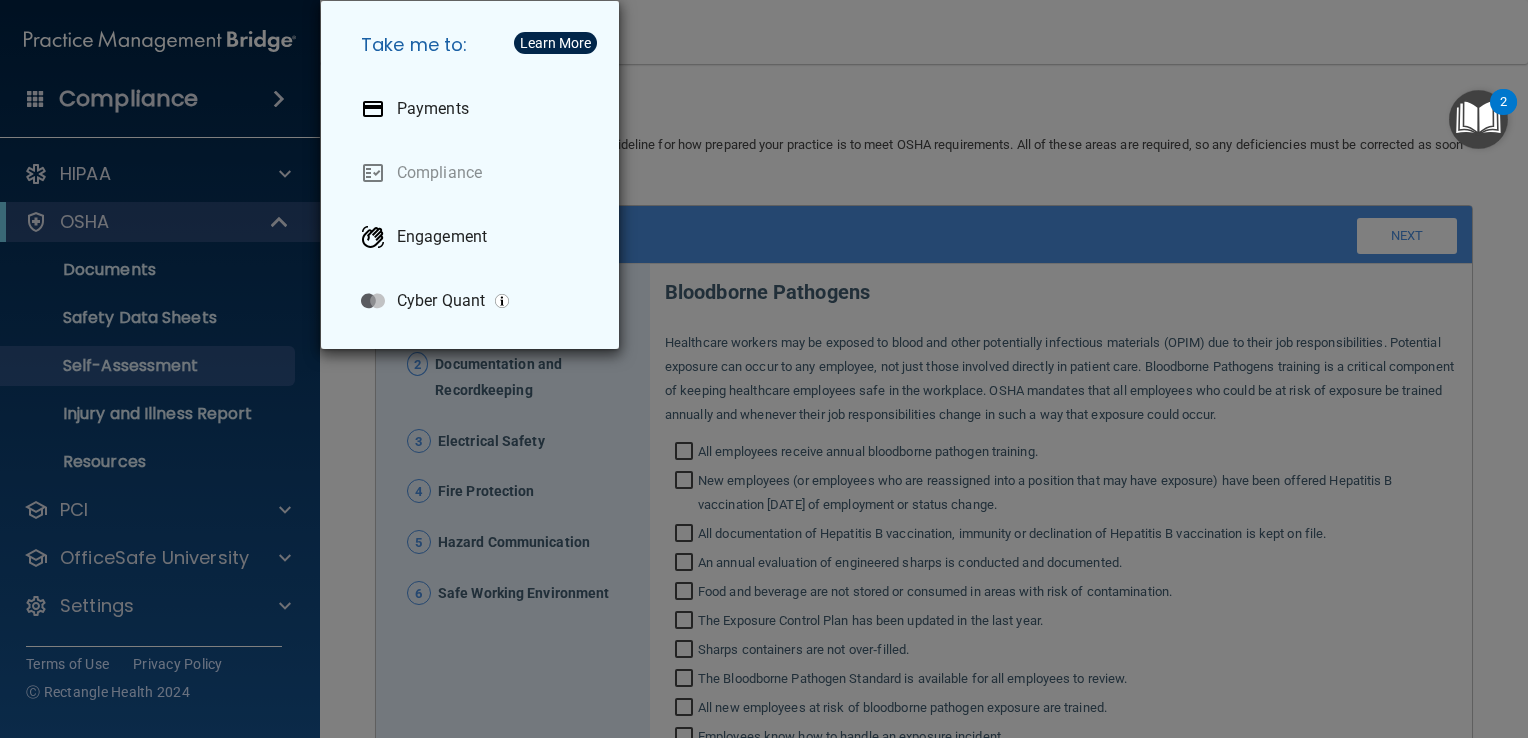 drag, startPoint x: 860, startPoint y: 83, endPoint x: 834, endPoint y: 85, distance: 26.076809 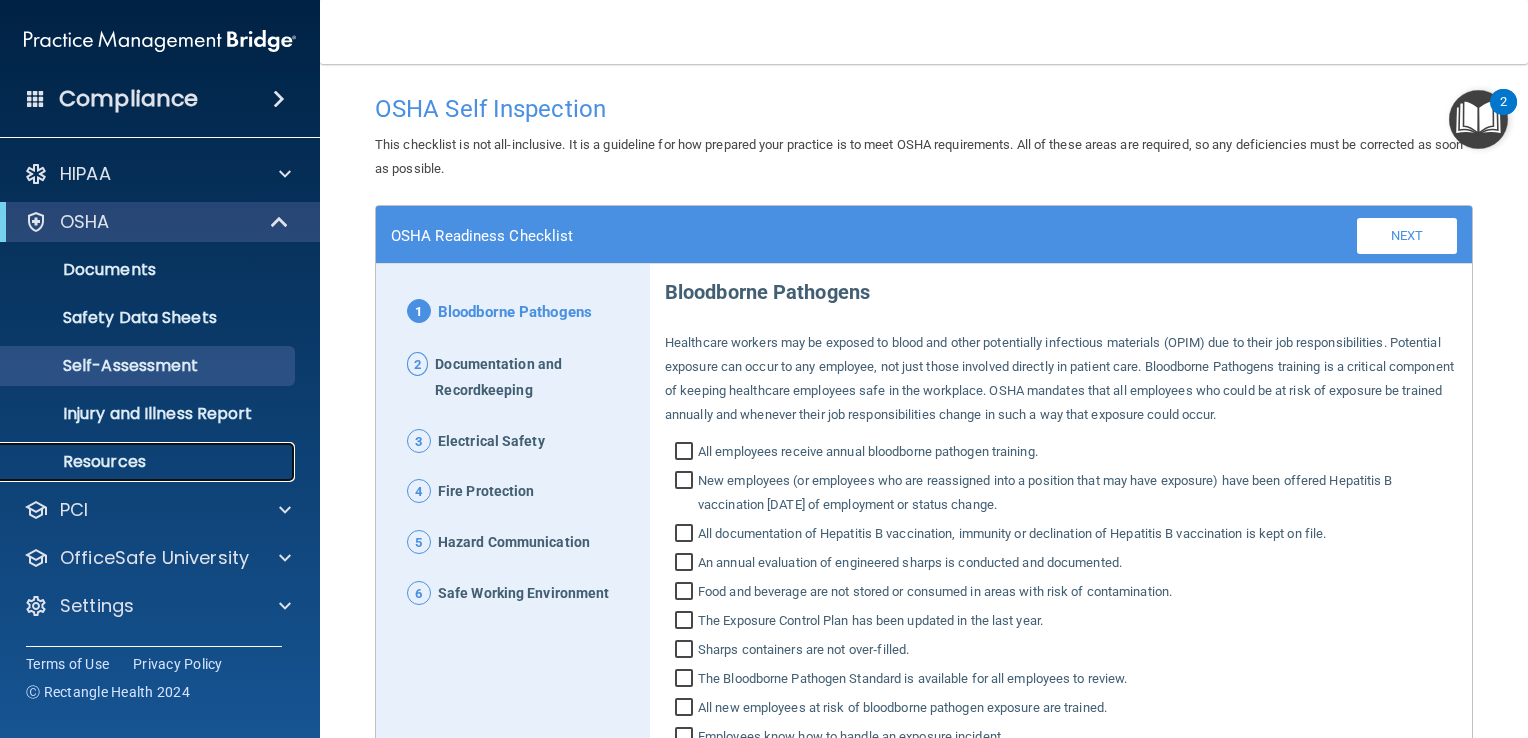 click on "Resources" at bounding box center [149, 462] 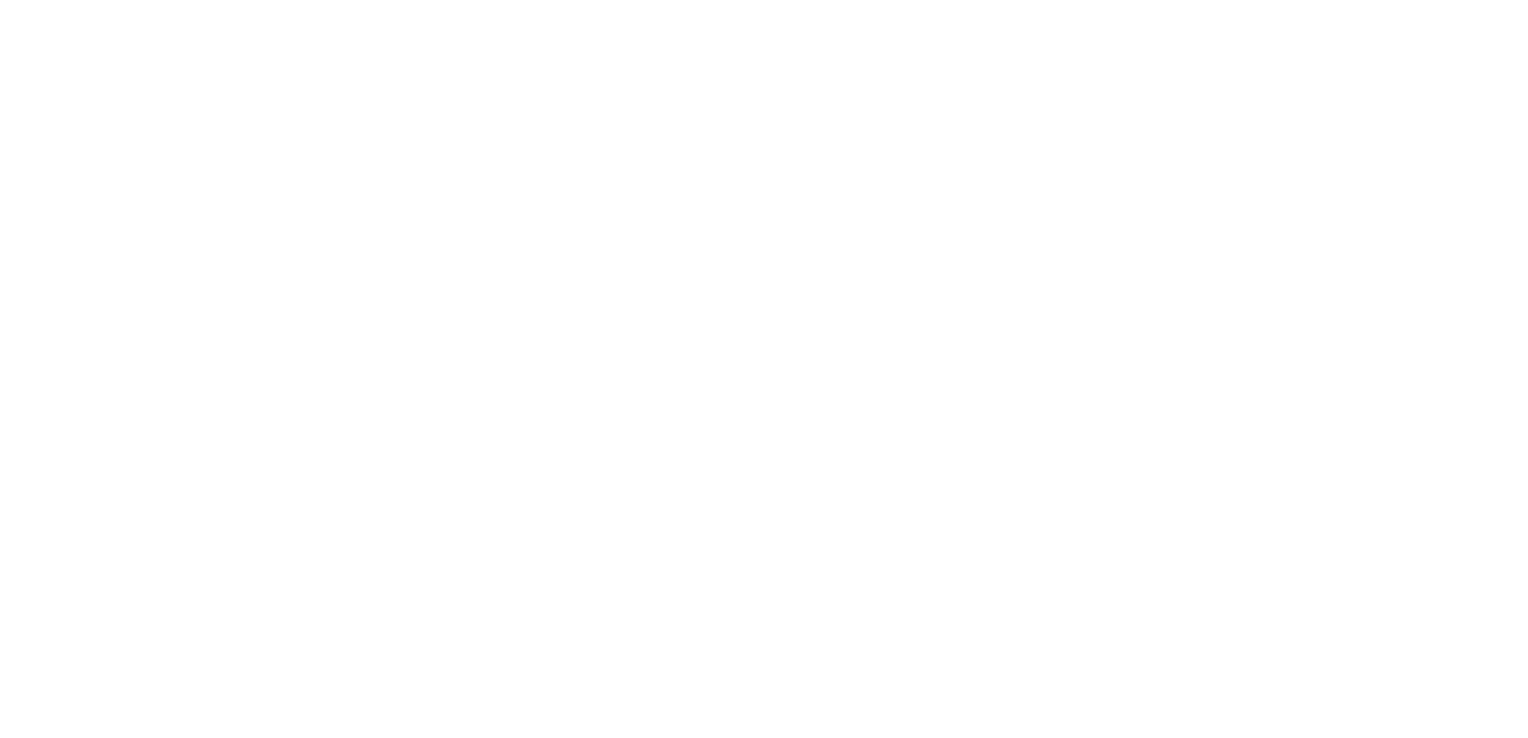 scroll, scrollTop: 0, scrollLeft: 0, axis: both 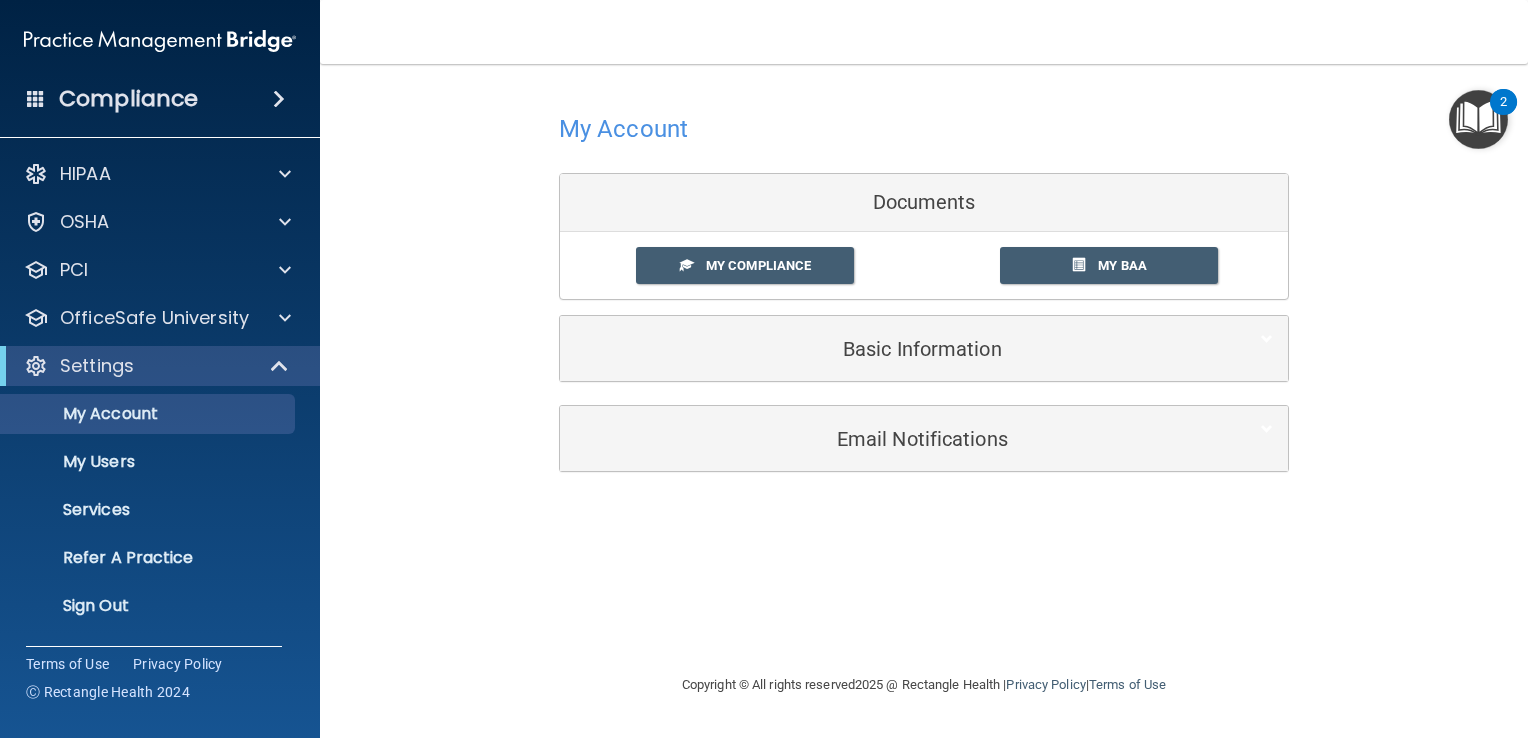 click at bounding box center [160, 41] 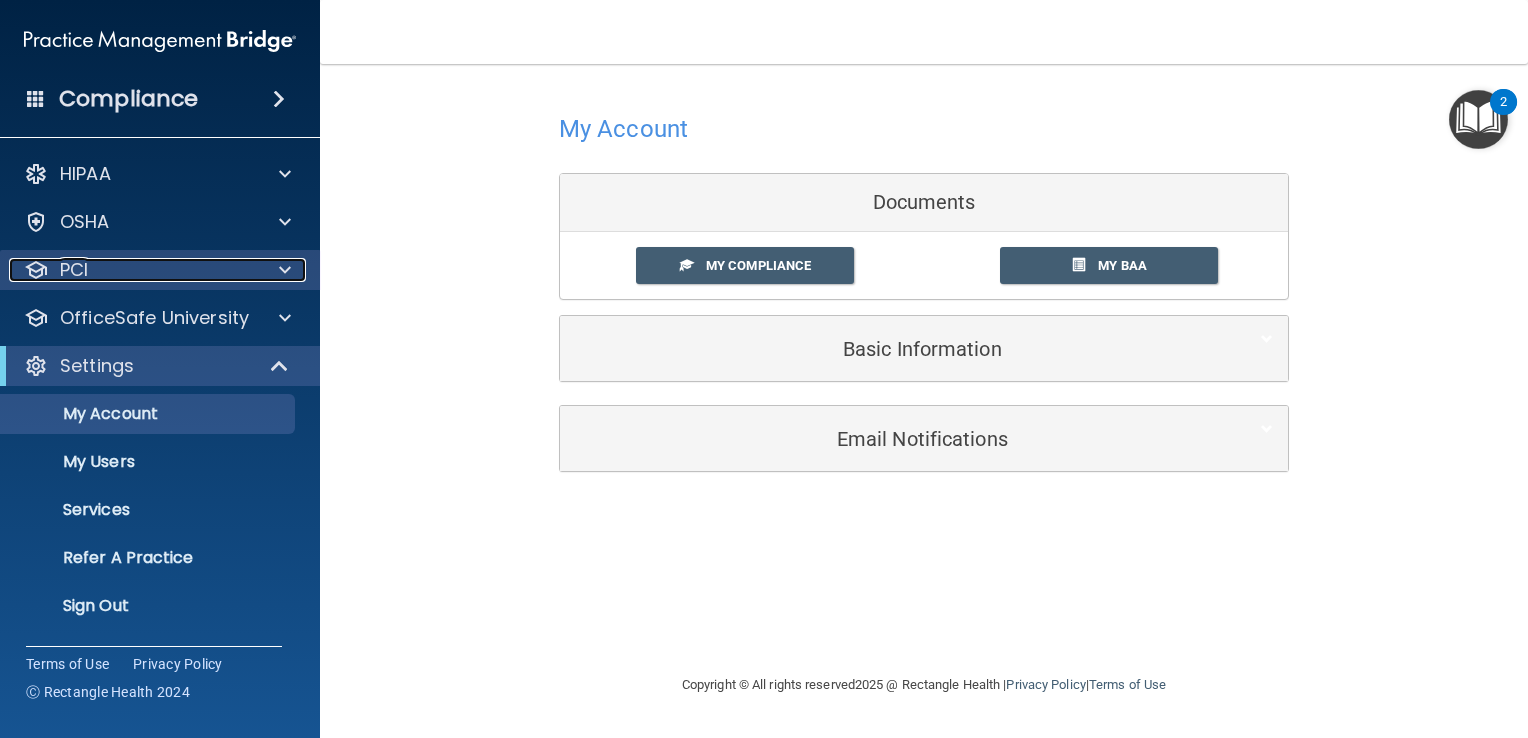 click on "PCI" at bounding box center [133, 270] 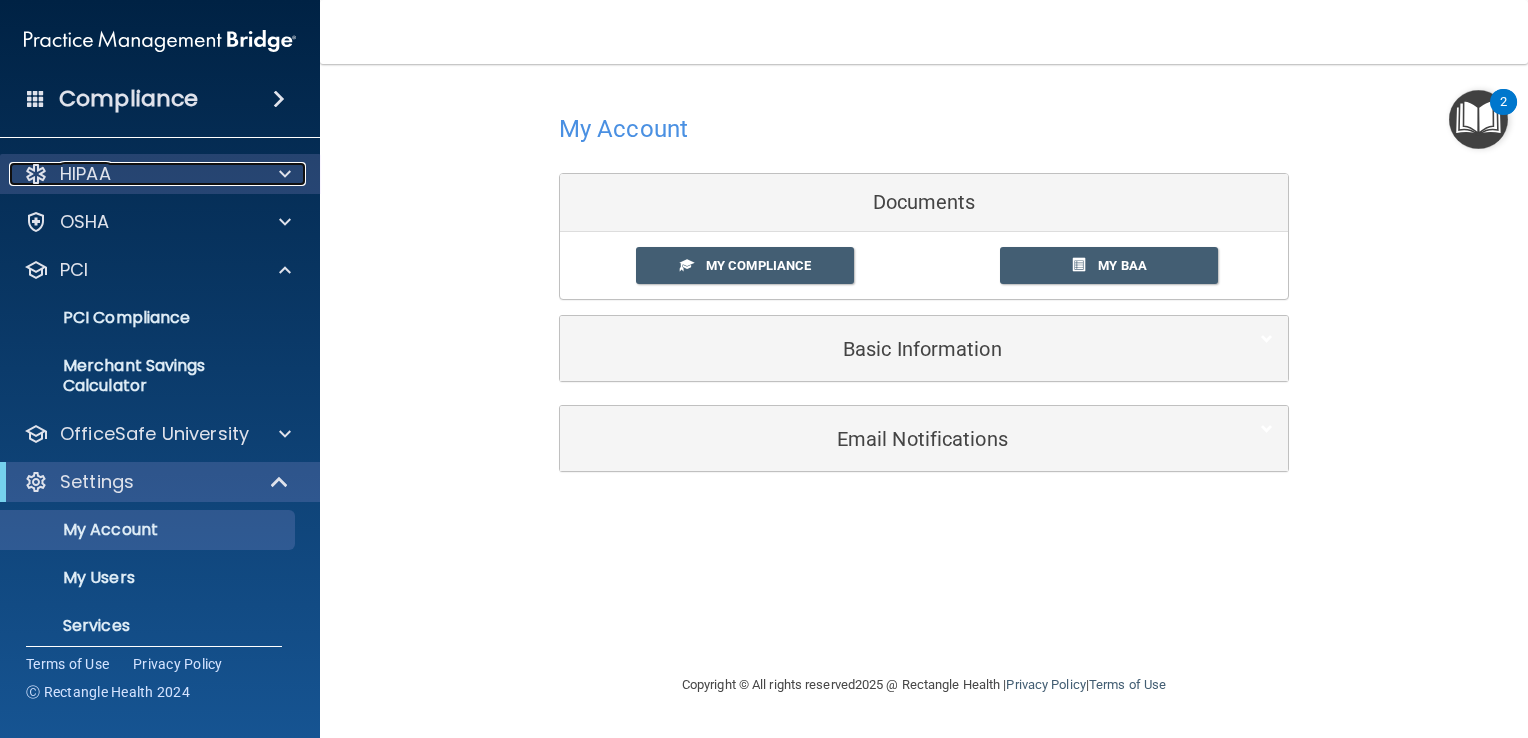 click on "HIPAA" at bounding box center [133, 174] 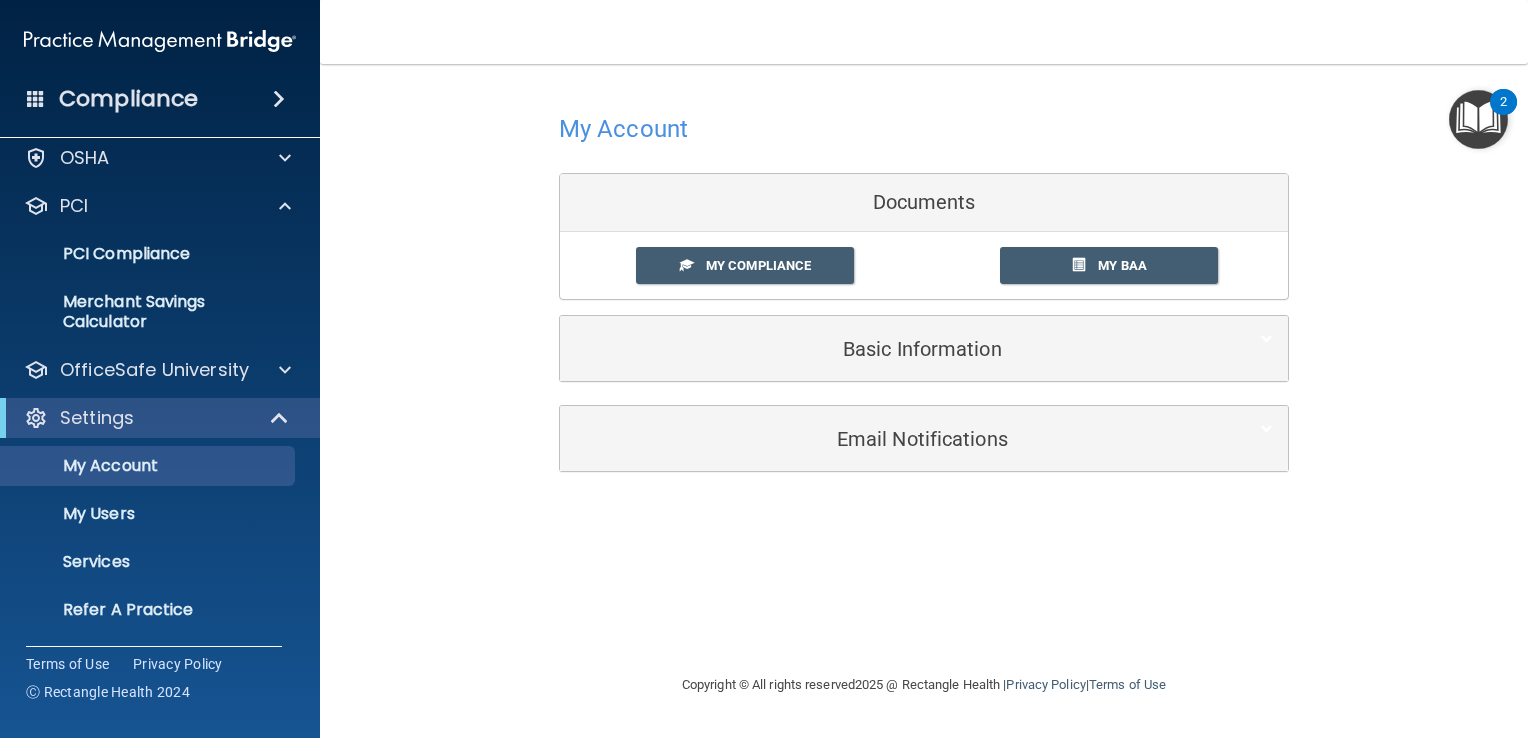 scroll, scrollTop: 447, scrollLeft: 0, axis: vertical 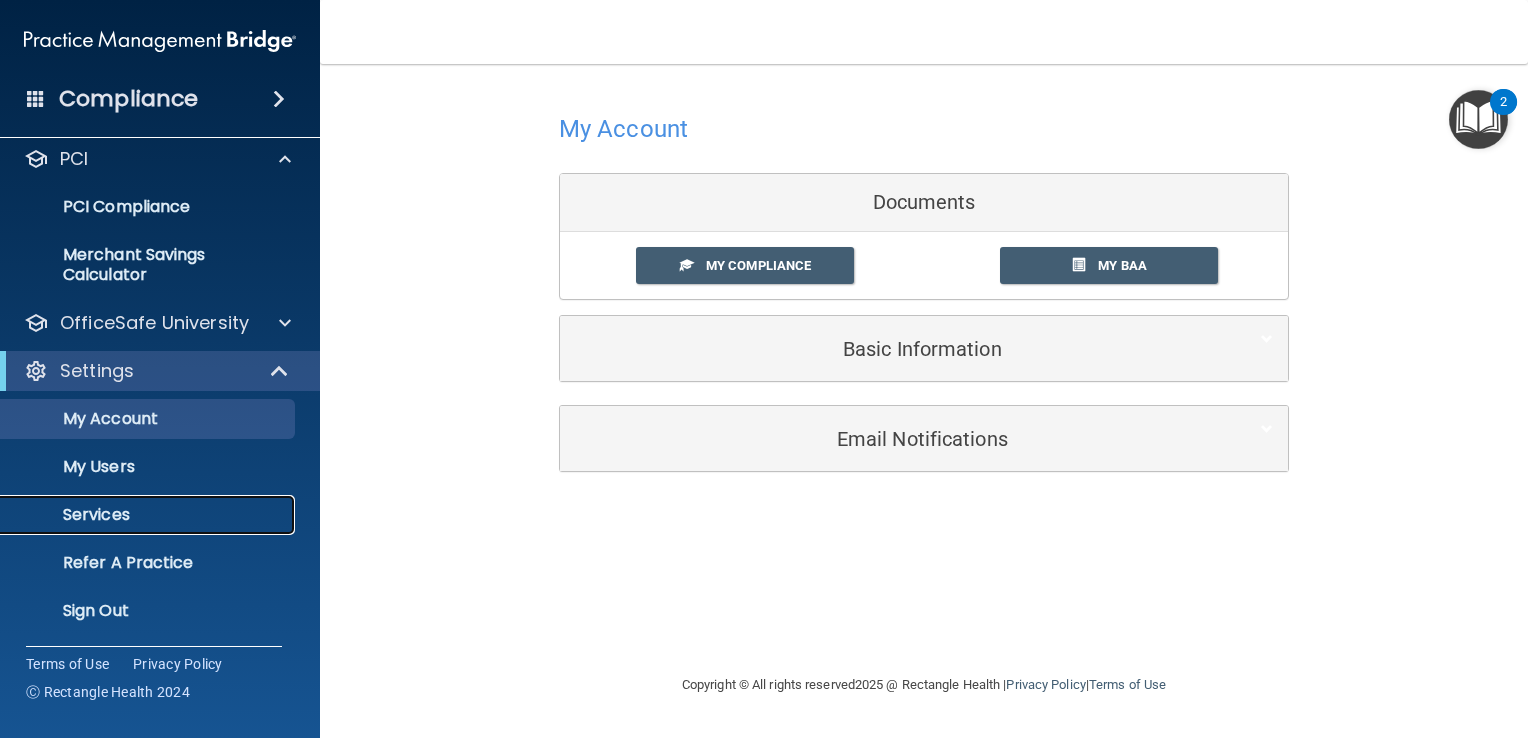 click on "Services" at bounding box center (149, 515) 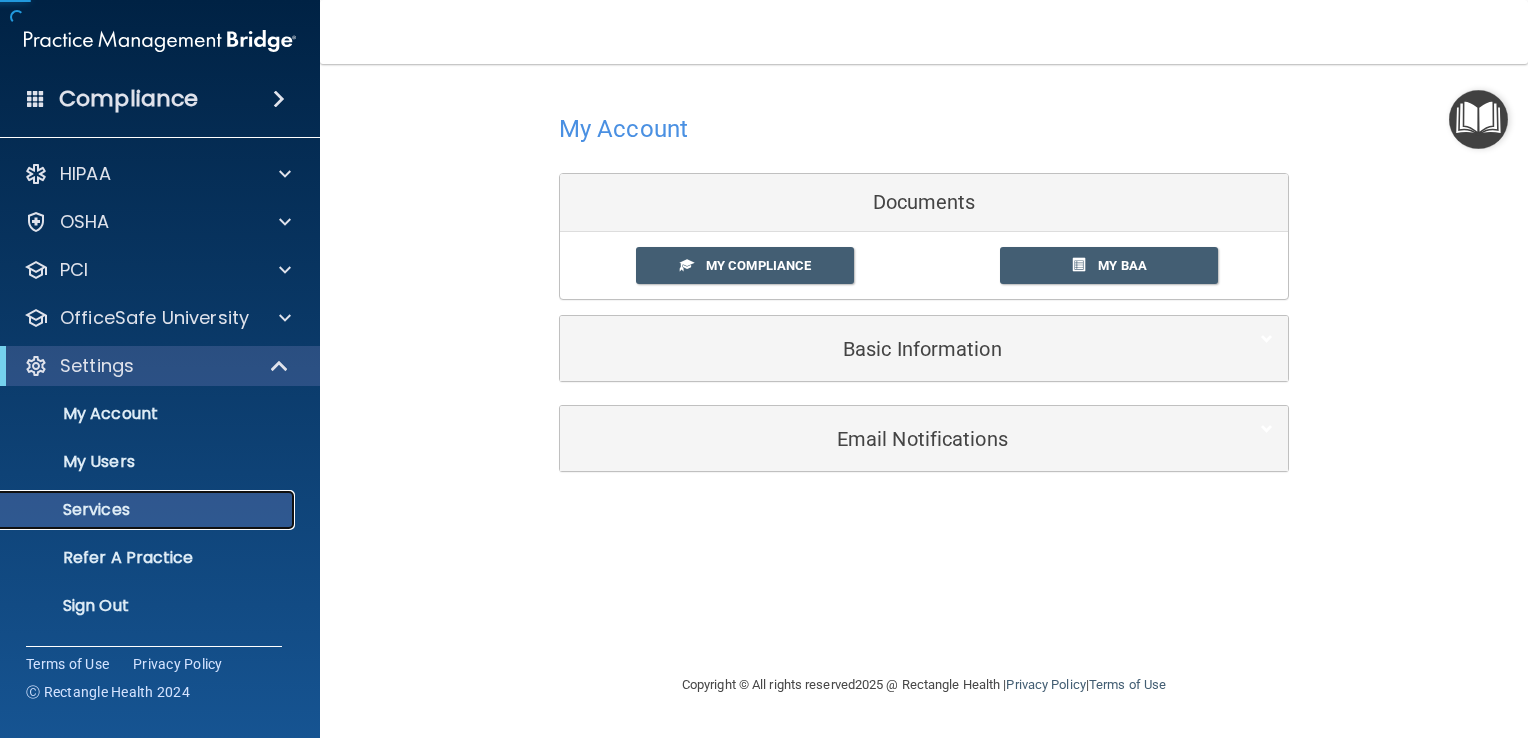 scroll, scrollTop: 0, scrollLeft: 0, axis: both 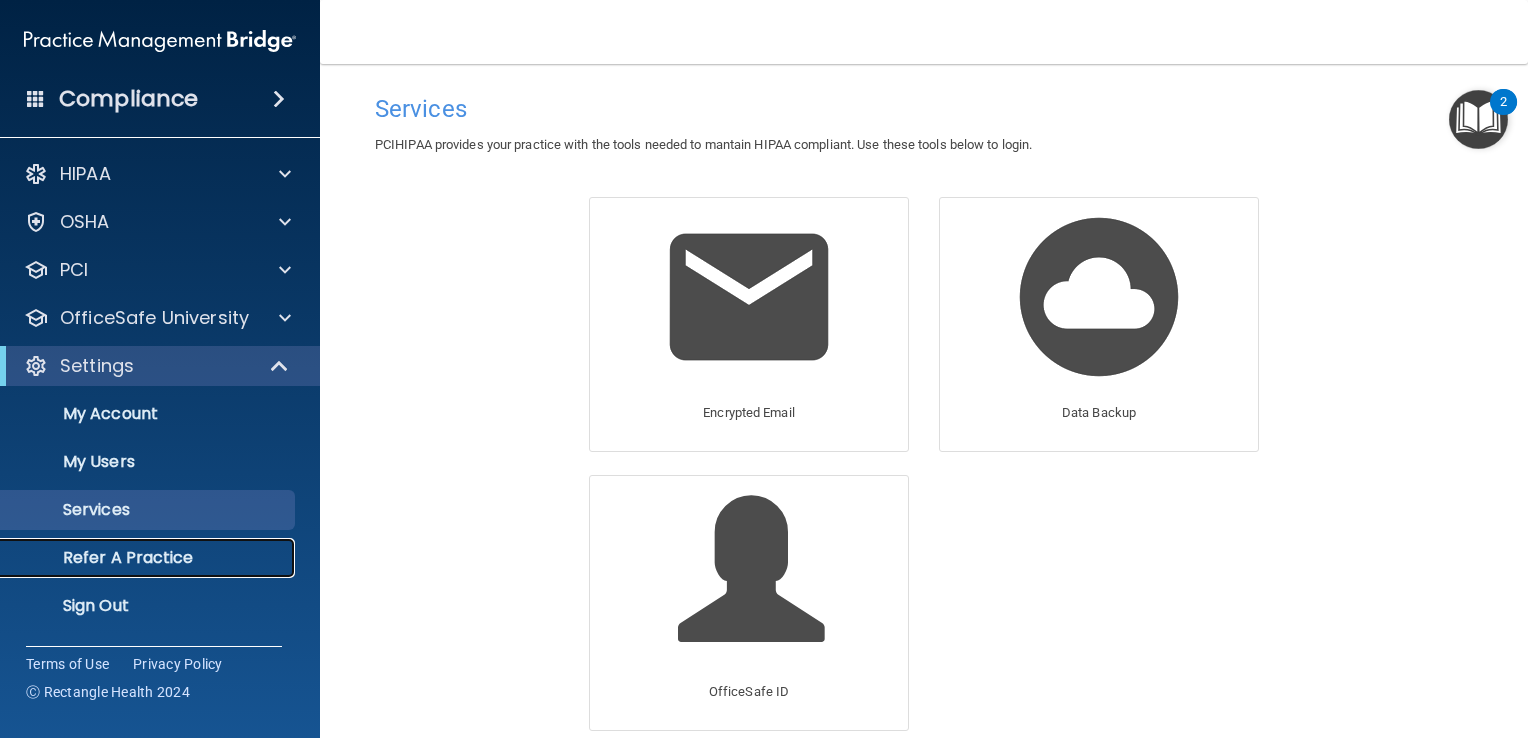 click on "Refer A Practice" at bounding box center (149, 558) 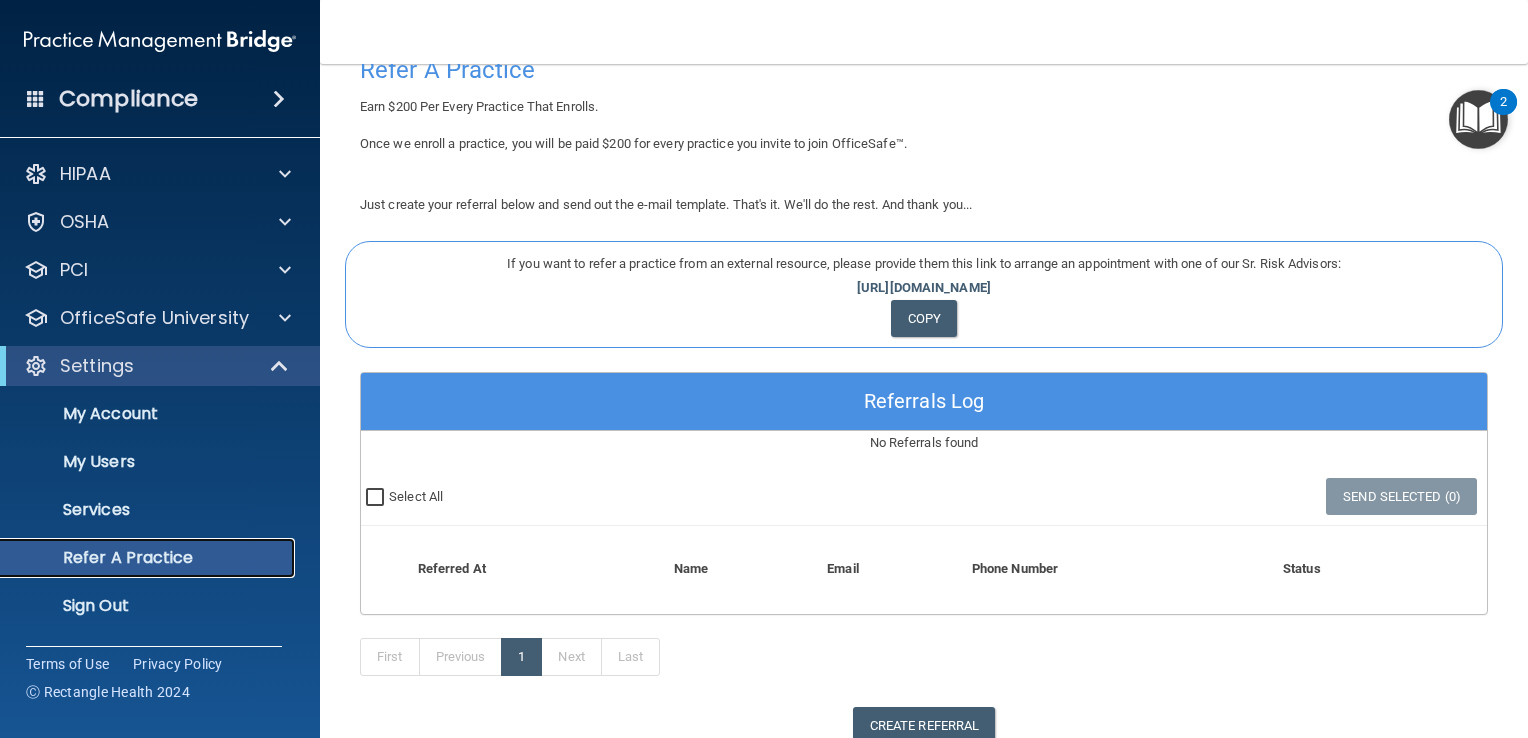 scroll, scrollTop: 182, scrollLeft: 0, axis: vertical 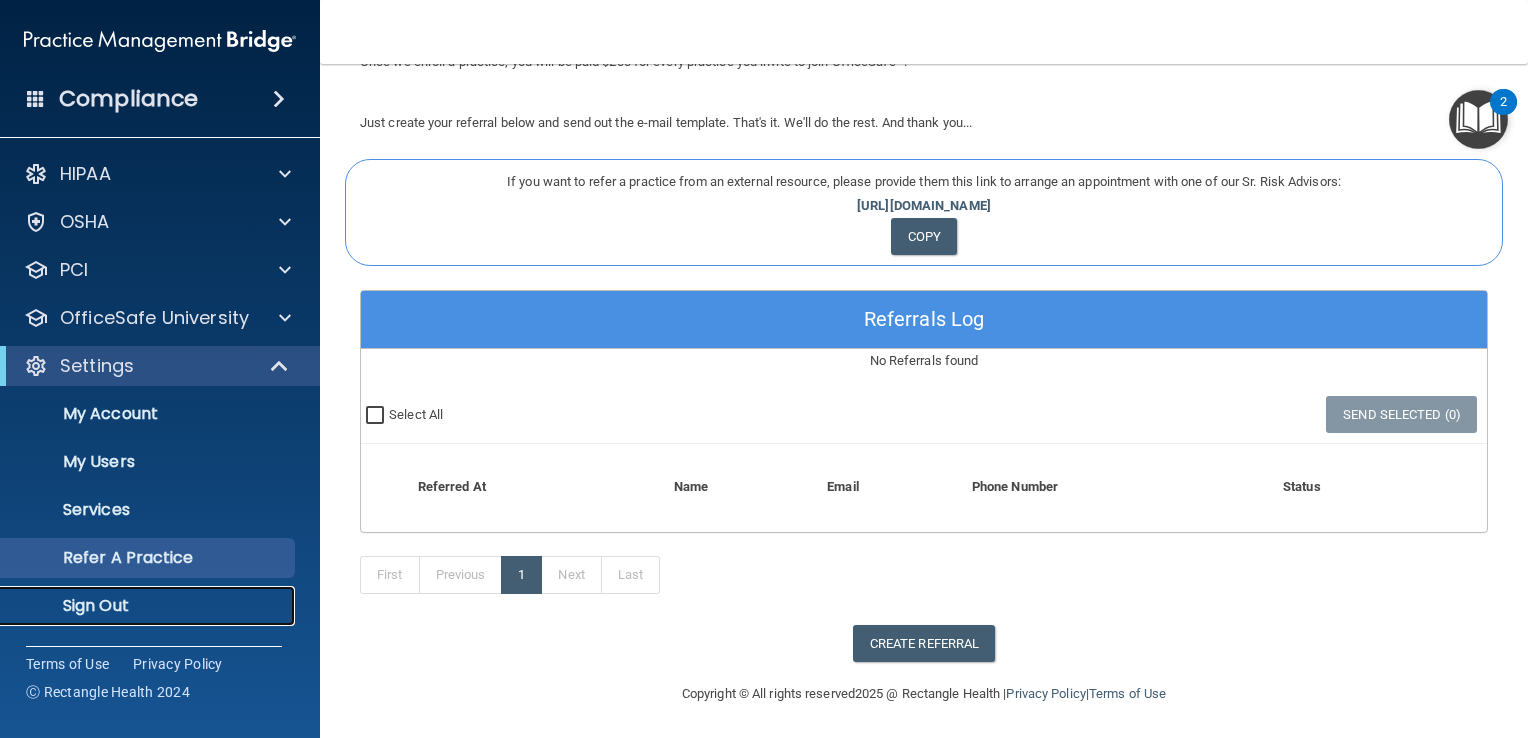 click on "Sign Out" at bounding box center (149, 606) 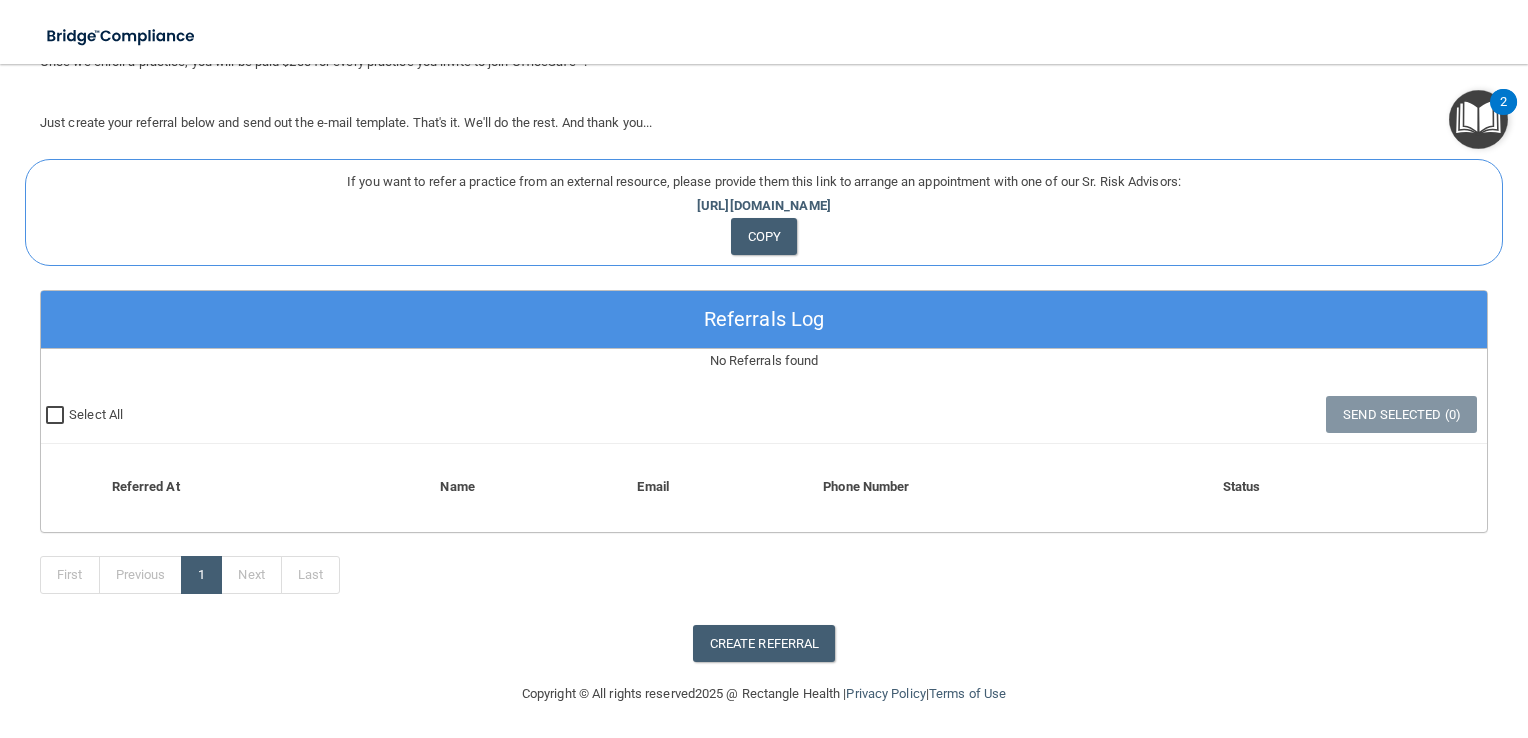 scroll, scrollTop: 0, scrollLeft: 0, axis: both 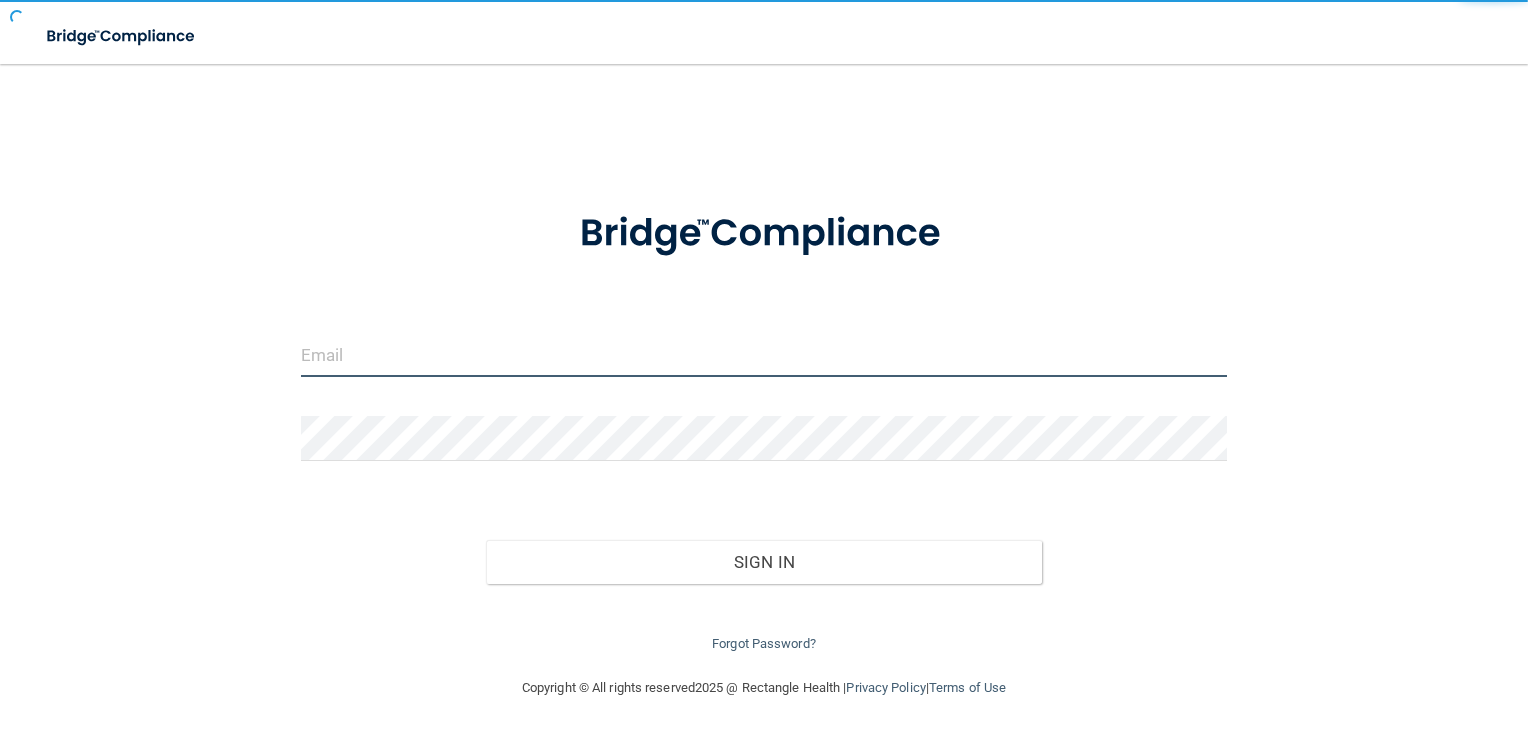 type on "[EMAIL_ADDRESS][DOMAIN_NAME]" 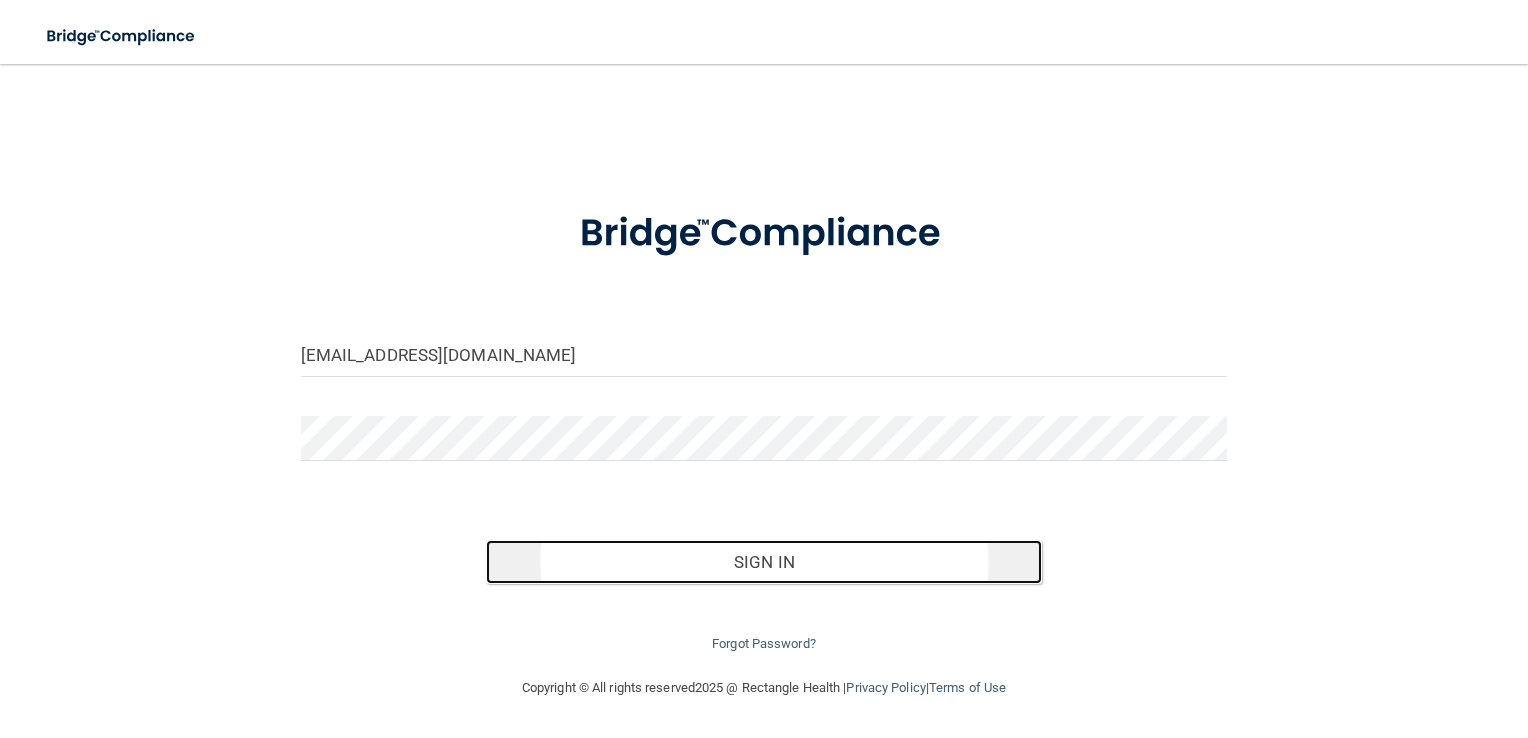 click on "Sign In" at bounding box center (764, 562) 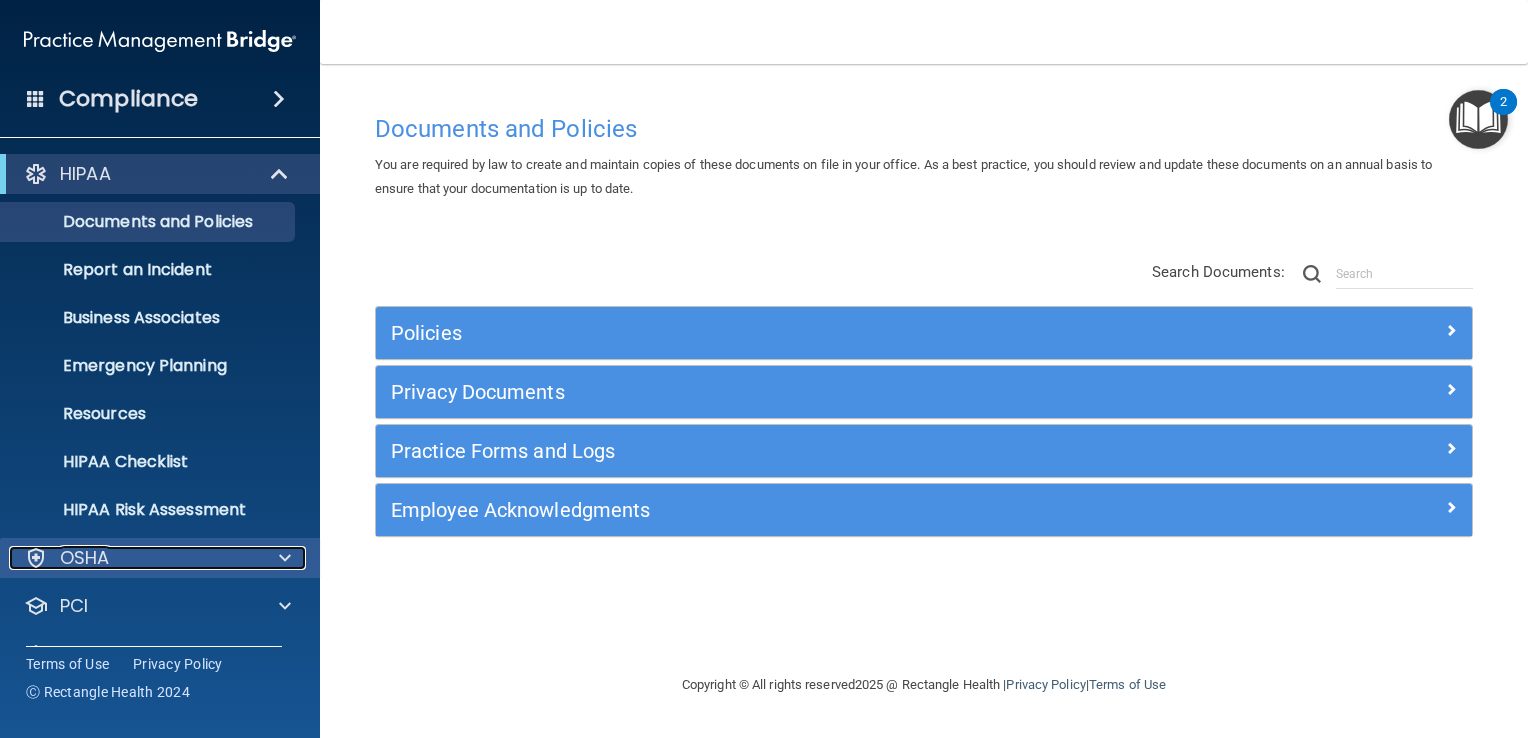 click at bounding box center (285, 558) 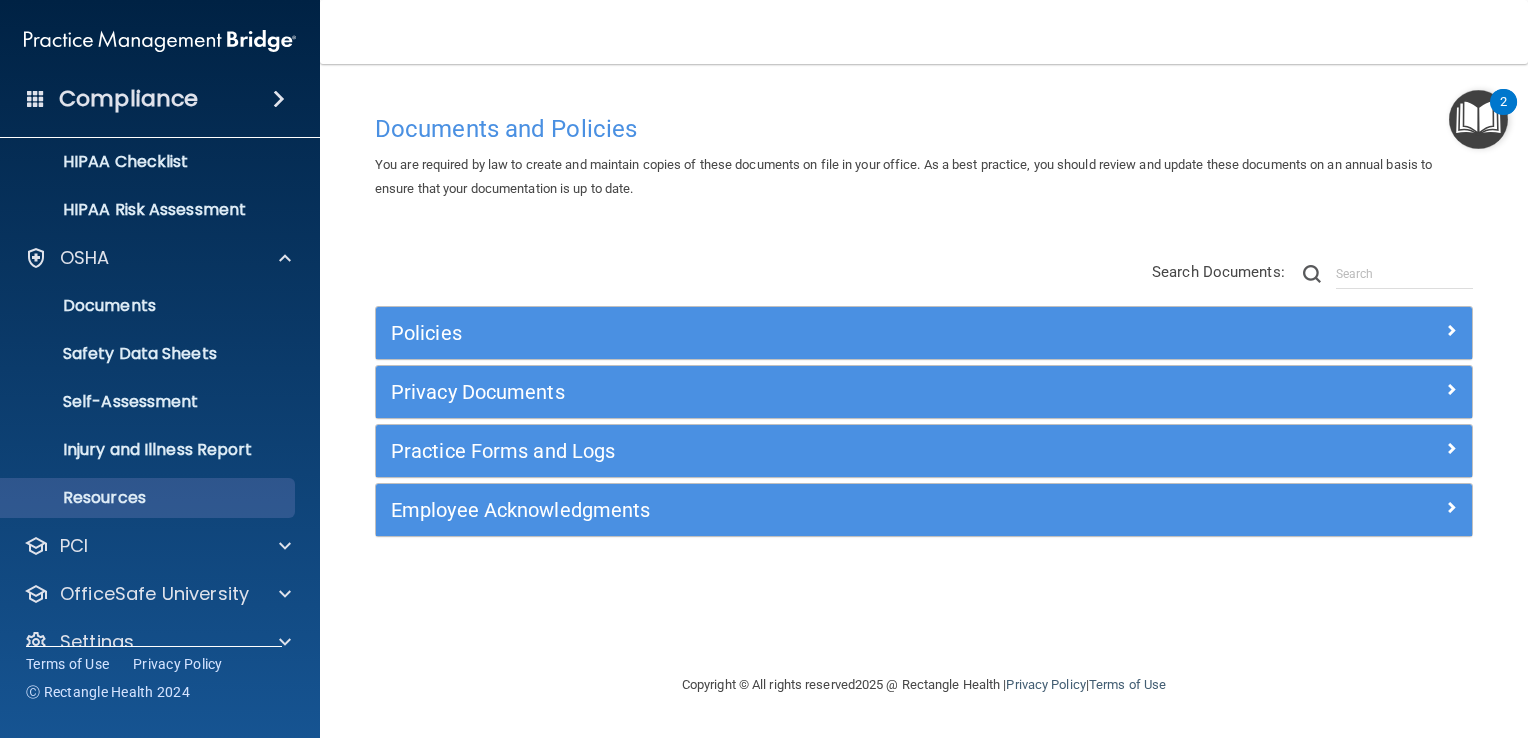 scroll, scrollTop: 331, scrollLeft: 0, axis: vertical 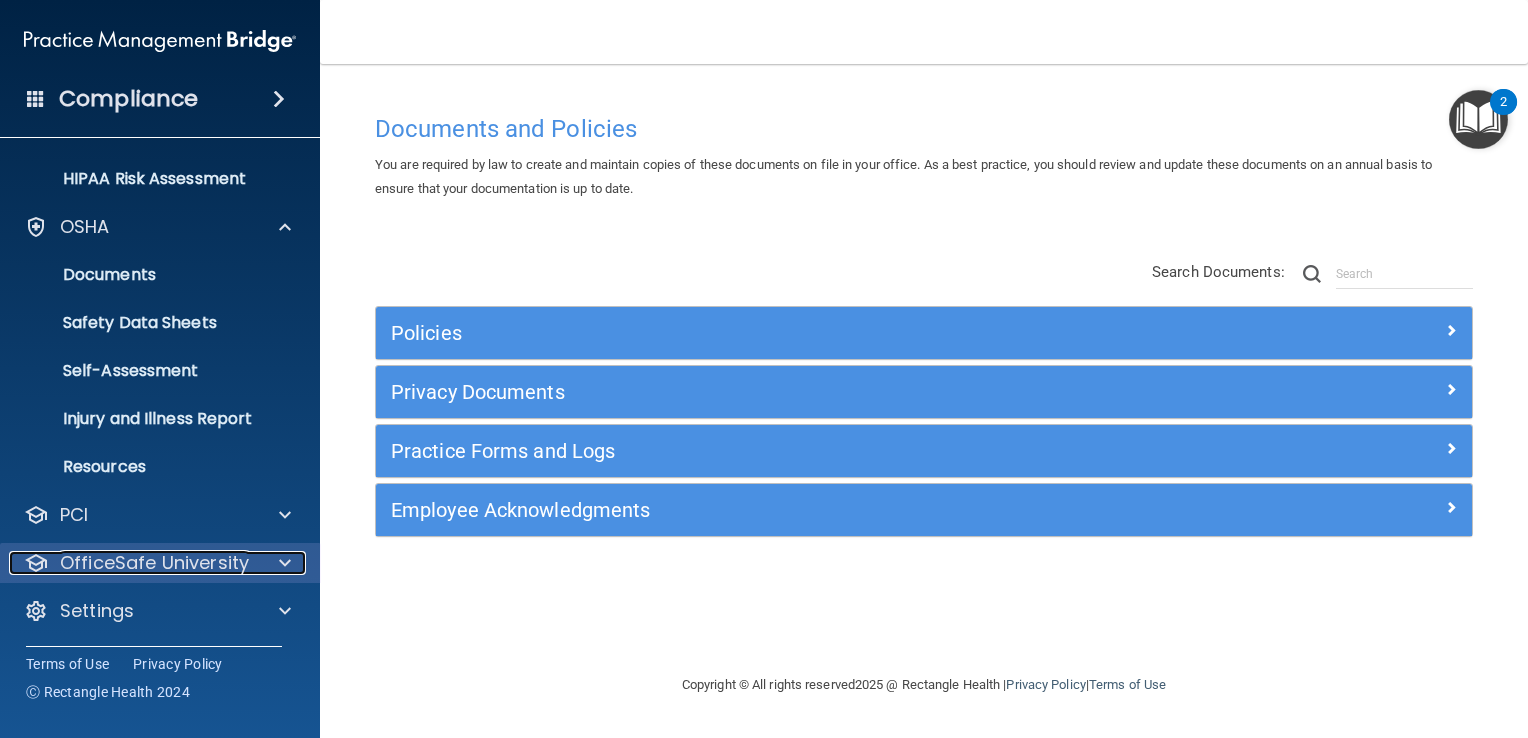 click on "OfficeSafe University" at bounding box center [154, 563] 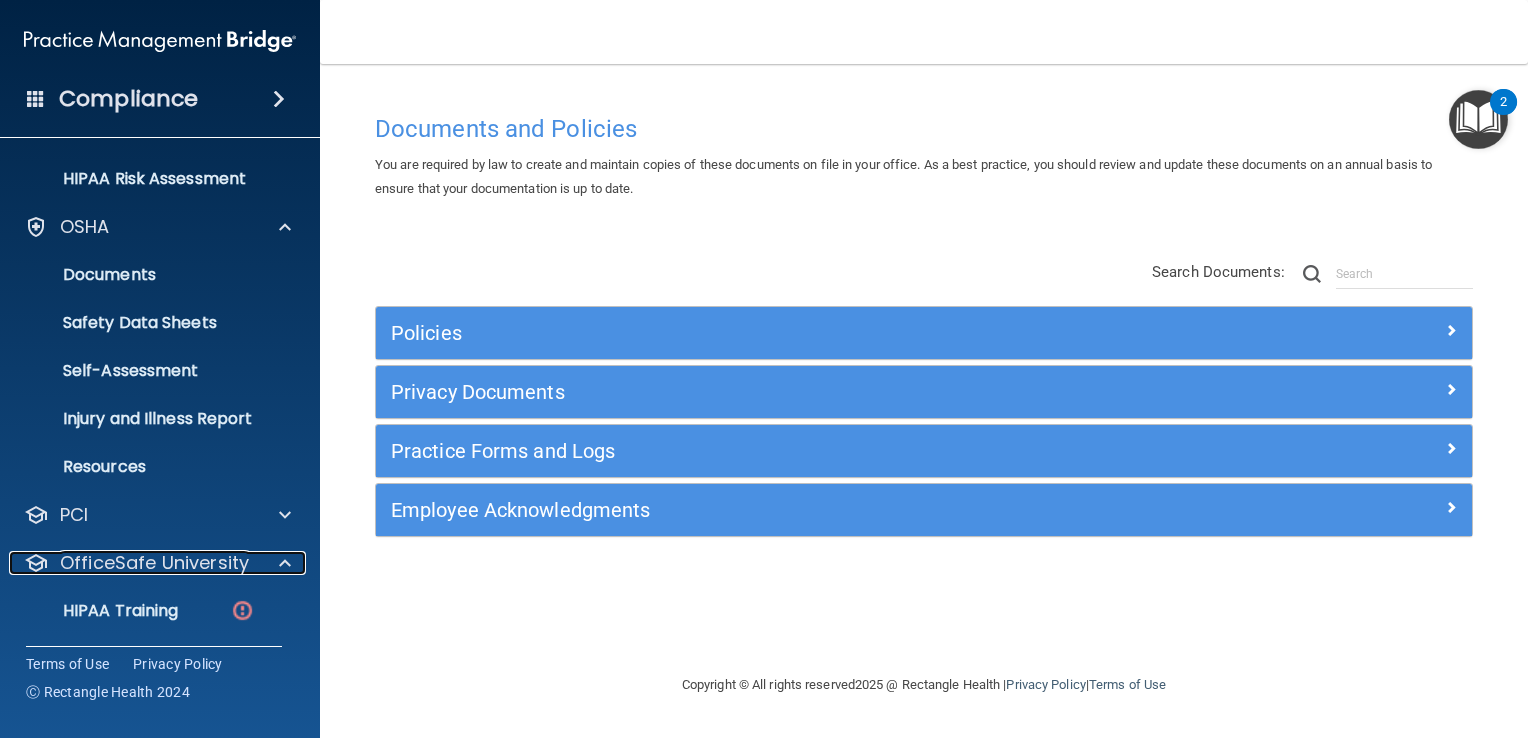 scroll, scrollTop: 475, scrollLeft: 0, axis: vertical 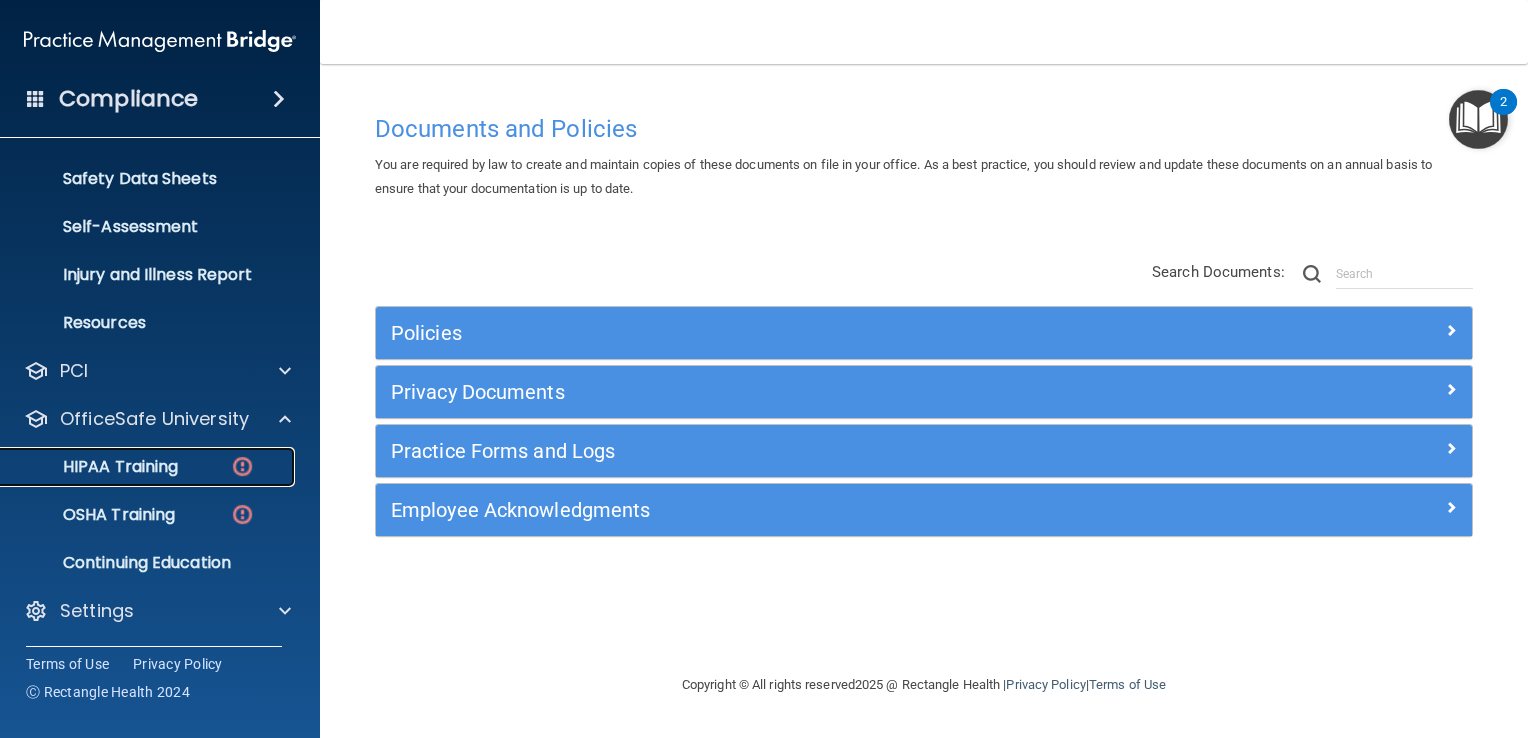 click on "HIPAA Training" at bounding box center [95, 467] 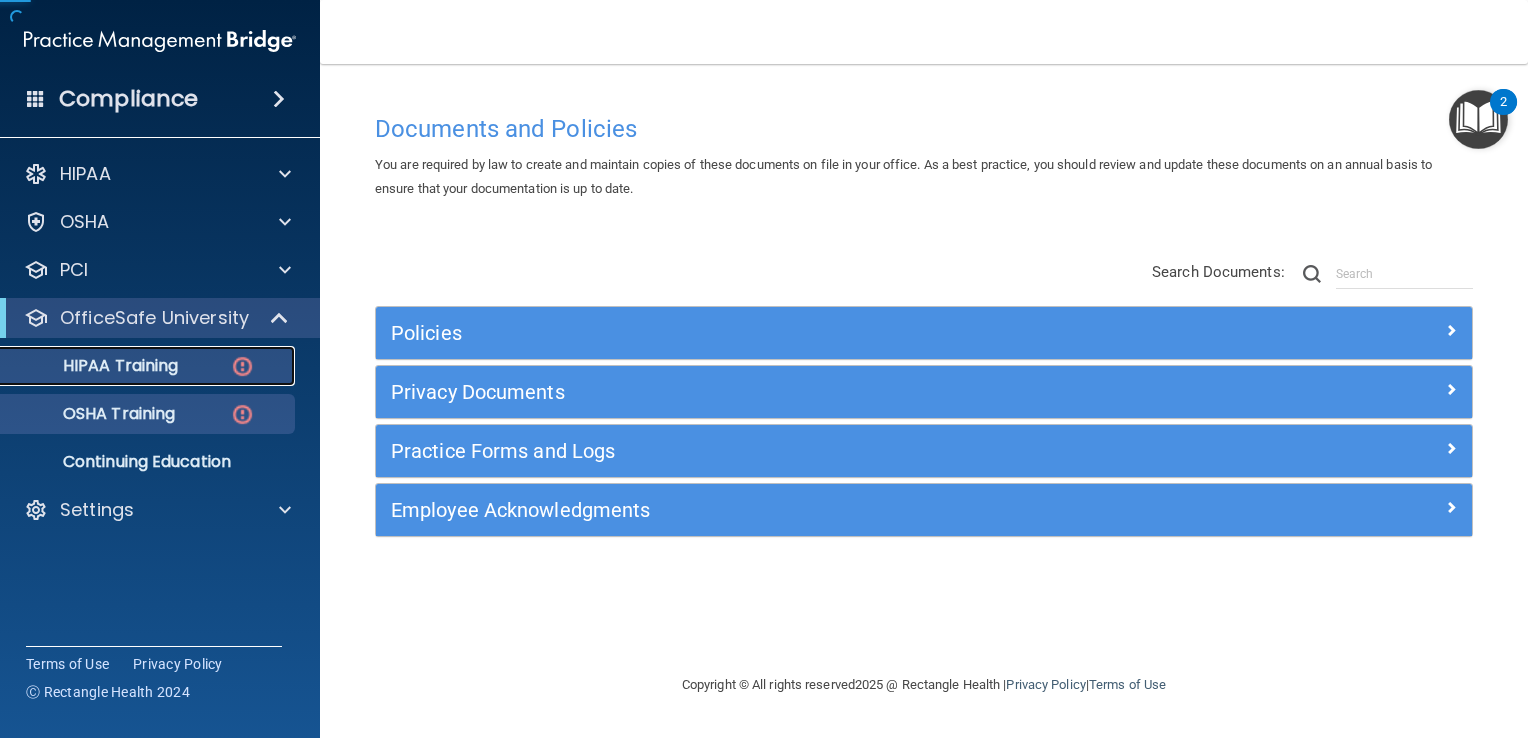 scroll, scrollTop: 0, scrollLeft: 0, axis: both 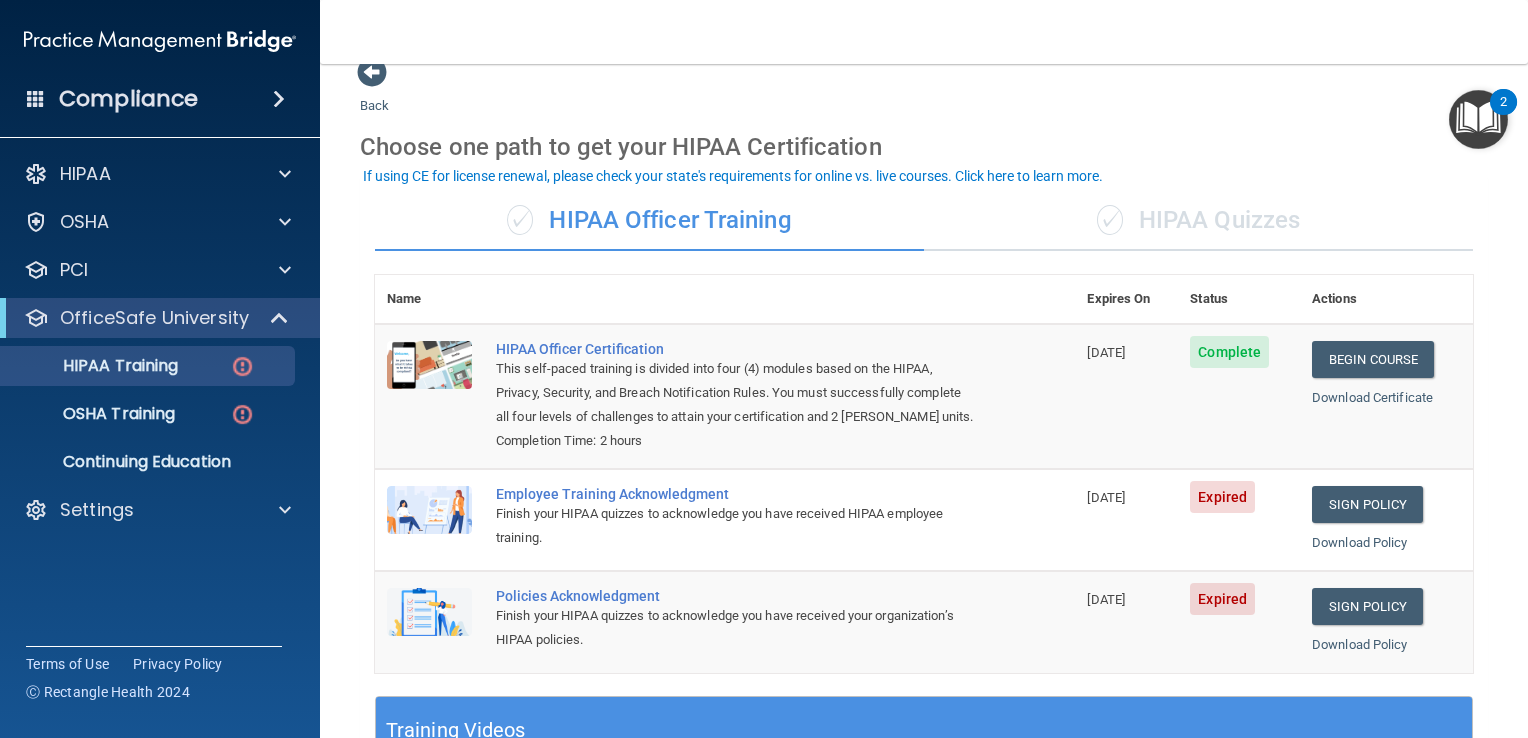 click on "Employee Training Acknowledgment" at bounding box center [735, 494] 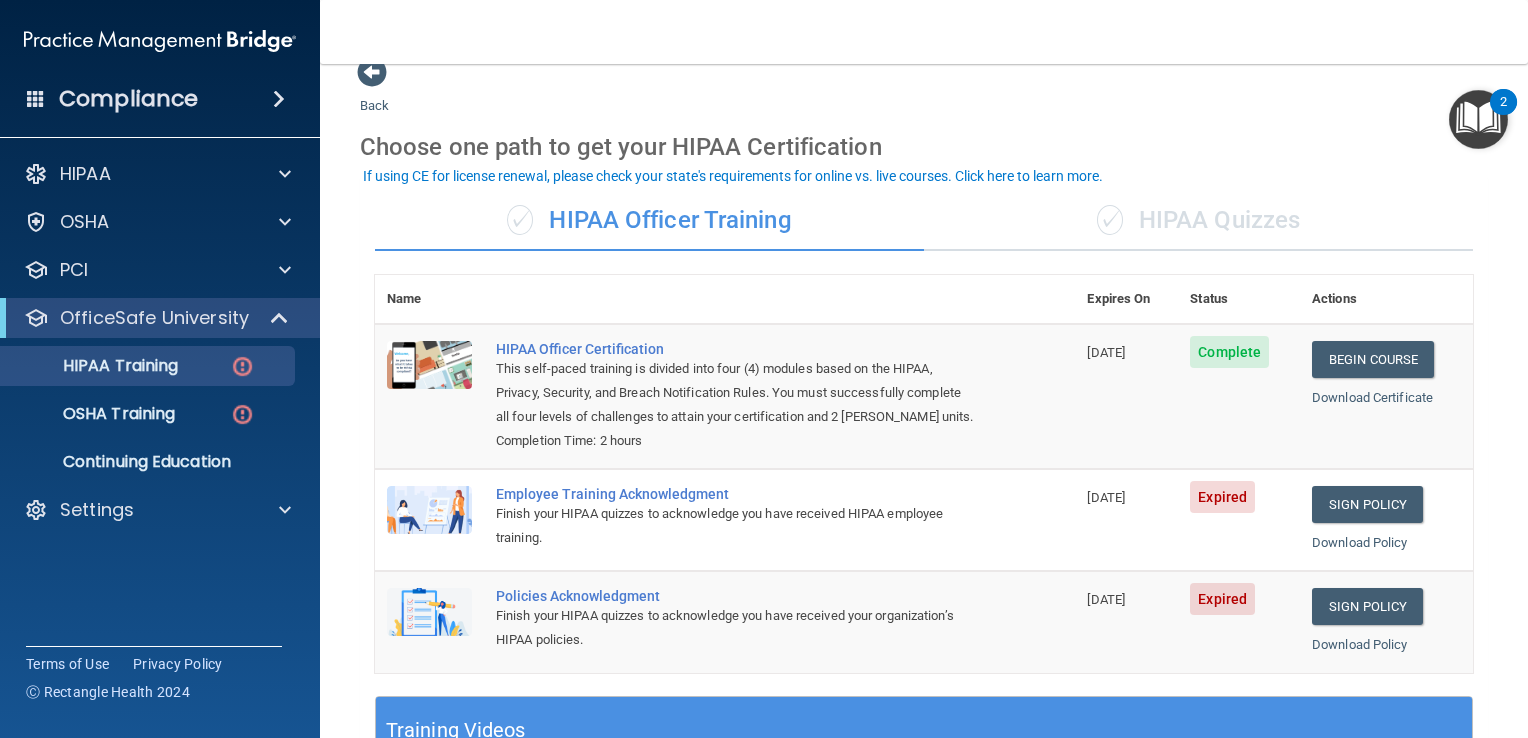 scroll, scrollTop: 128, scrollLeft: 0, axis: vertical 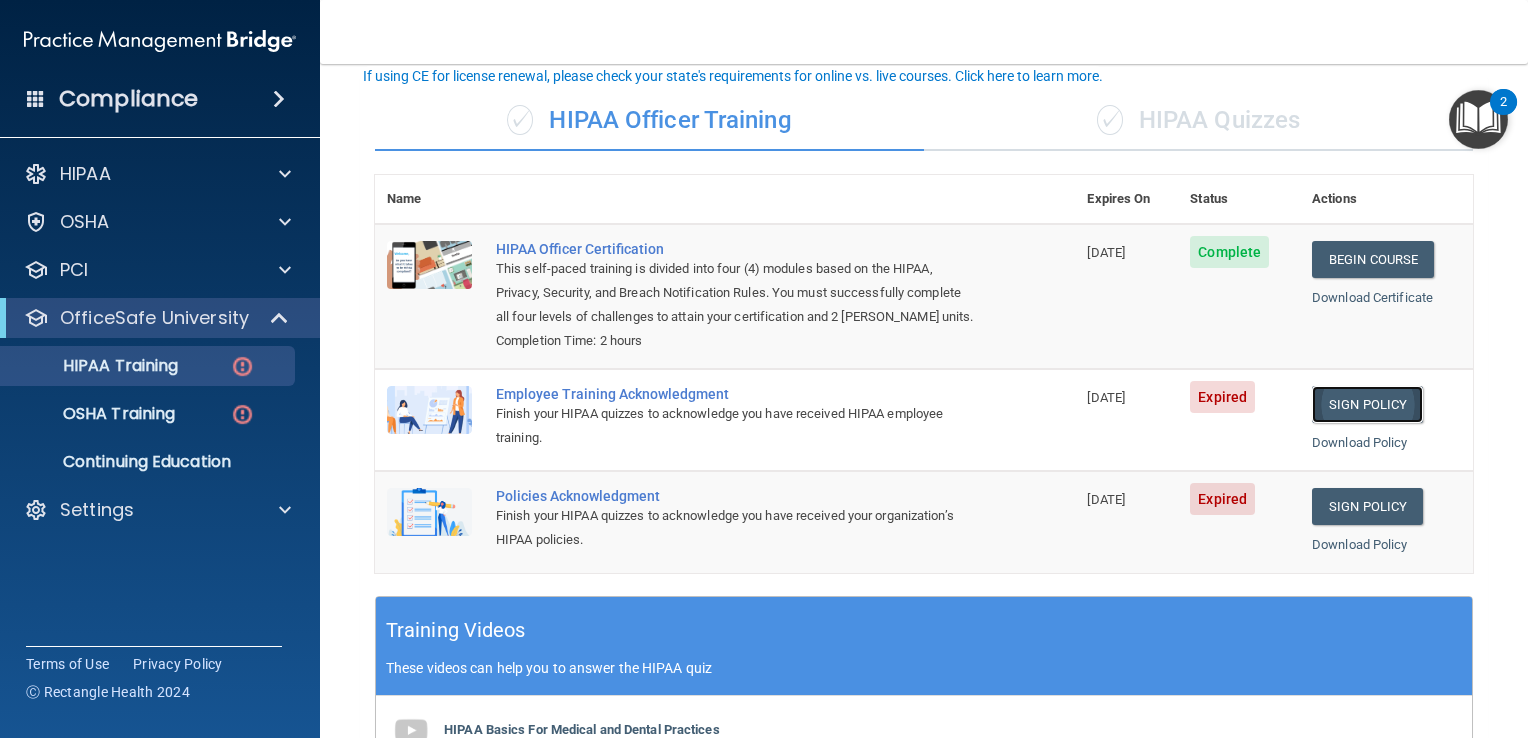 click on "Sign Policy" at bounding box center (1367, 404) 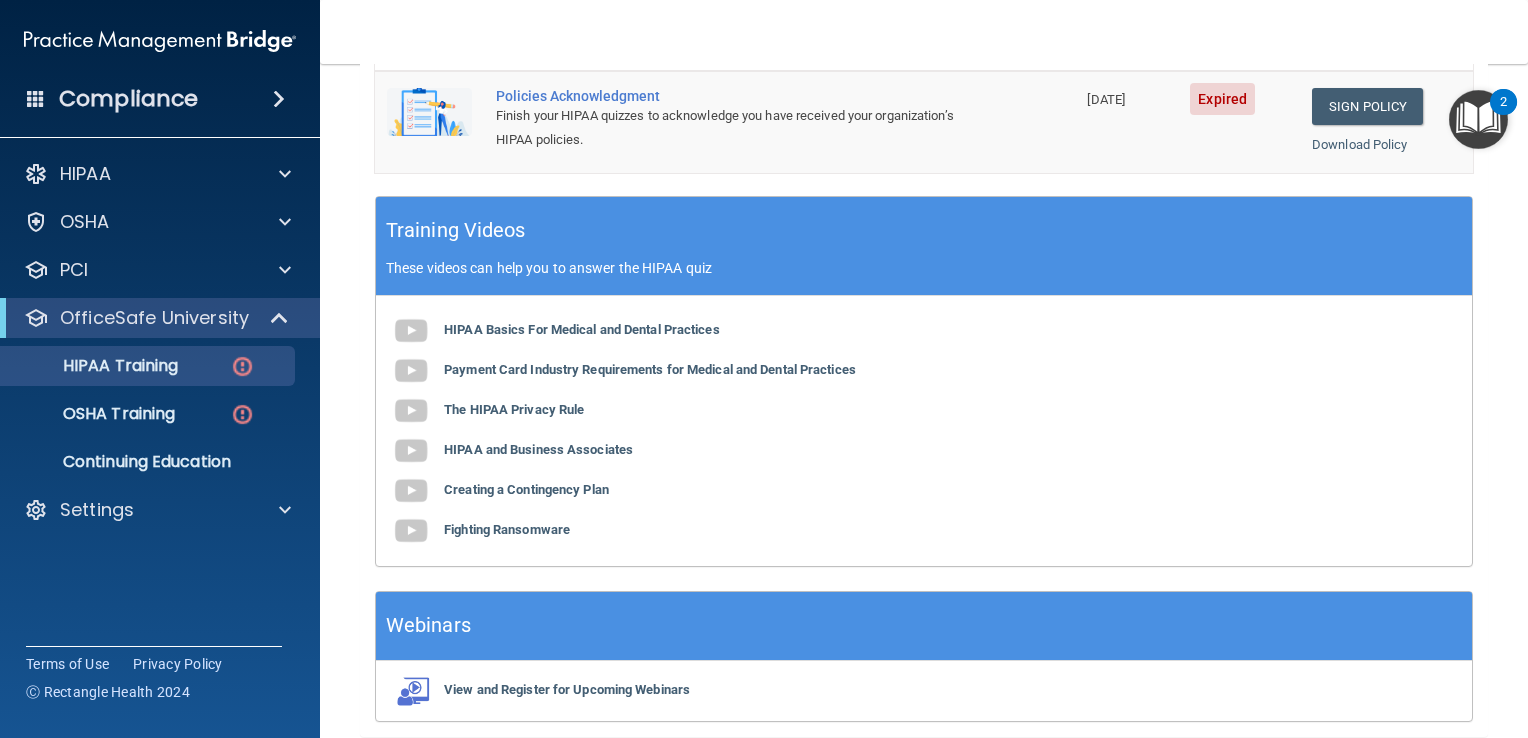 scroll, scrollTop: 628, scrollLeft: 0, axis: vertical 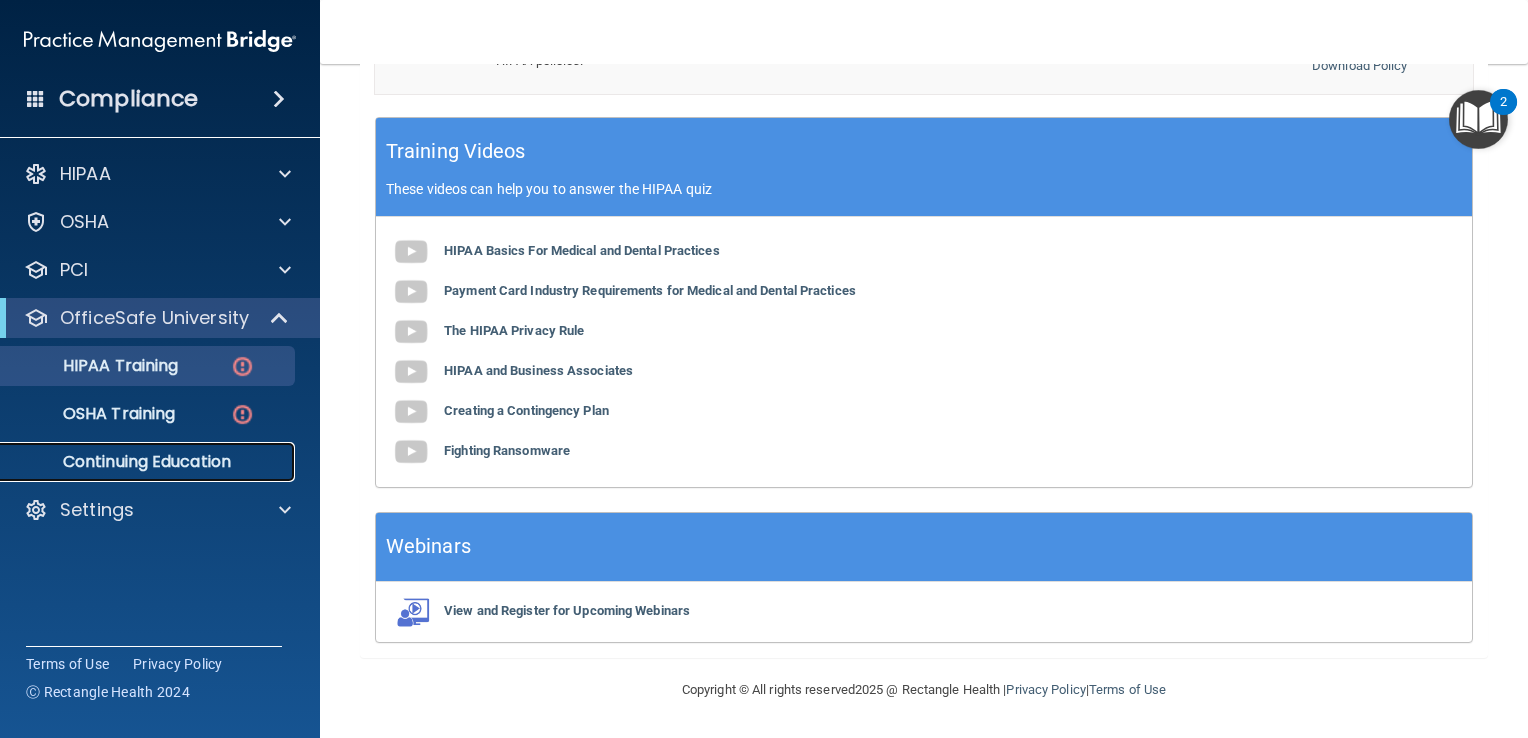 click on "Continuing Education" at bounding box center [149, 462] 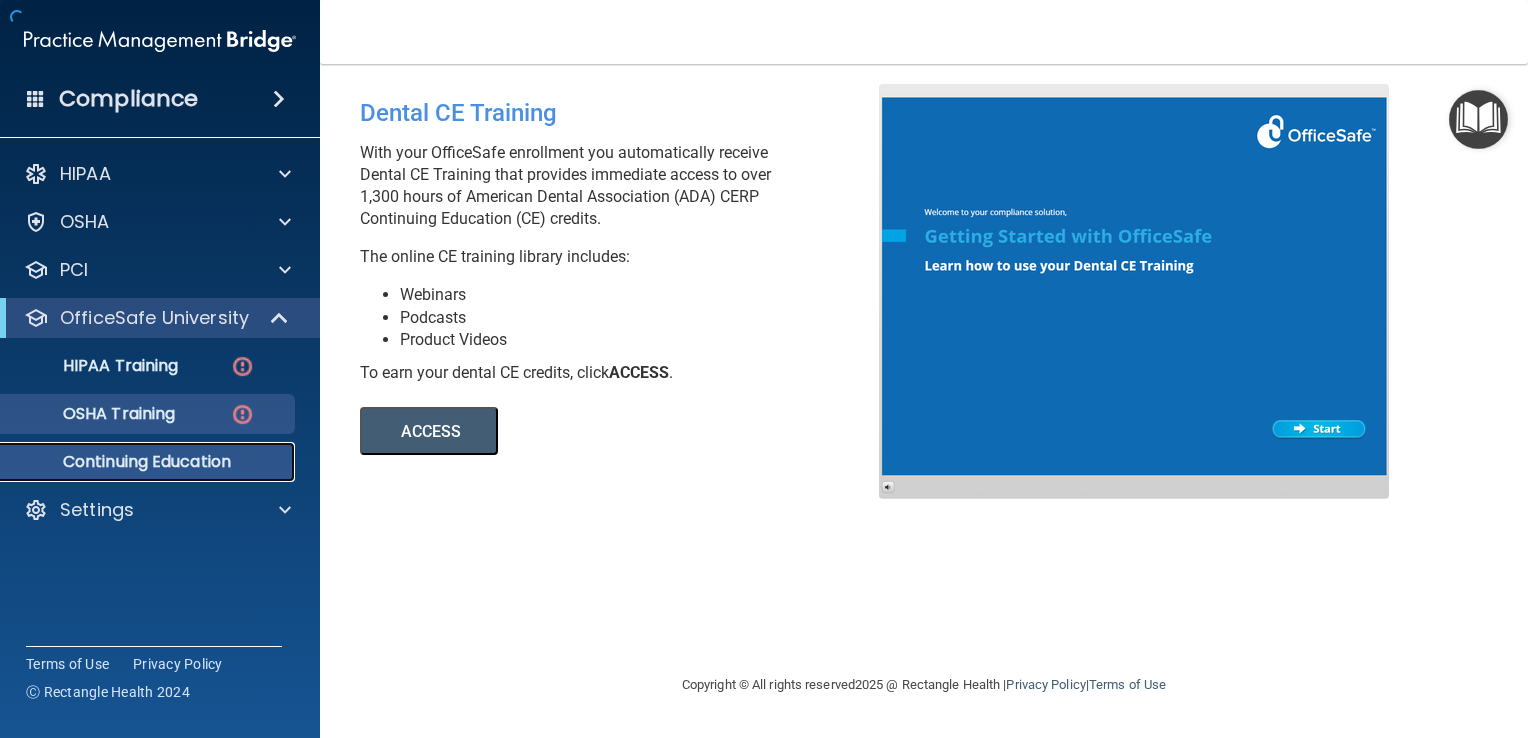 scroll, scrollTop: 0, scrollLeft: 0, axis: both 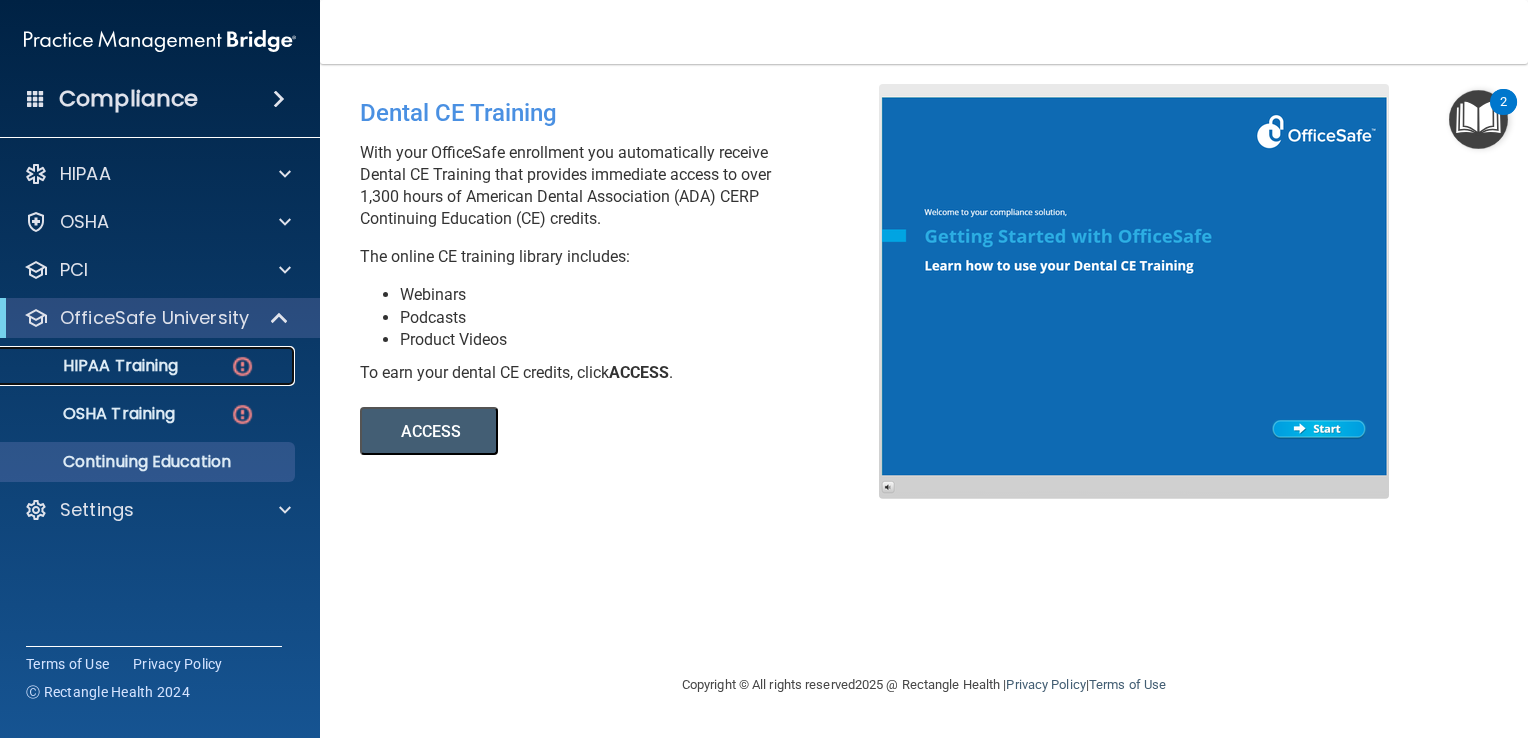 click on "HIPAA Training" at bounding box center [95, 366] 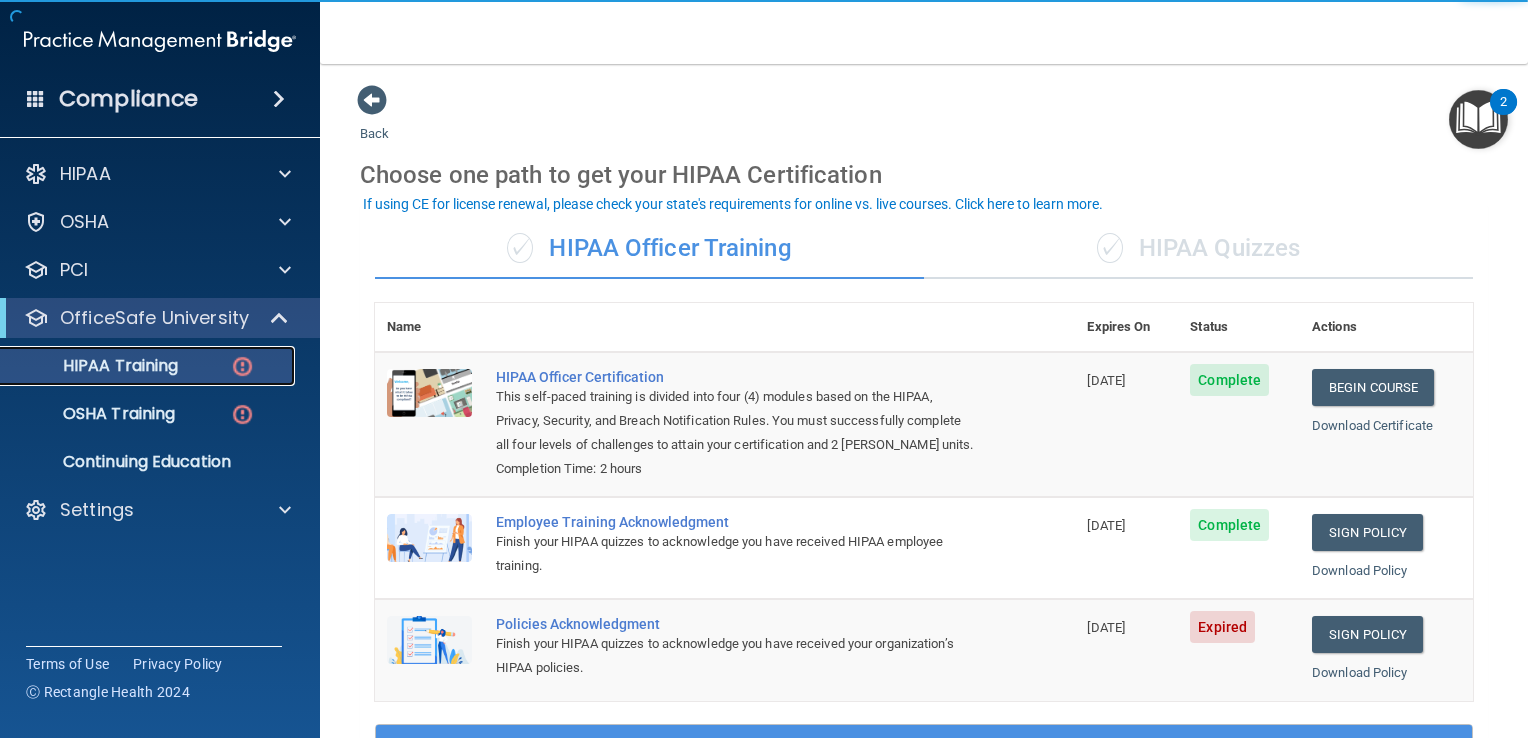 scroll, scrollTop: 100, scrollLeft: 0, axis: vertical 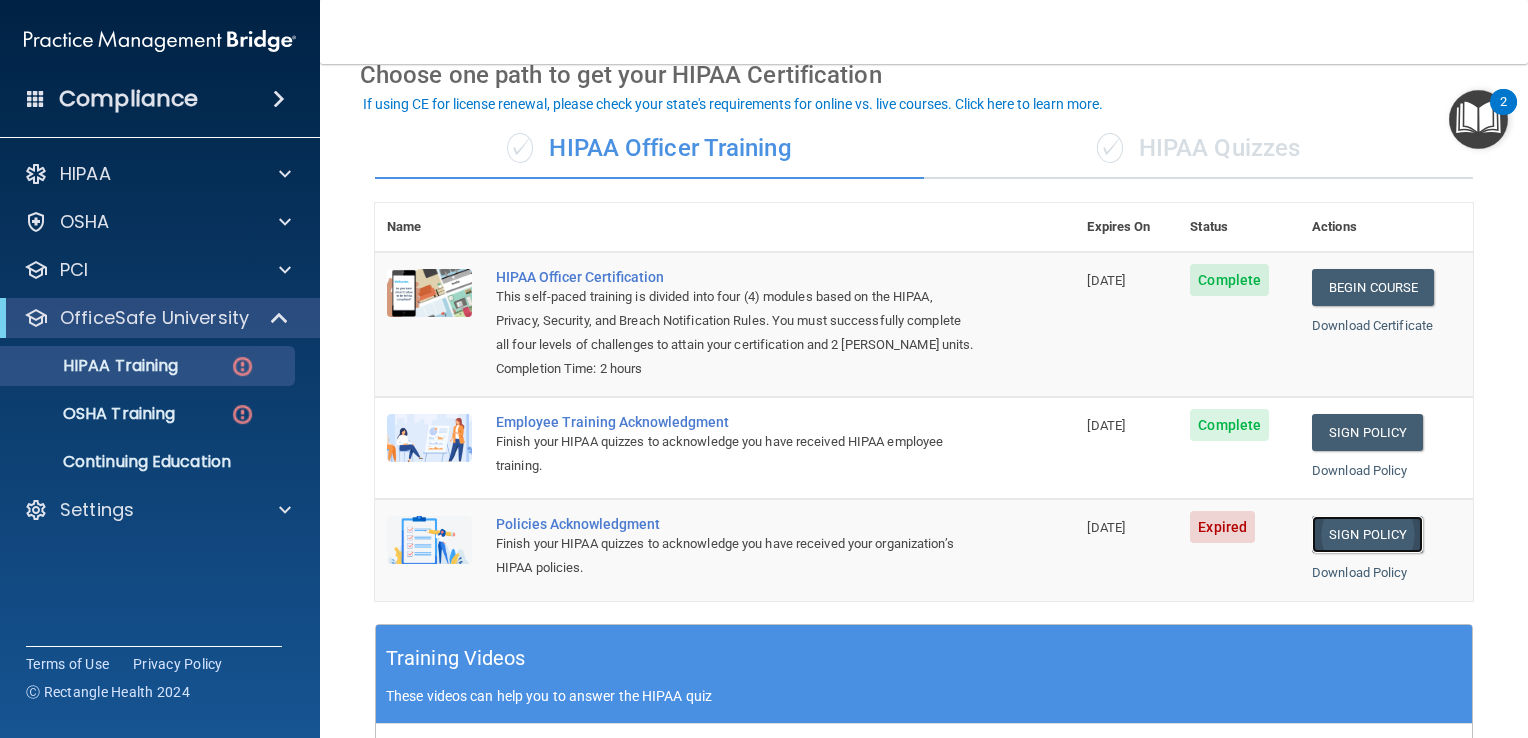 click on "Sign Policy" at bounding box center [1367, 534] 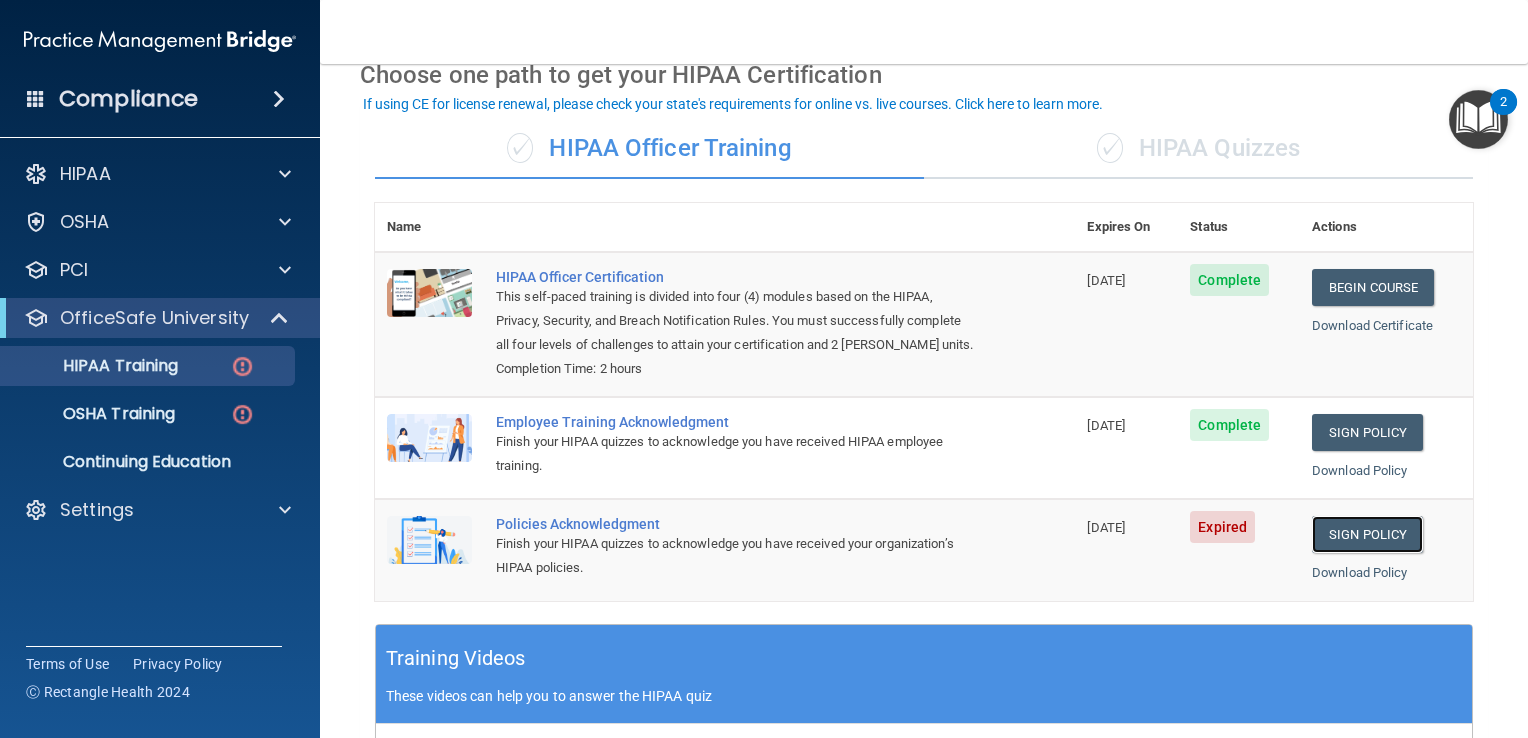 scroll, scrollTop: 200, scrollLeft: 0, axis: vertical 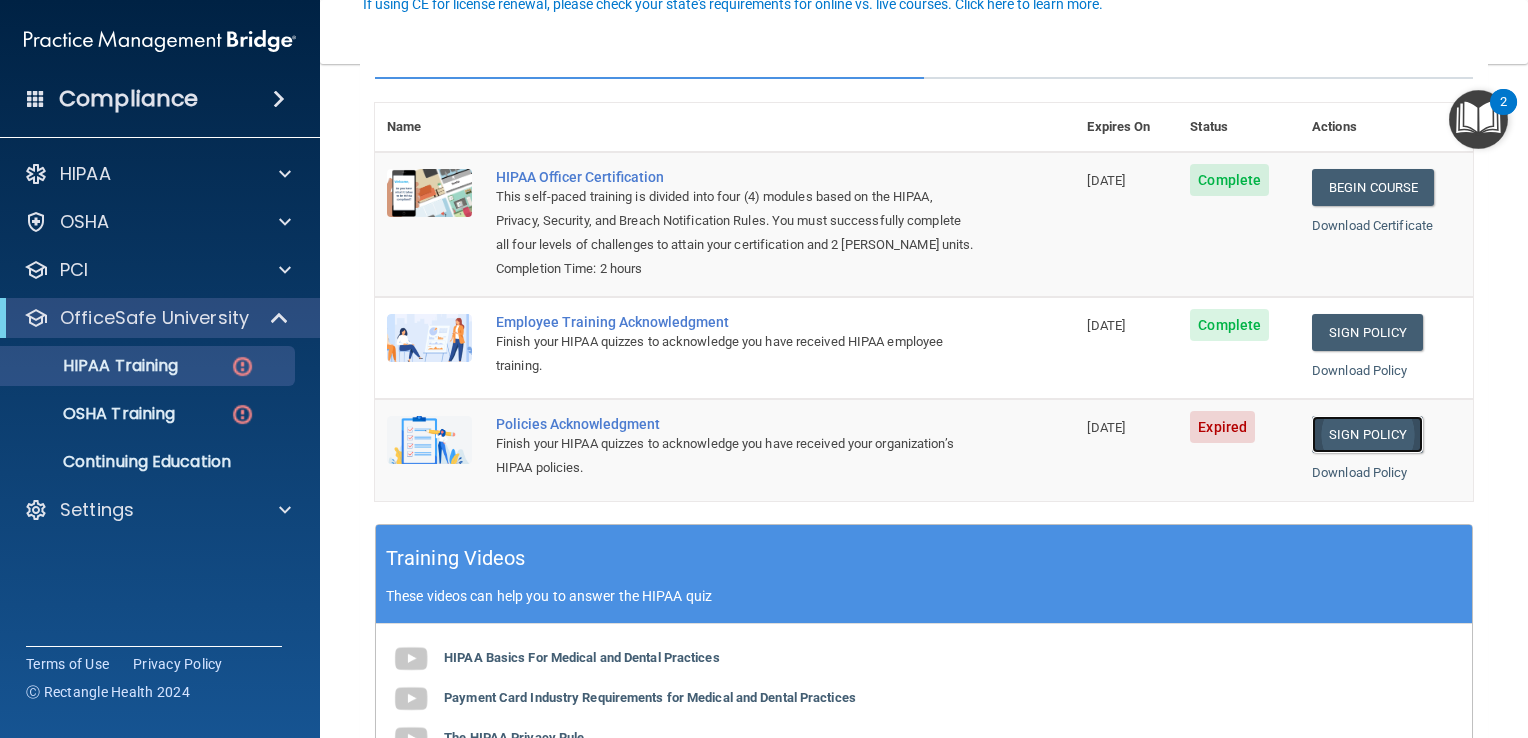 click on "Sign Policy" at bounding box center (1367, 434) 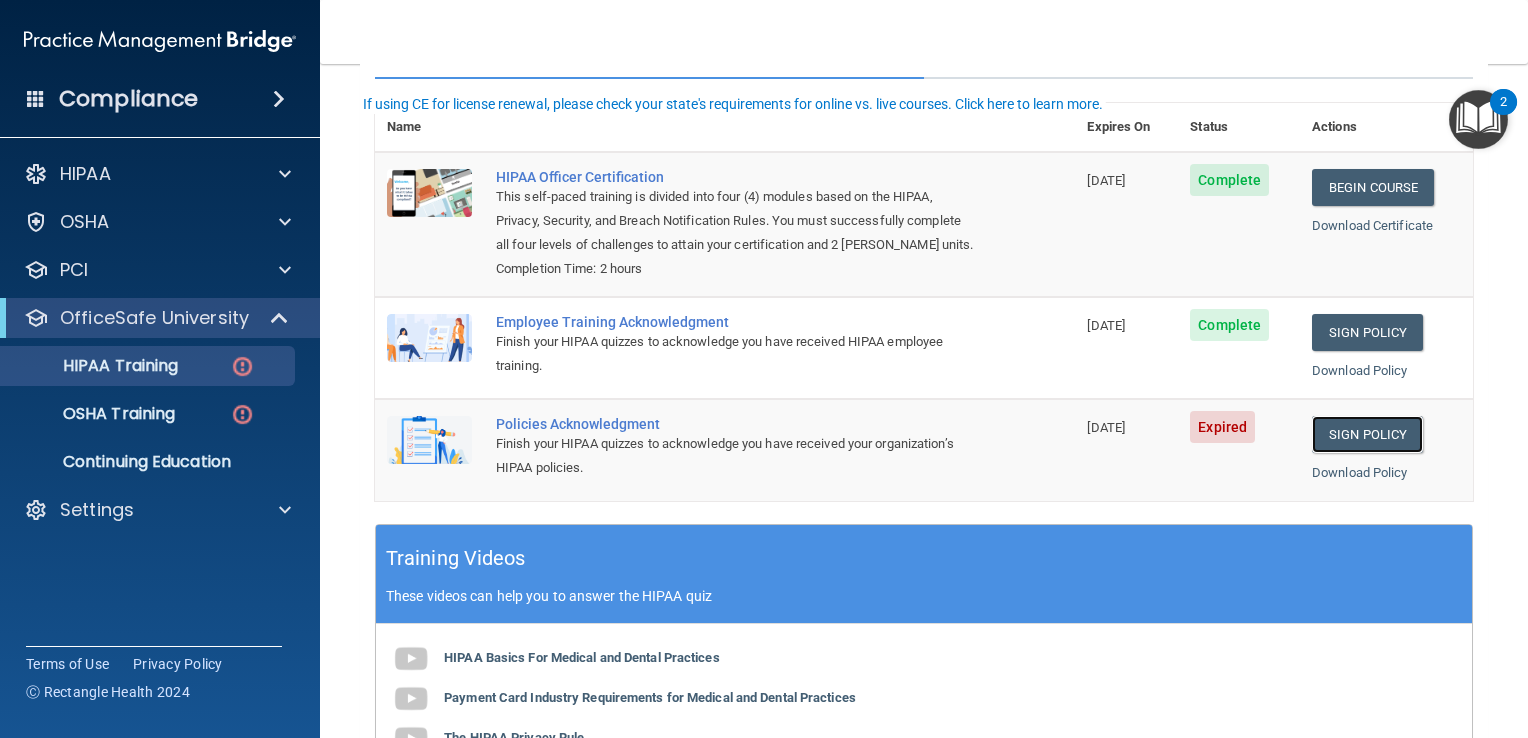 scroll, scrollTop: 100, scrollLeft: 0, axis: vertical 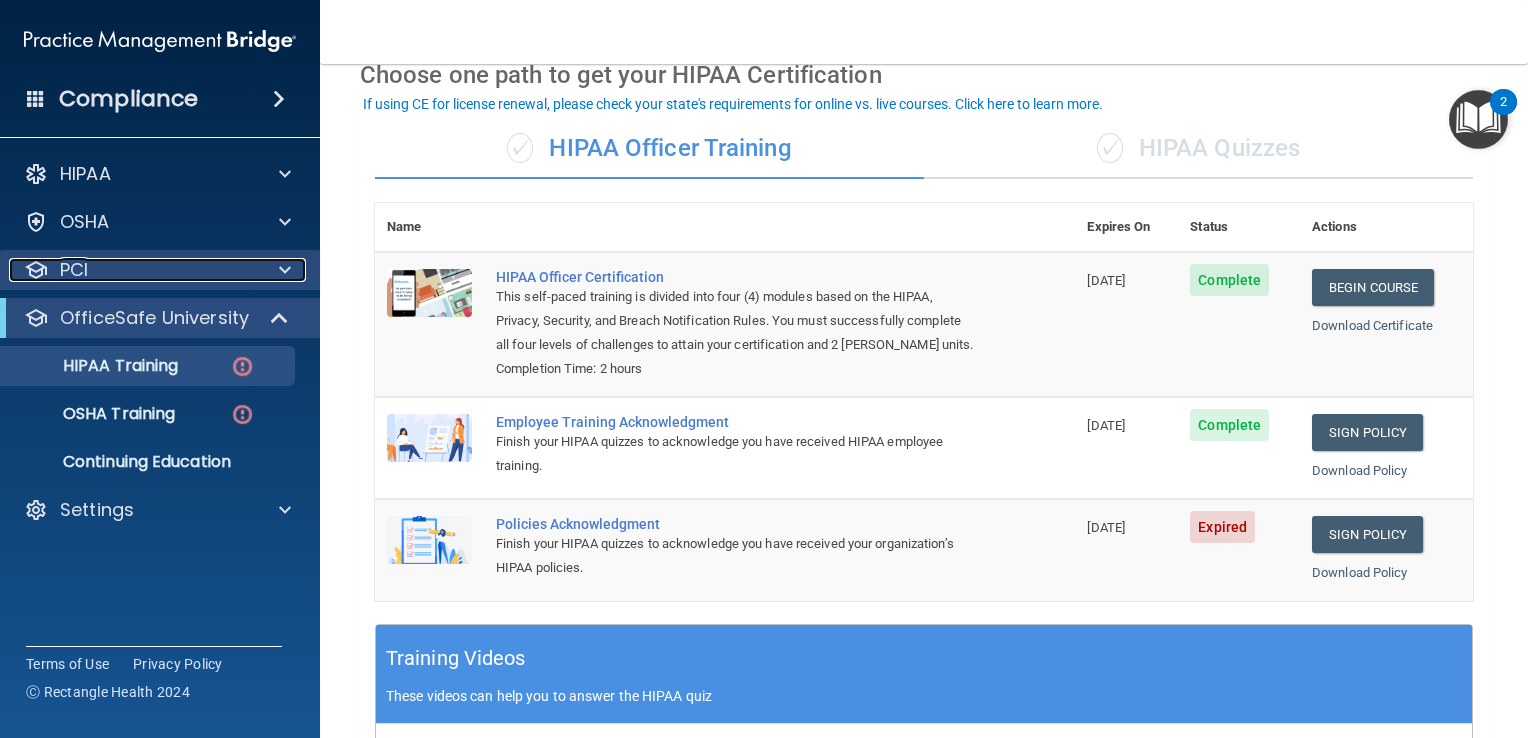 click on "PCI" at bounding box center [133, 270] 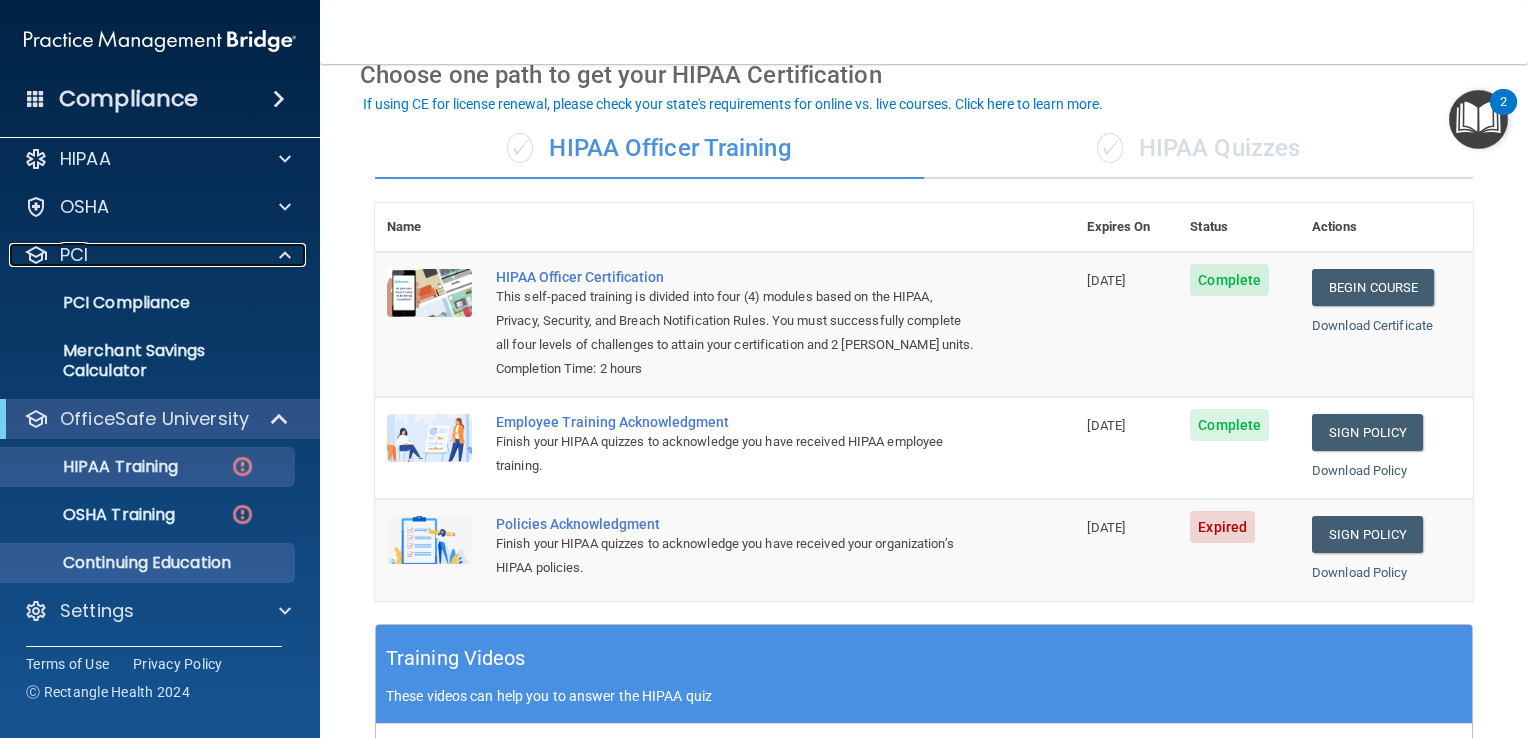 scroll, scrollTop: 0, scrollLeft: 0, axis: both 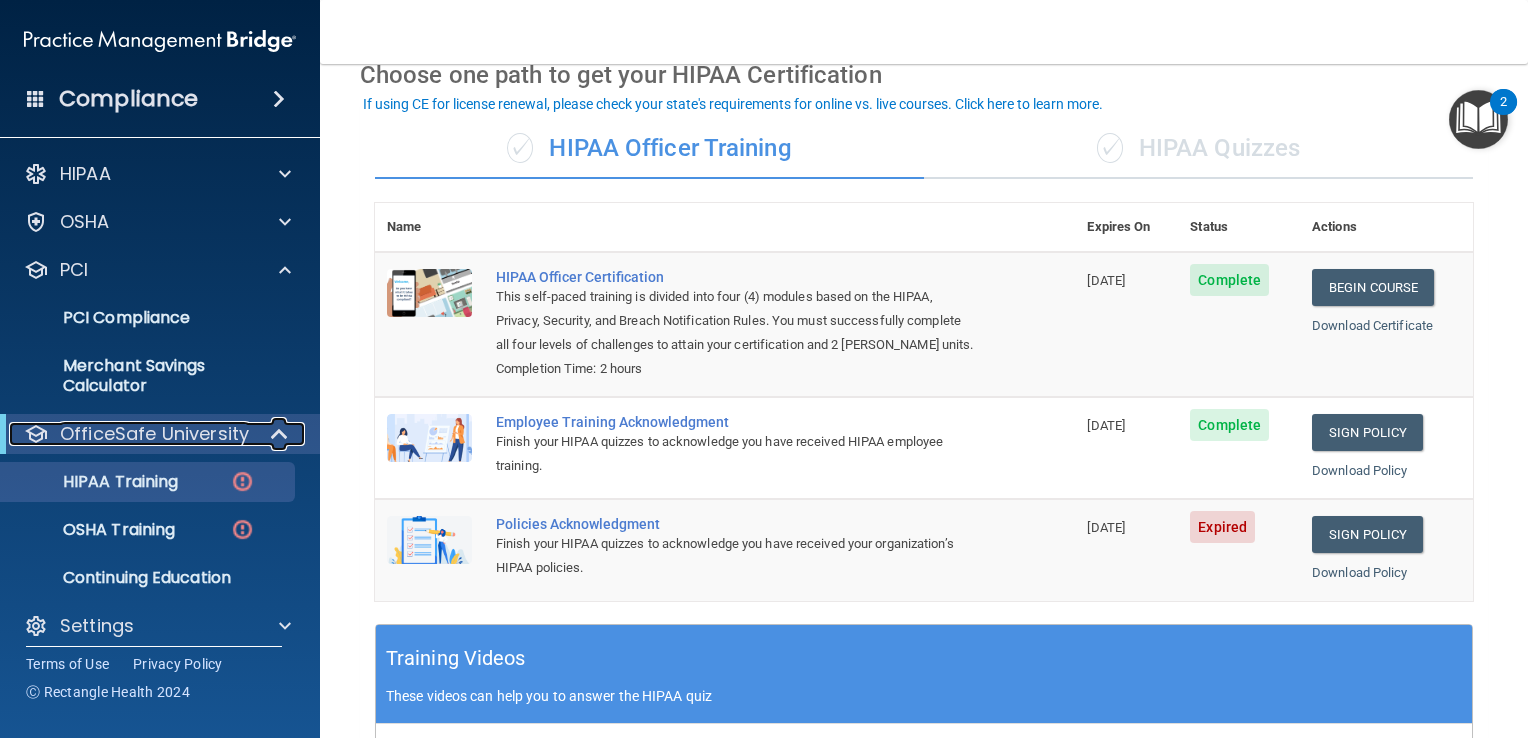 click on "OfficeSafe University" at bounding box center (154, 434) 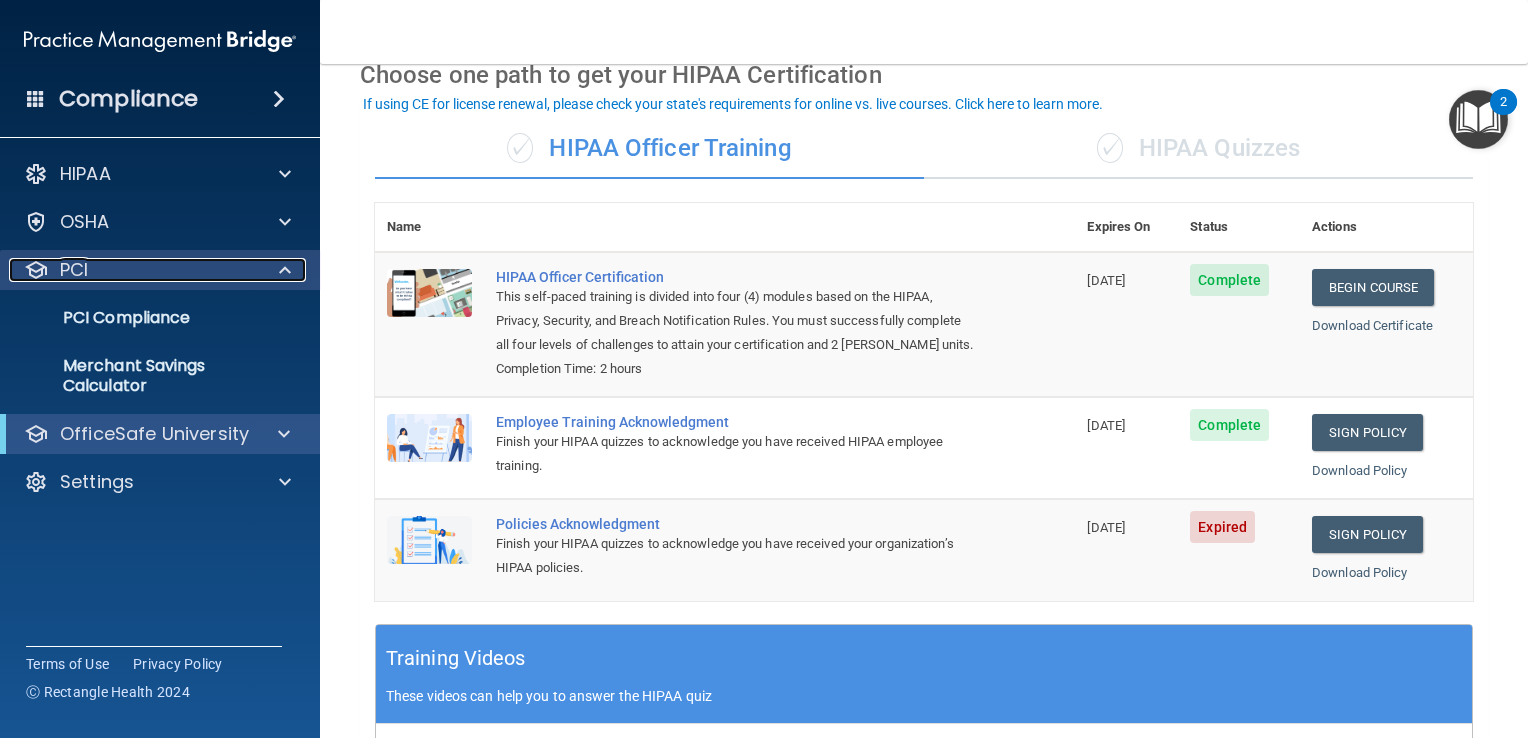 click at bounding box center (285, 270) 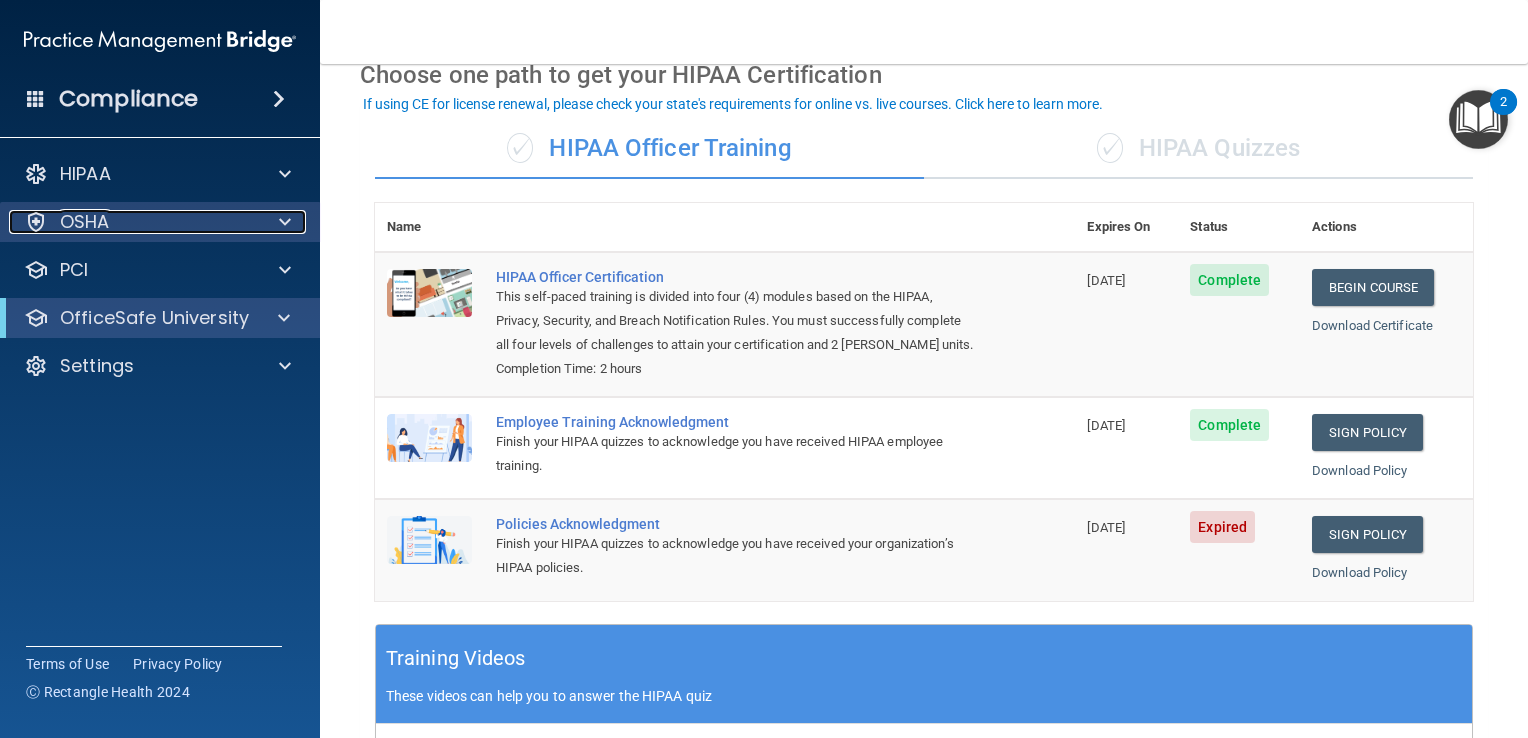 click at bounding box center (285, 222) 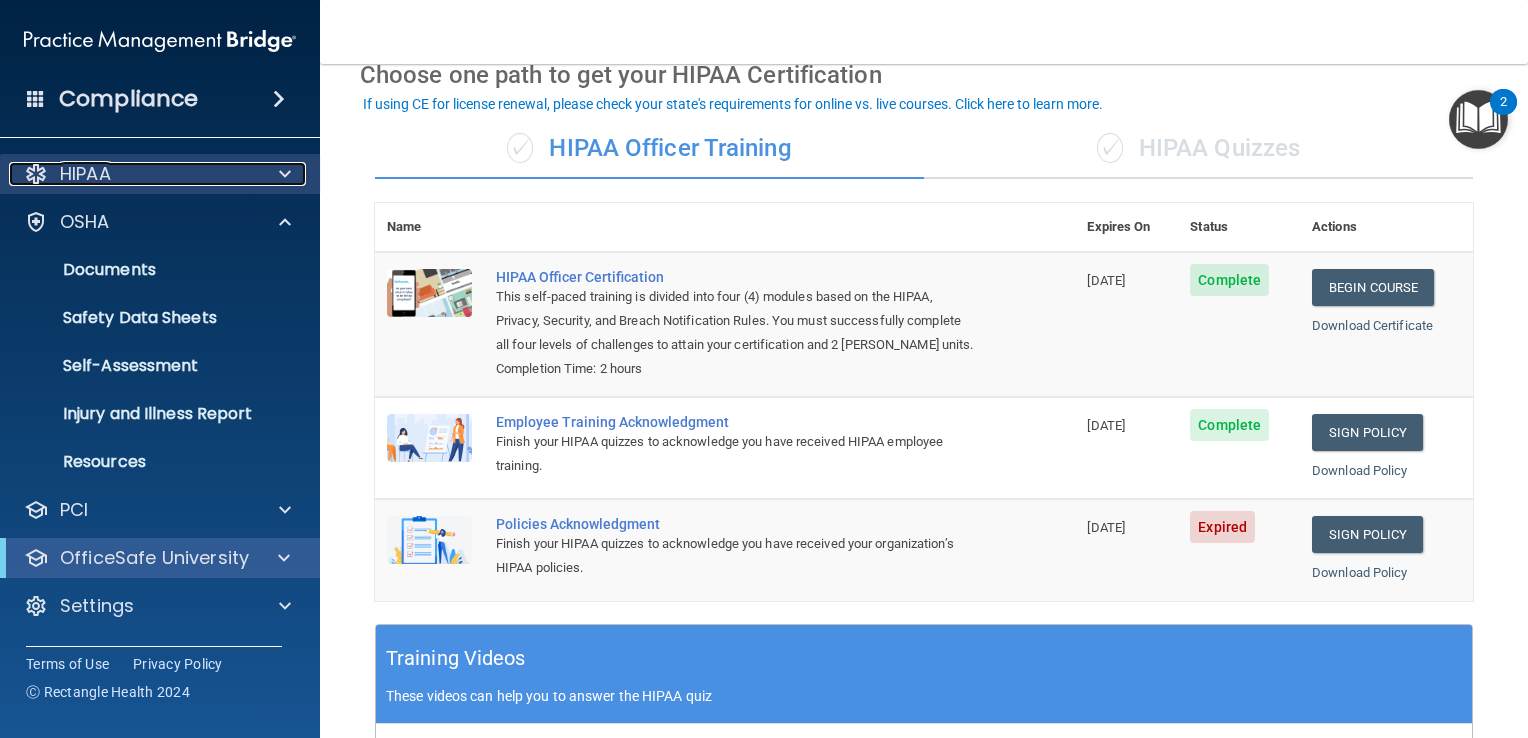 click at bounding box center (285, 174) 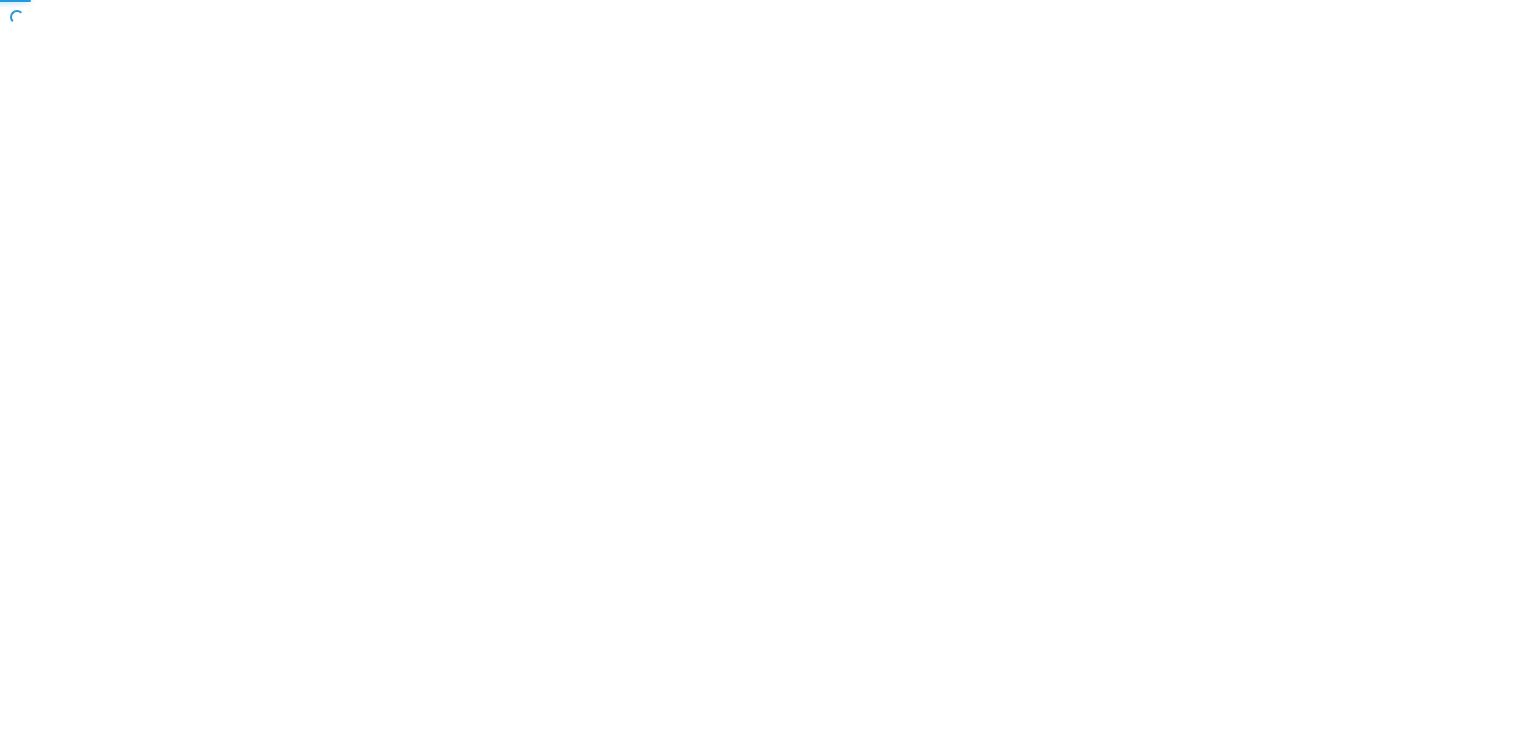 scroll, scrollTop: 0, scrollLeft: 0, axis: both 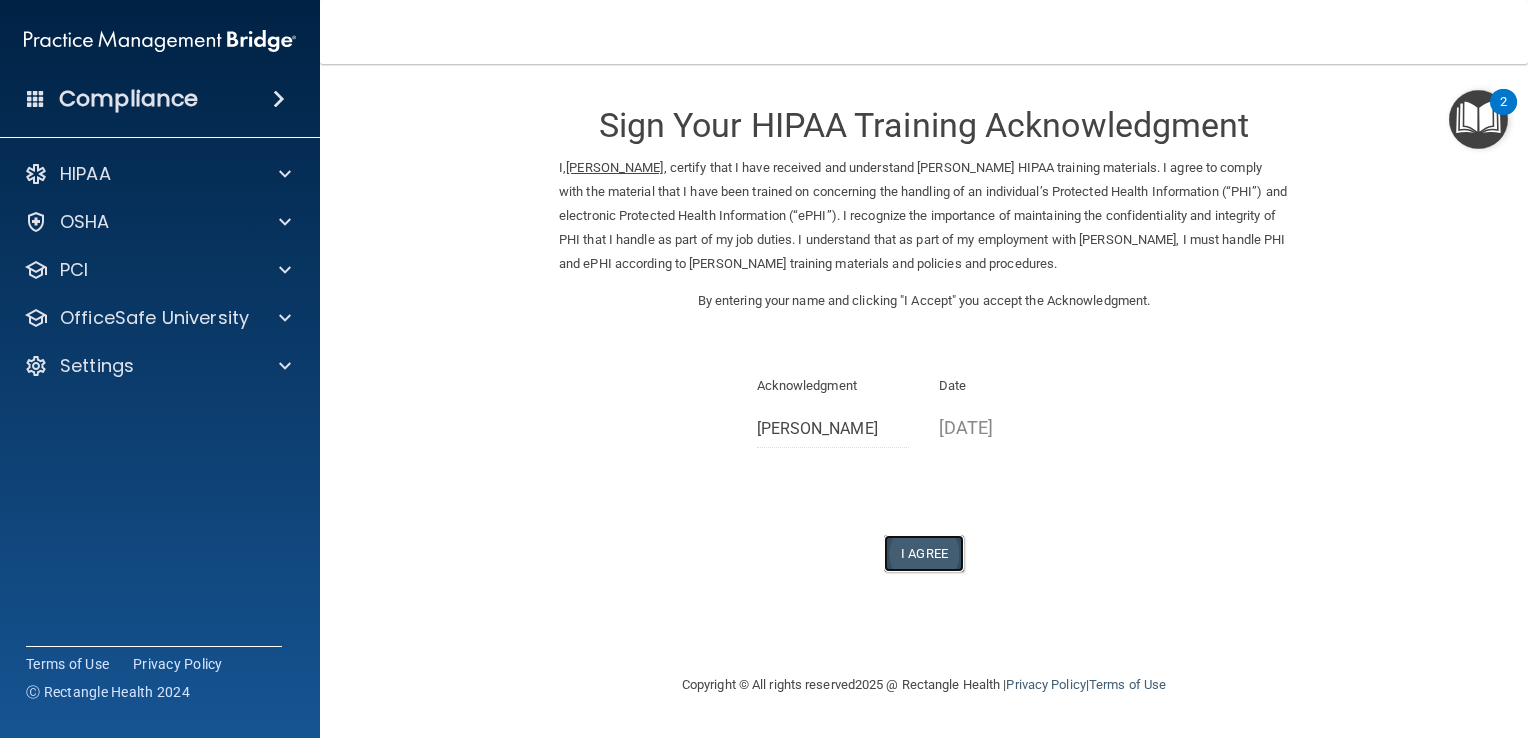 click on "I Agree" at bounding box center (924, 553) 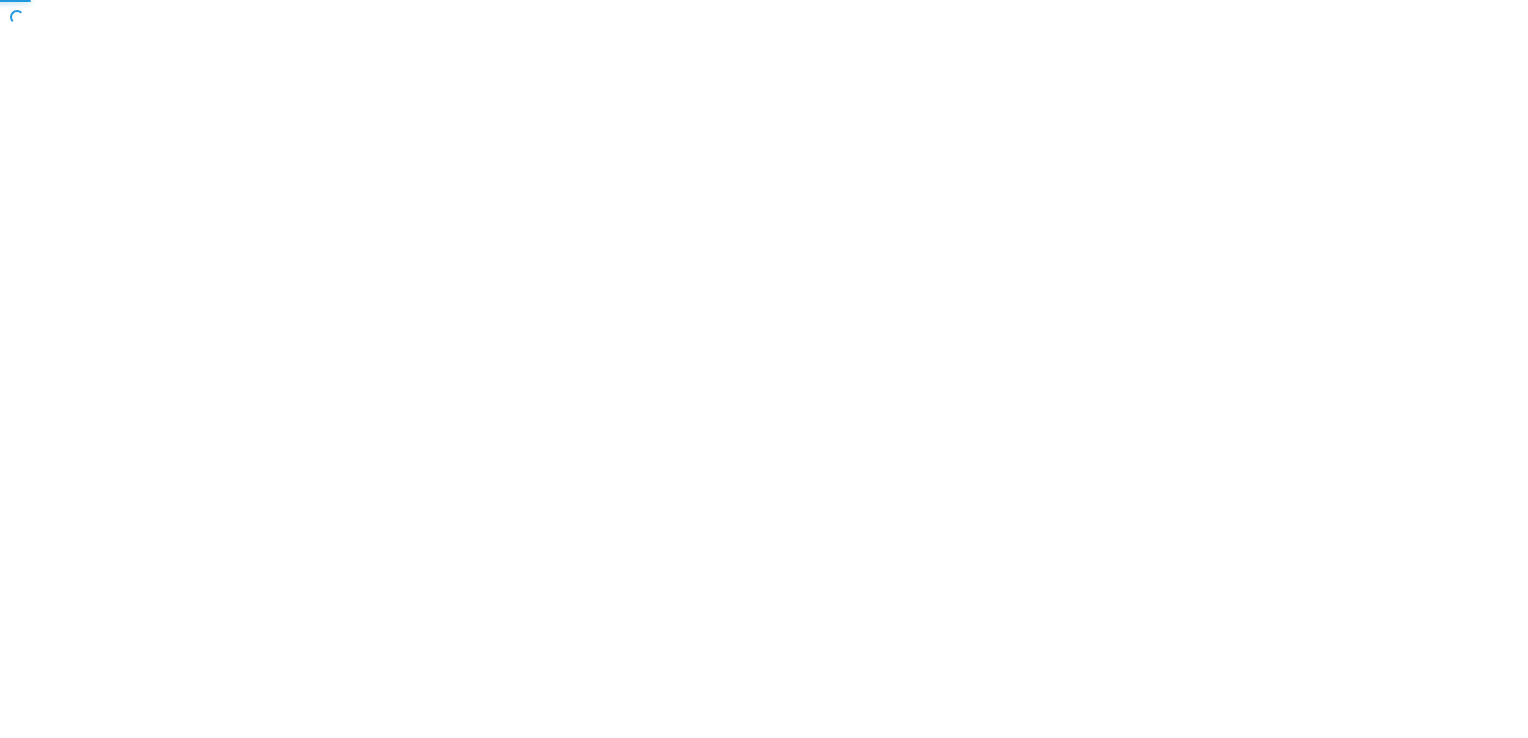 scroll, scrollTop: 0, scrollLeft: 0, axis: both 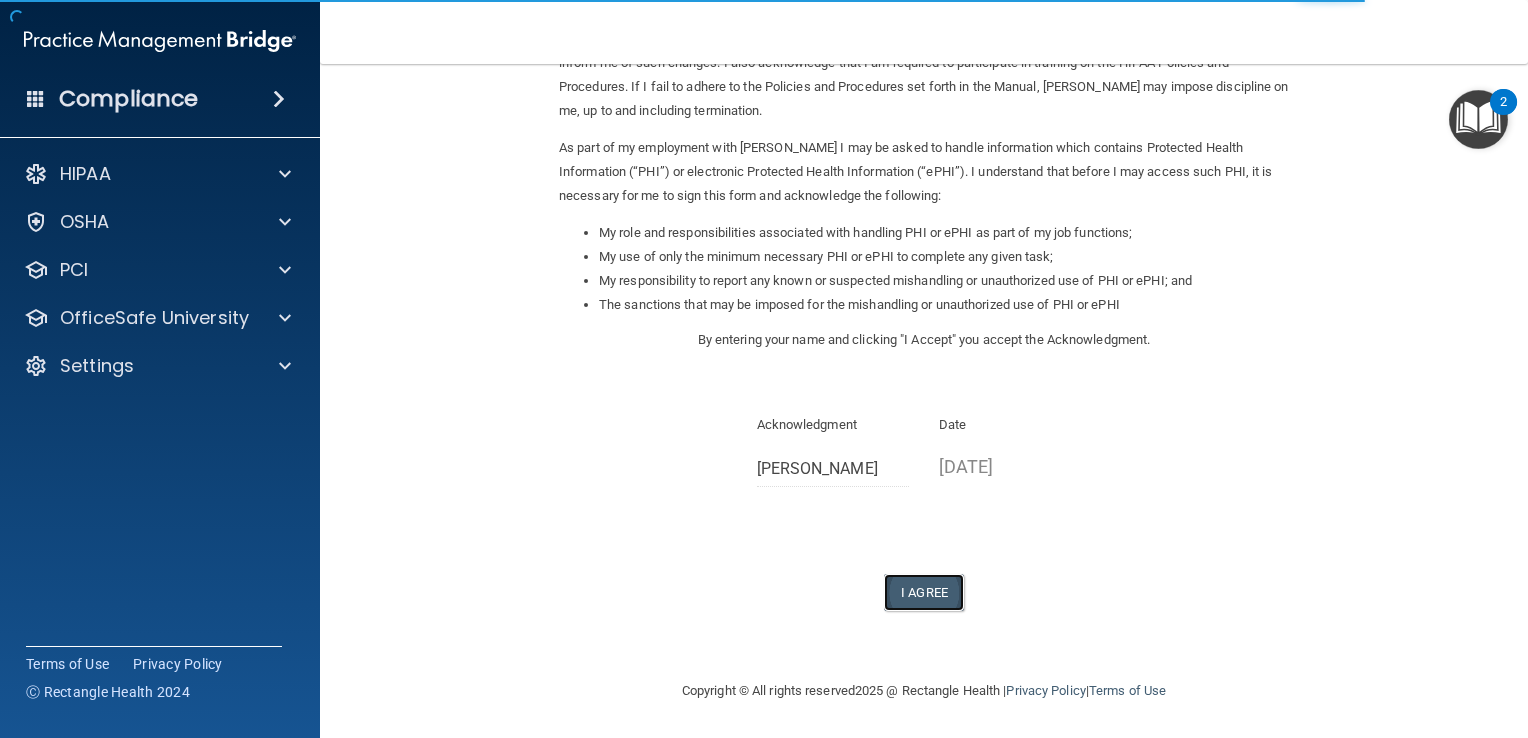 click on "I Agree" at bounding box center [924, 592] 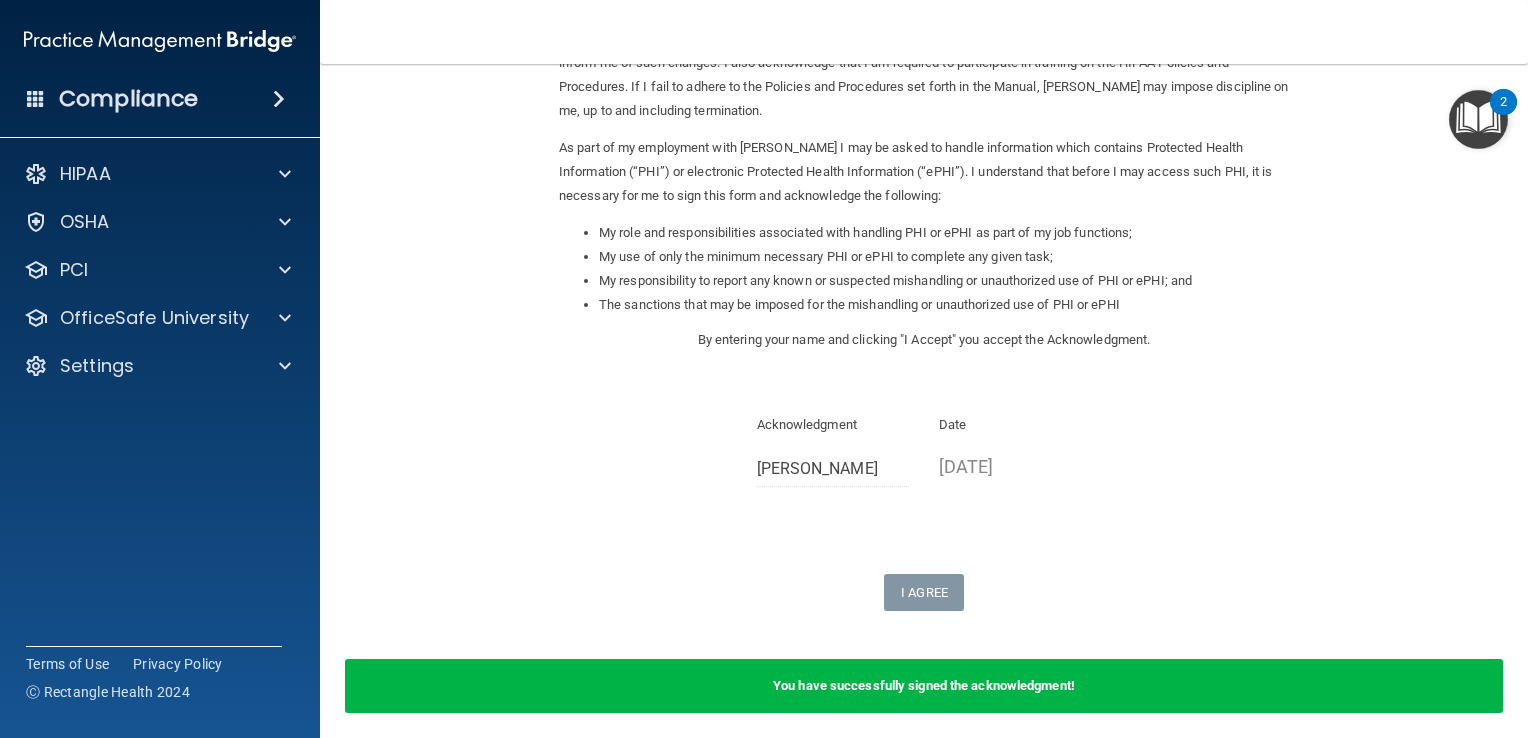 scroll, scrollTop: 0, scrollLeft: 0, axis: both 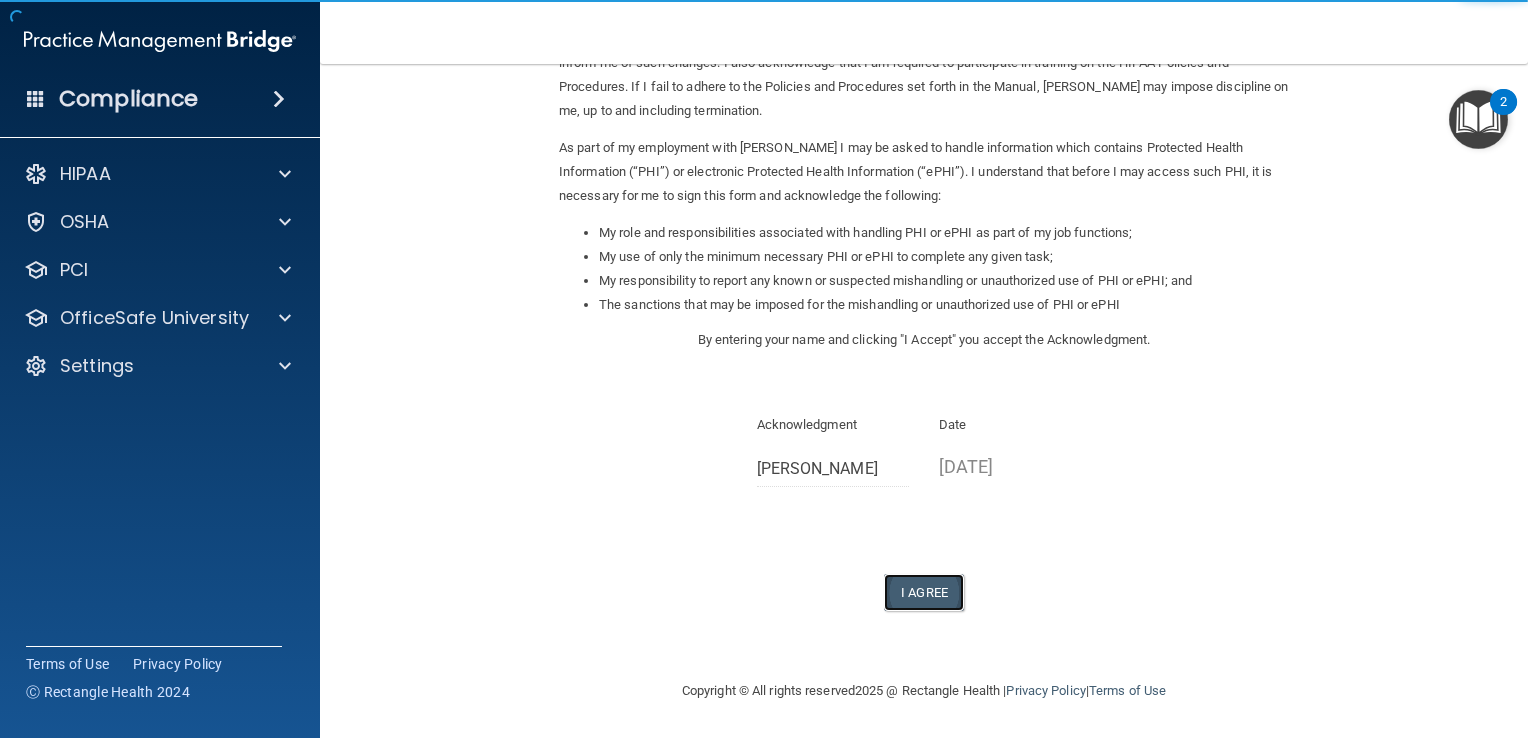 click on "I Agree" at bounding box center (924, 592) 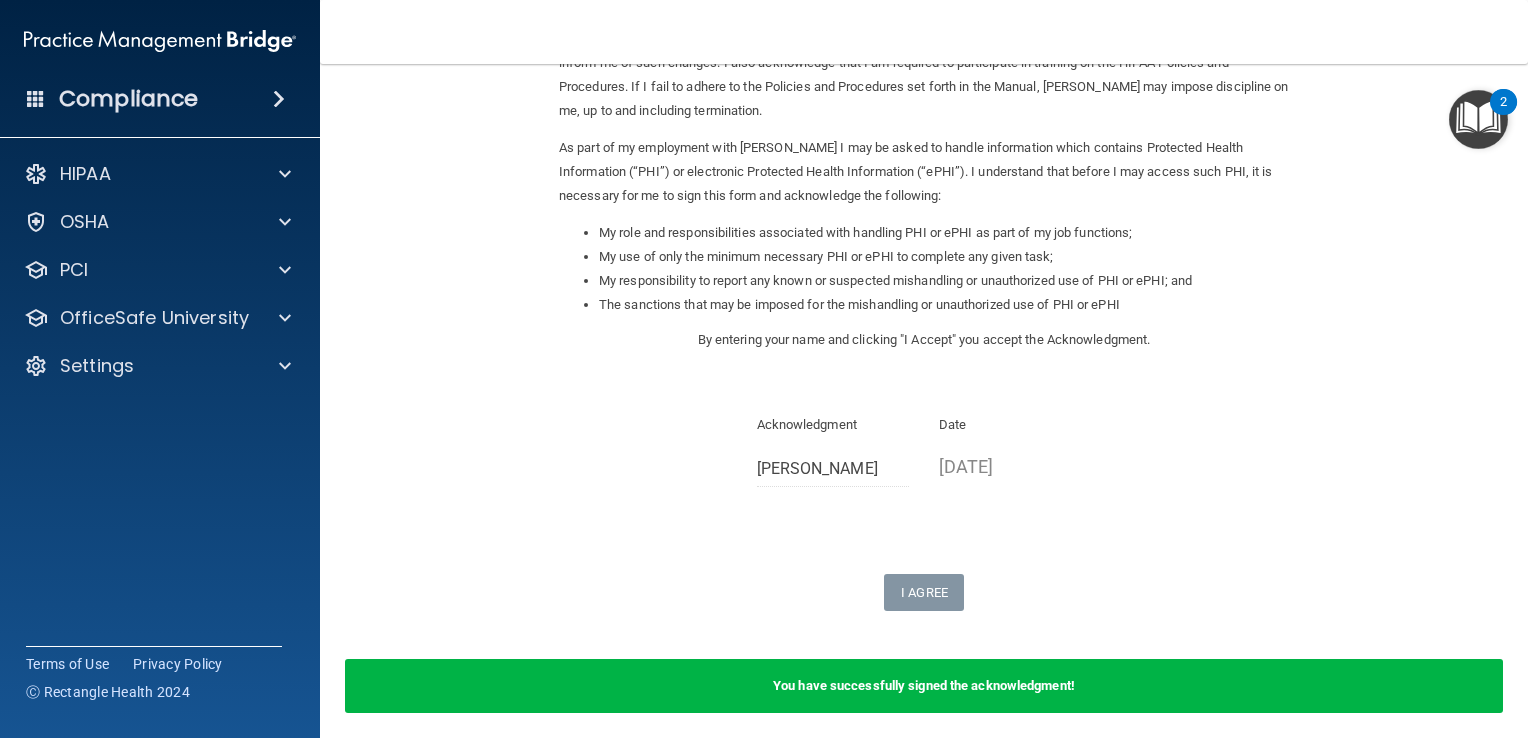 scroll, scrollTop: 0, scrollLeft: 0, axis: both 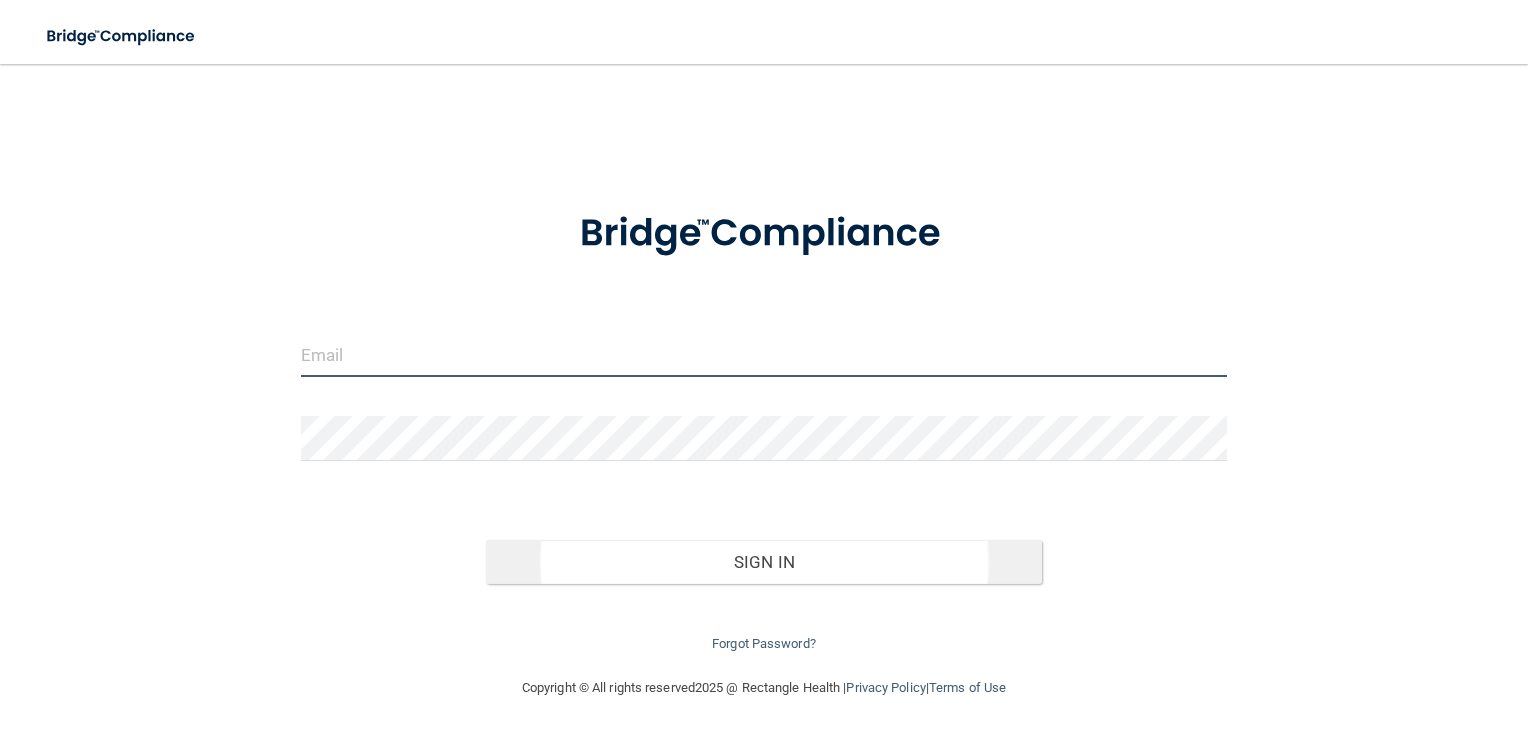 type on "[EMAIL_ADDRESS][DOMAIN_NAME]" 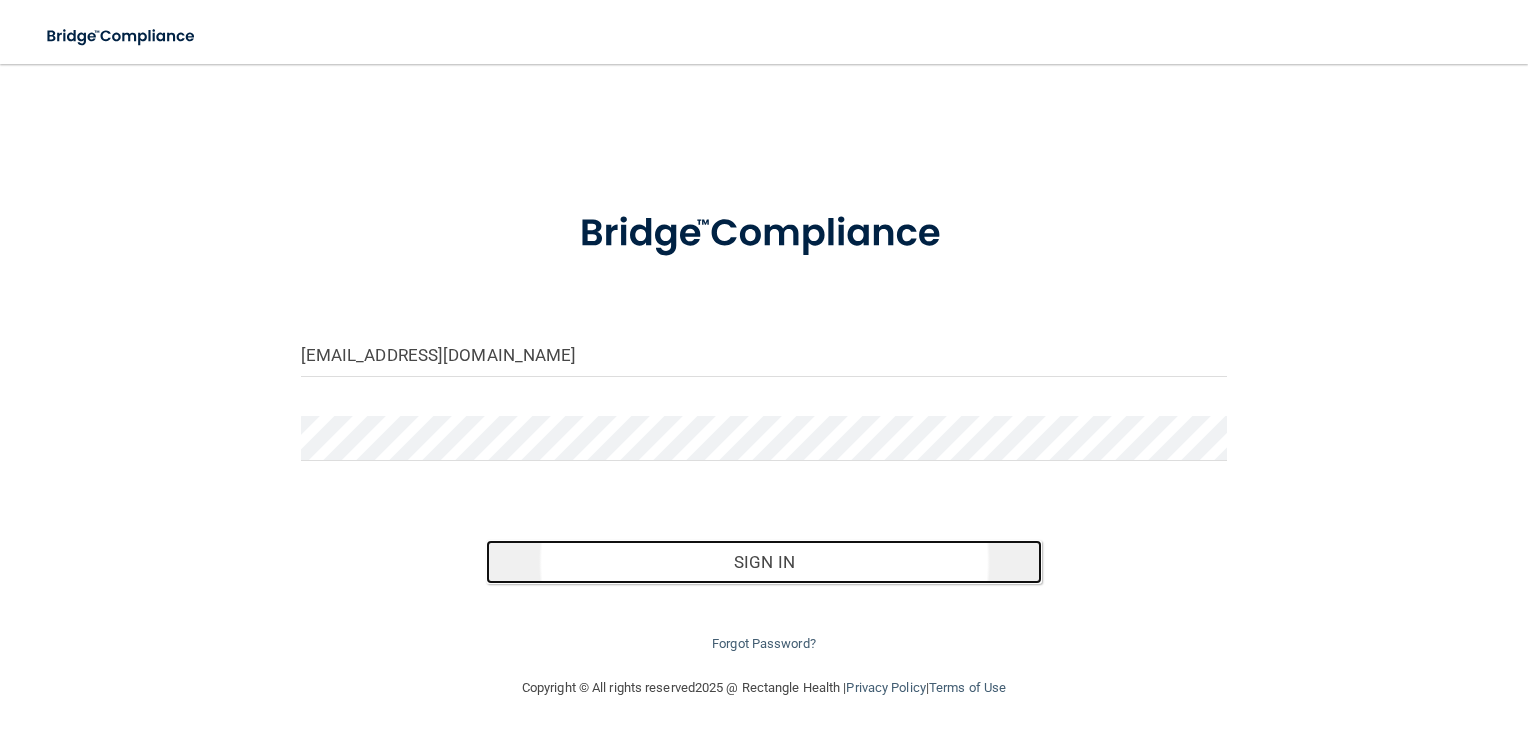 click on "Sign In" at bounding box center [764, 562] 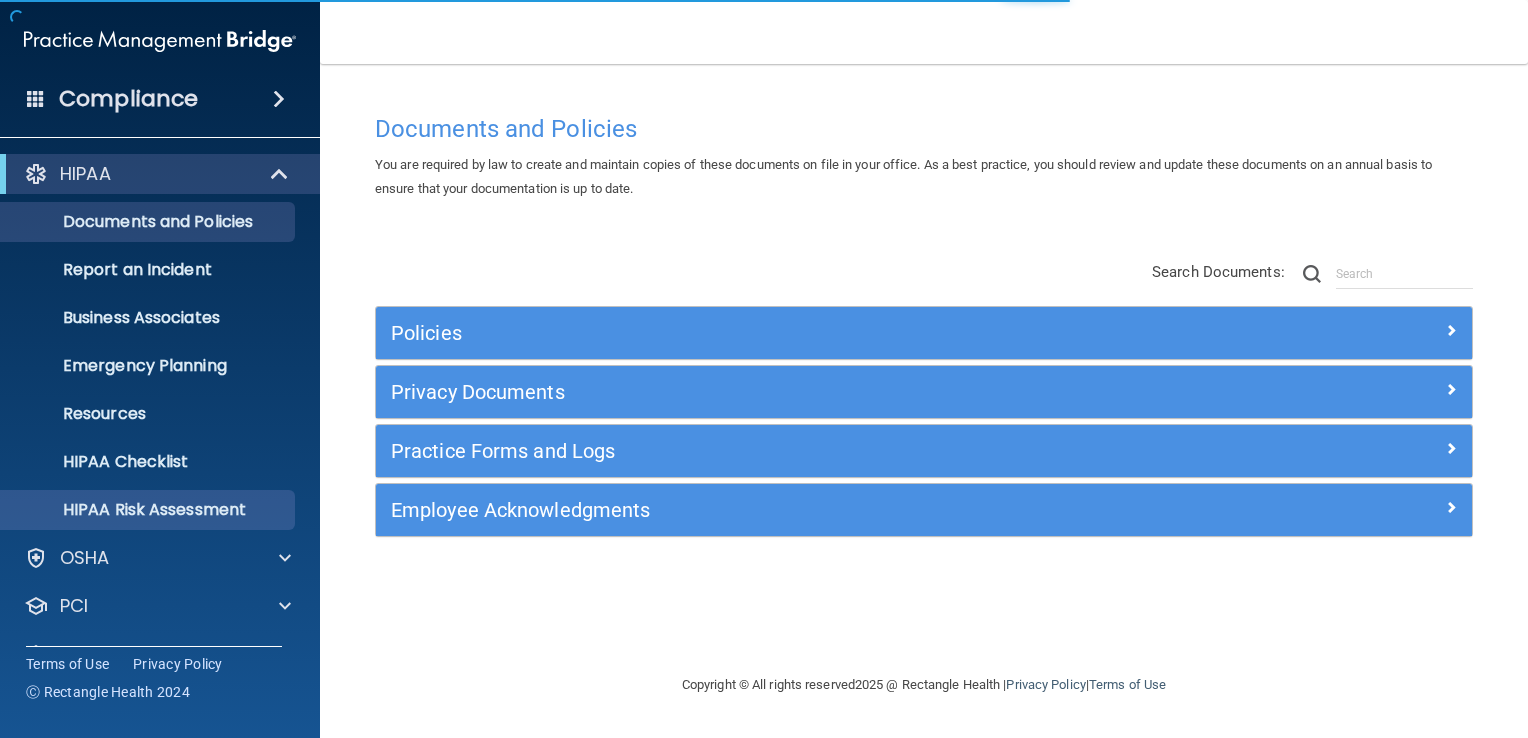 scroll, scrollTop: 91, scrollLeft: 0, axis: vertical 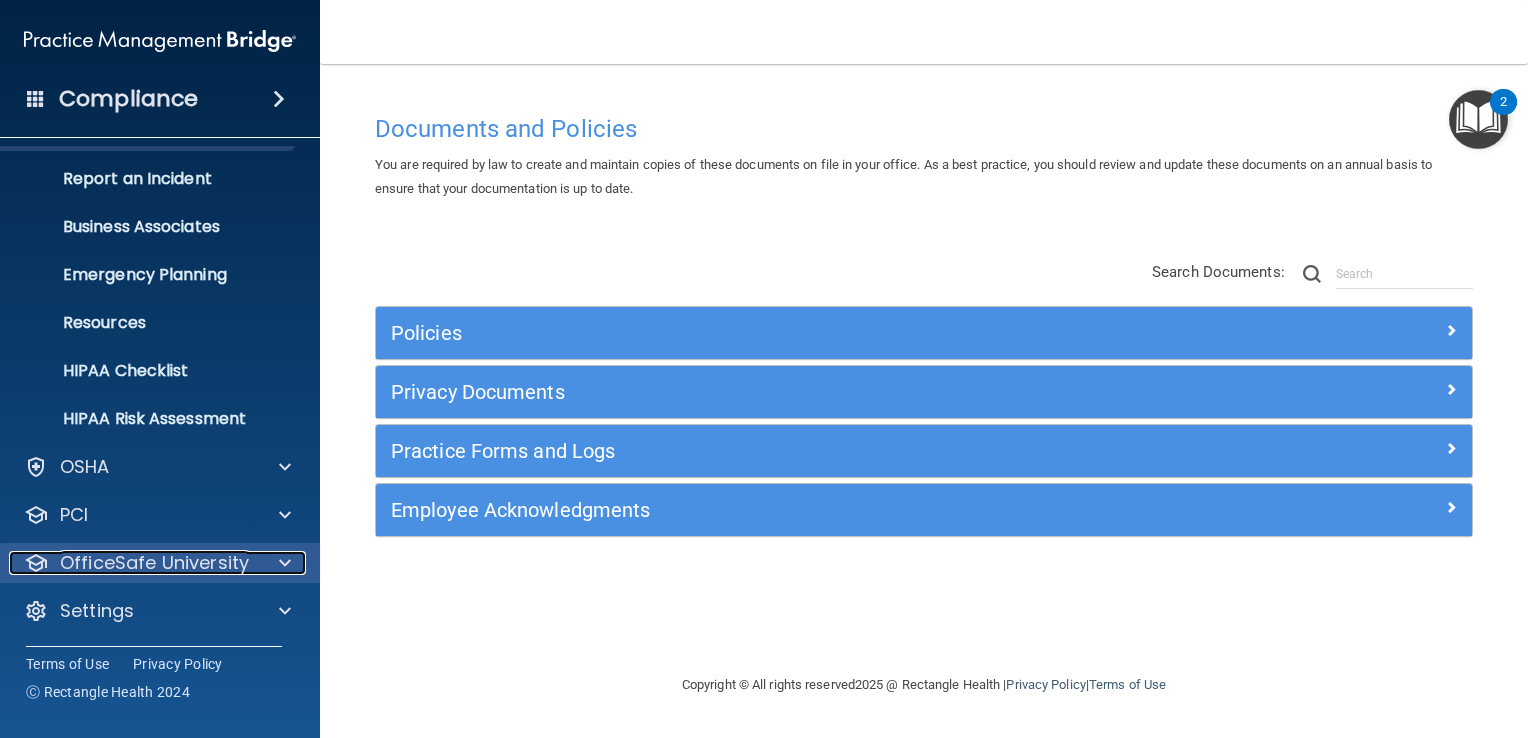 click on "OfficeSafe University" at bounding box center [154, 563] 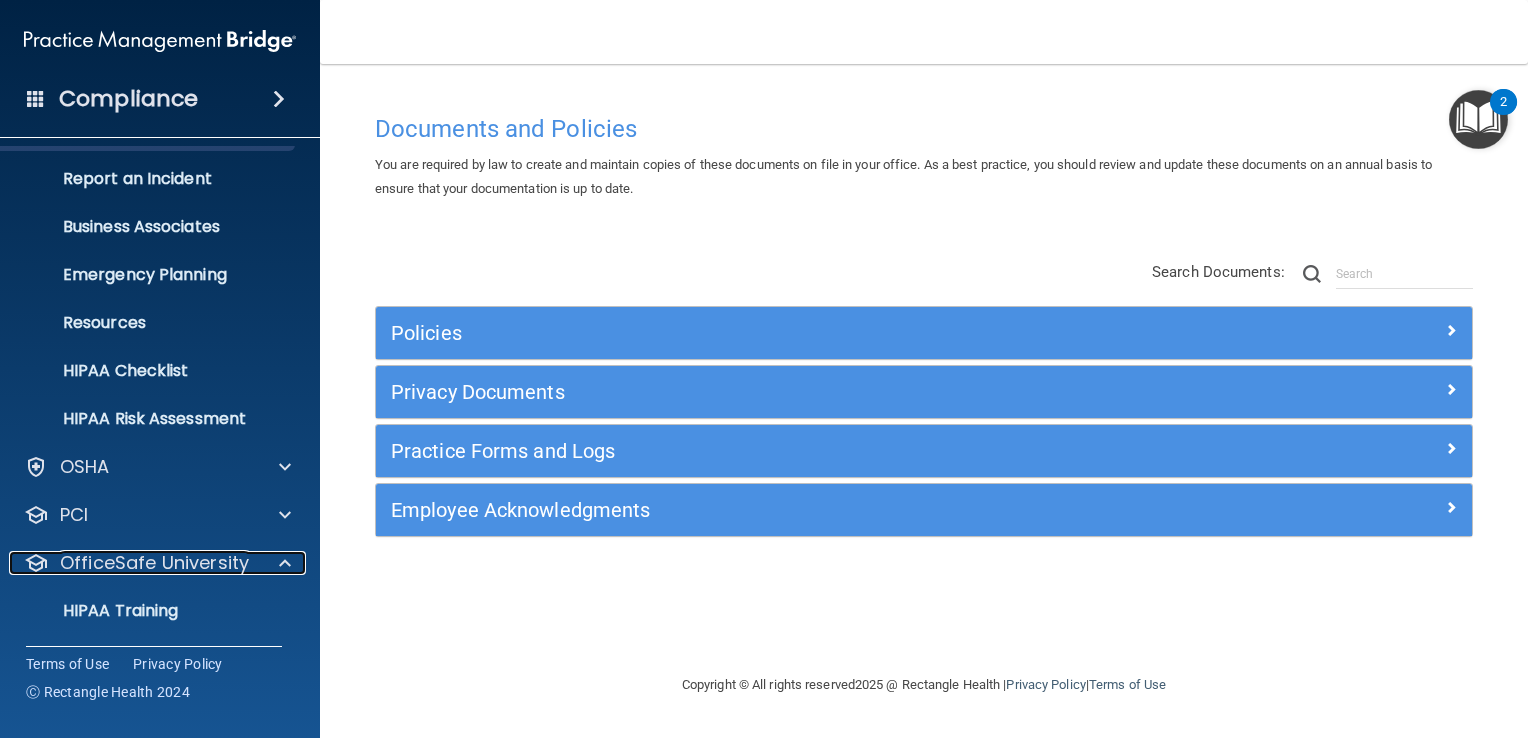 scroll, scrollTop: 235, scrollLeft: 0, axis: vertical 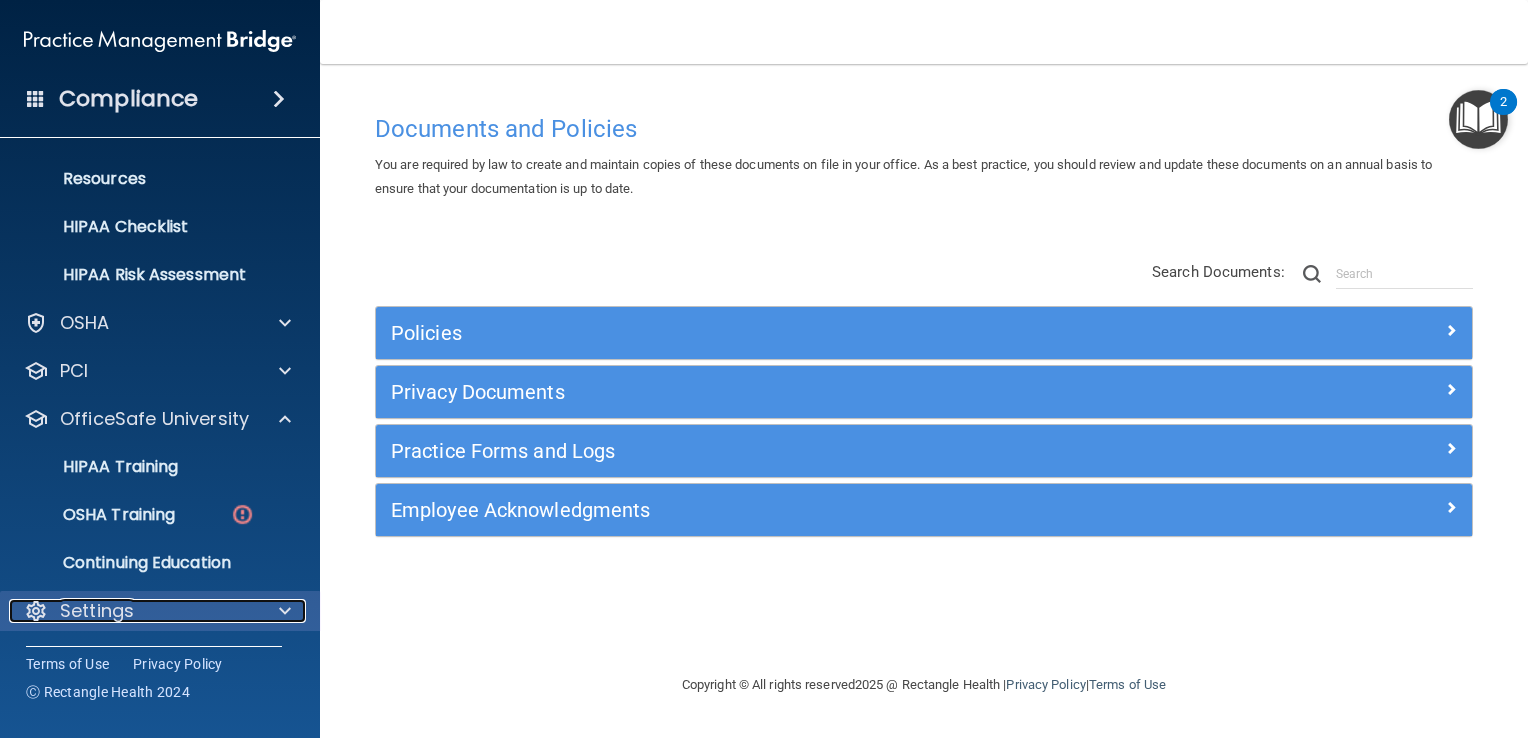 click on "Settings" at bounding box center (133, 611) 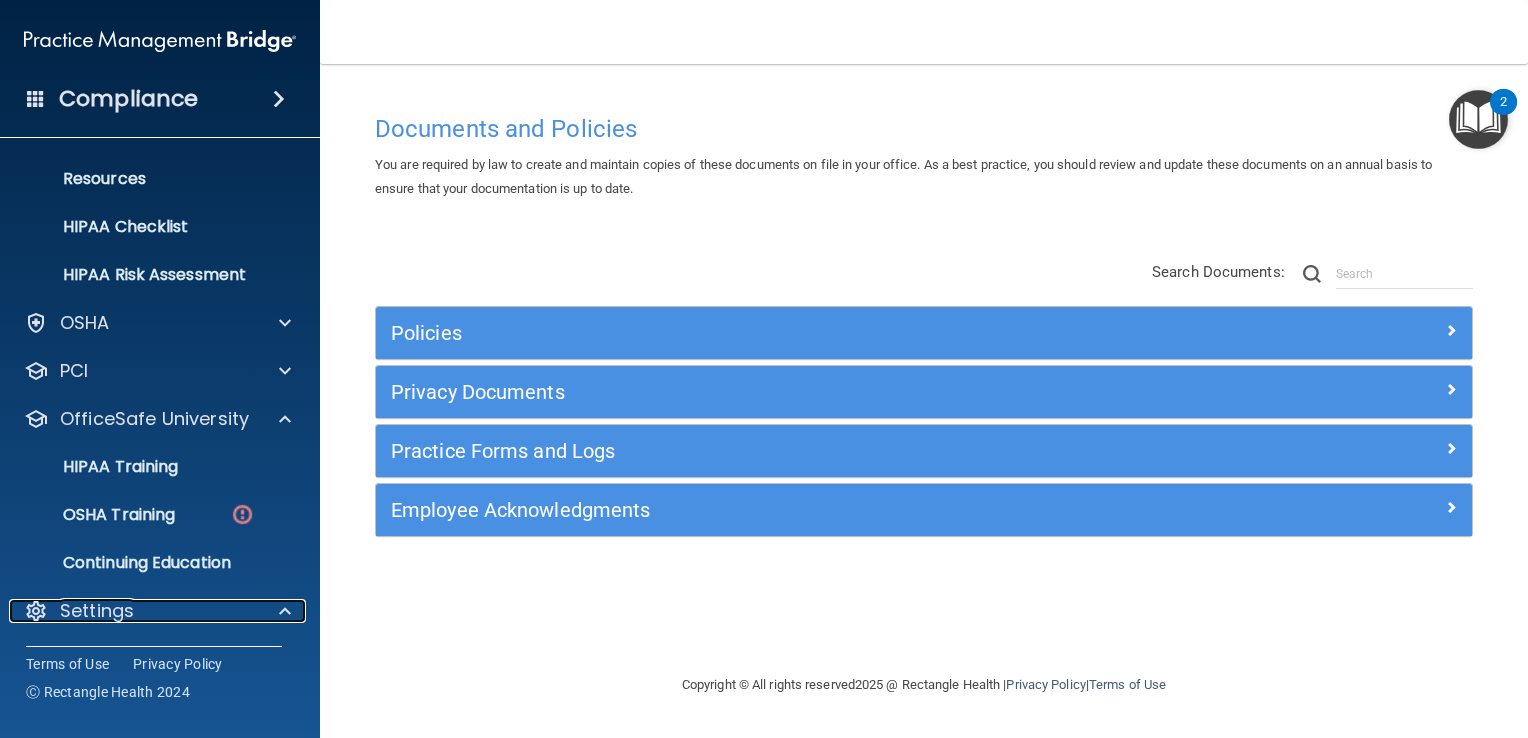 scroll, scrollTop: 0, scrollLeft: 0, axis: both 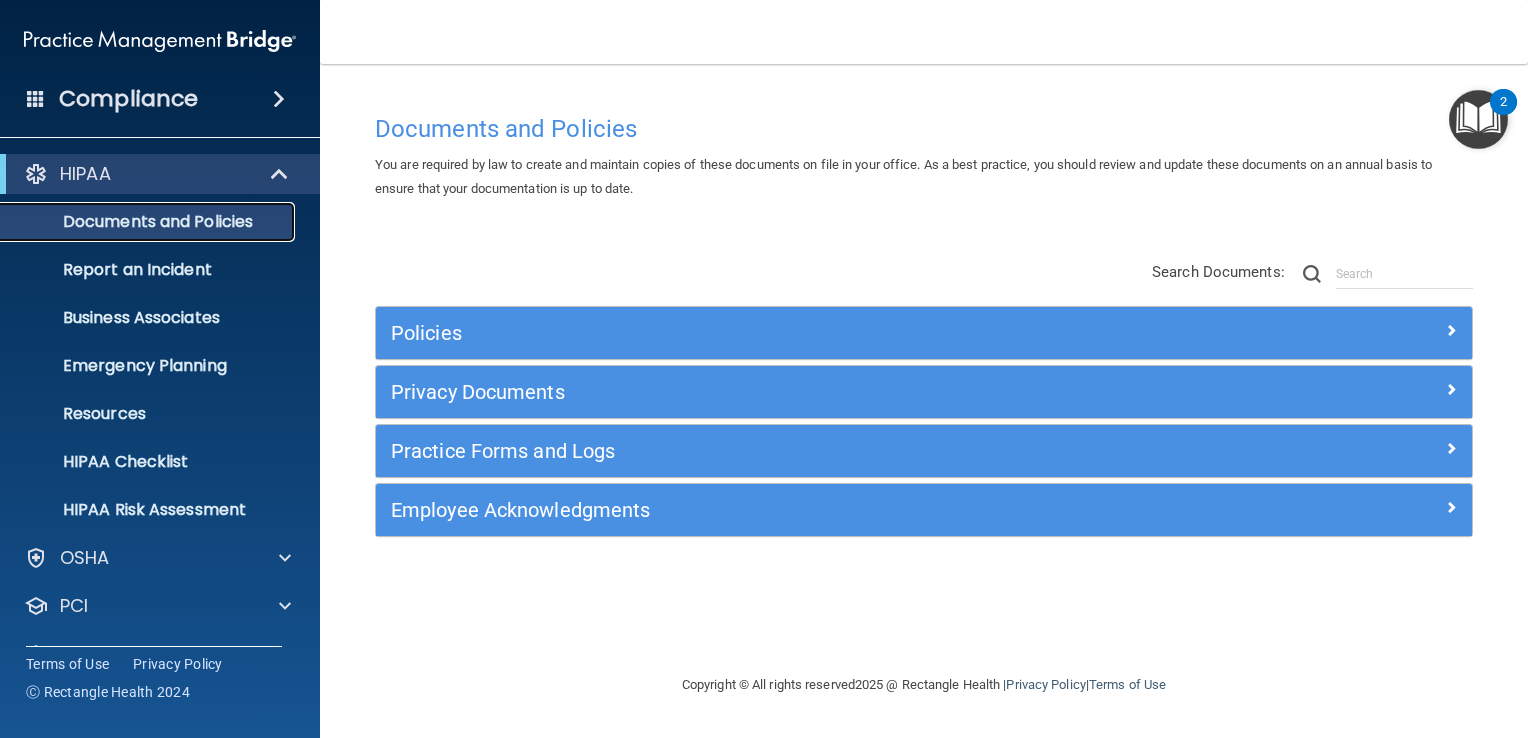 click on "Documents and Policies" at bounding box center (149, 222) 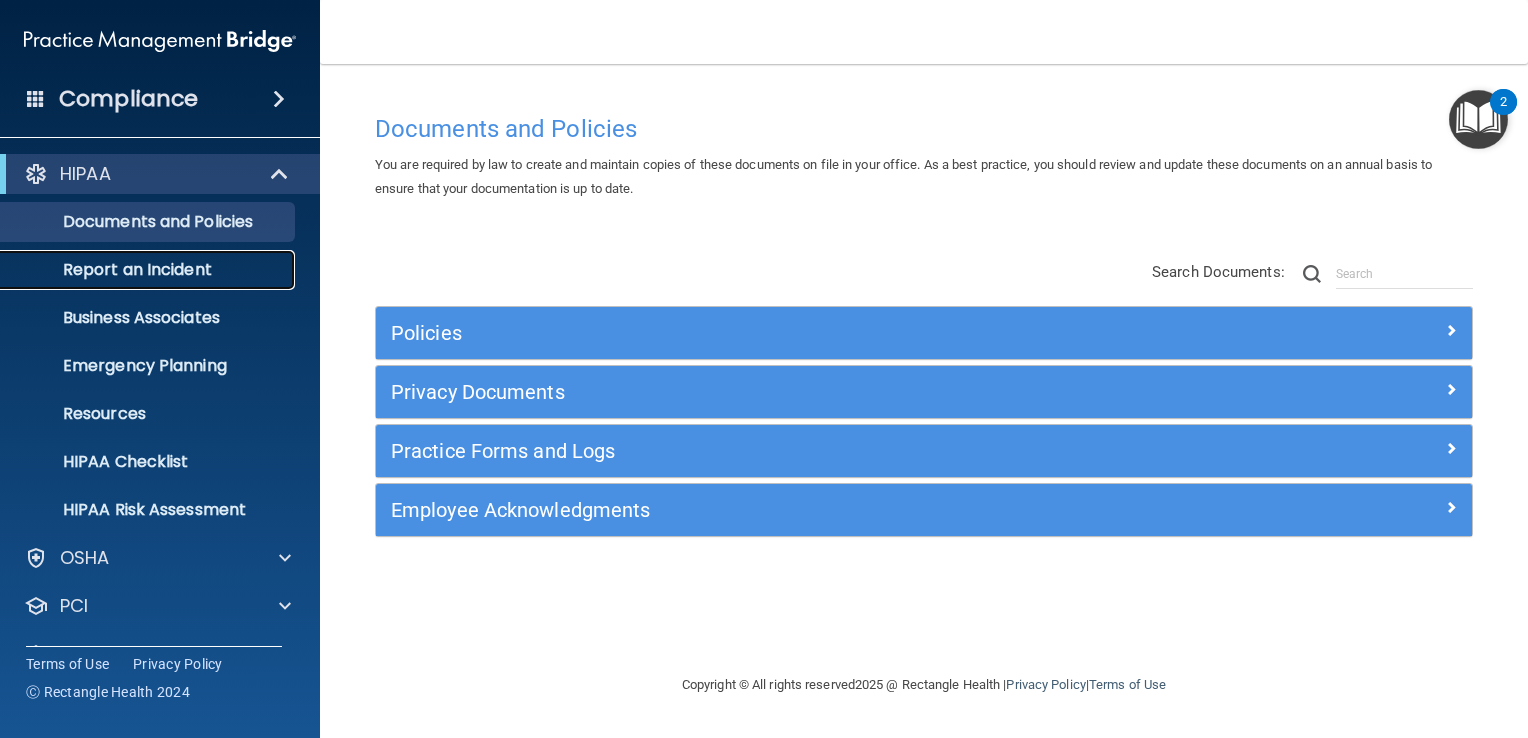 click on "Report an Incident" at bounding box center [149, 270] 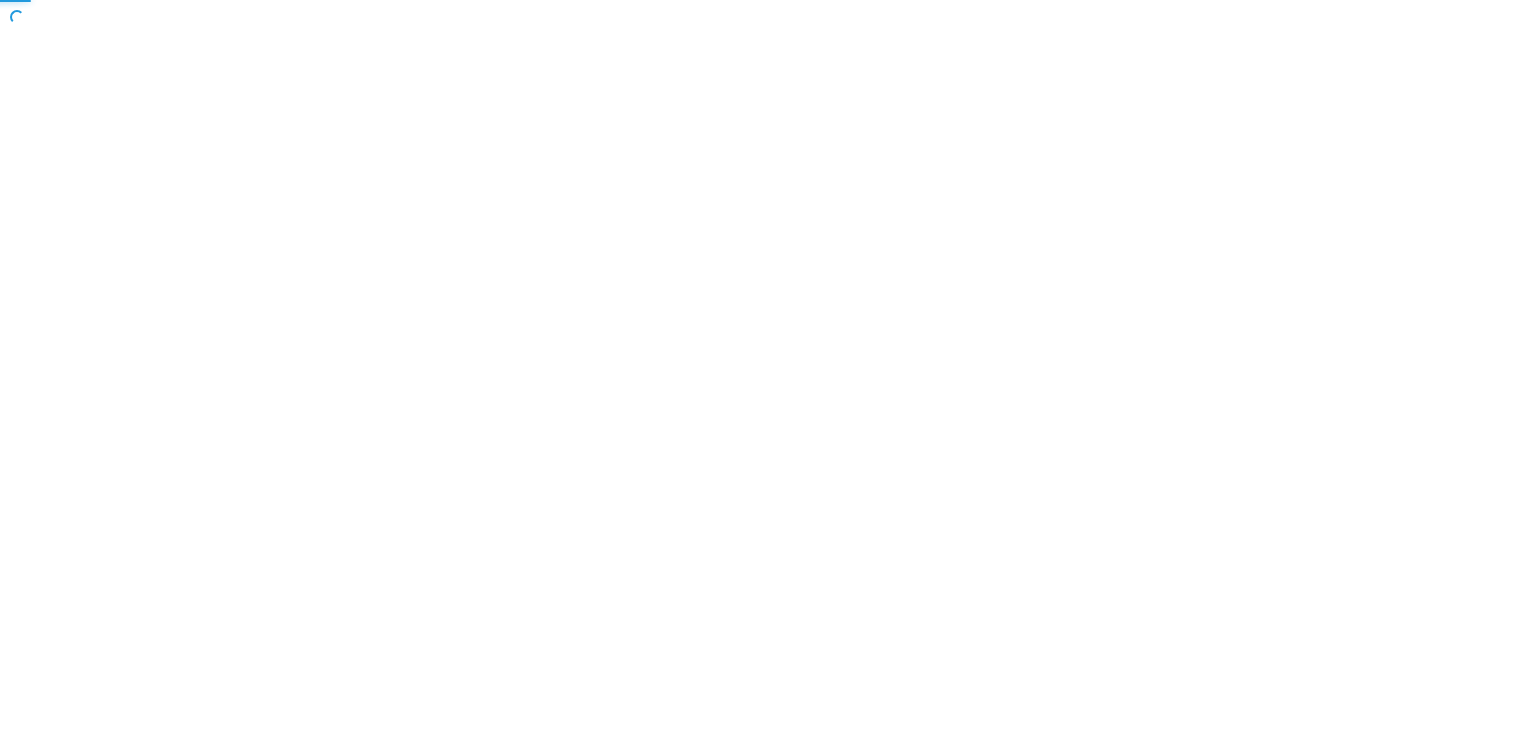 scroll, scrollTop: 0, scrollLeft: 0, axis: both 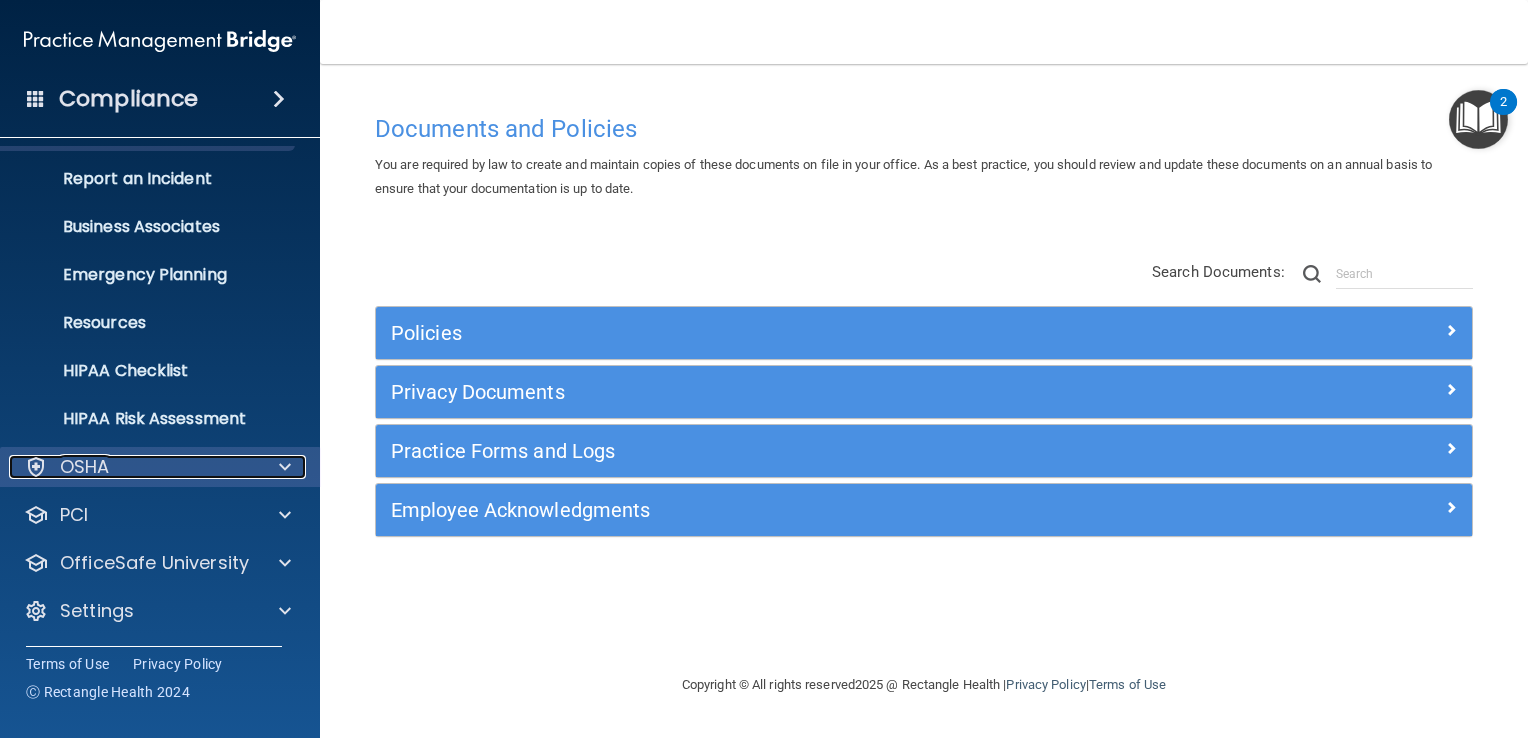 click on "OSHA" at bounding box center (85, 467) 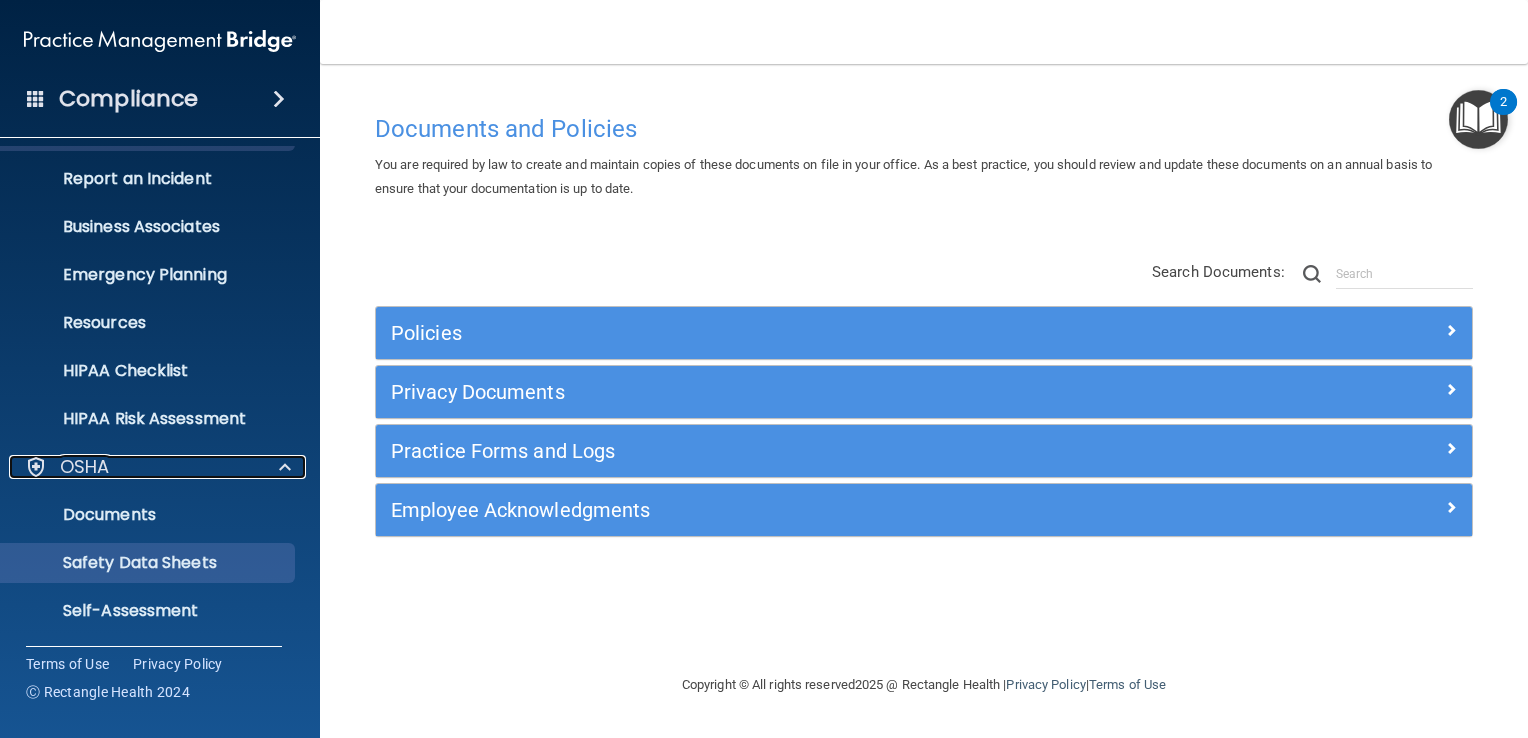scroll, scrollTop: 291, scrollLeft: 0, axis: vertical 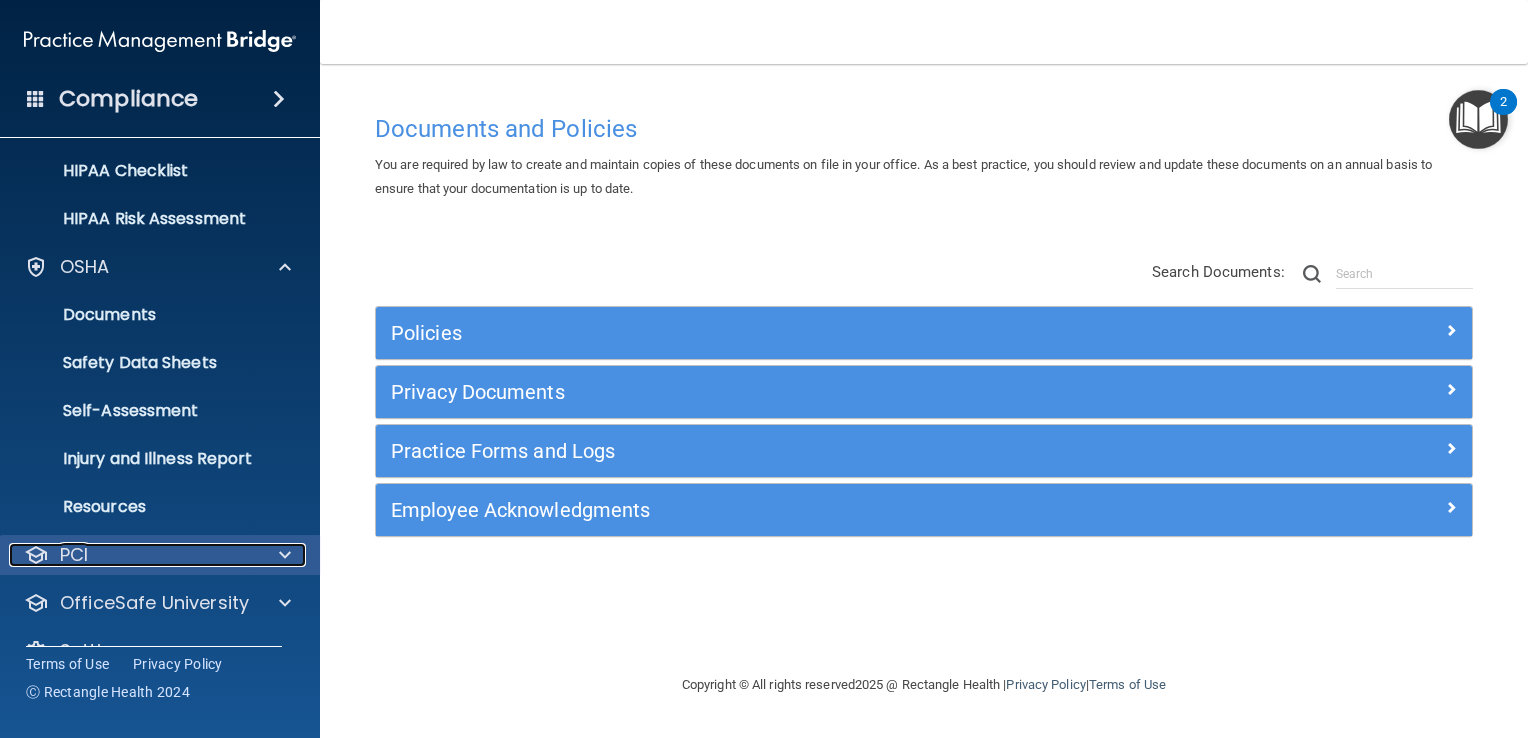 click on "PCI" at bounding box center [133, 555] 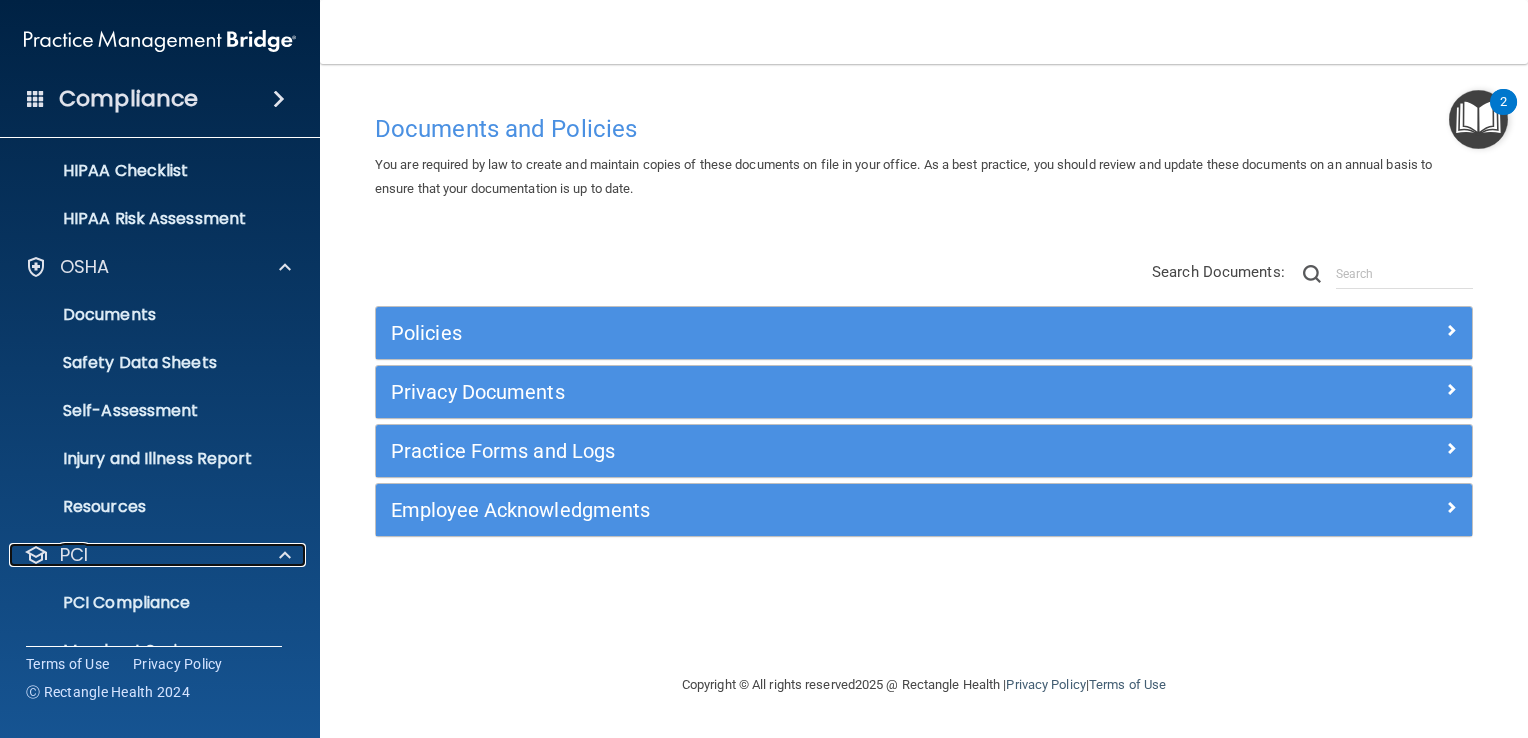 scroll, scrollTop: 447, scrollLeft: 0, axis: vertical 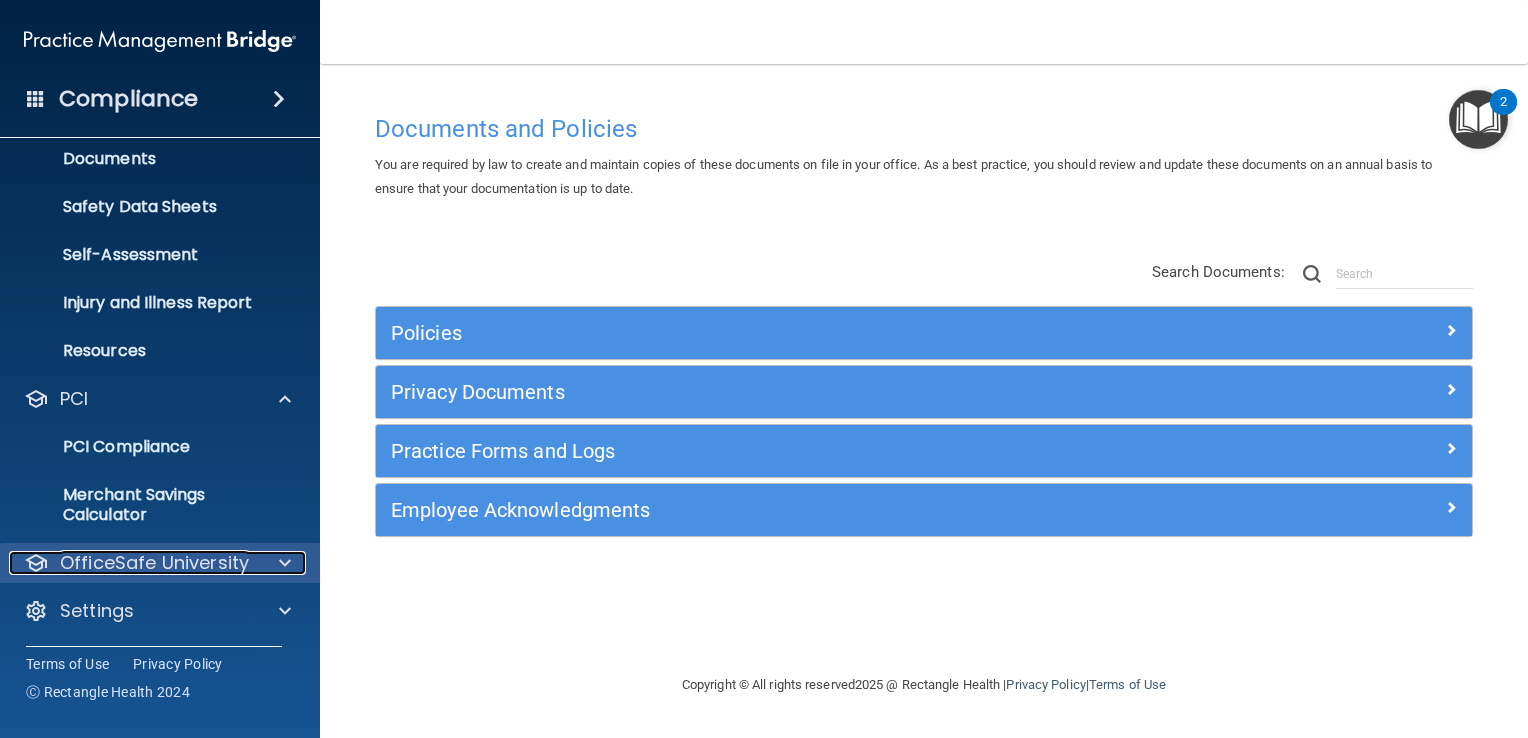 click on "OfficeSafe University" at bounding box center [154, 563] 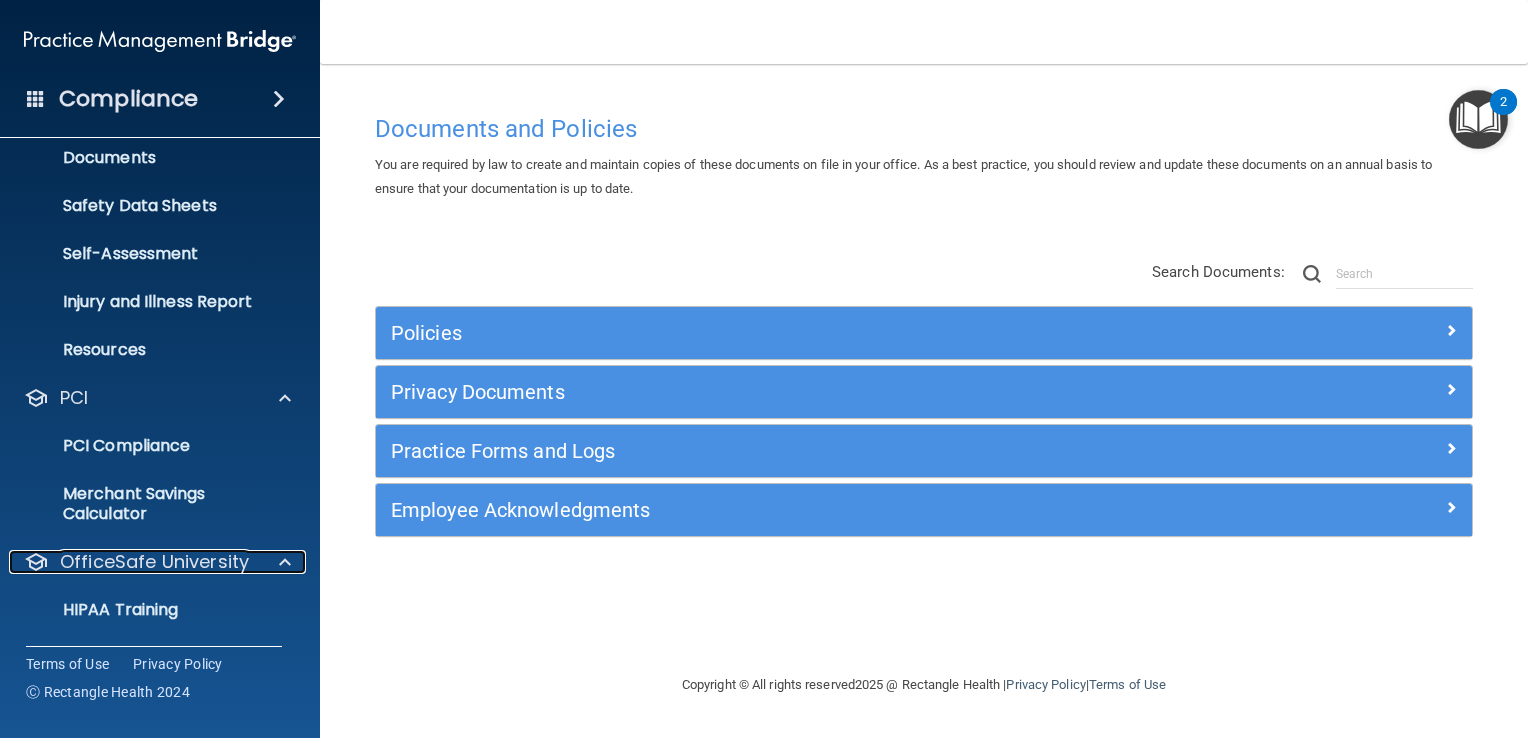 scroll, scrollTop: 591, scrollLeft: 0, axis: vertical 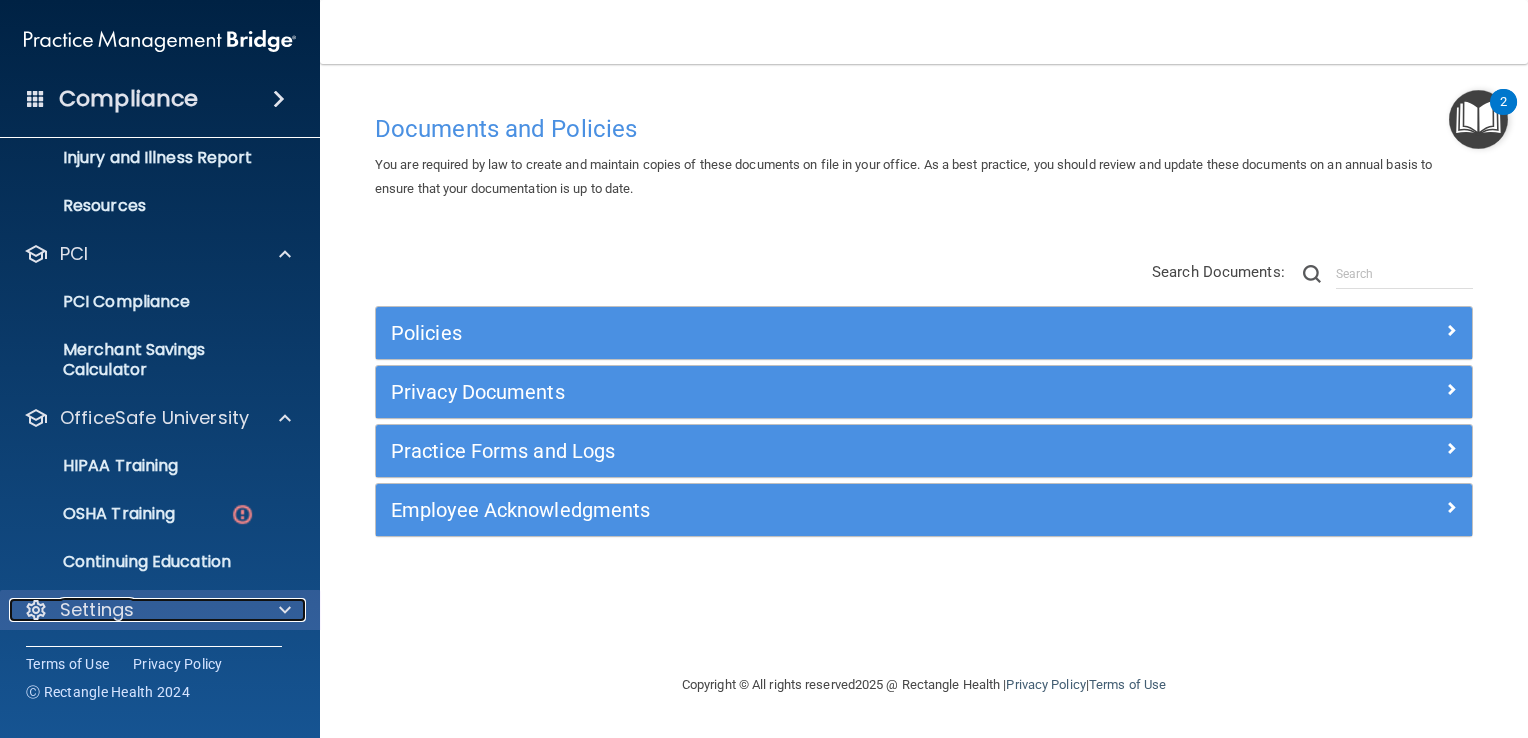 click on "Settings" at bounding box center (97, 610) 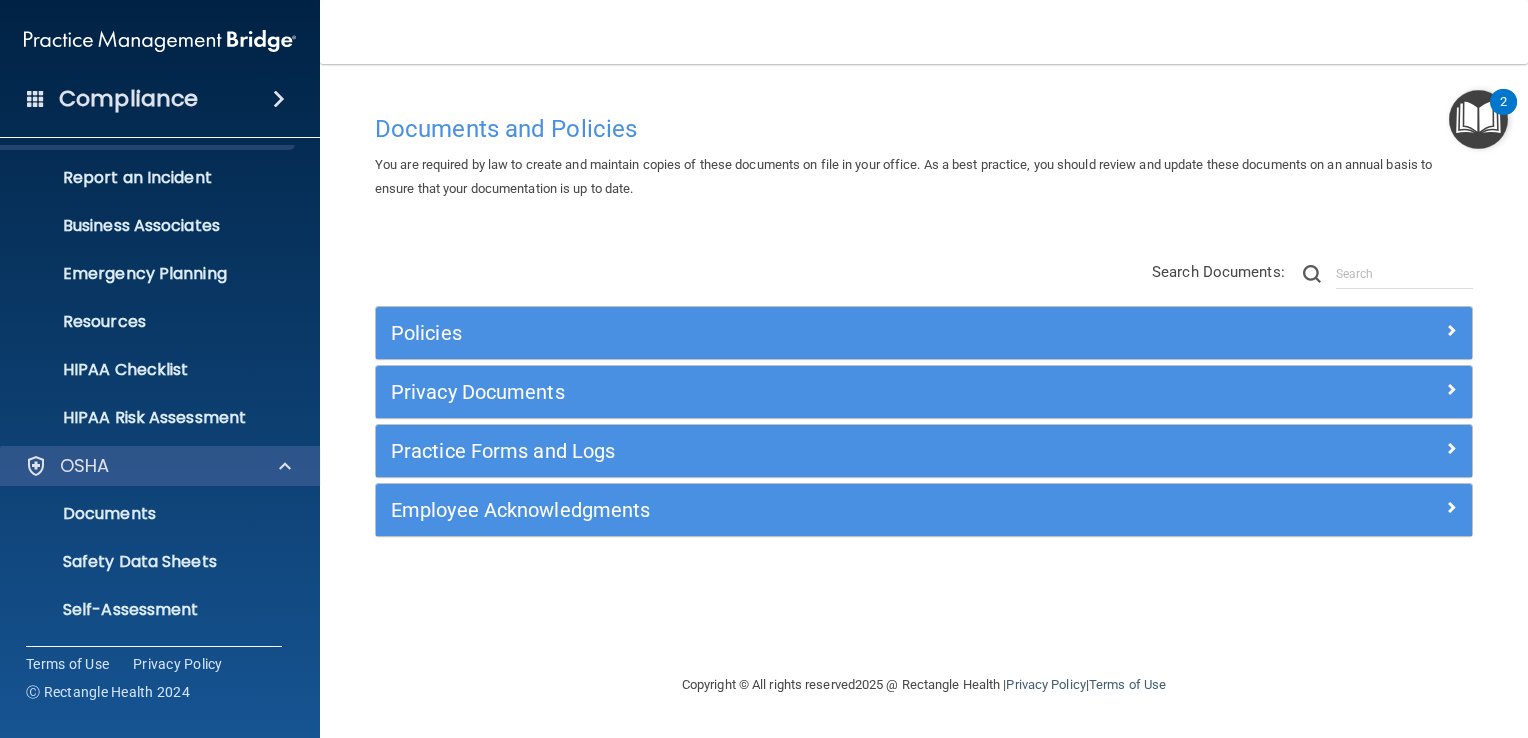 scroll, scrollTop: 0, scrollLeft: 0, axis: both 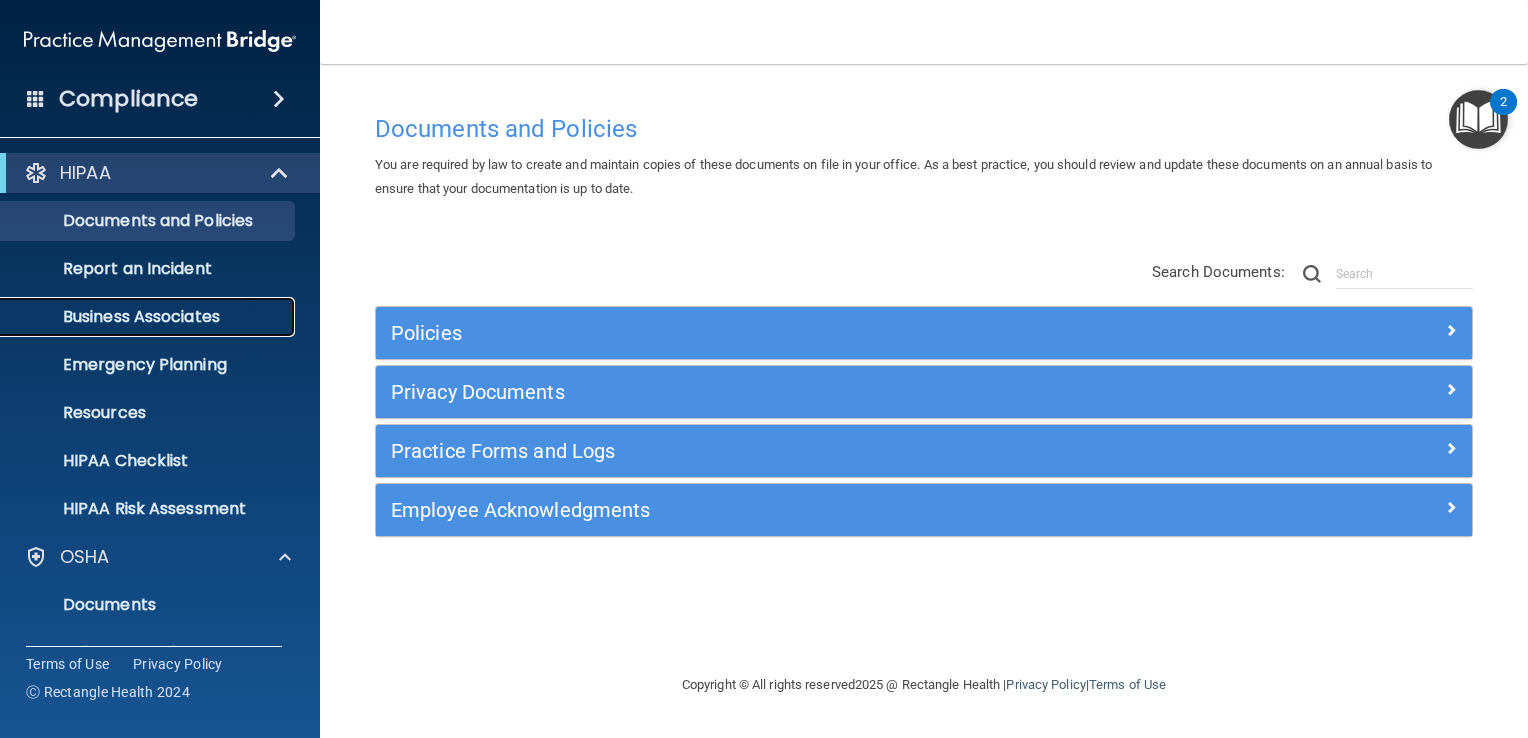 click on "Business Associates" at bounding box center [149, 317] 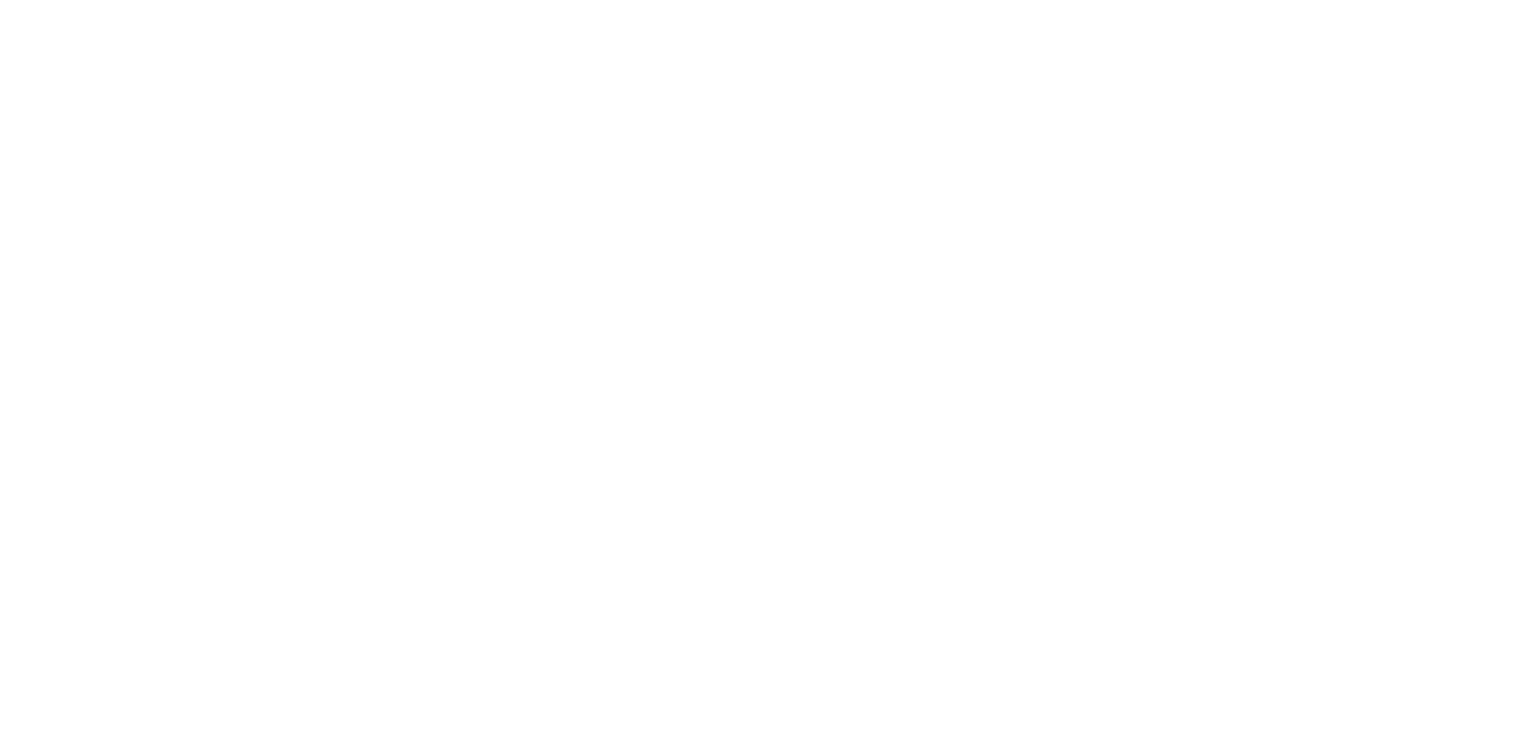 scroll, scrollTop: 0, scrollLeft: 0, axis: both 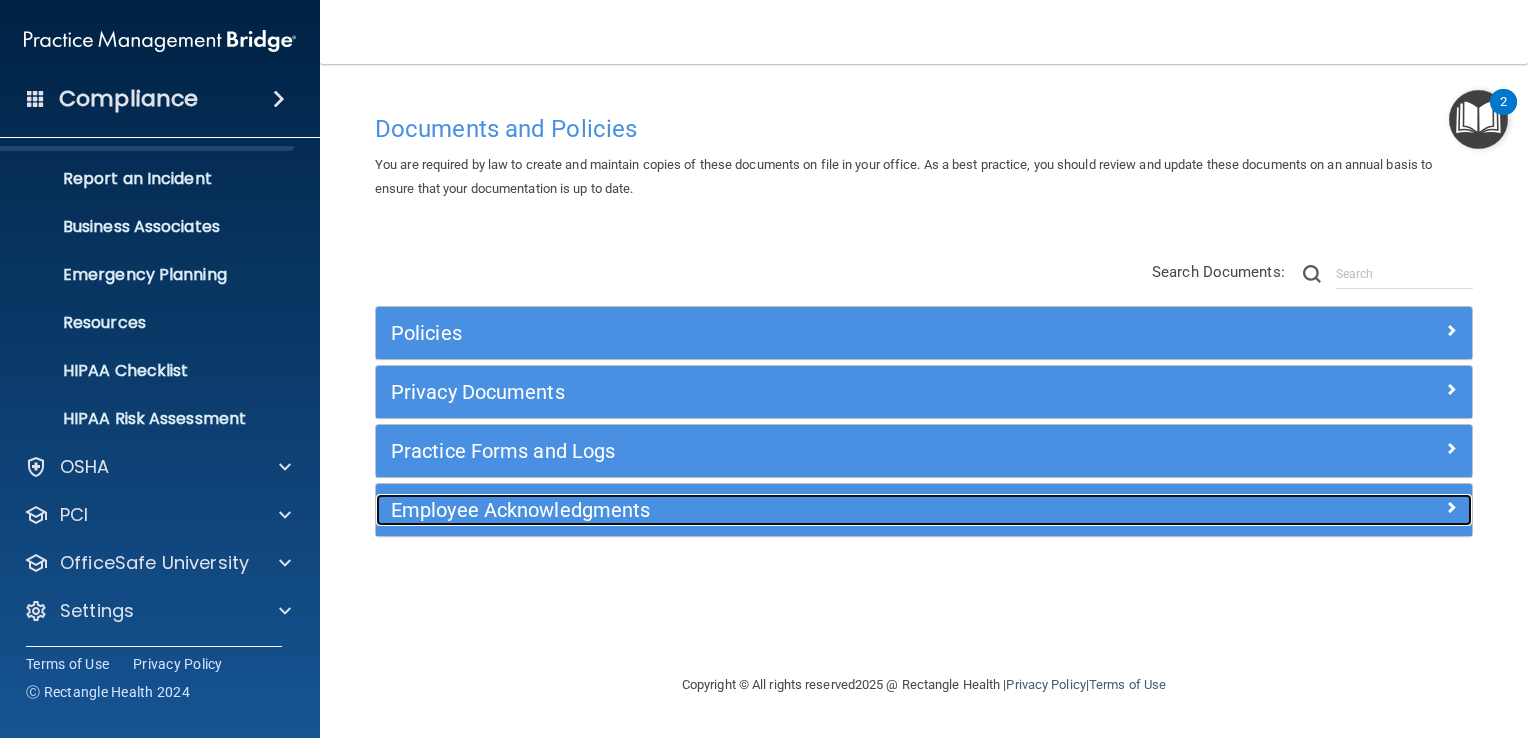 click on "Employee Acknowledgments" at bounding box center [787, 510] 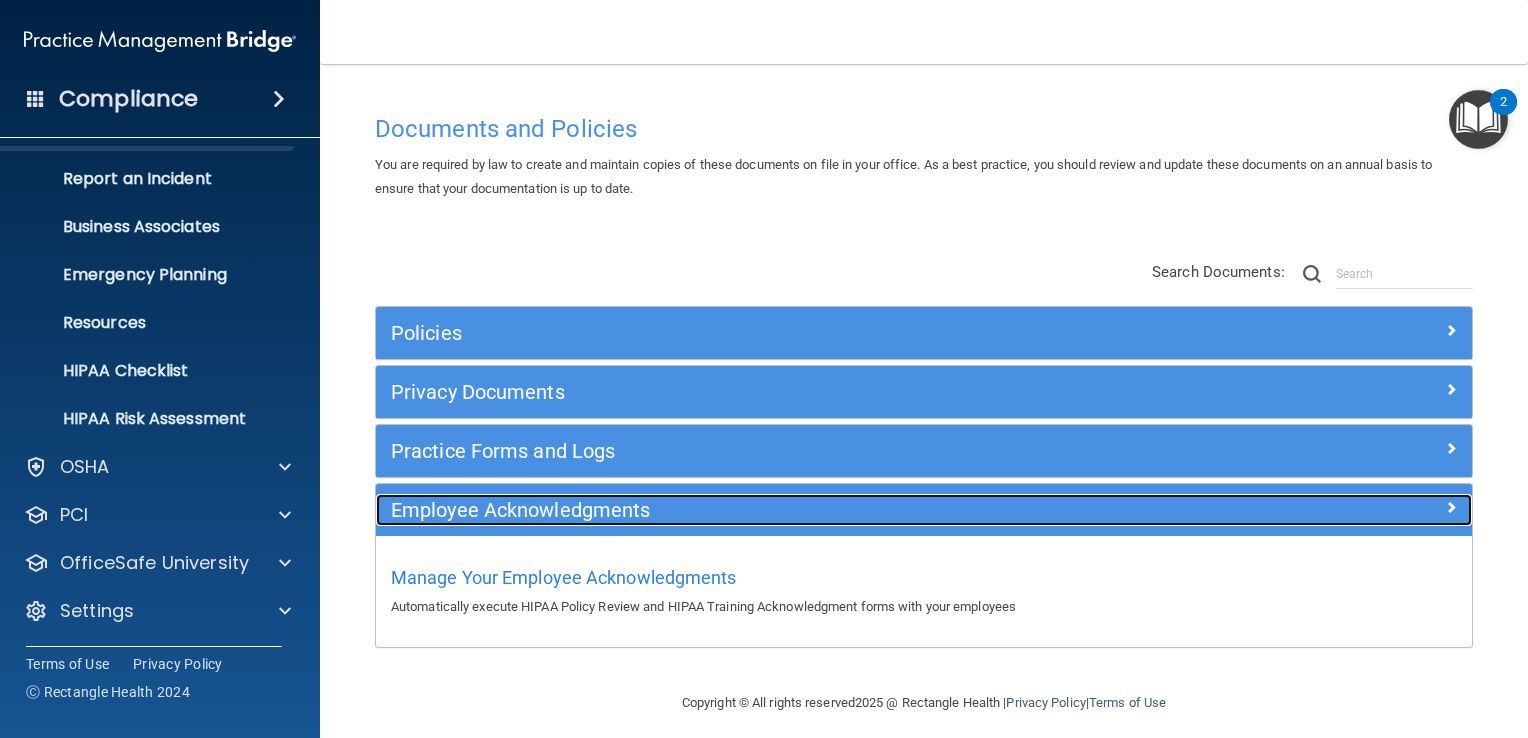 scroll, scrollTop: 10, scrollLeft: 0, axis: vertical 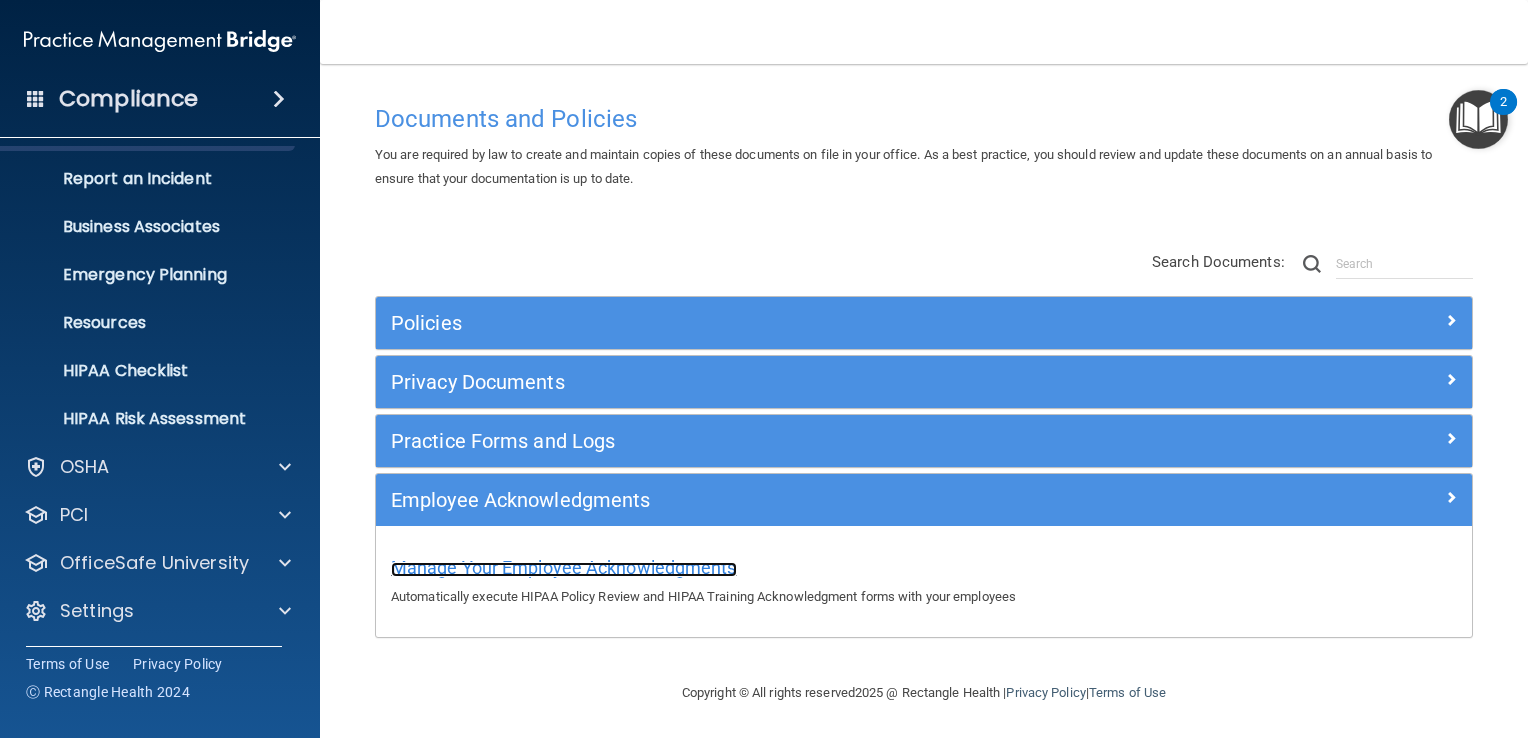 click on "Manage Your Employee Acknowledgments" at bounding box center (564, 567) 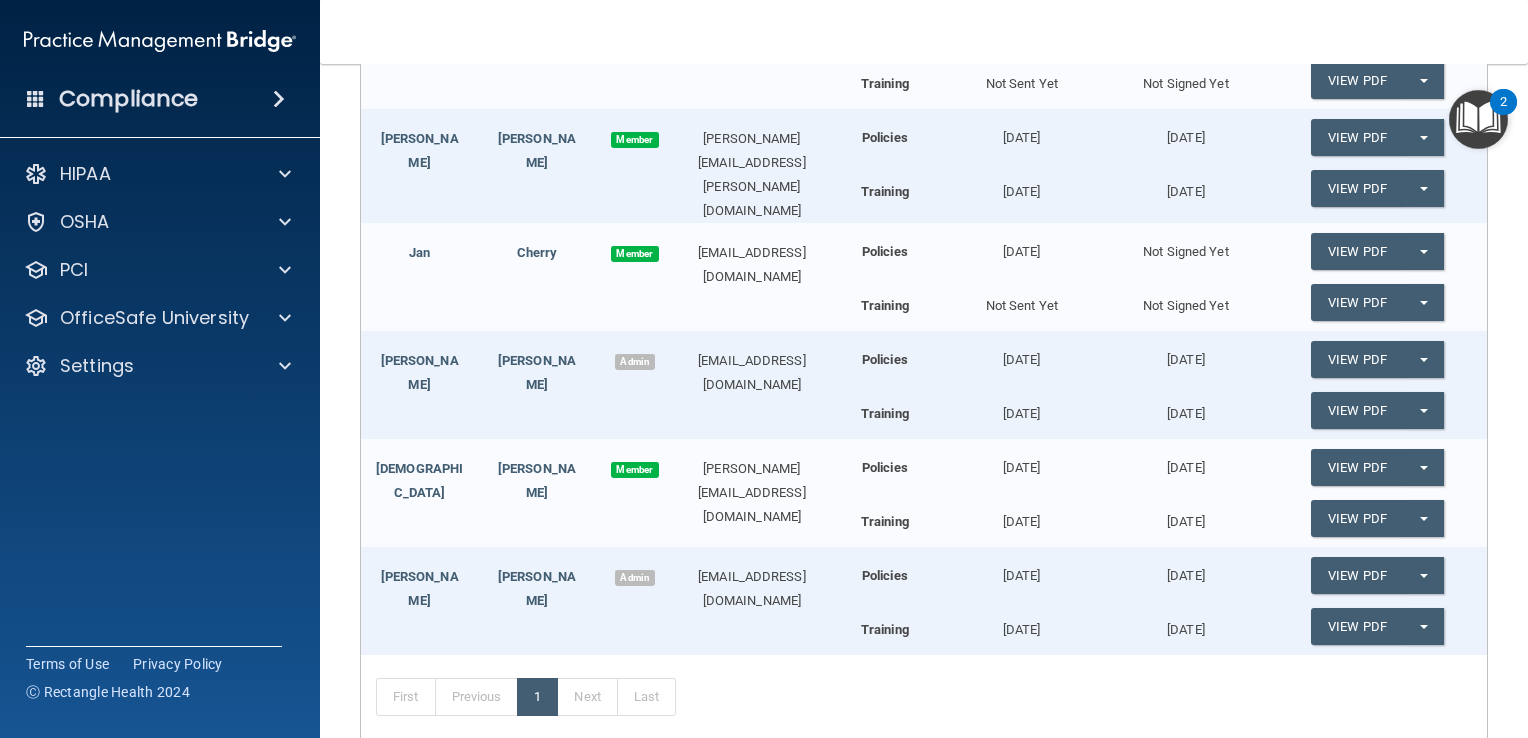 scroll, scrollTop: 500, scrollLeft: 0, axis: vertical 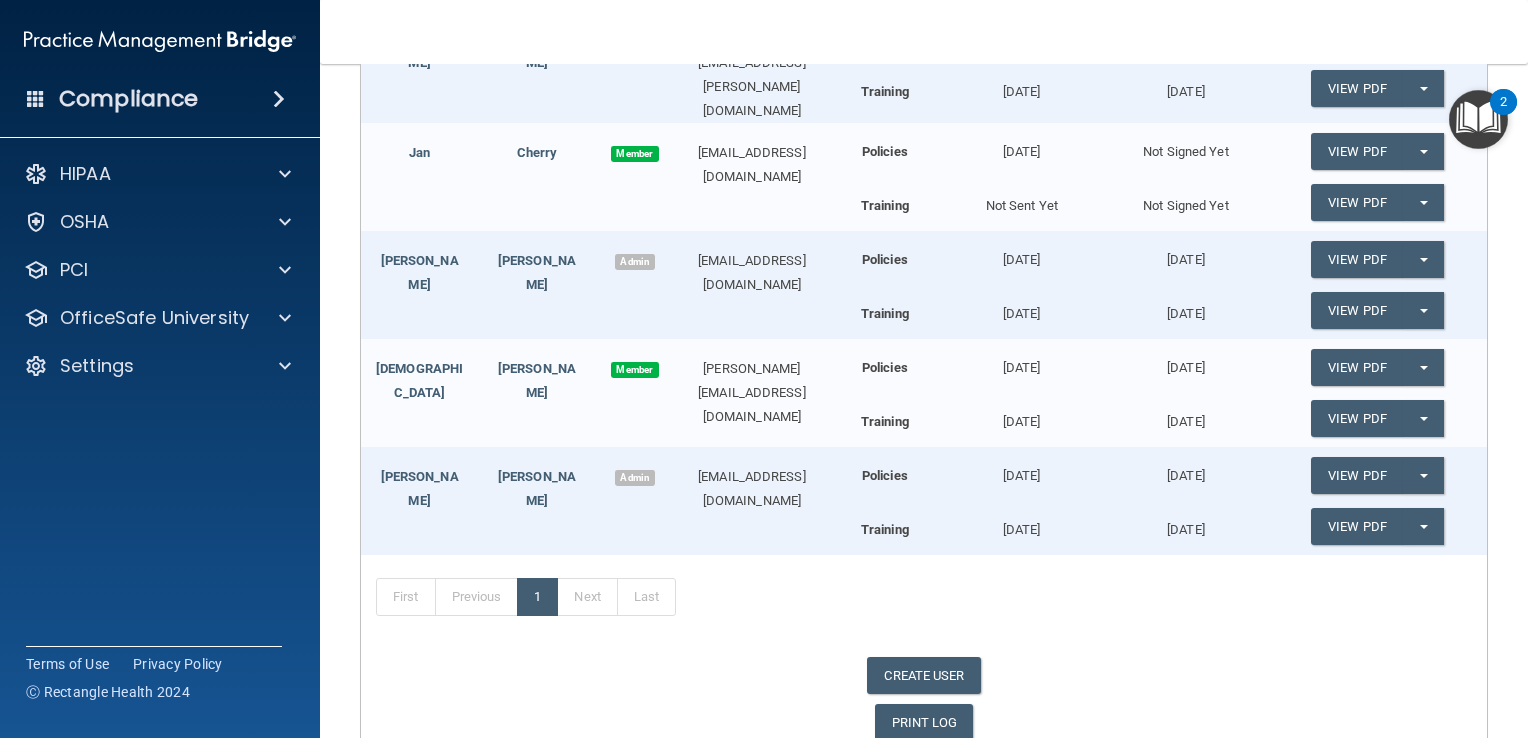 click on "[PERSON_NAME]" at bounding box center [419, 489] 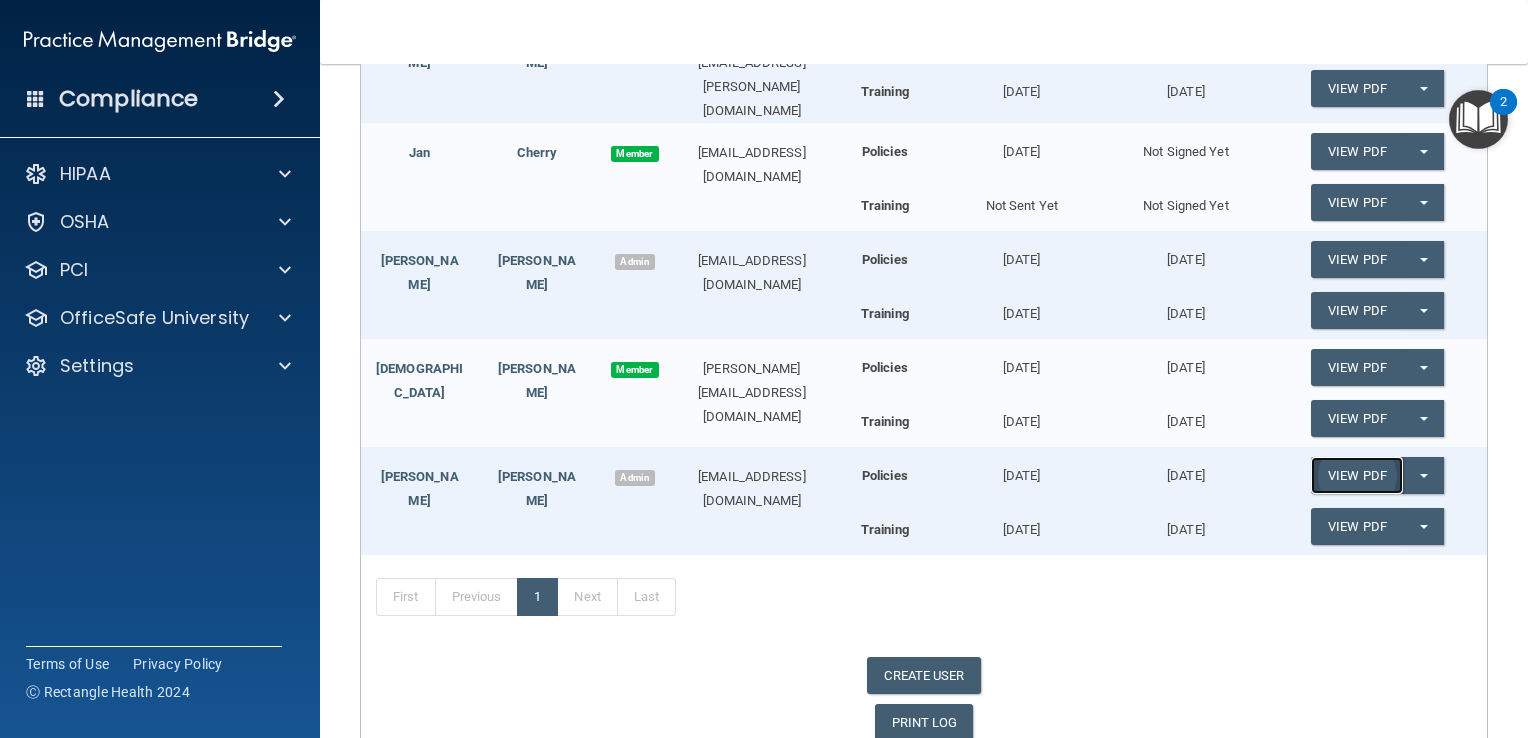click on "View PDF" at bounding box center [1357, 475] 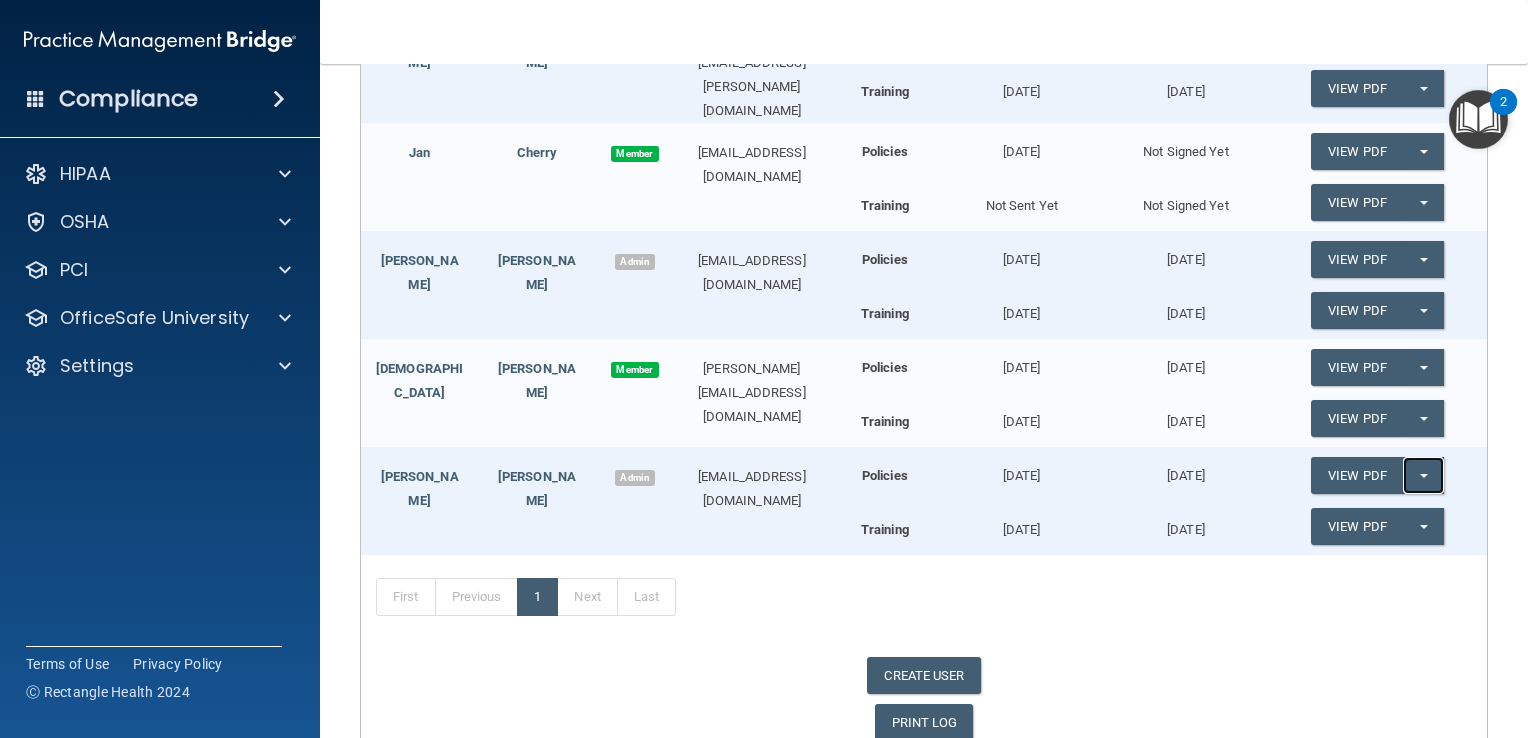 click on "Split button!" at bounding box center (1423, 475) 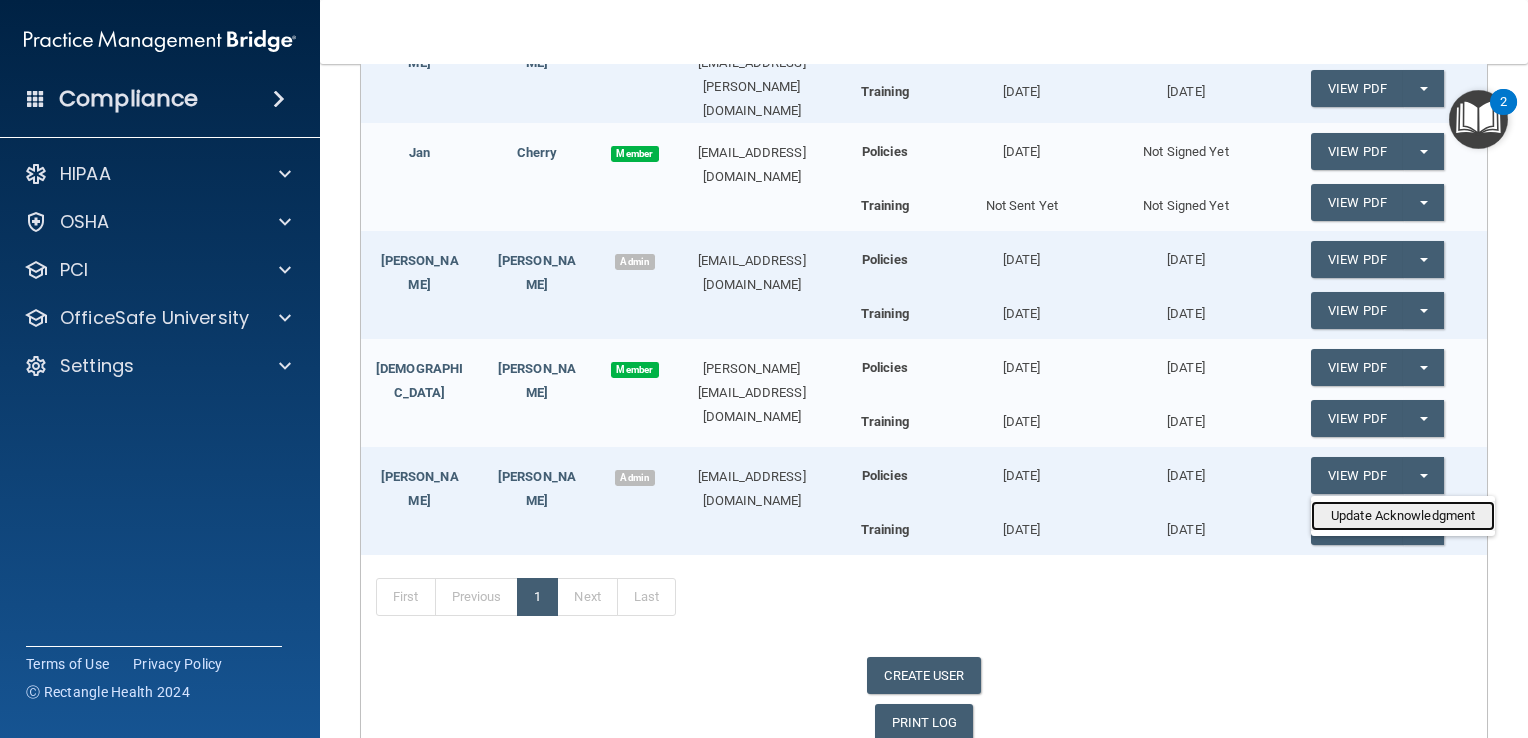 click on "Update Acknowledgment" at bounding box center (1403, 516) 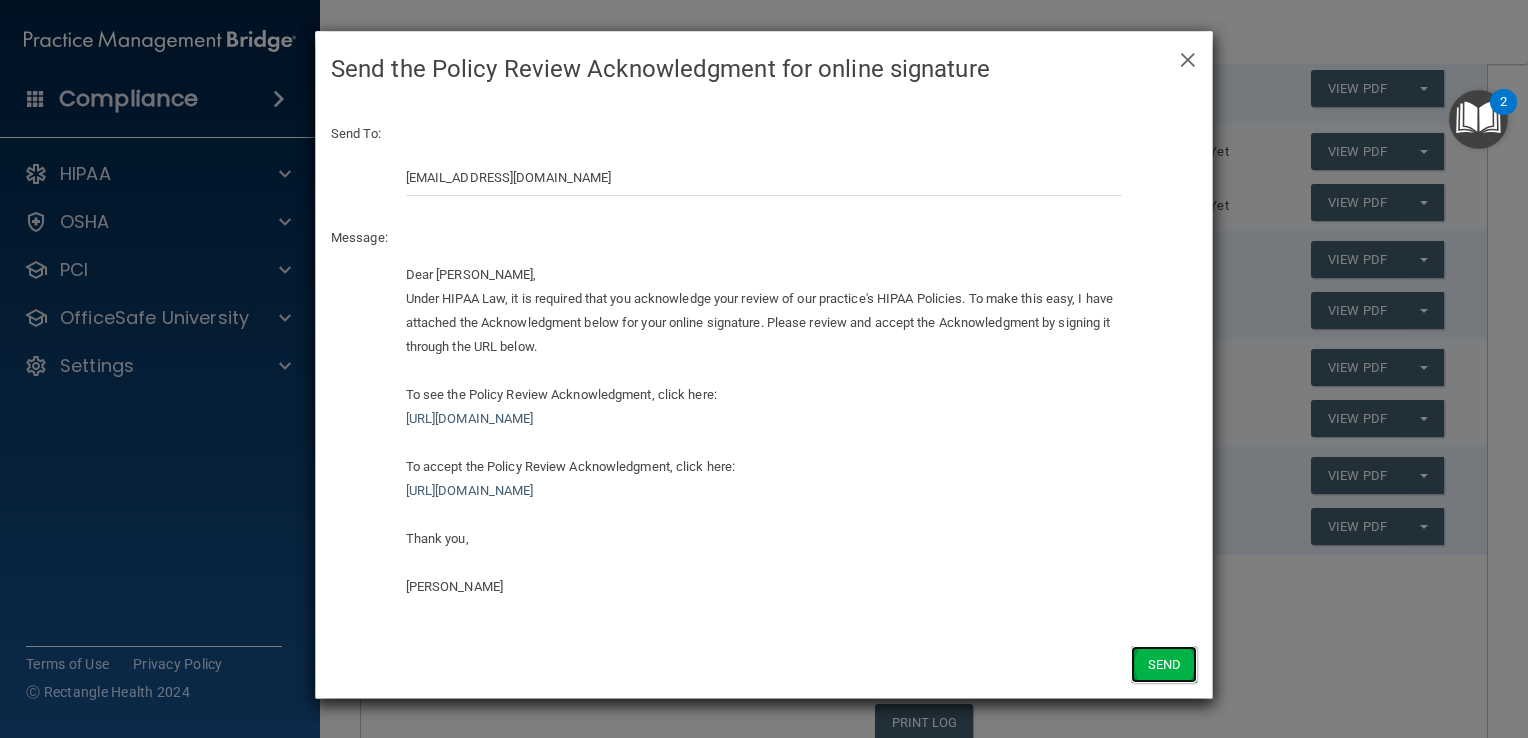 click on "Send" at bounding box center (1164, 664) 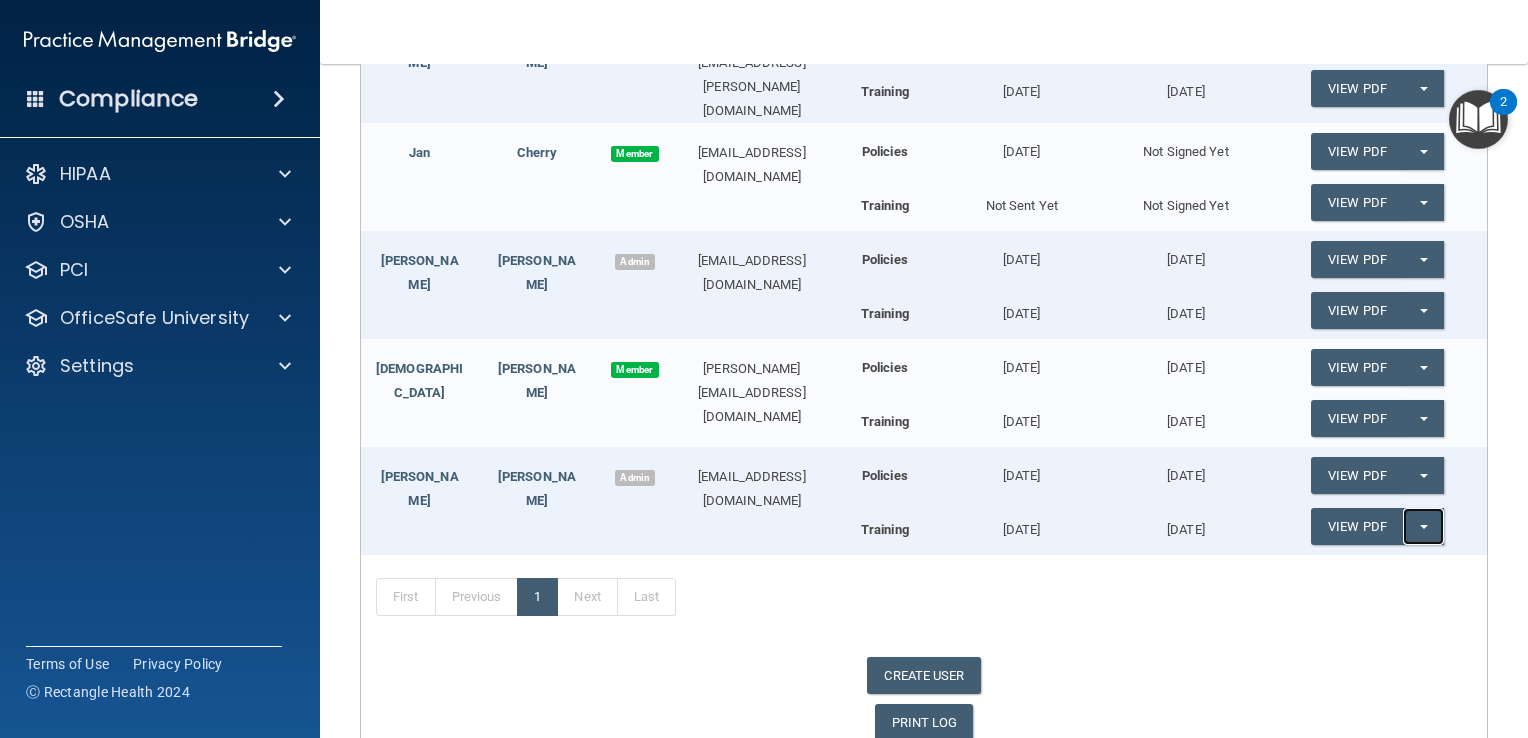 click on "Split button!" at bounding box center [1423, 526] 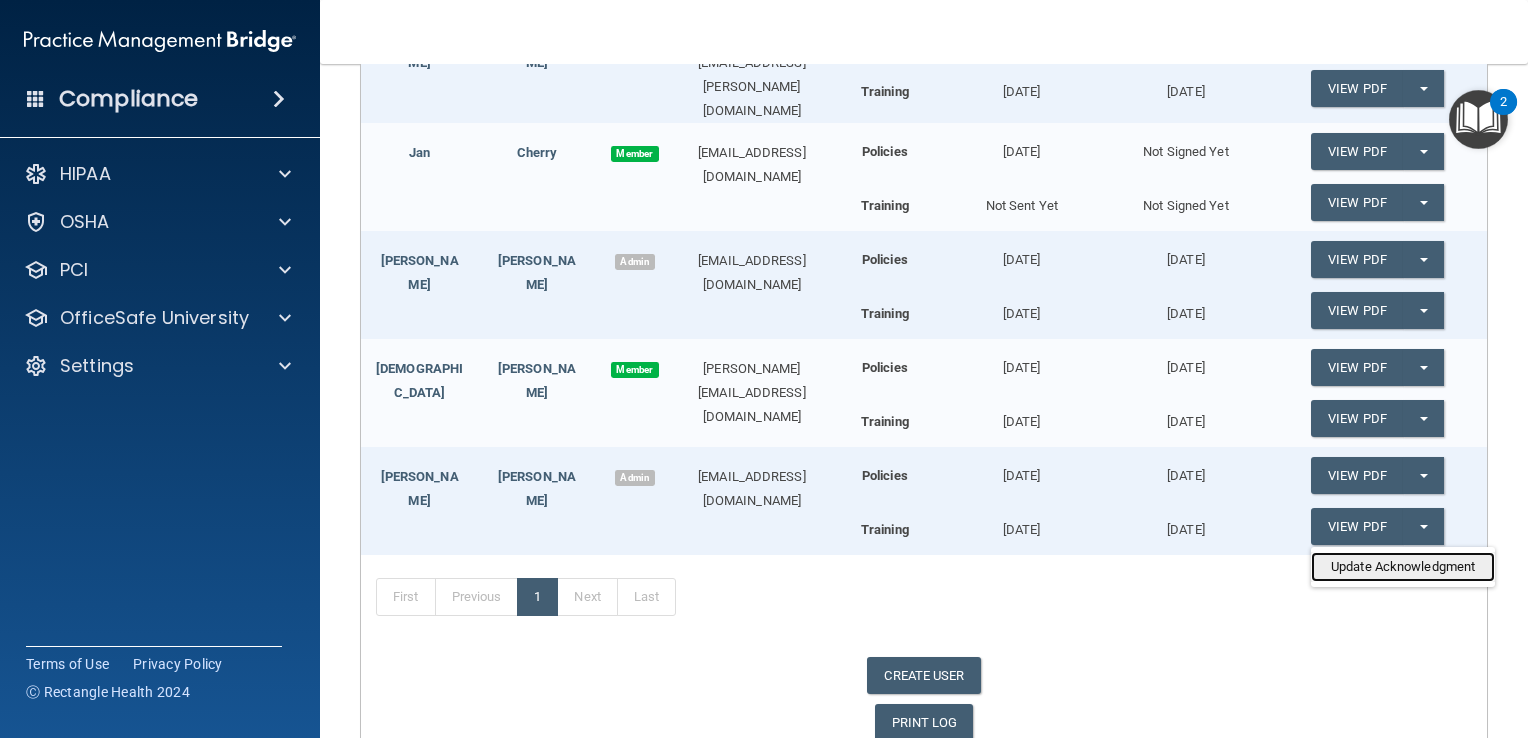 click on "Update Acknowledgment" at bounding box center (1403, 567) 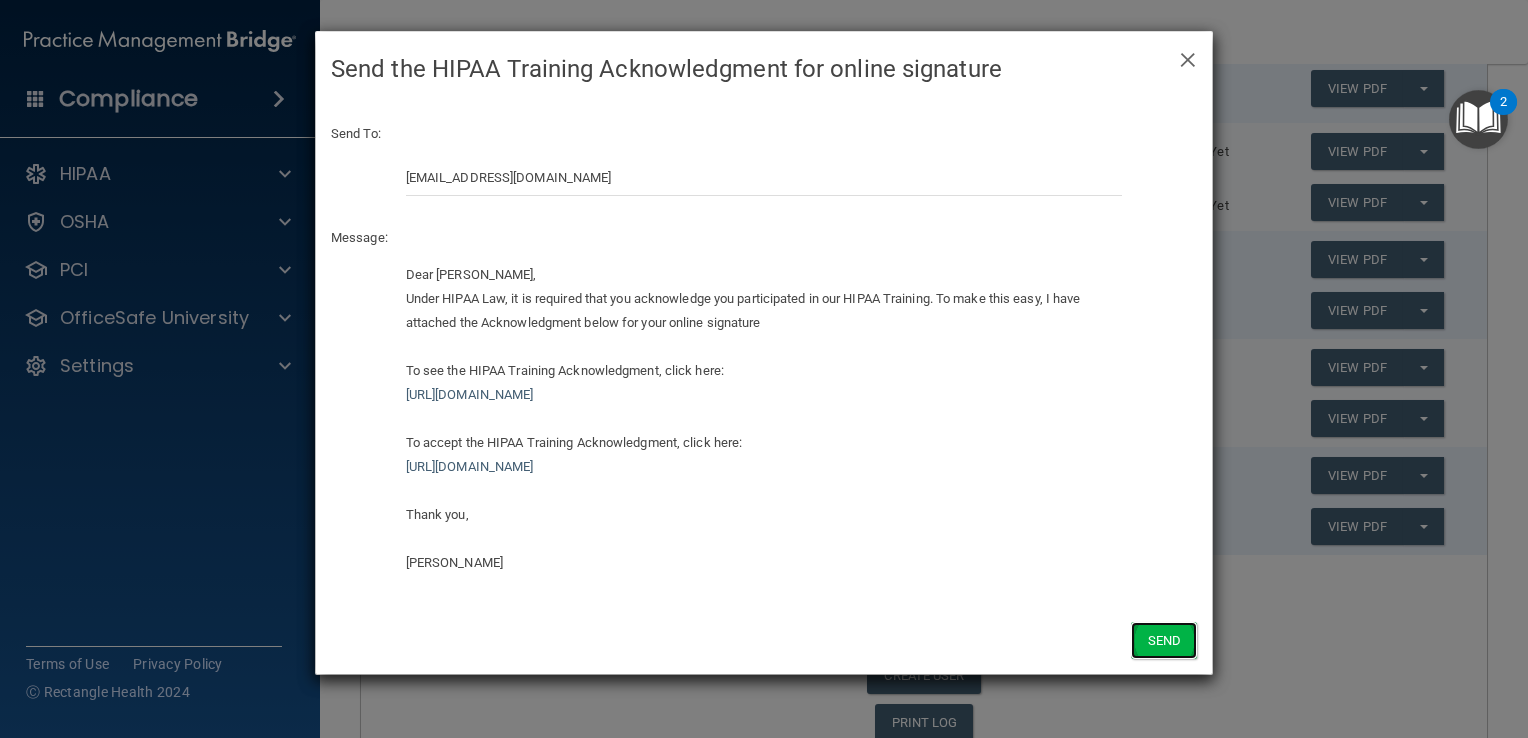 click on "Send" at bounding box center (1164, 640) 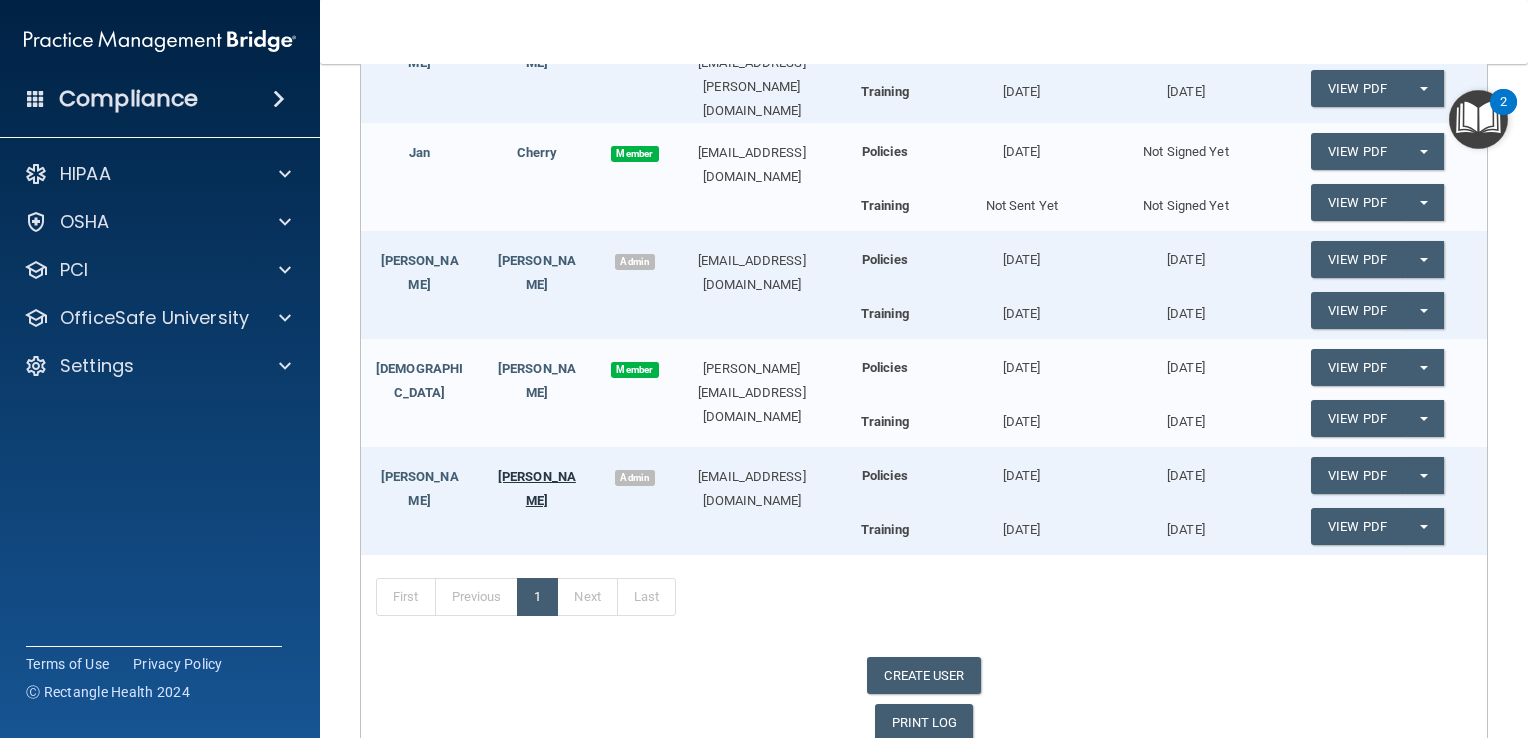 click on "Woodard" at bounding box center (537, 488) 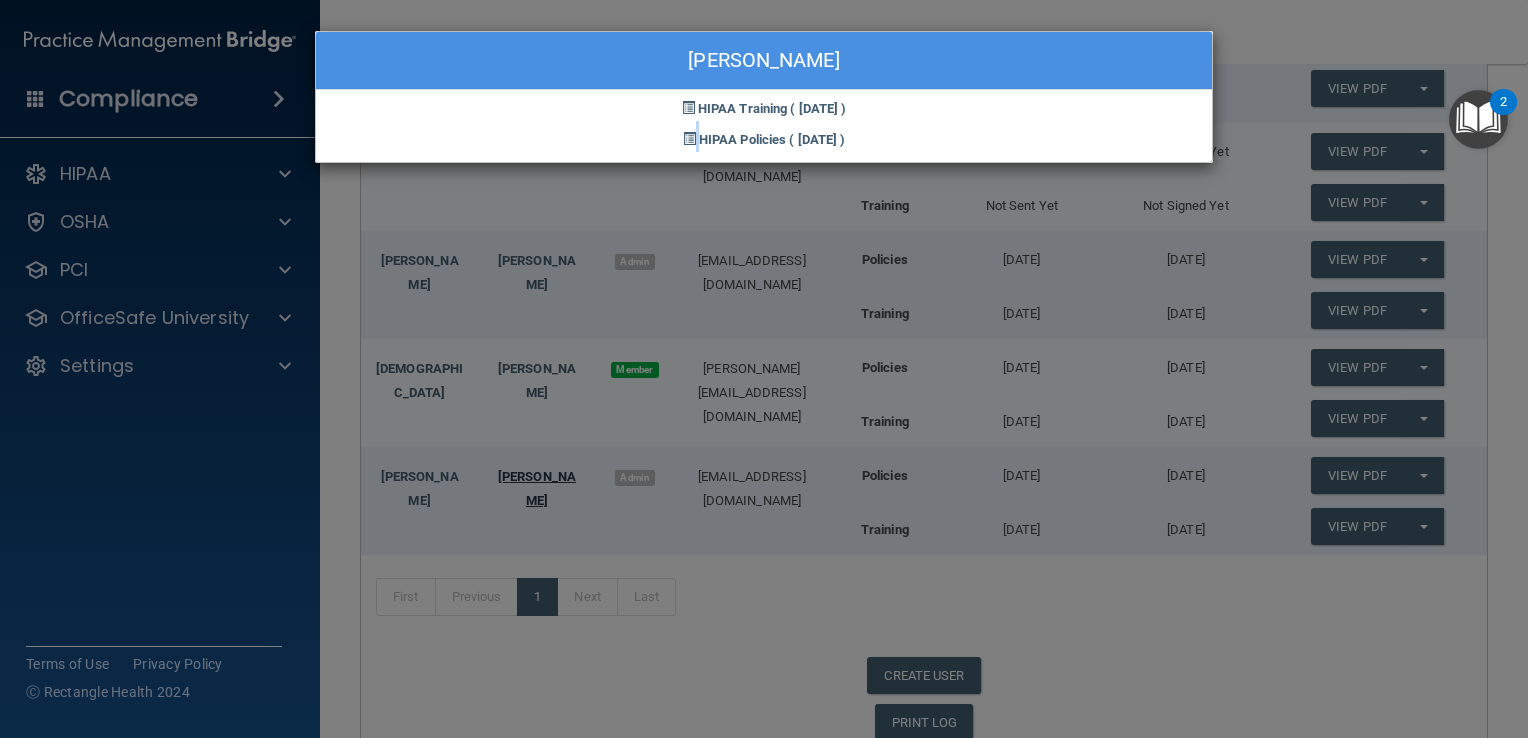 click on "Karen Woodard             HIPAA Training   ( 06/17/2024 )              HIPAA Policies   ( 06/17/2024 )" at bounding box center [764, 369] 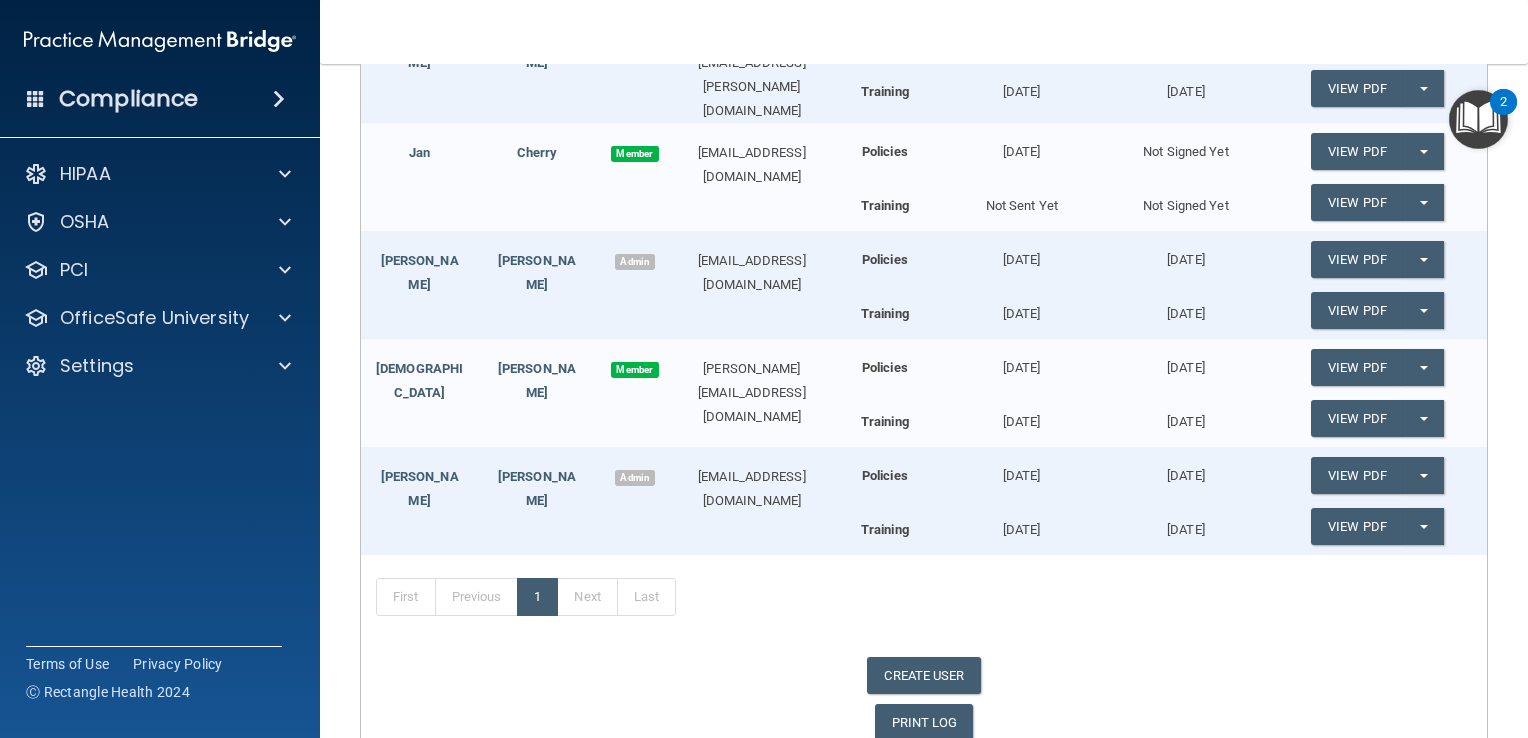 scroll, scrollTop: 588, scrollLeft: 0, axis: vertical 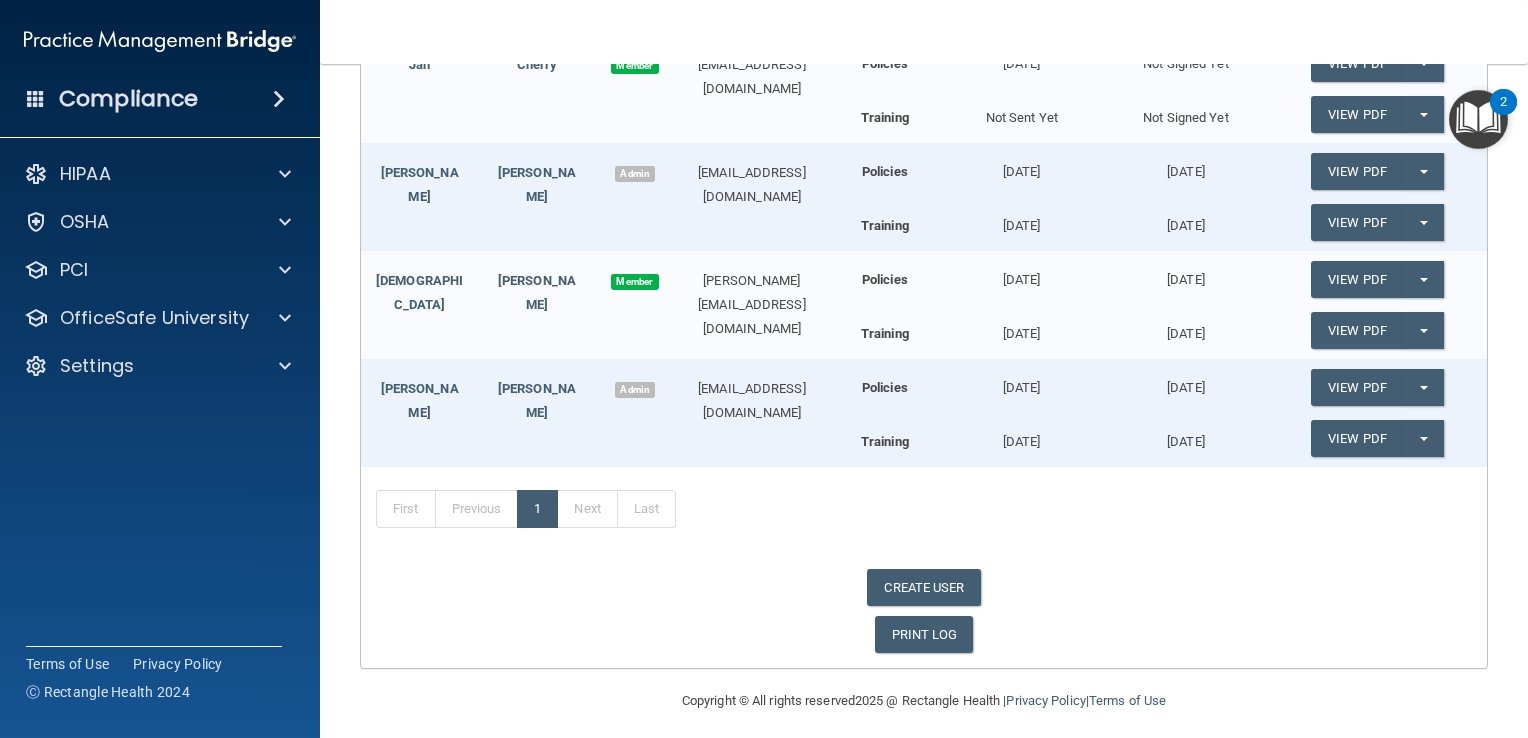 click on "Admin" at bounding box center [635, 390] 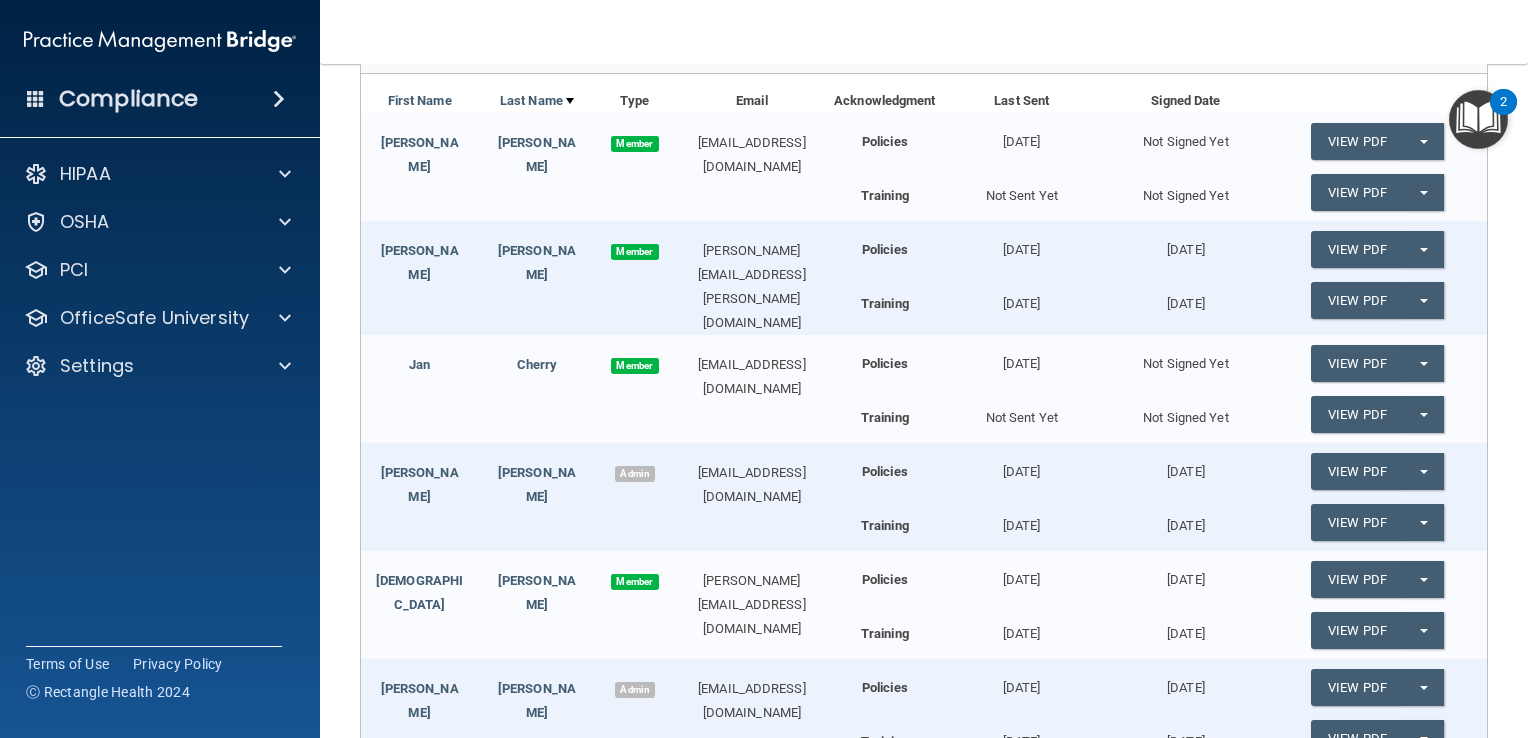 scroll, scrollTop: 0, scrollLeft: 0, axis: both 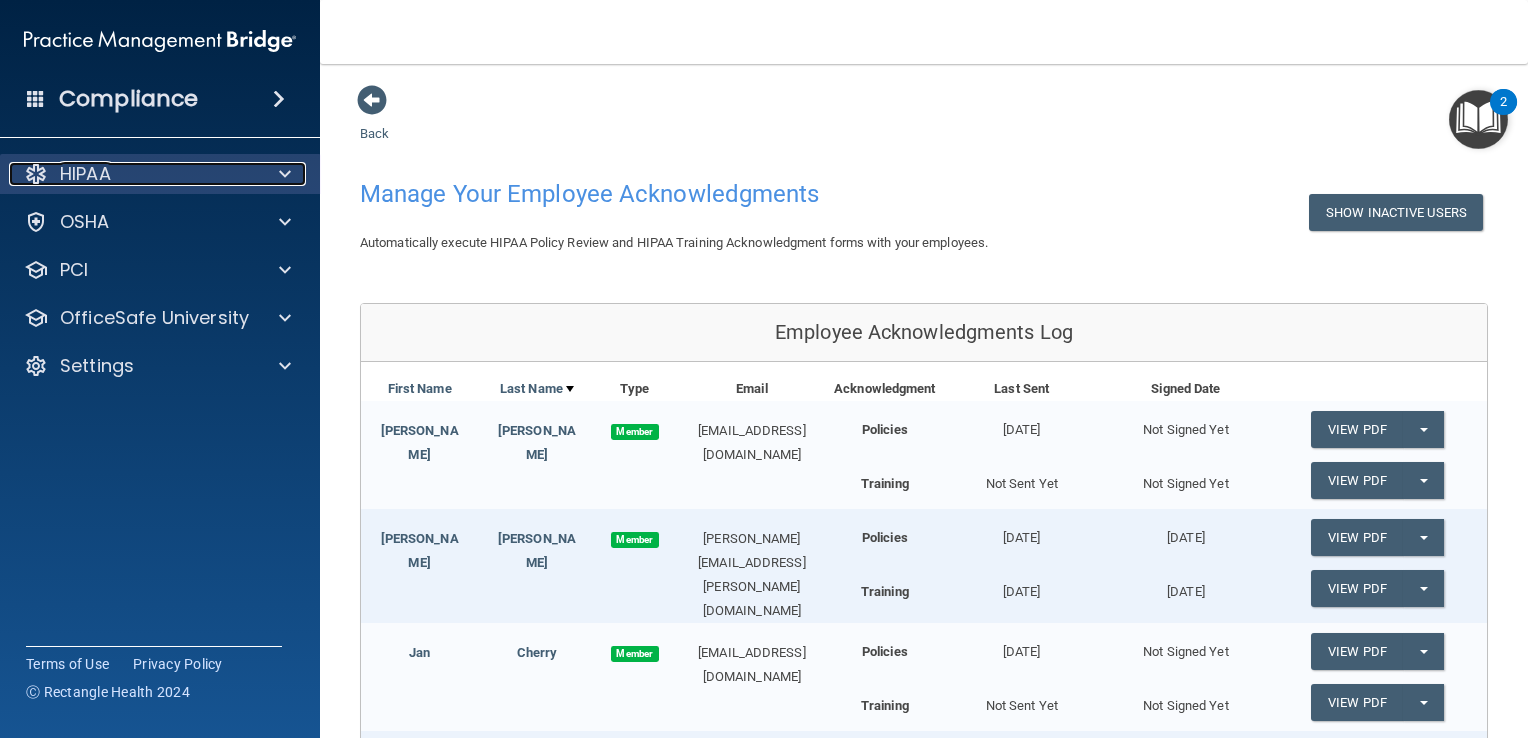 click on "HIPAA" at bounding box center (133, 174) 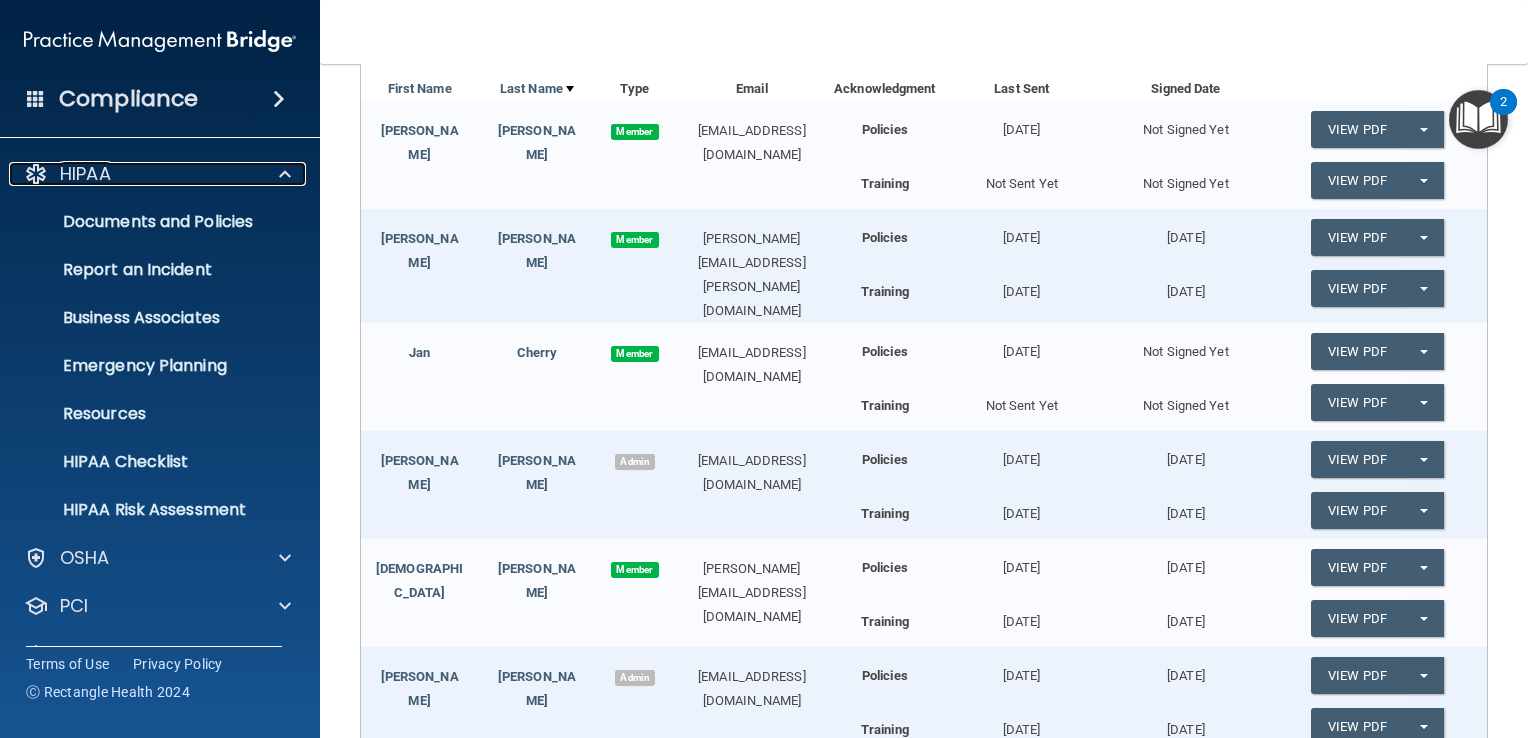 scroll, scrollTop: 400, scrollLeft: 0, axis: vertical 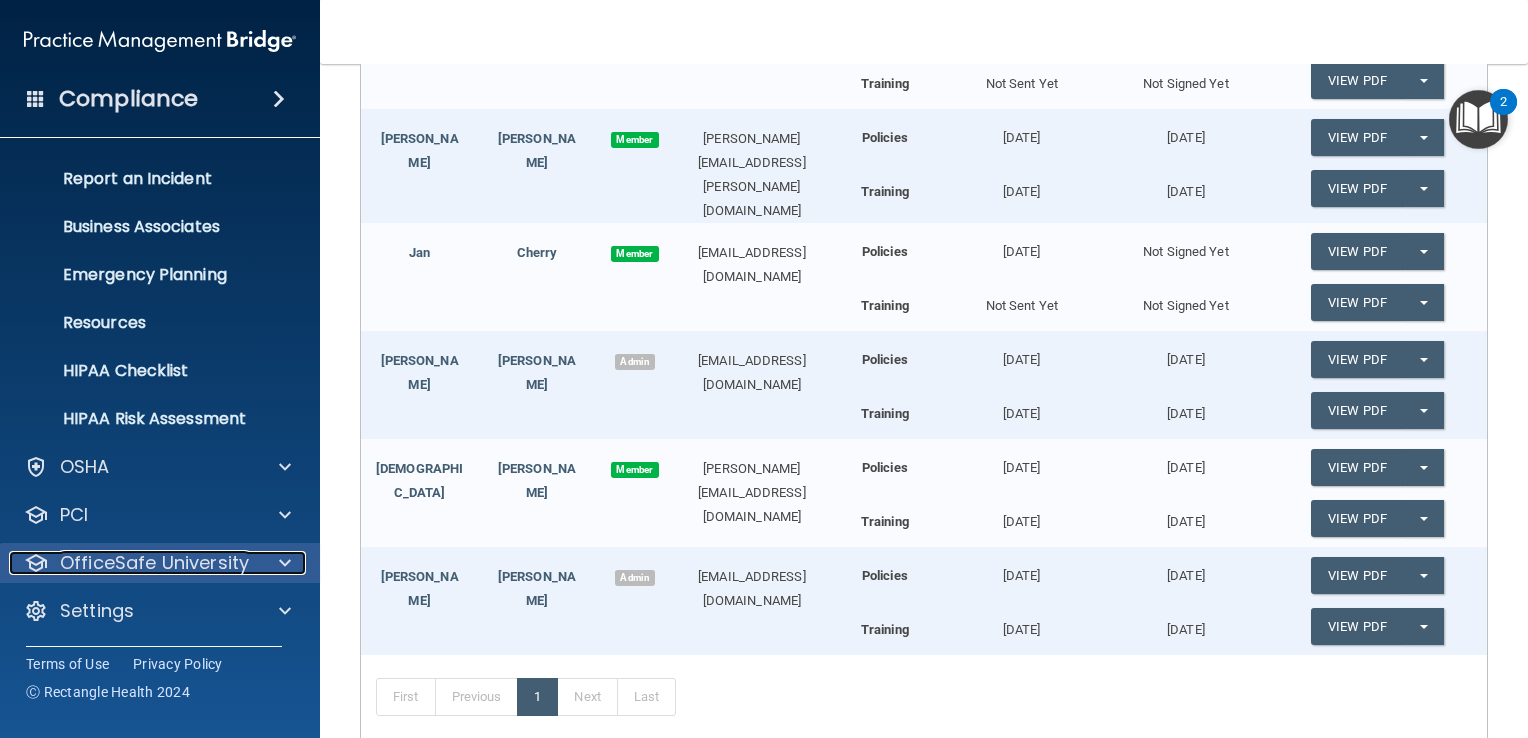click on "OfficeSafe University" at bounding box center (154, 563) 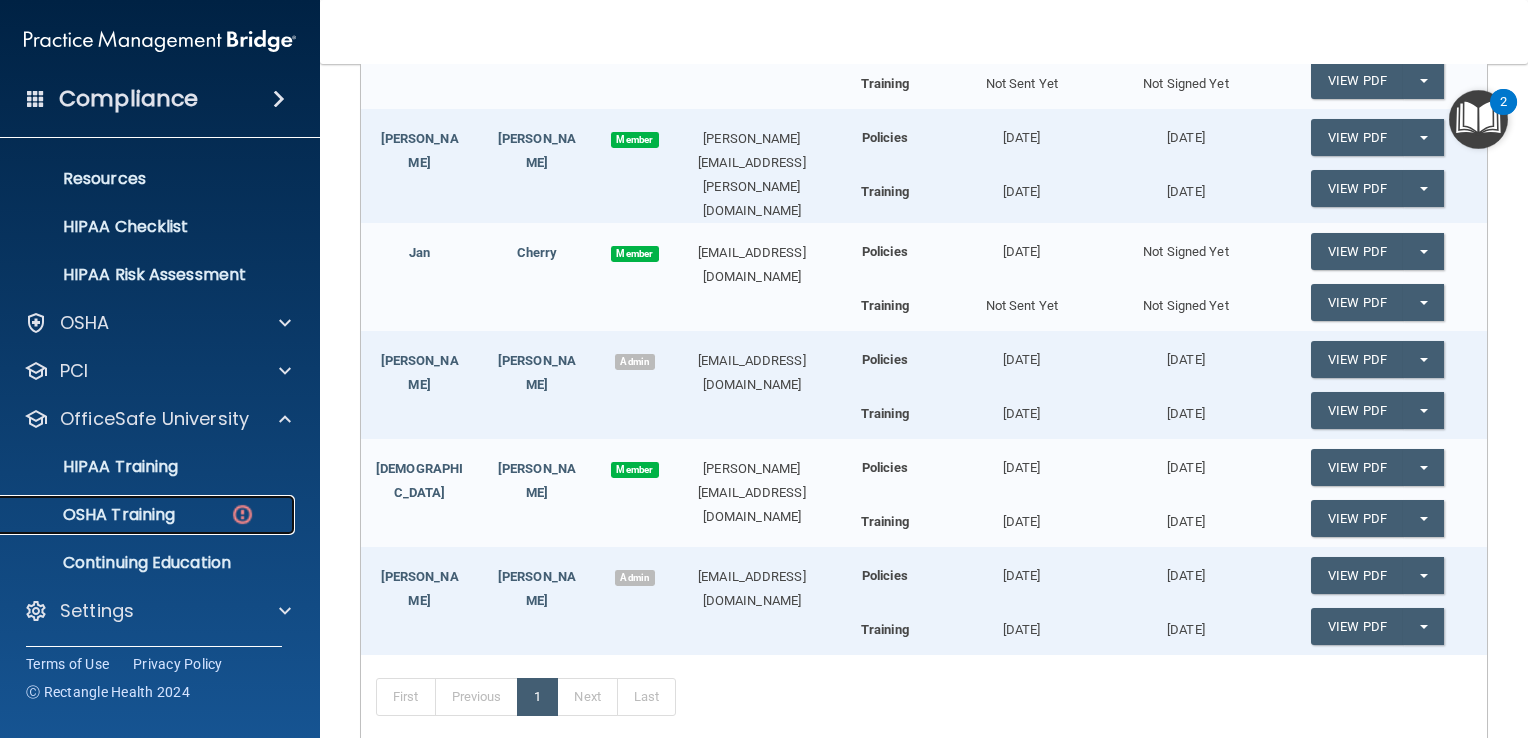 click on "OSHA Training" at bounding box center [94, 515] 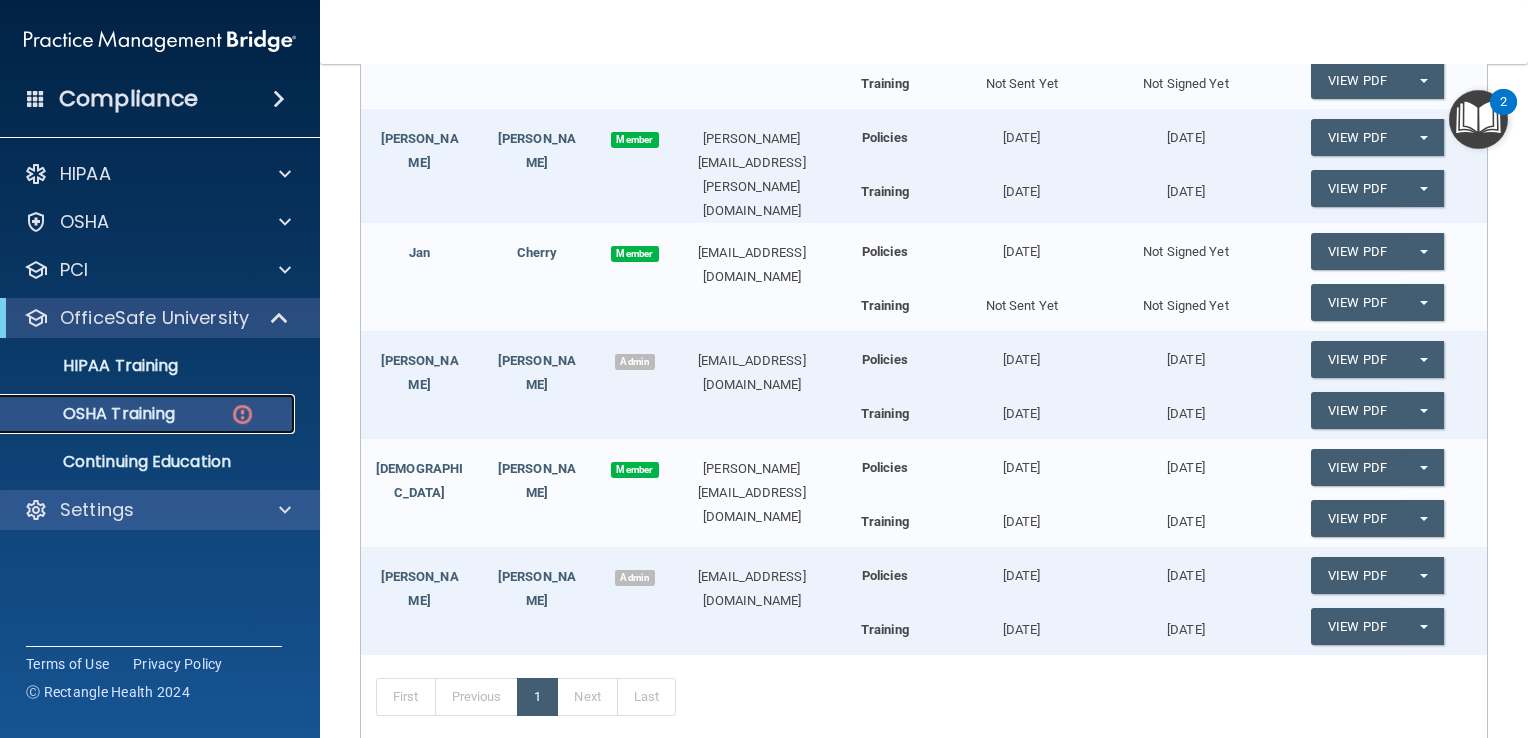 scroll, scrollTop: 0, scrollLeft: 0, axis: both 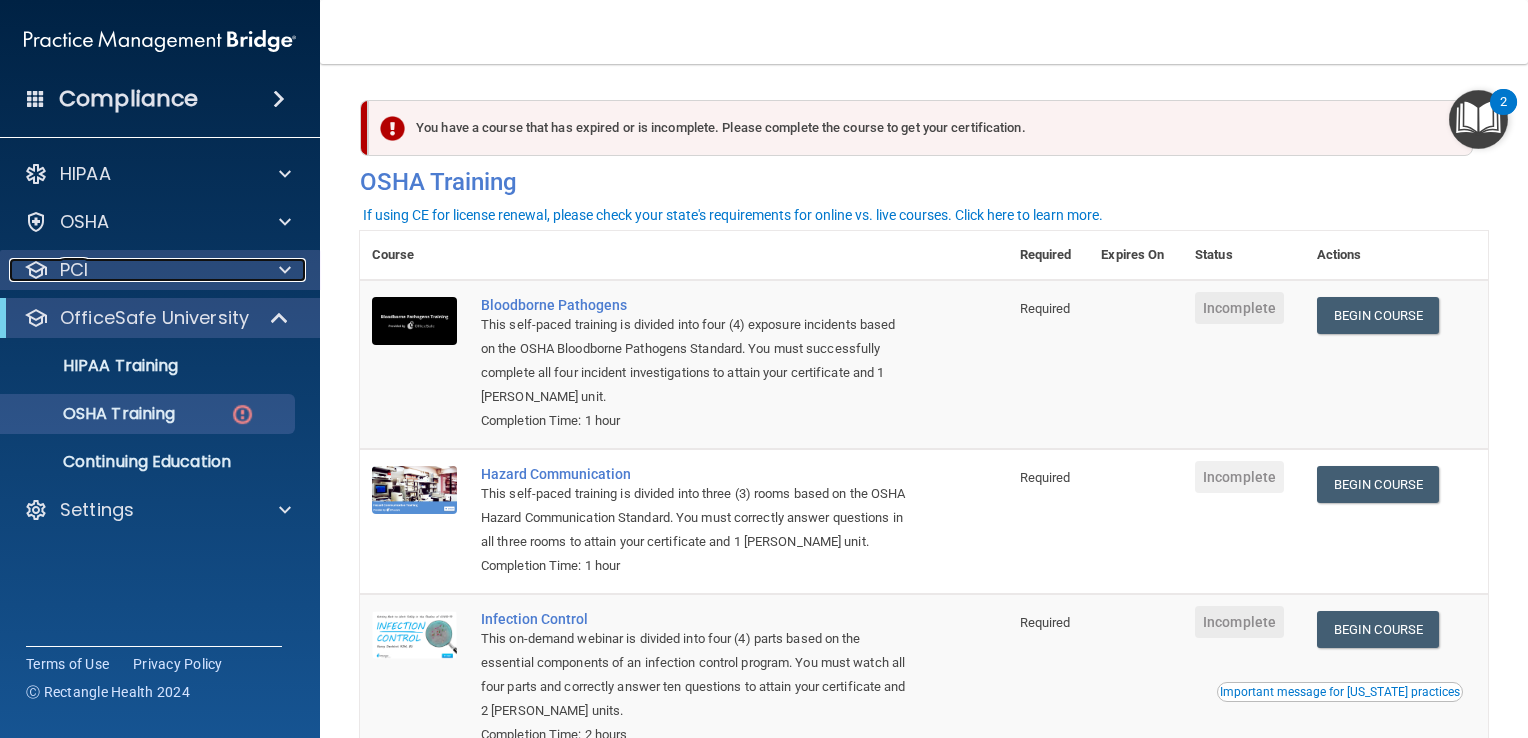 click at bounding box center [285, 270] 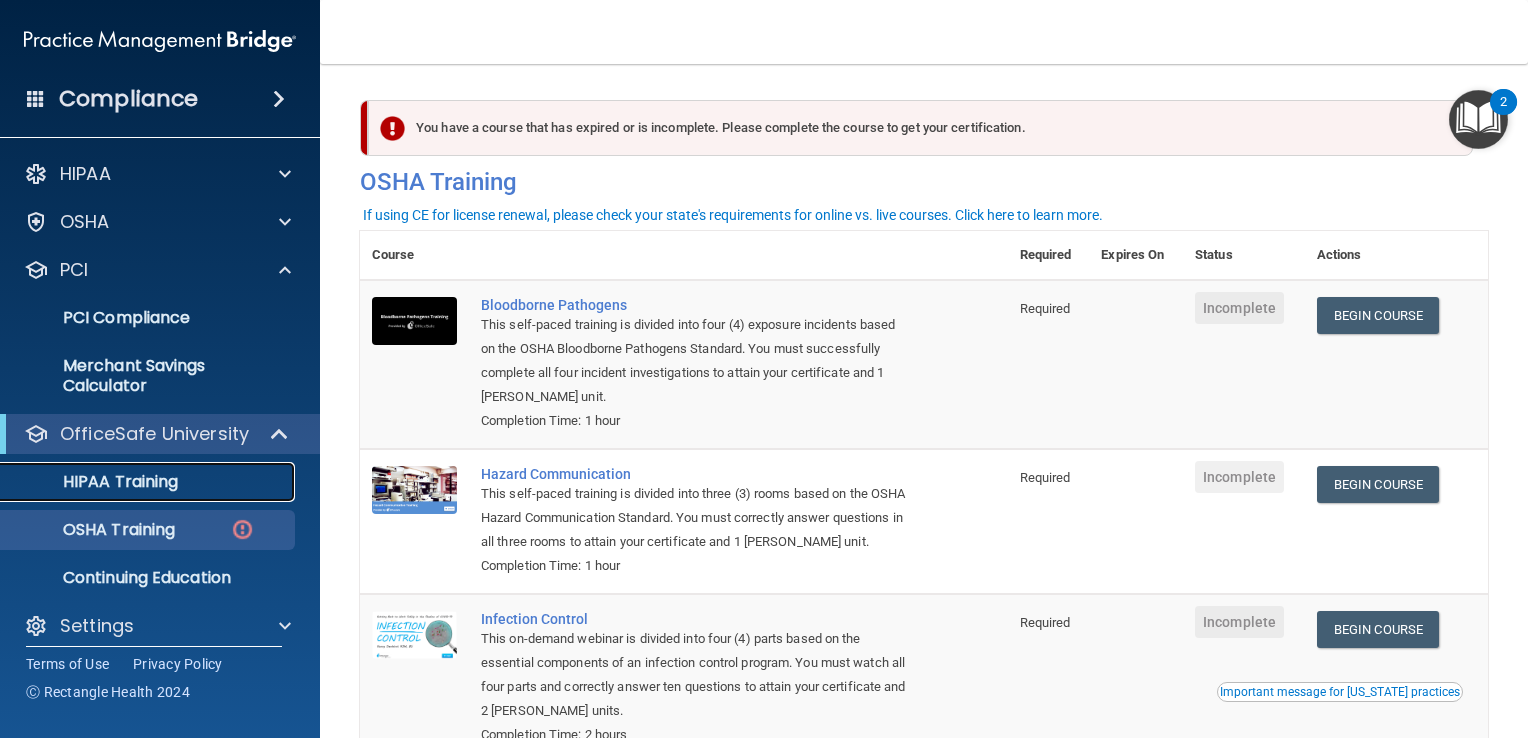 click on "HIPAA Training" at bounding box center [149, 482] 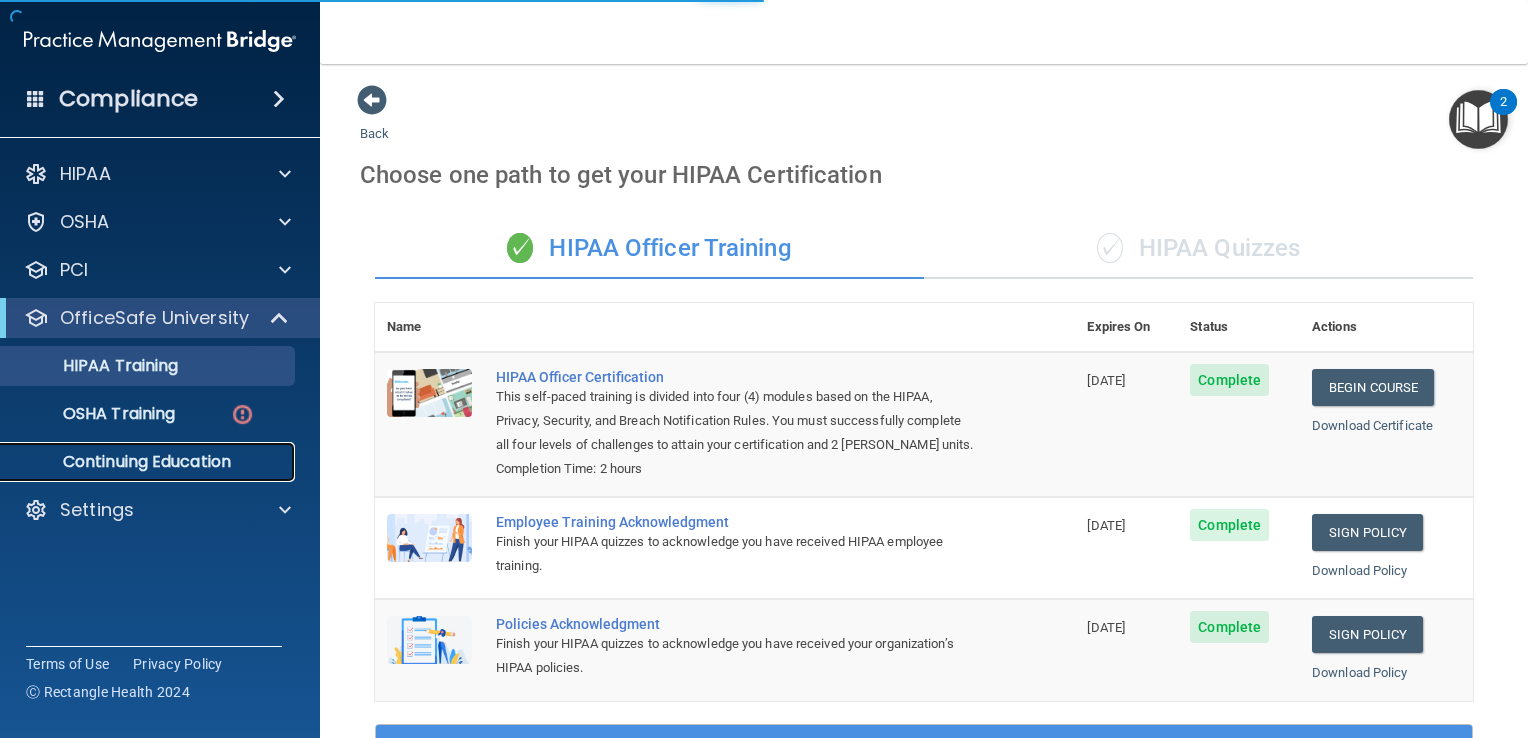 click on "Continuing Education" at bounding box center [149, 462] 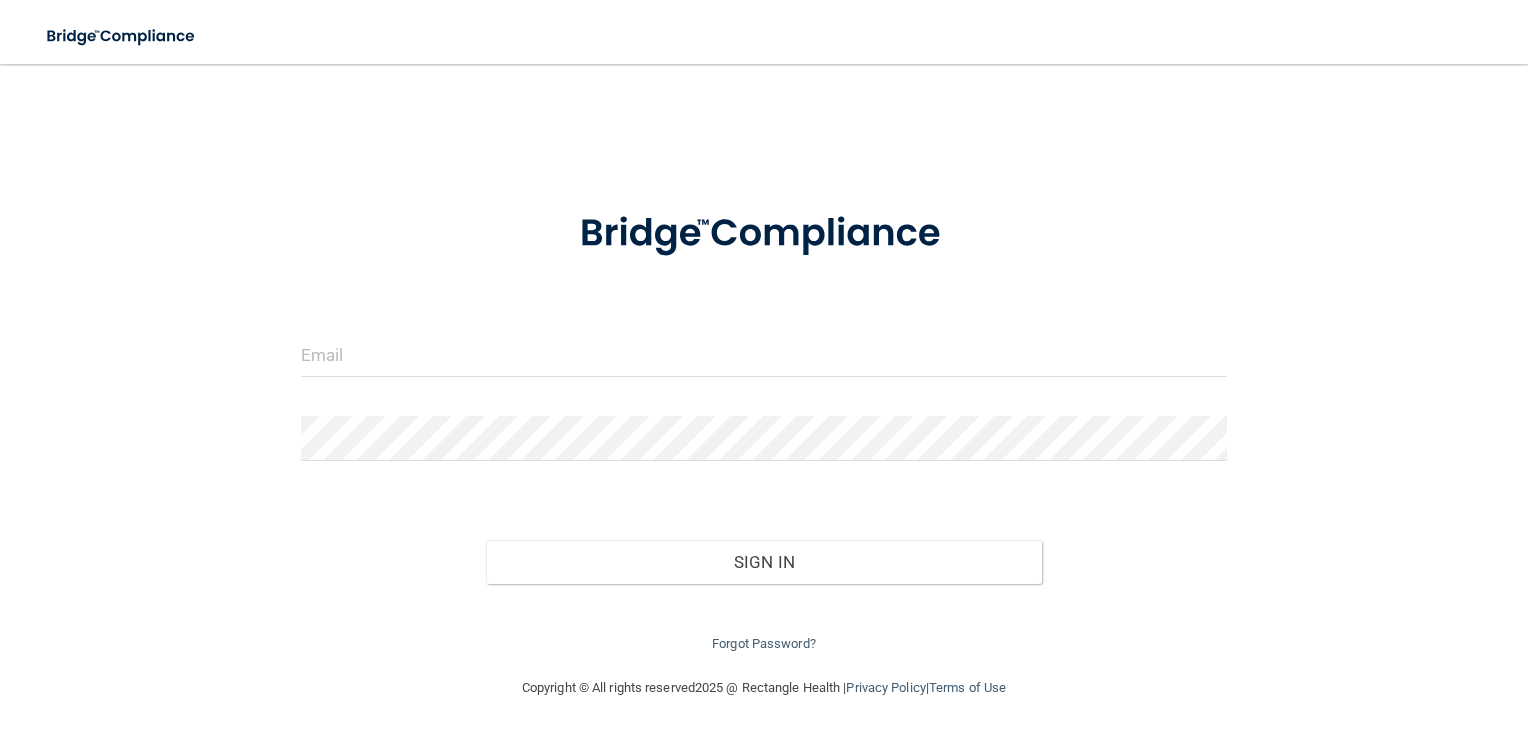 scroll, scrollTop: 0, scrollLeft: 0, axis: both 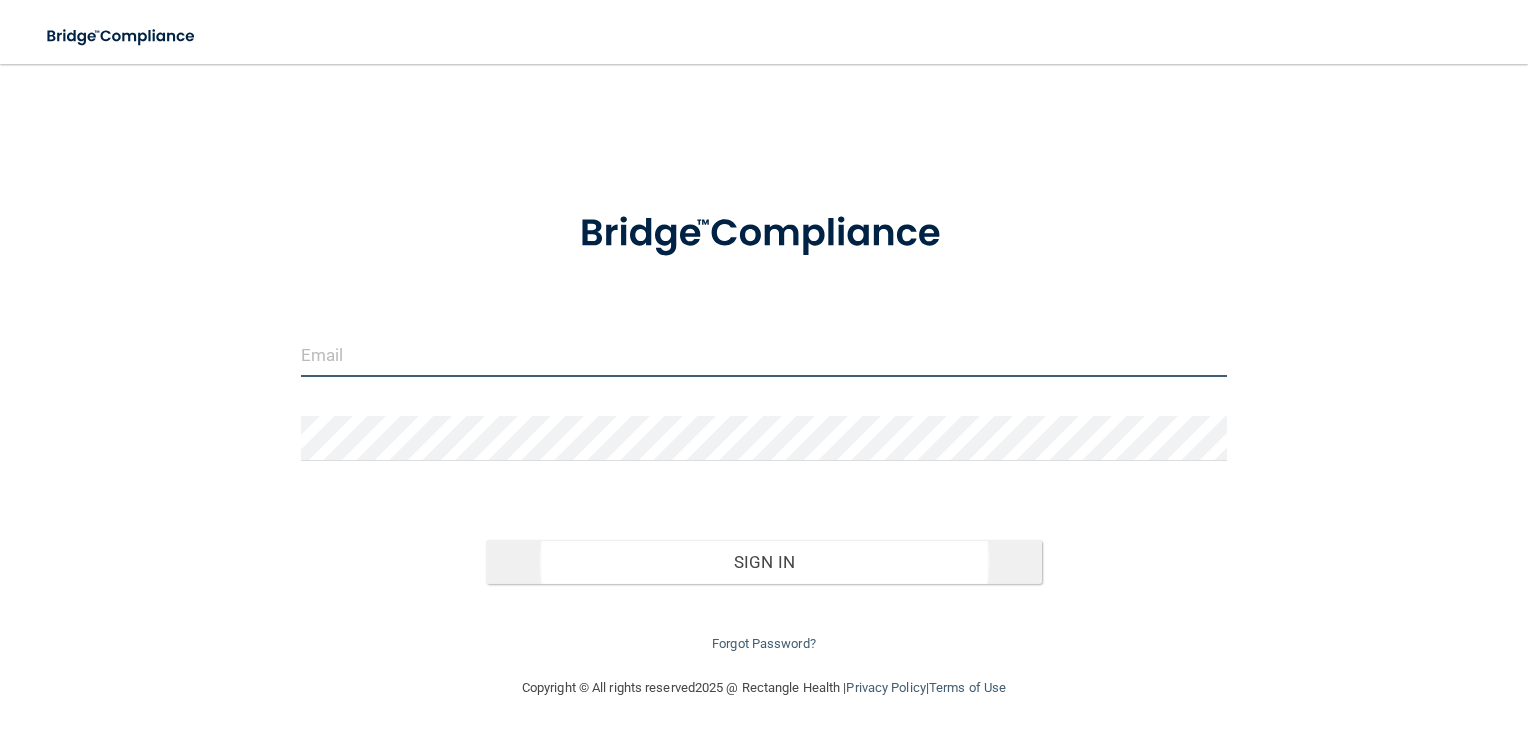 type on "[EMAIL_ADDRESS][DOMAIN_NAME]" 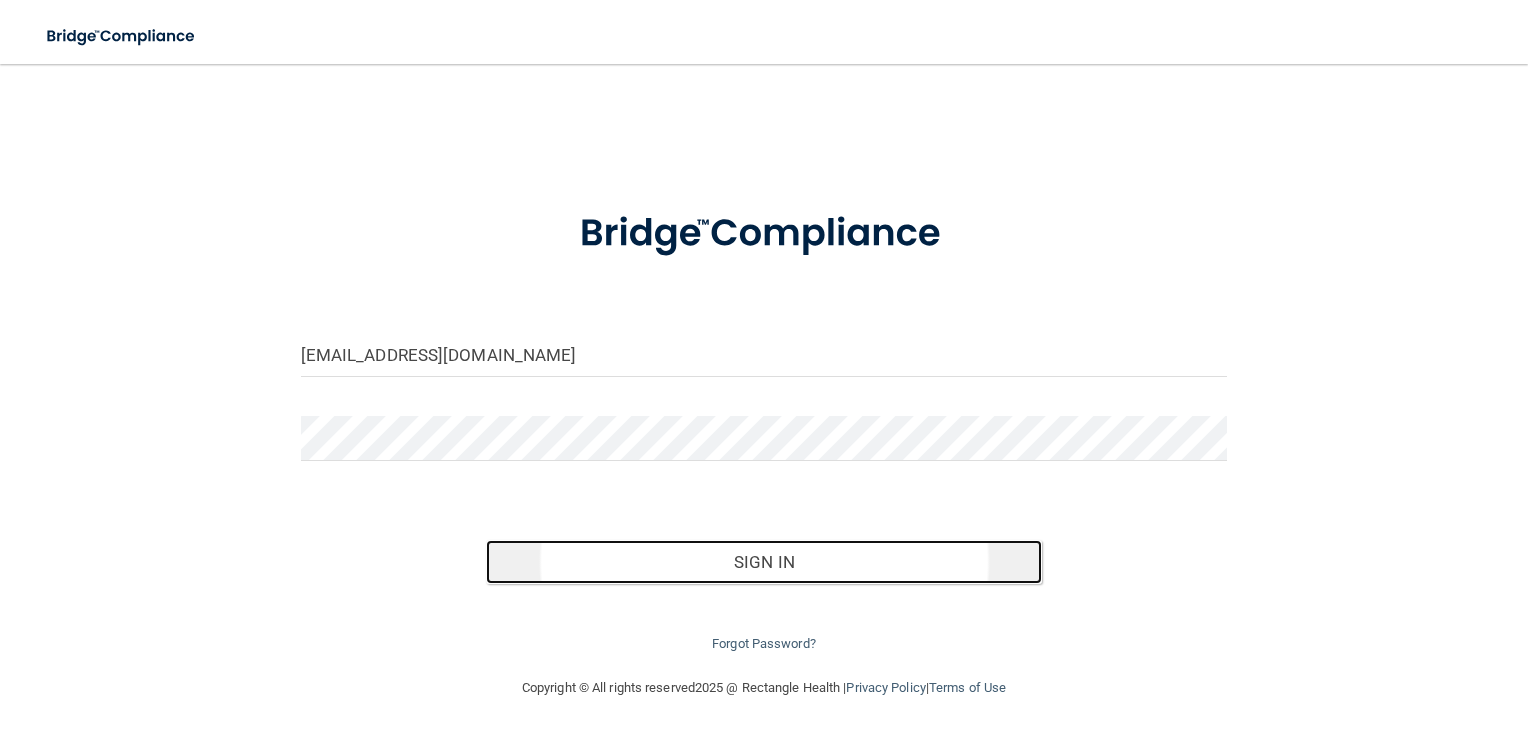 click on "Sign In" at bounding box center [764, 562] 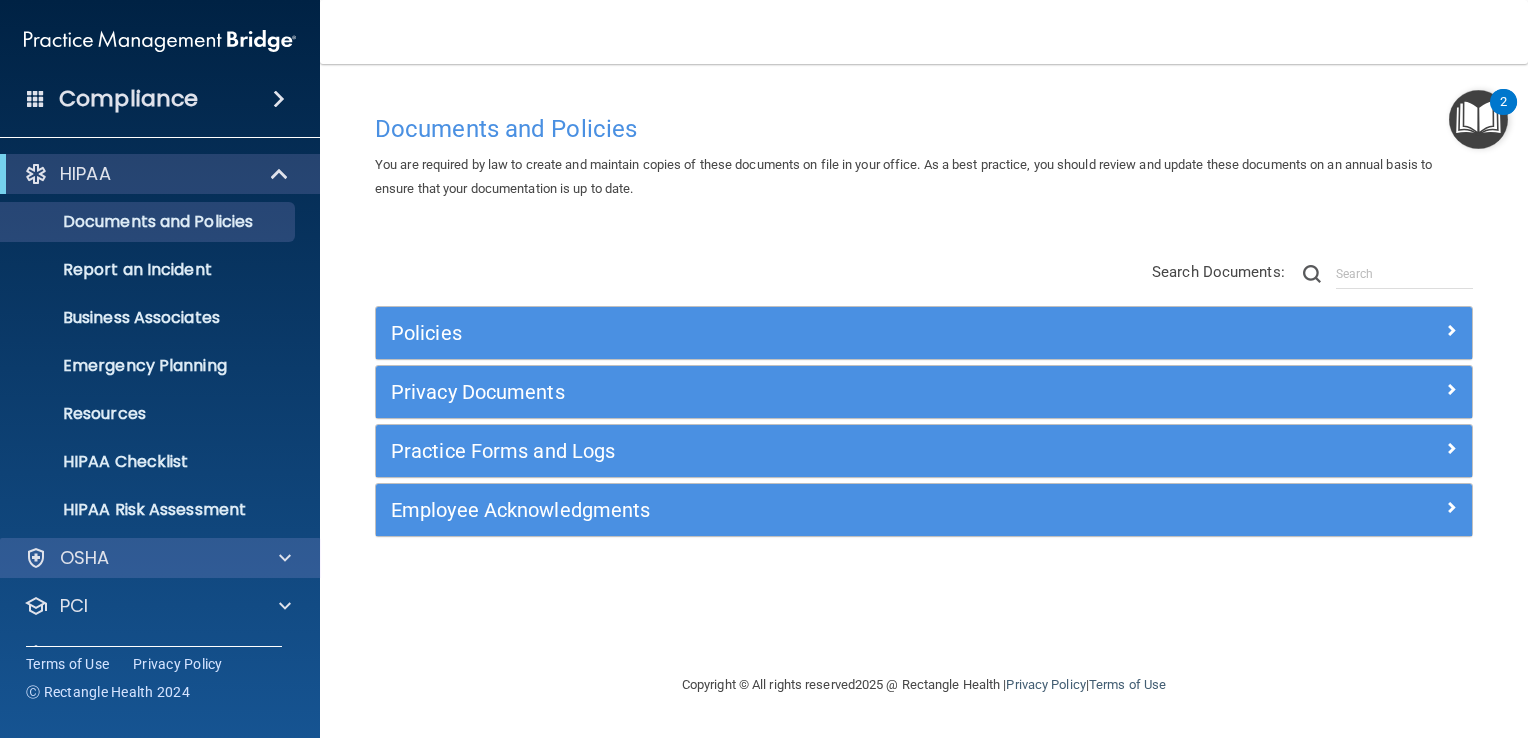 scroll, scrollTop: 91, scrollLeft: 0, axis: vertical 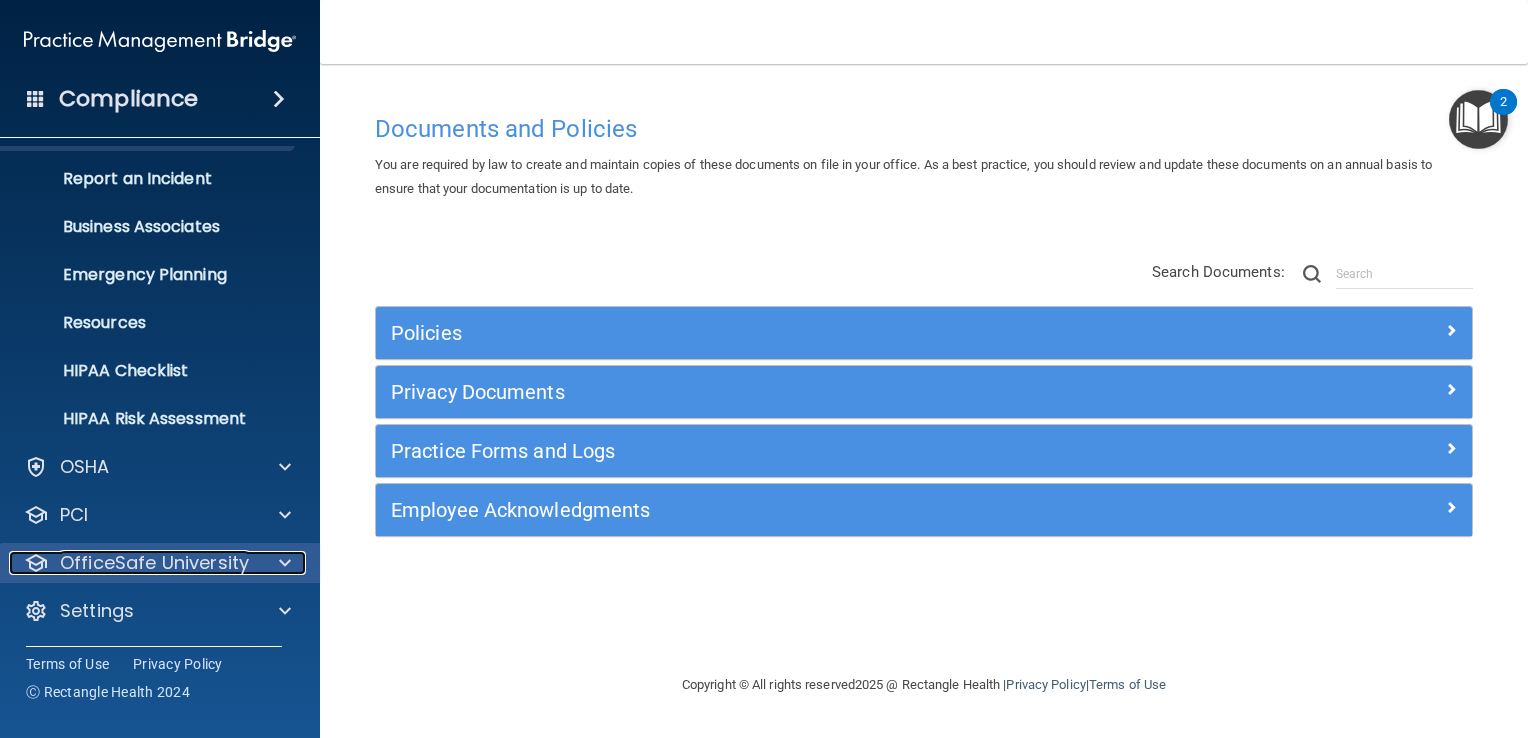 click on "OfficeSafe University" at bounding box center (154, 563) 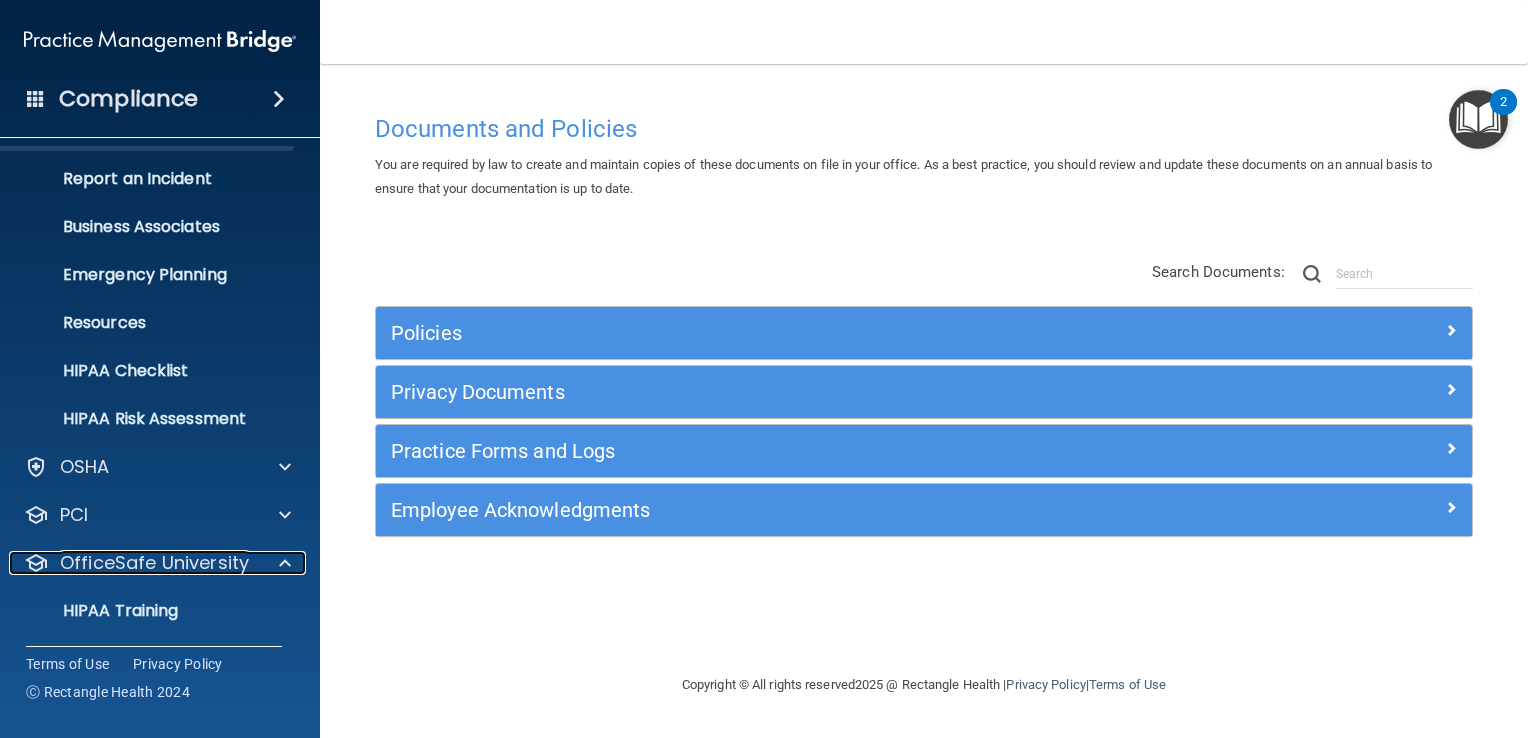 scroll, scrollTop: 235, scrollLeft: 0, axis: vertical 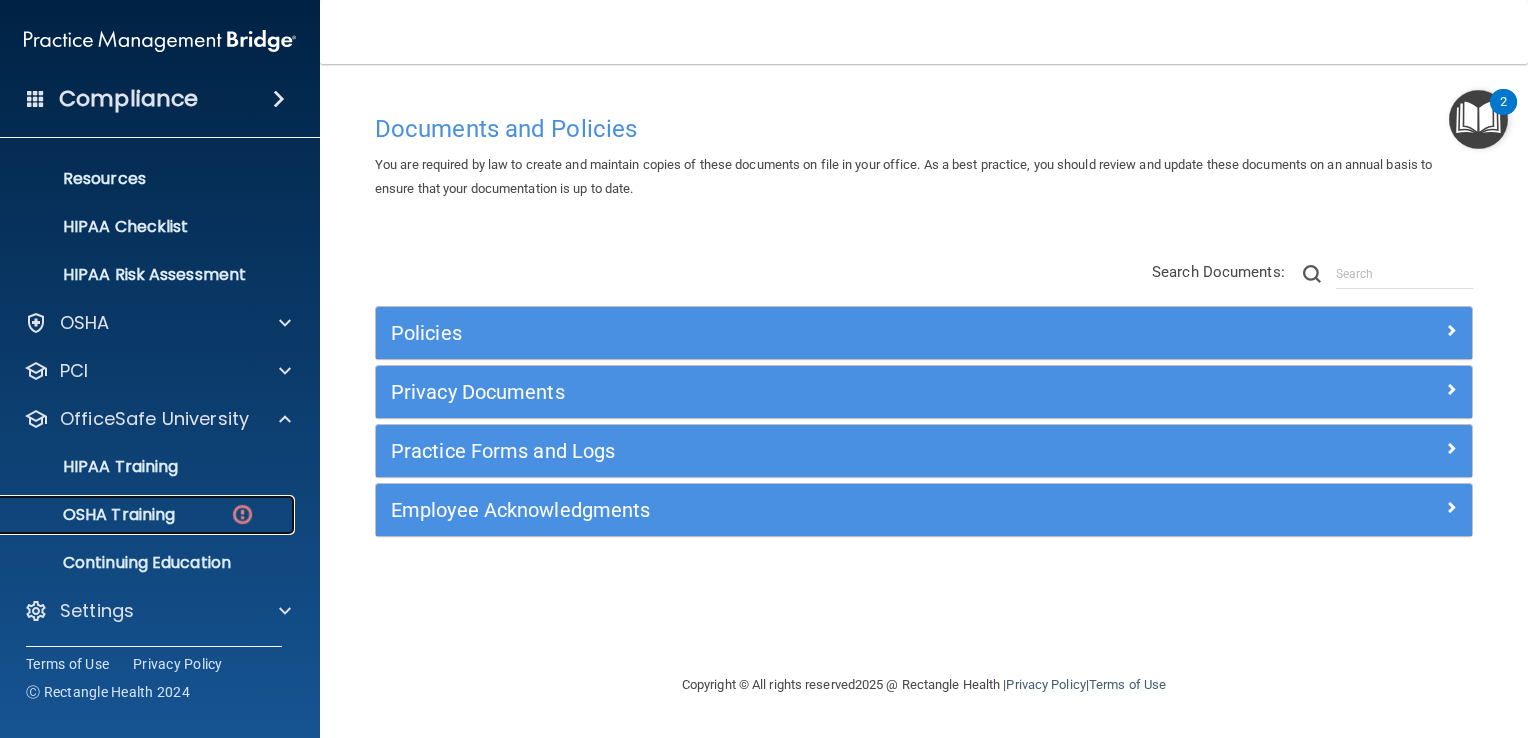 click on "OSHA Training" at bounding box center [94, 515] 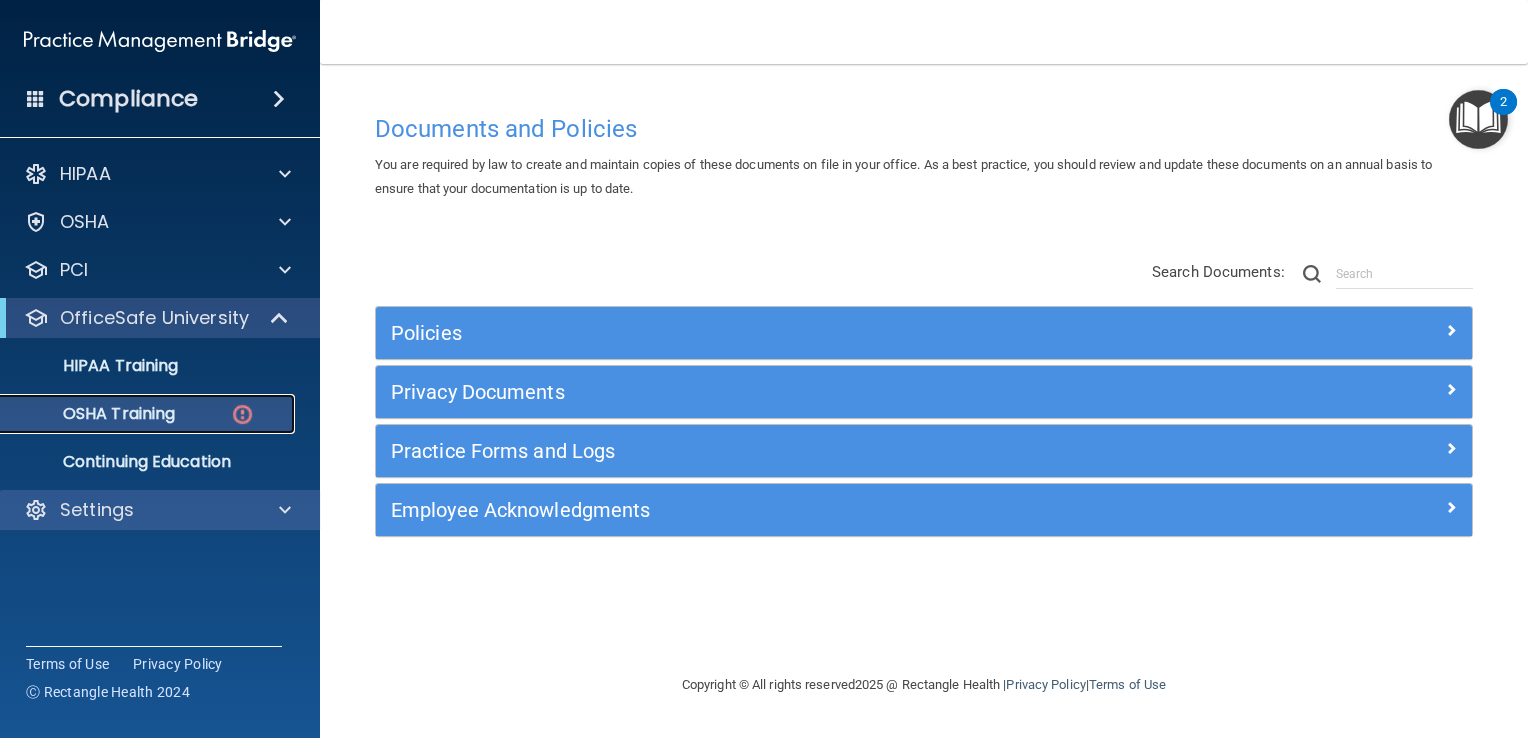 scroll, scrollTop: 0, scrollLeft: 0, axis: both 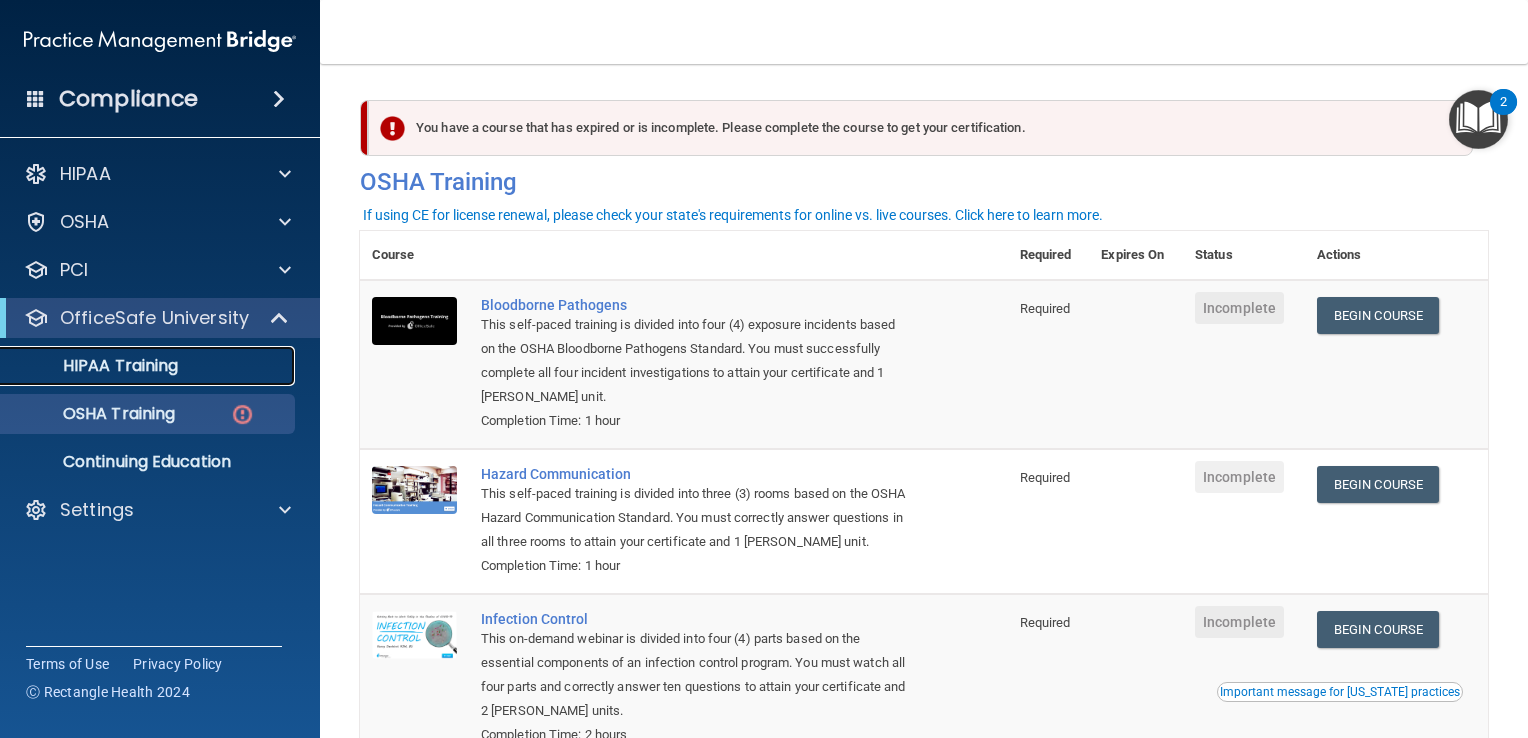 click on "HIPAA Training" at bounding box center (149, 366) 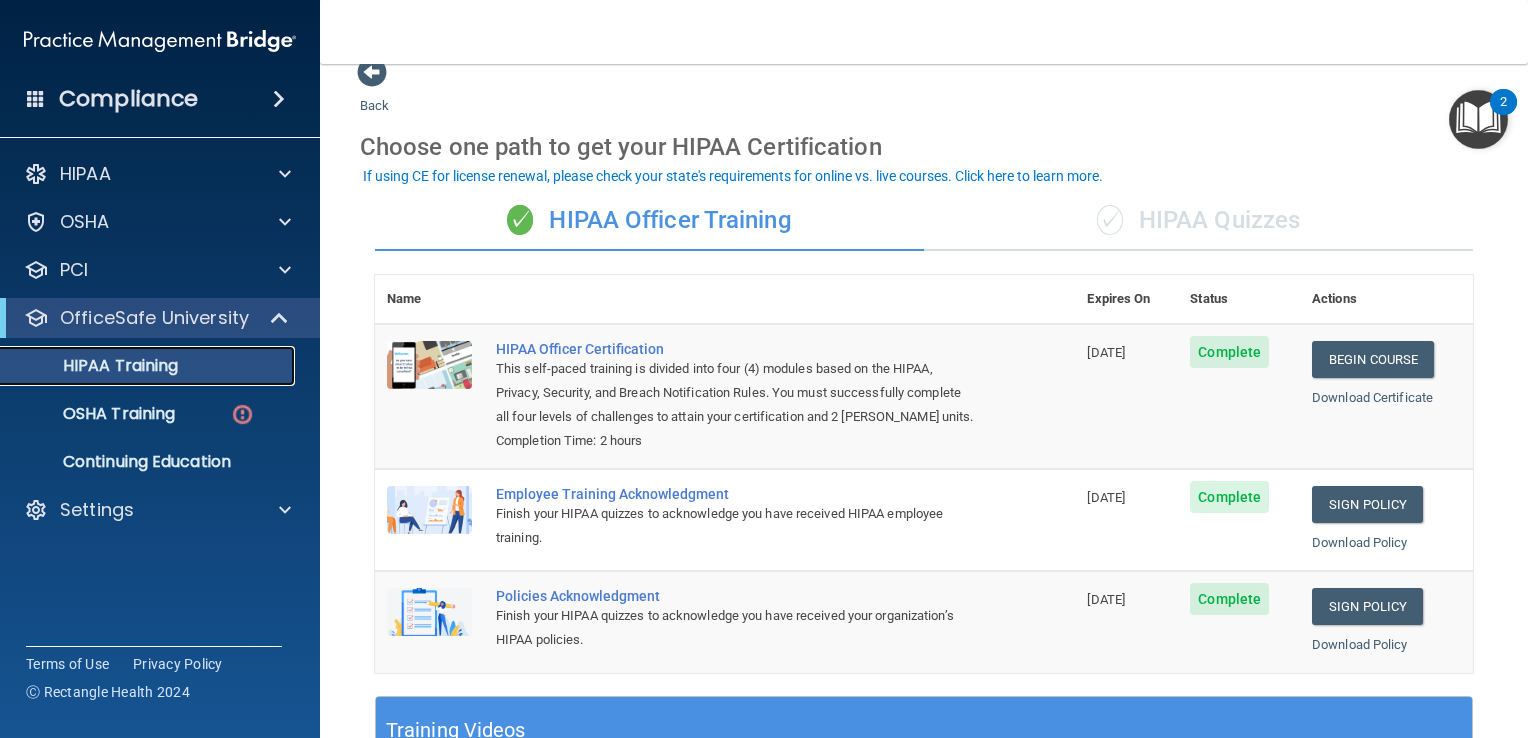 scroll, scrollTop: 0, scrollLeft: 0, axis: both 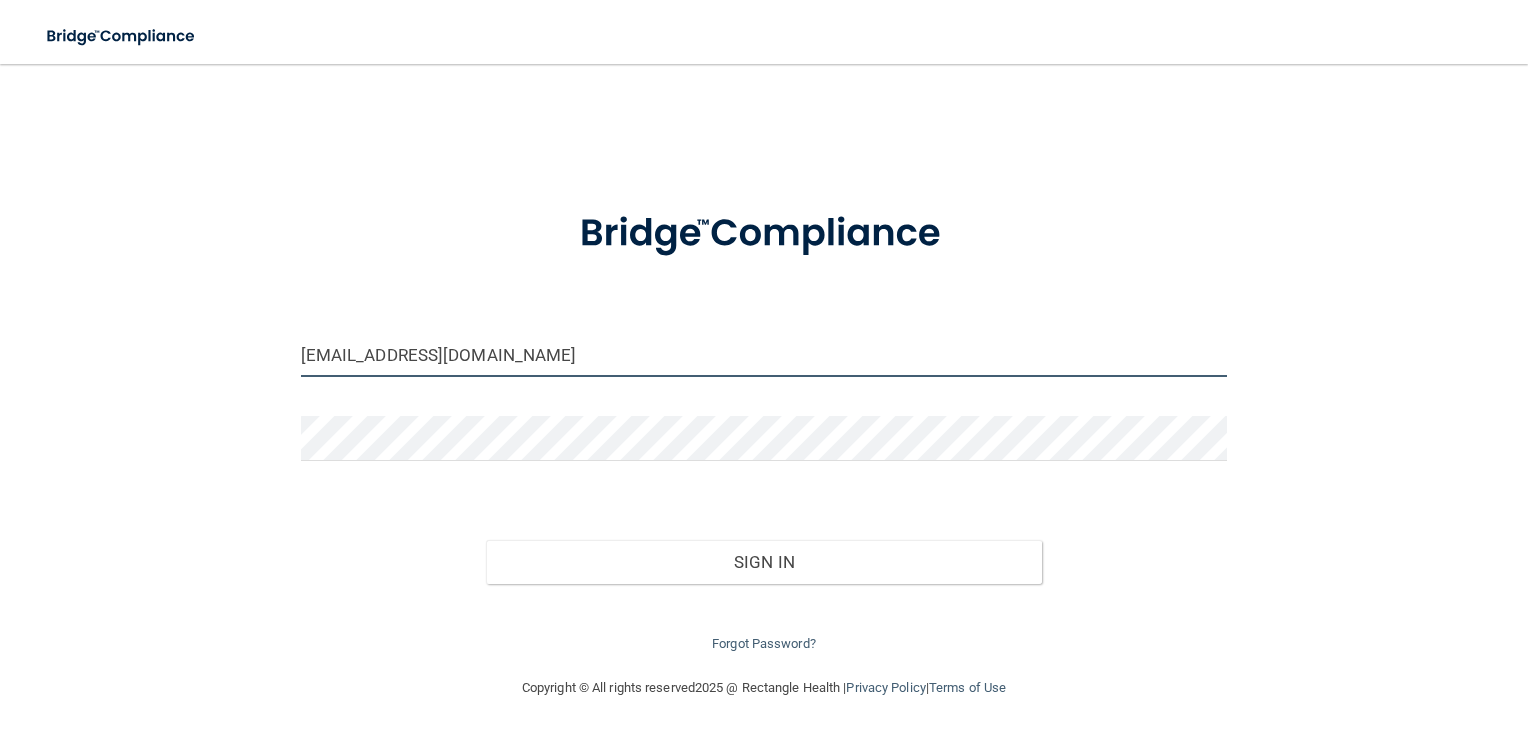drag, startPoint x: 517, startPoint y: 356, endPoint x: 28, endPoint y: 362, distance: 489.0368 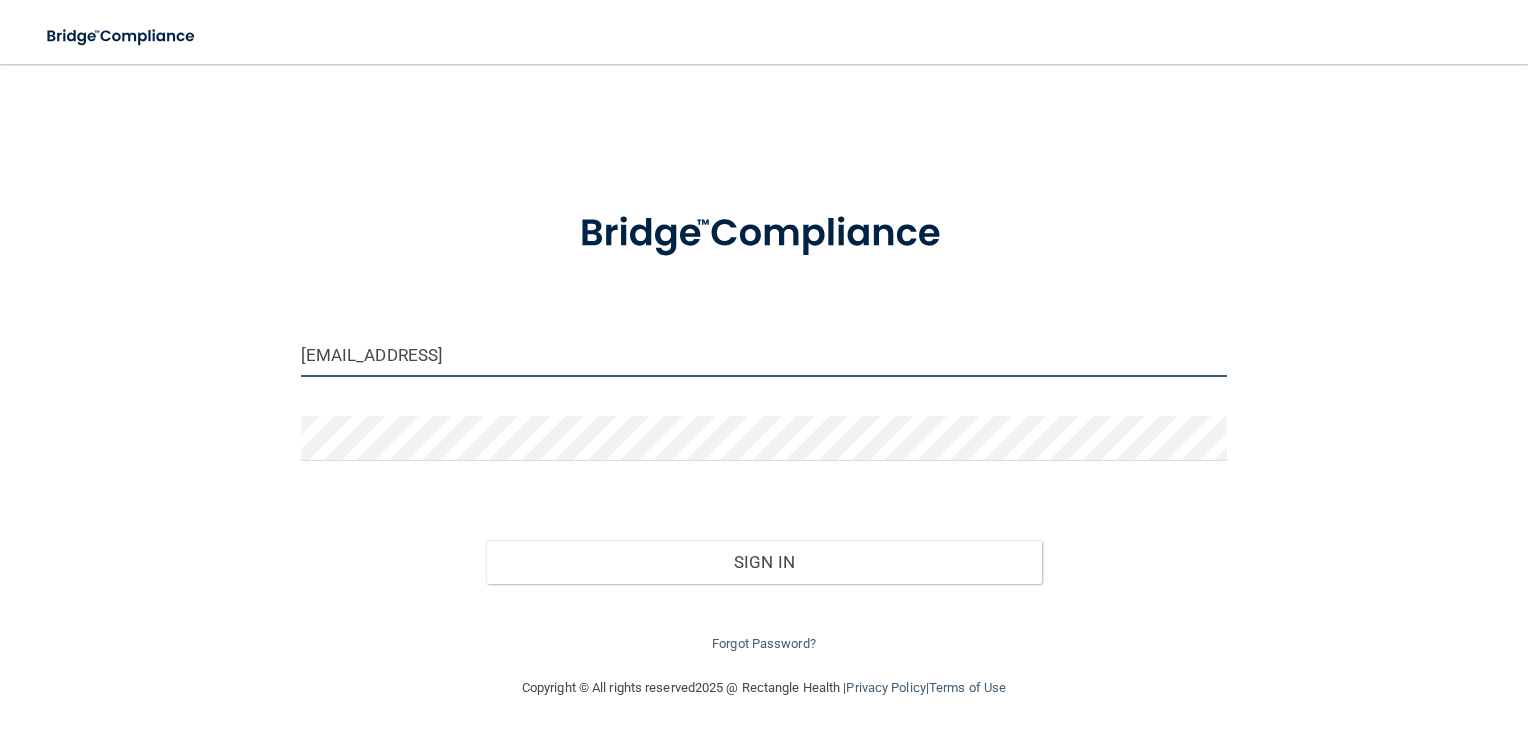 click on "woodardkj1062@gmail.comt" at bounding box center [764, 354] 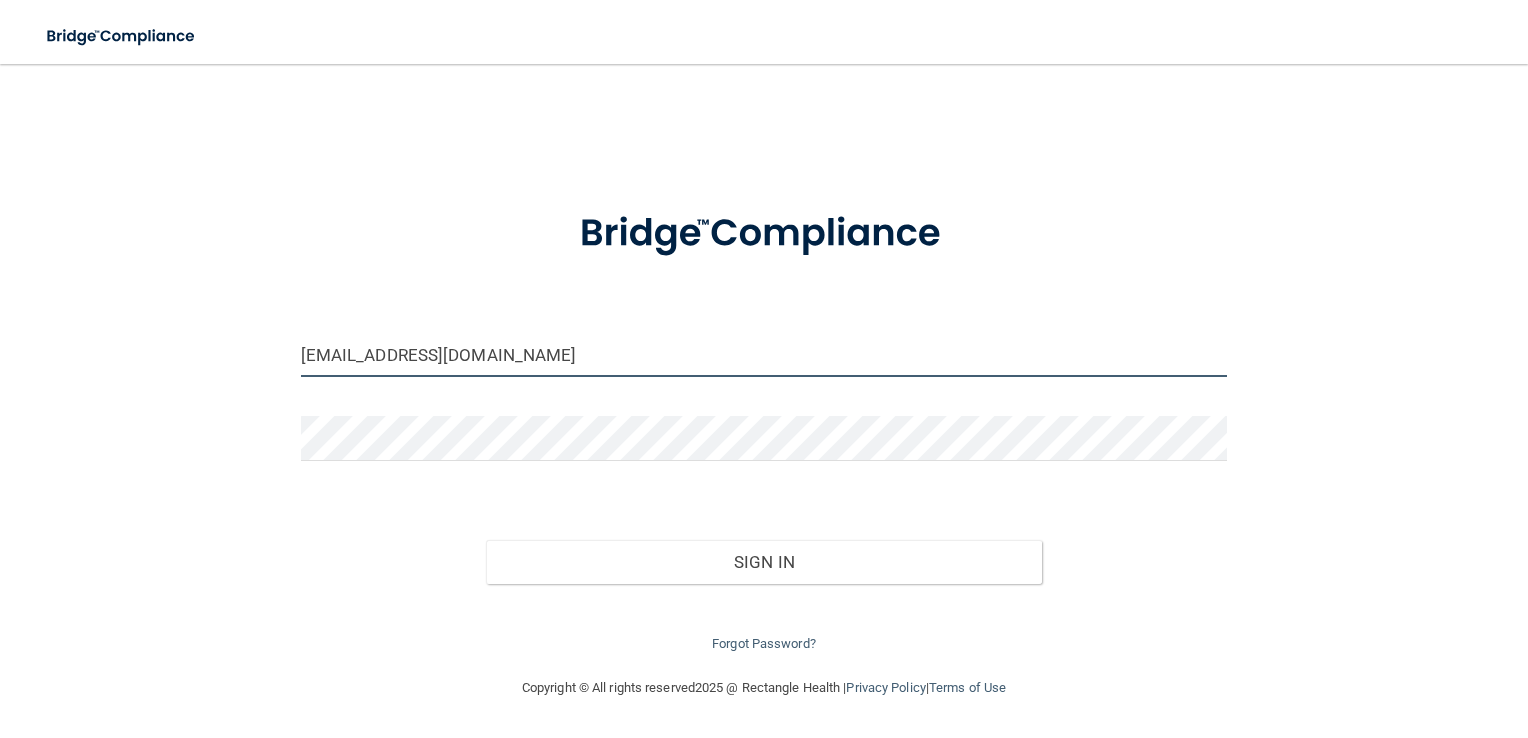 type on "[EMAIL_ADDRESS][DOMAIN_NAME]" 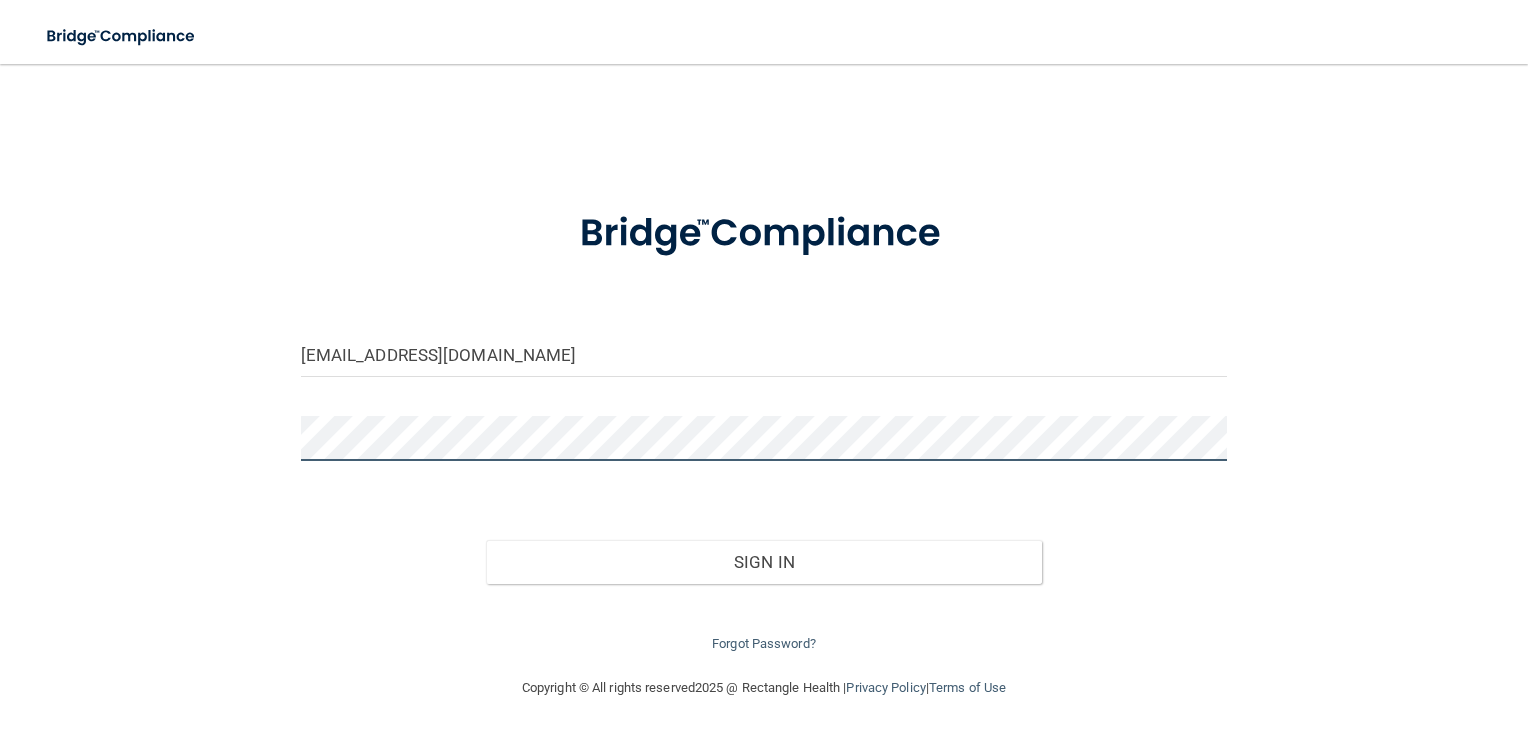 click on "Toggle navigation                                                                                                                                  Manage My Enterprise                  Manage My Location                                                                 woodardkj1062@gmail.com                                    Invalid email/password.     You don't have permission to access that page.       Sign In            Forgot Password?                          Copyright © All rights reserved  2025 @ Rectangle Health |  Privacy Policy  |  Terms of Use                                                Keyboard Shortcuts: ? Show / hide this help menu ×" at bounding box center (764, 369) 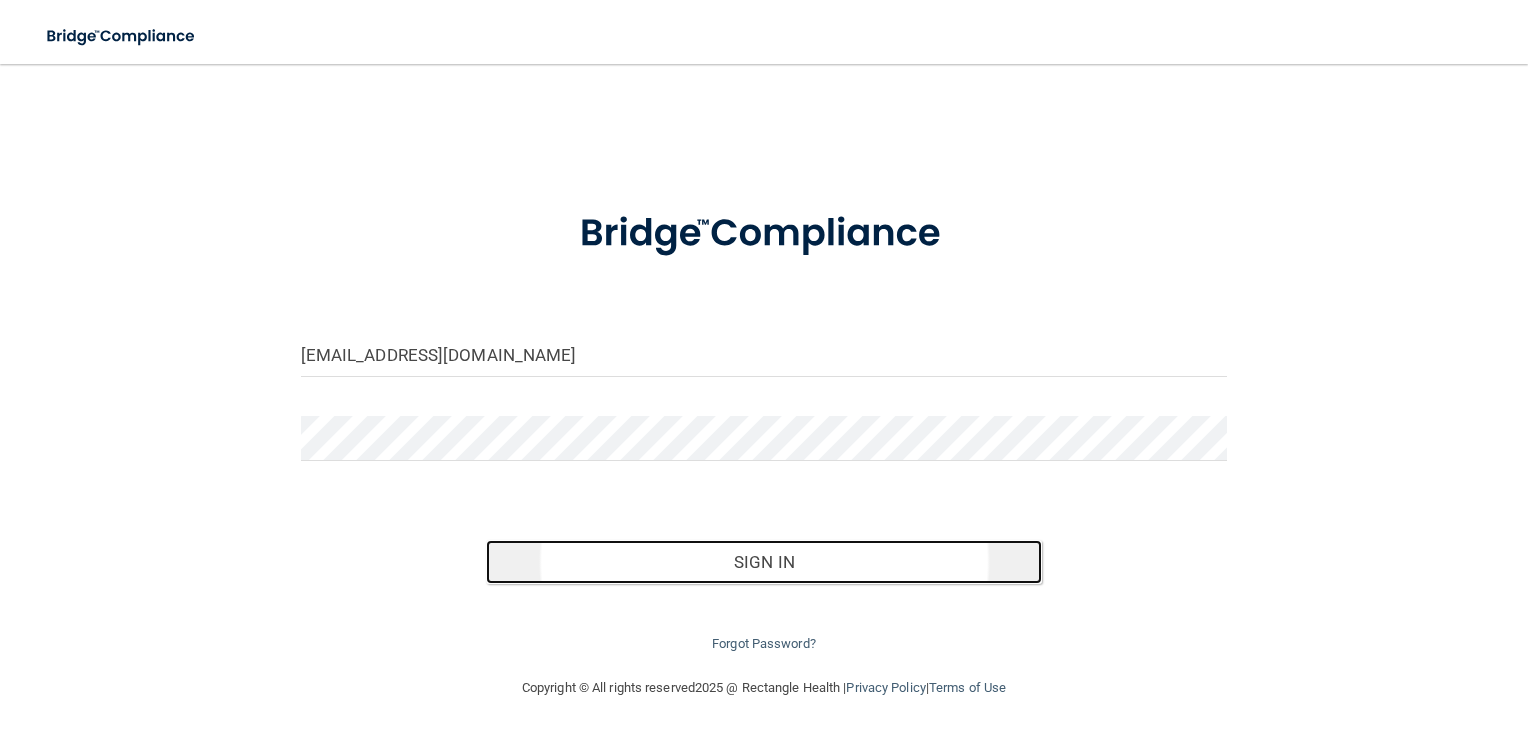 click on "Sign In" at bounding box center (764, 562) 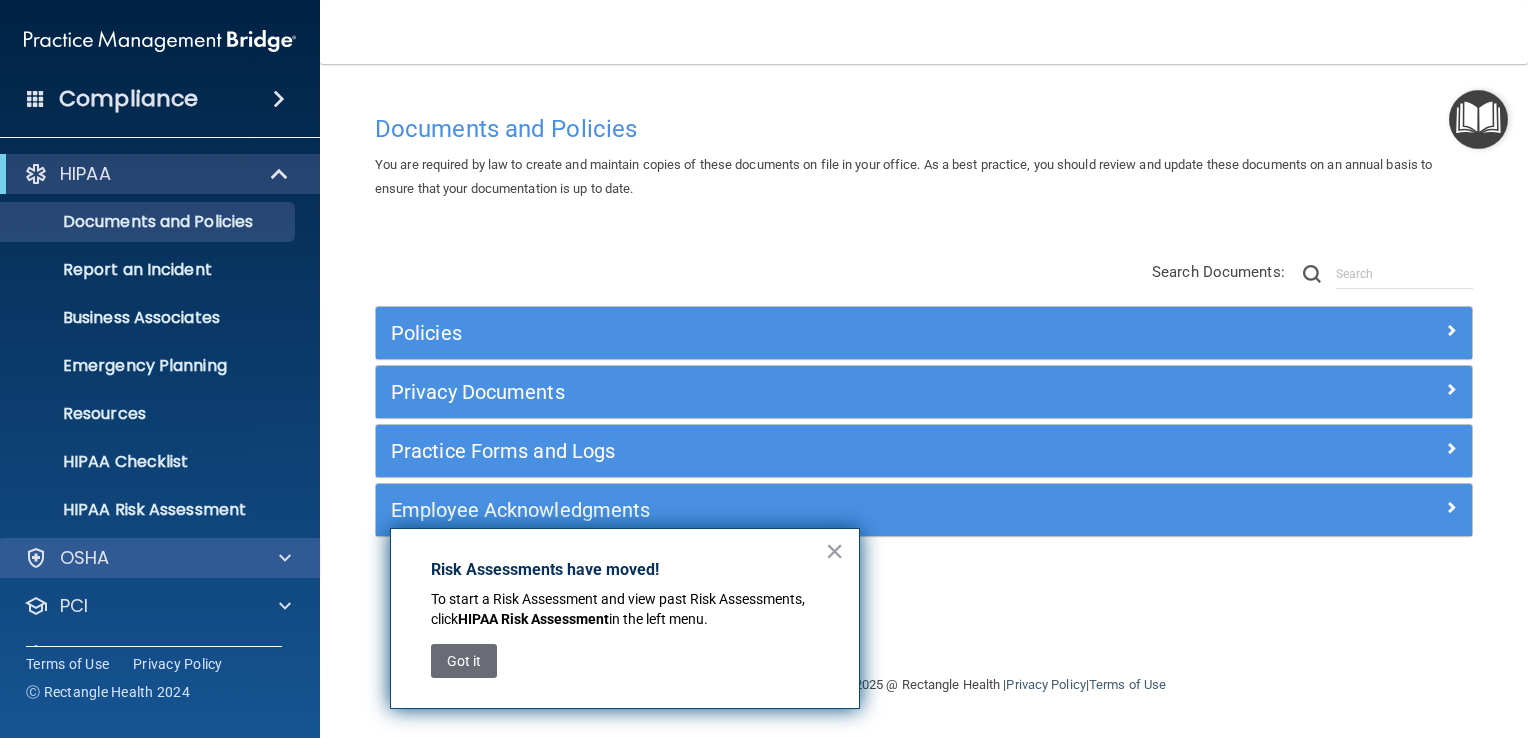 scroll, scrollTop: 91, scrollLeft: 0, axis: vertical 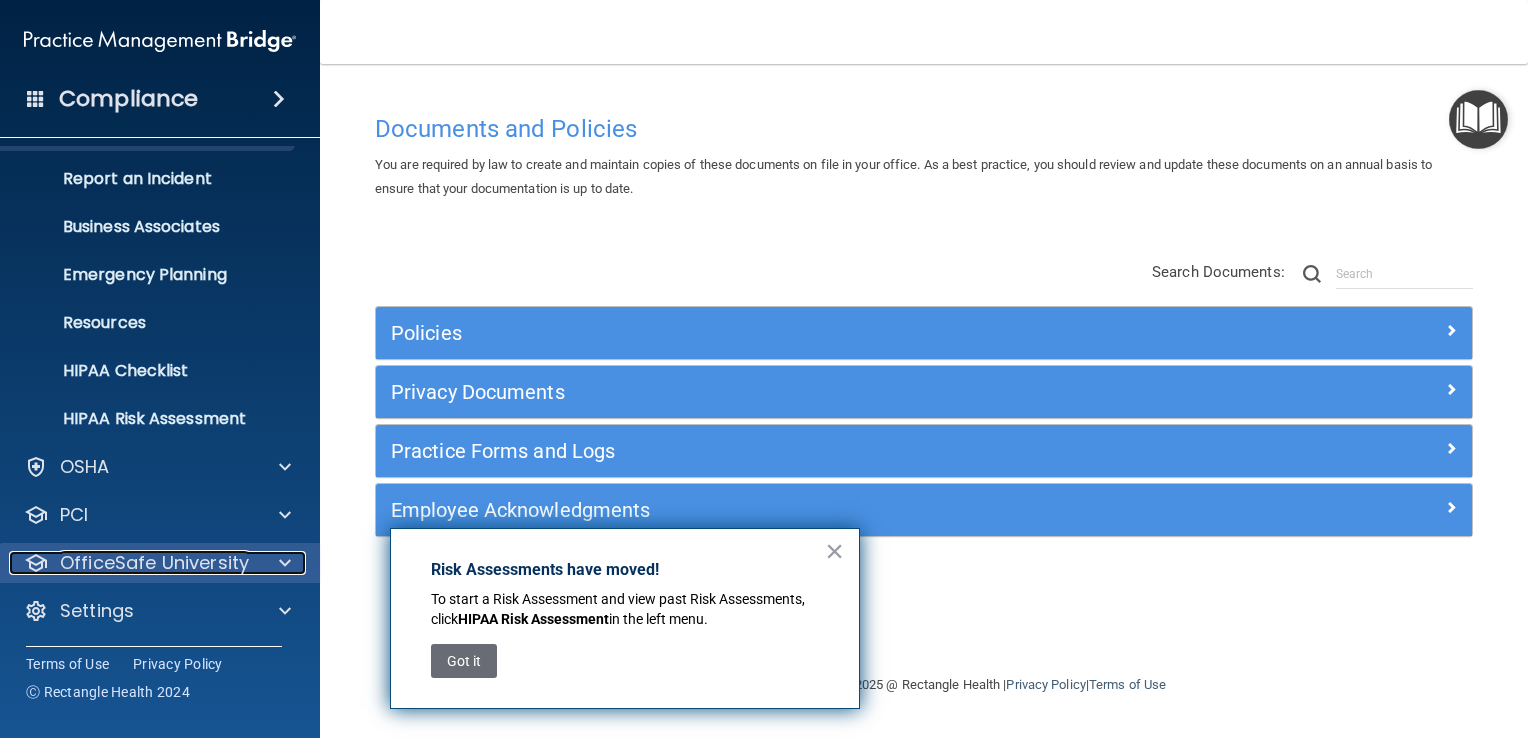 click on "OfficeSafe University" at bounding box center [154, 563] 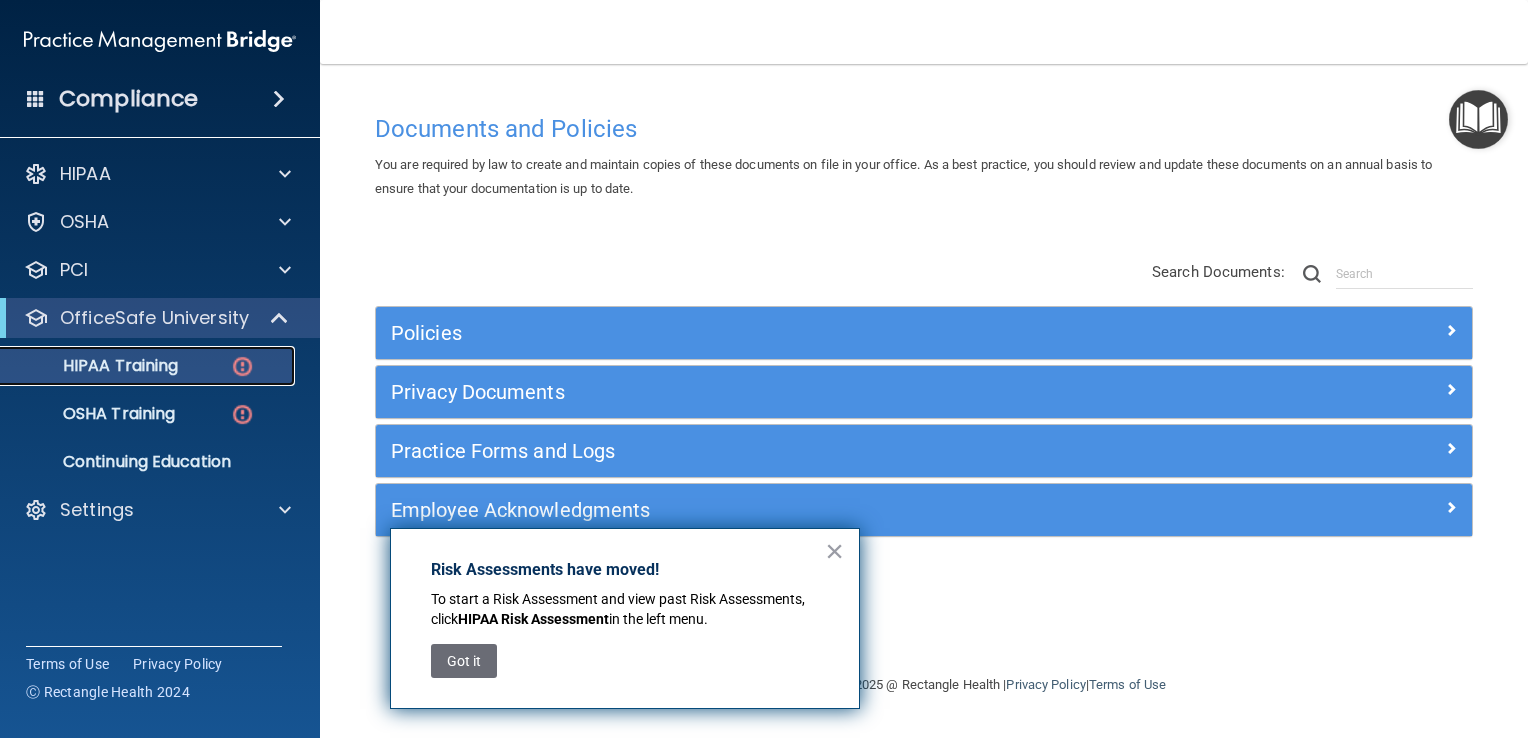 scroll, scrollTop: 0, scrollLeft: 0, axis: both 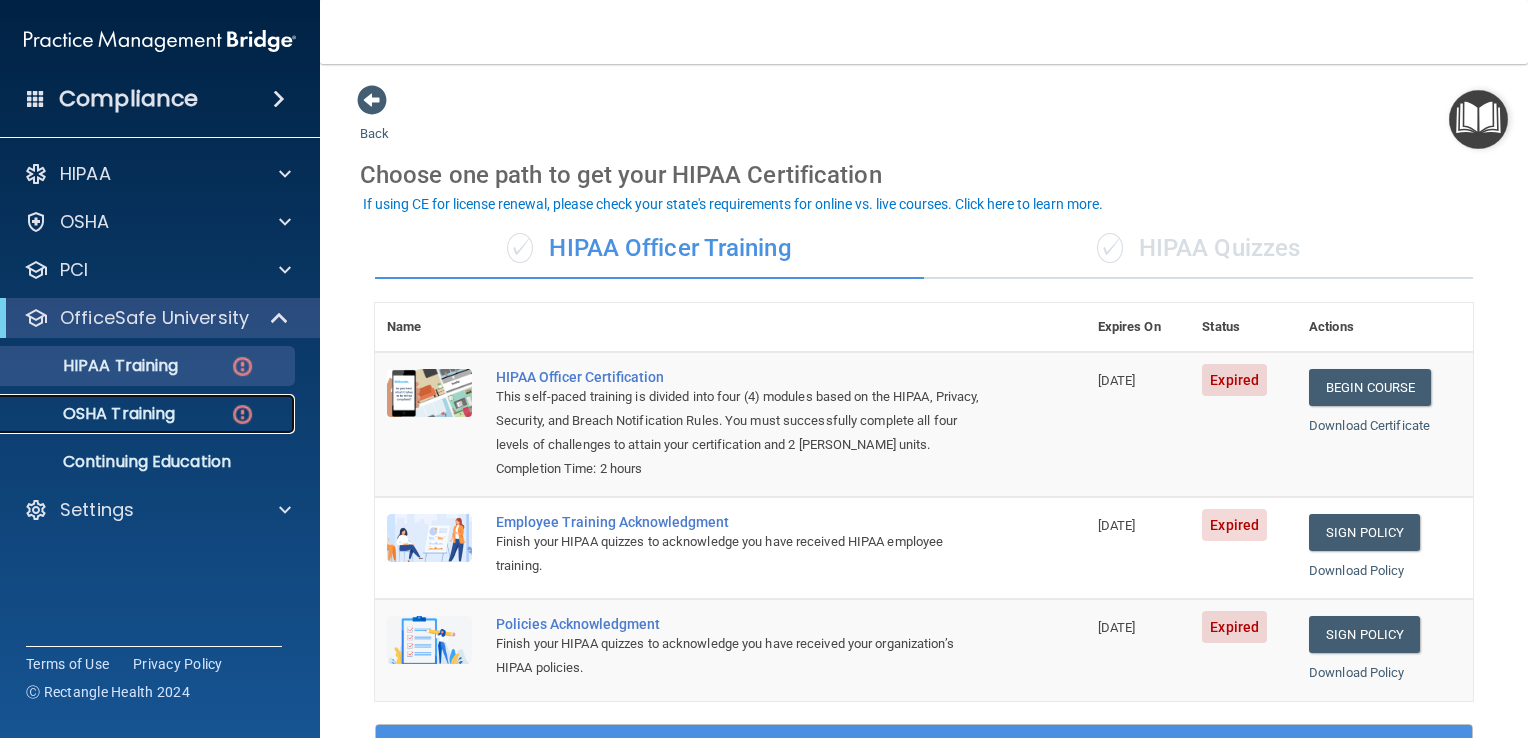 click on "OSHA Training" at bounding box center [94, 414] 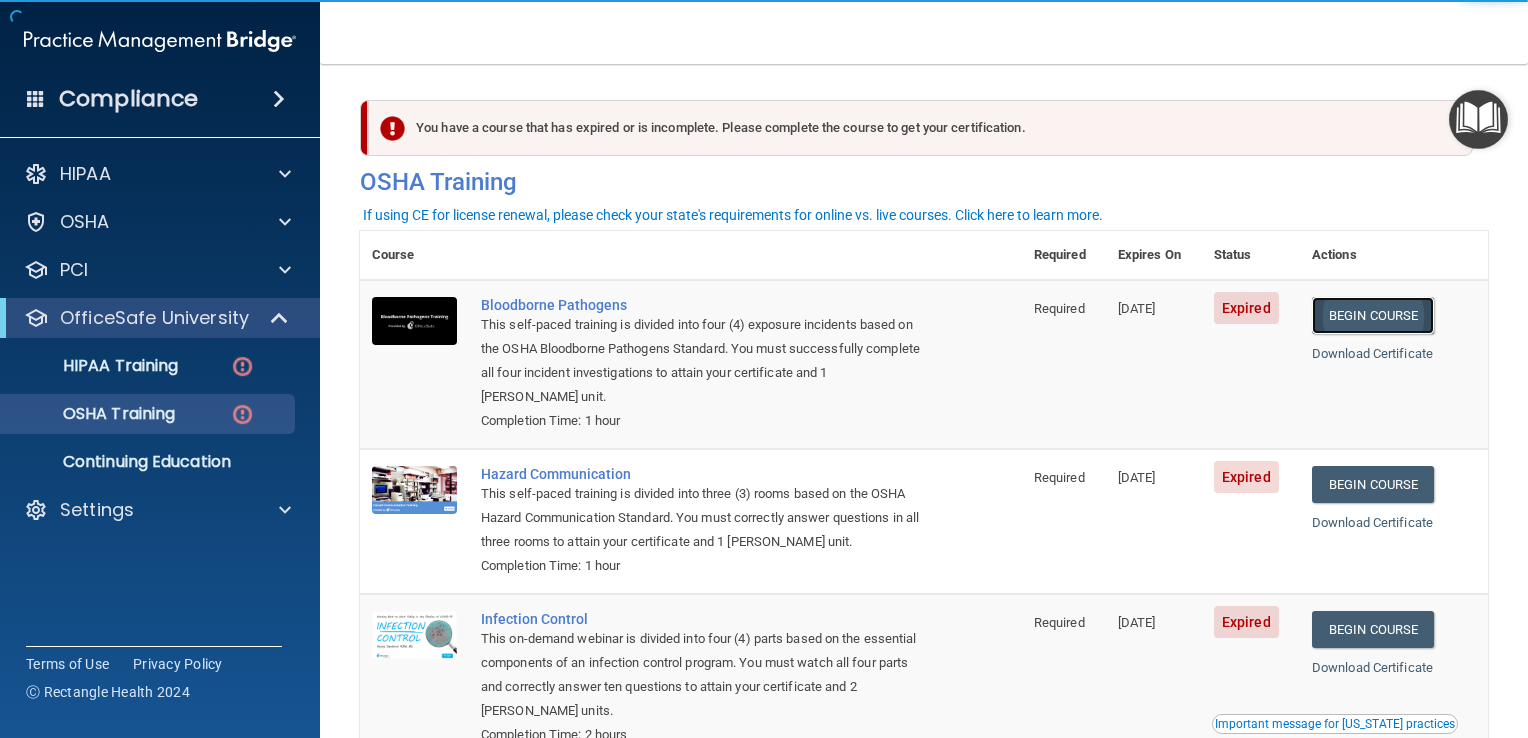 click on "Begin Course" at bounding box center (1373, 315) 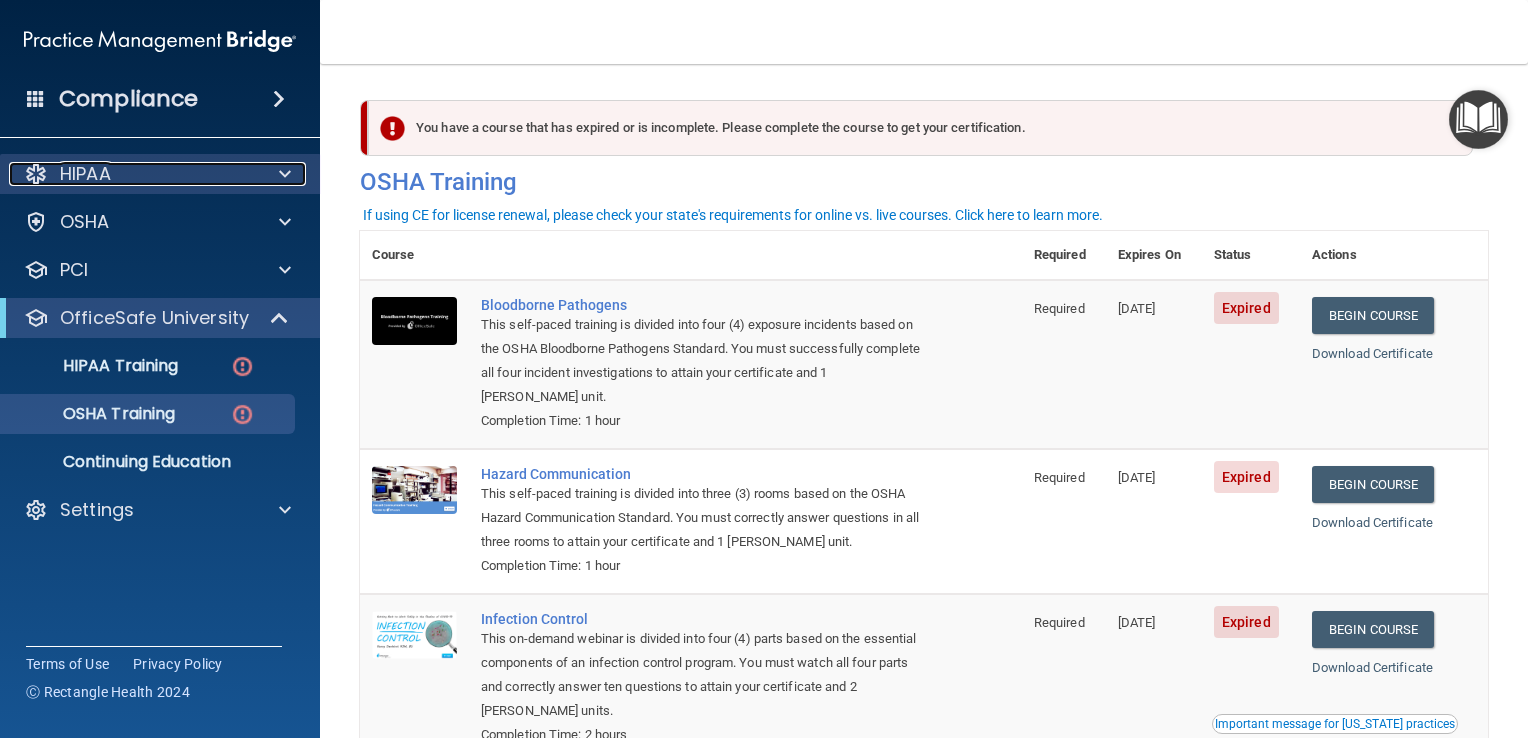 click on "HIPAA" at bounding box center [85, 174] 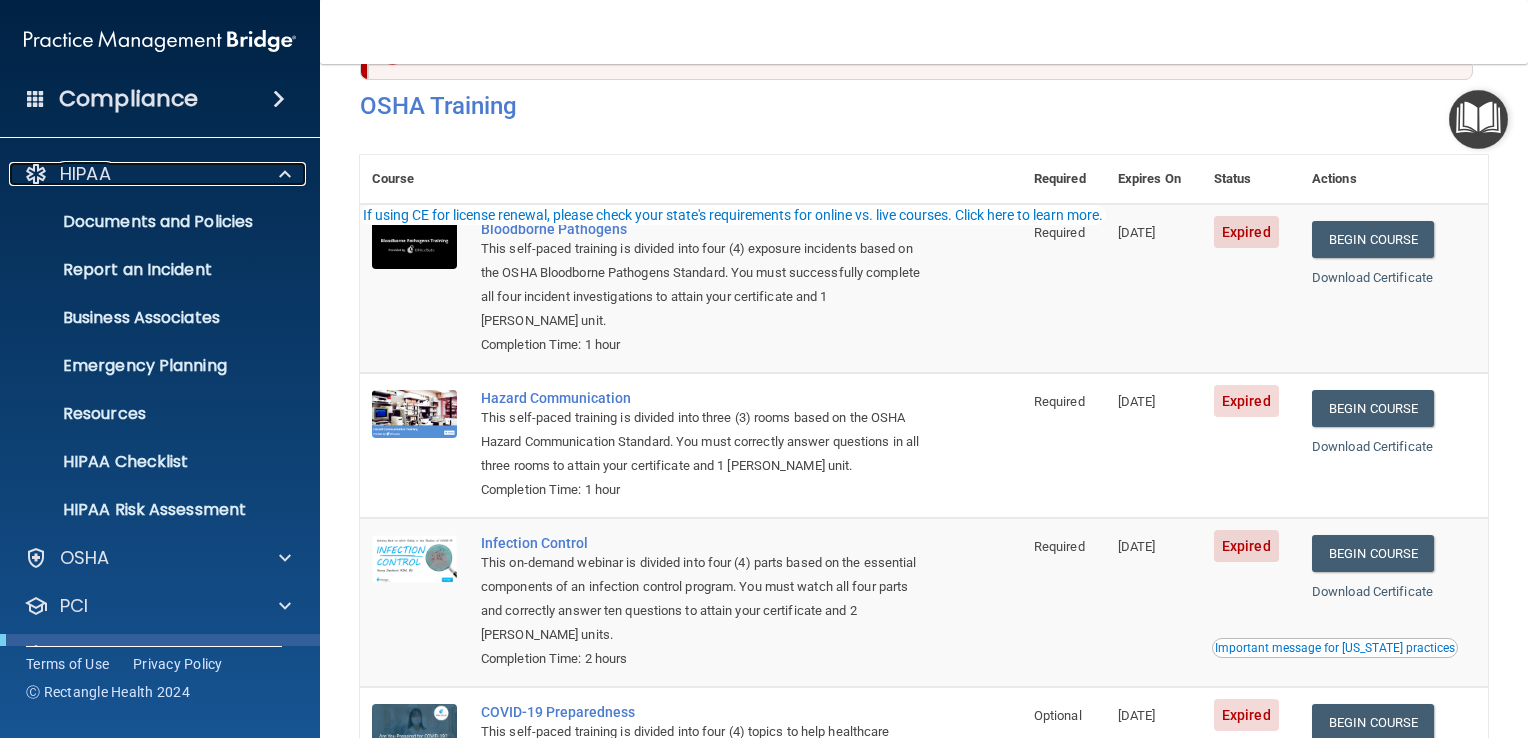 scroll, scrollTop: 0, scrollLeft: 0, axis: both 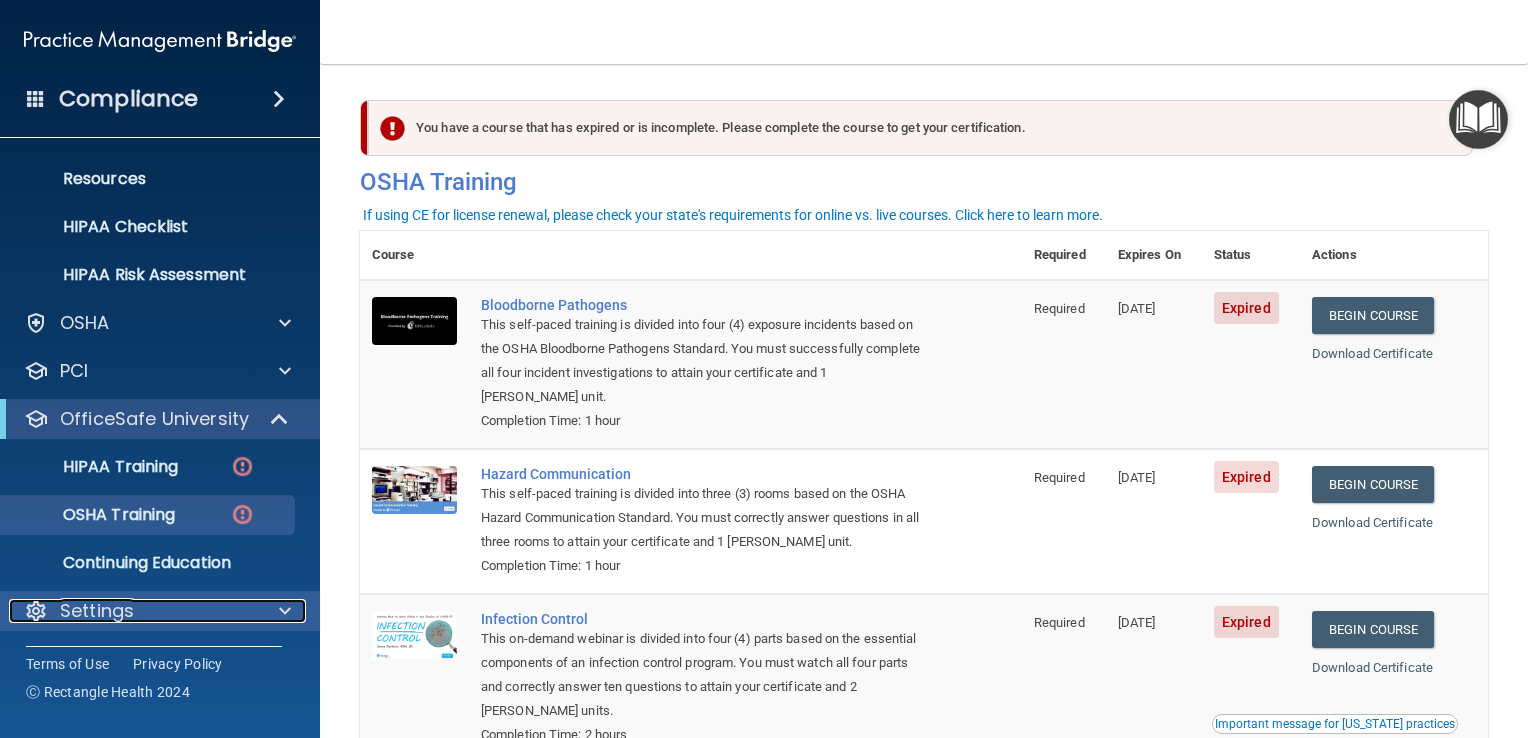 click at bounding box center [285, 611] 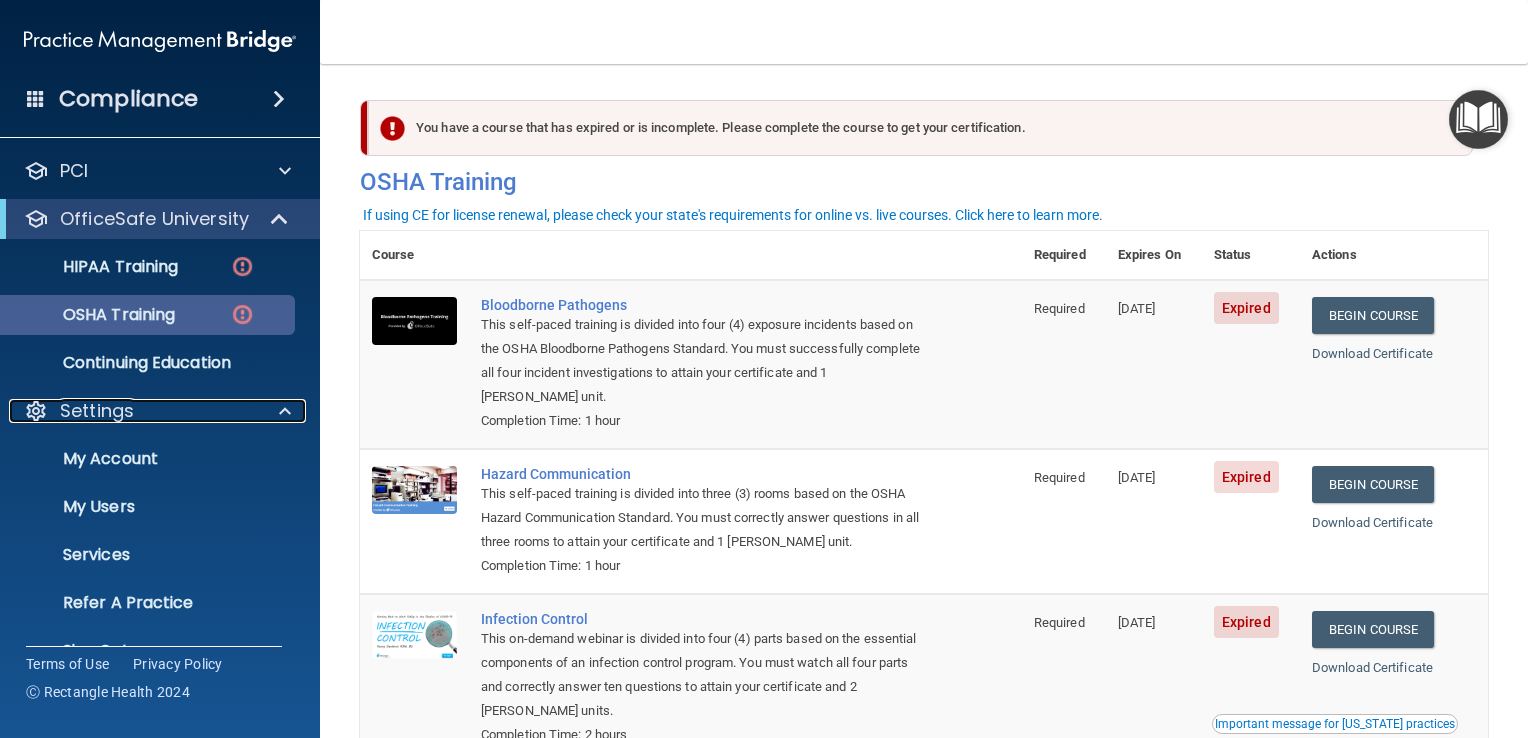 scroll, scrollTop: 475, scrollLeft: 0, axis: vertical 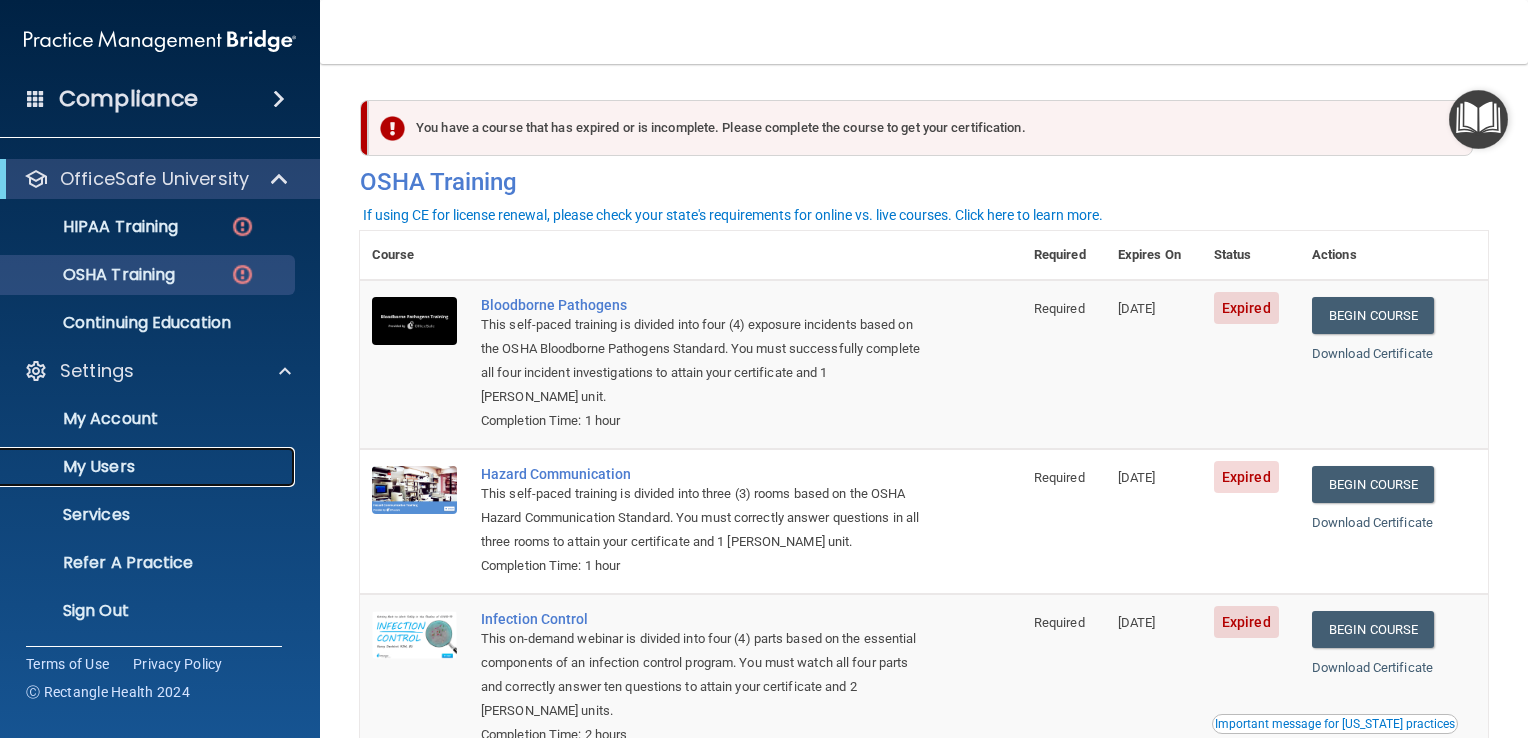 click on "My Users" at bounding box center (149, 467) 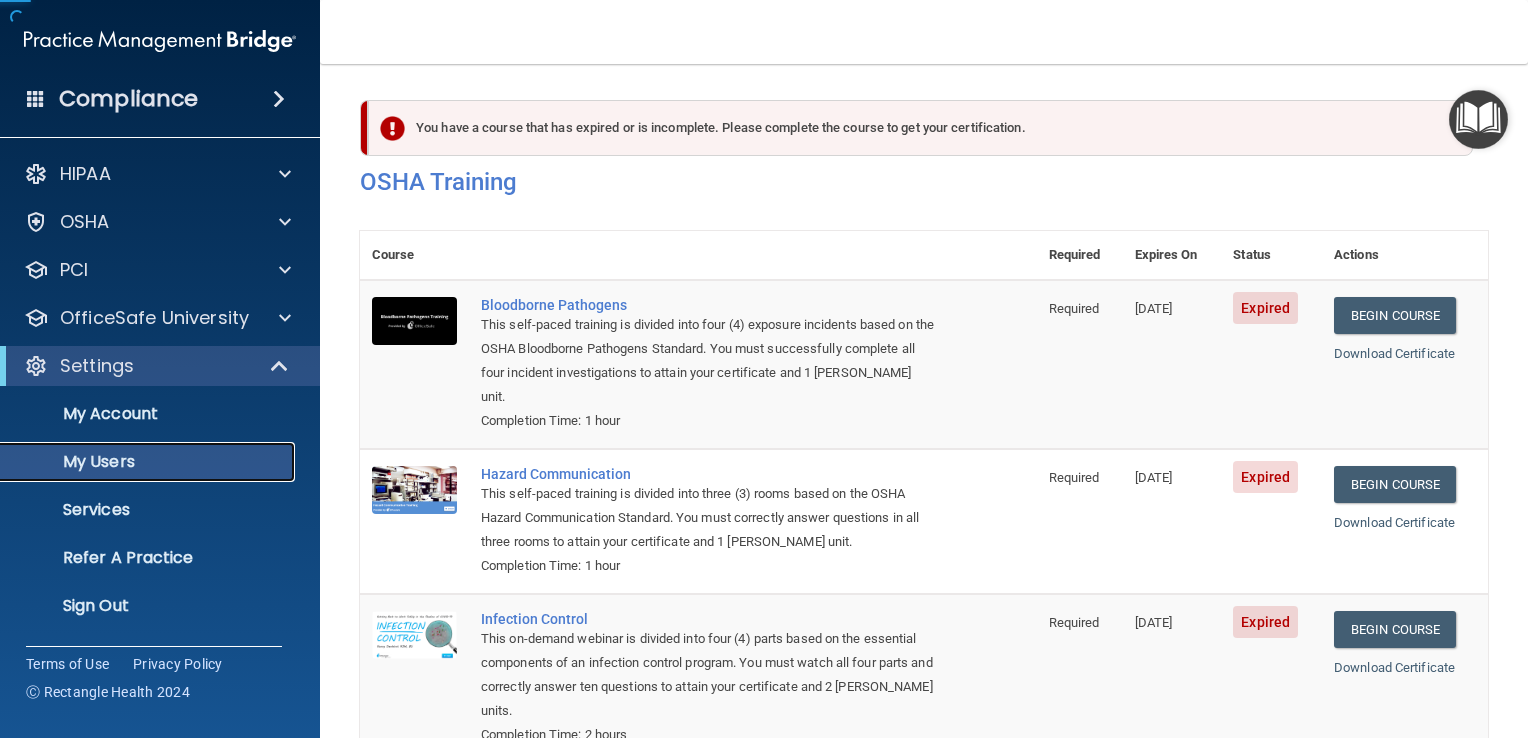 scroll, scrollTop: 0, scrollLeft: 0, axis: both 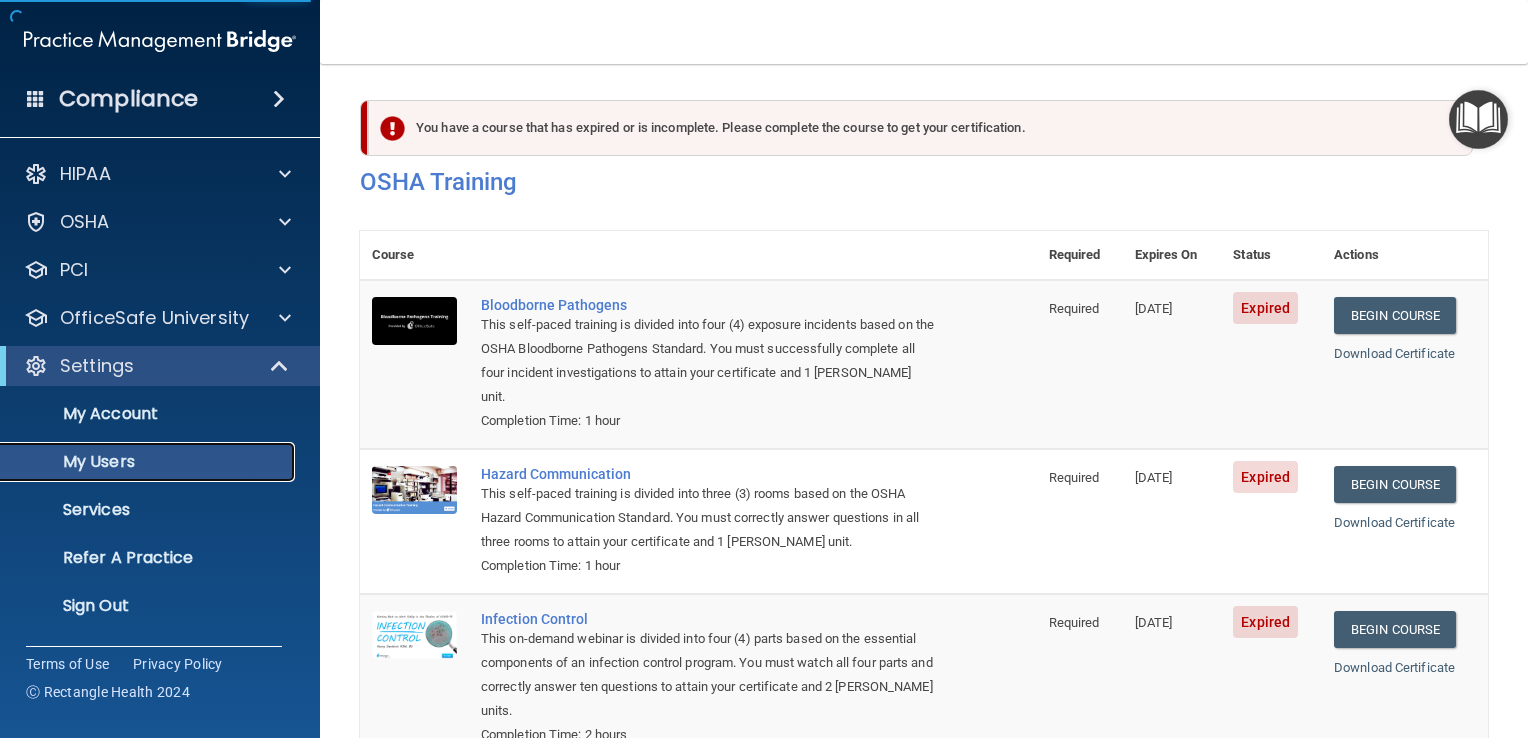 select on "20" 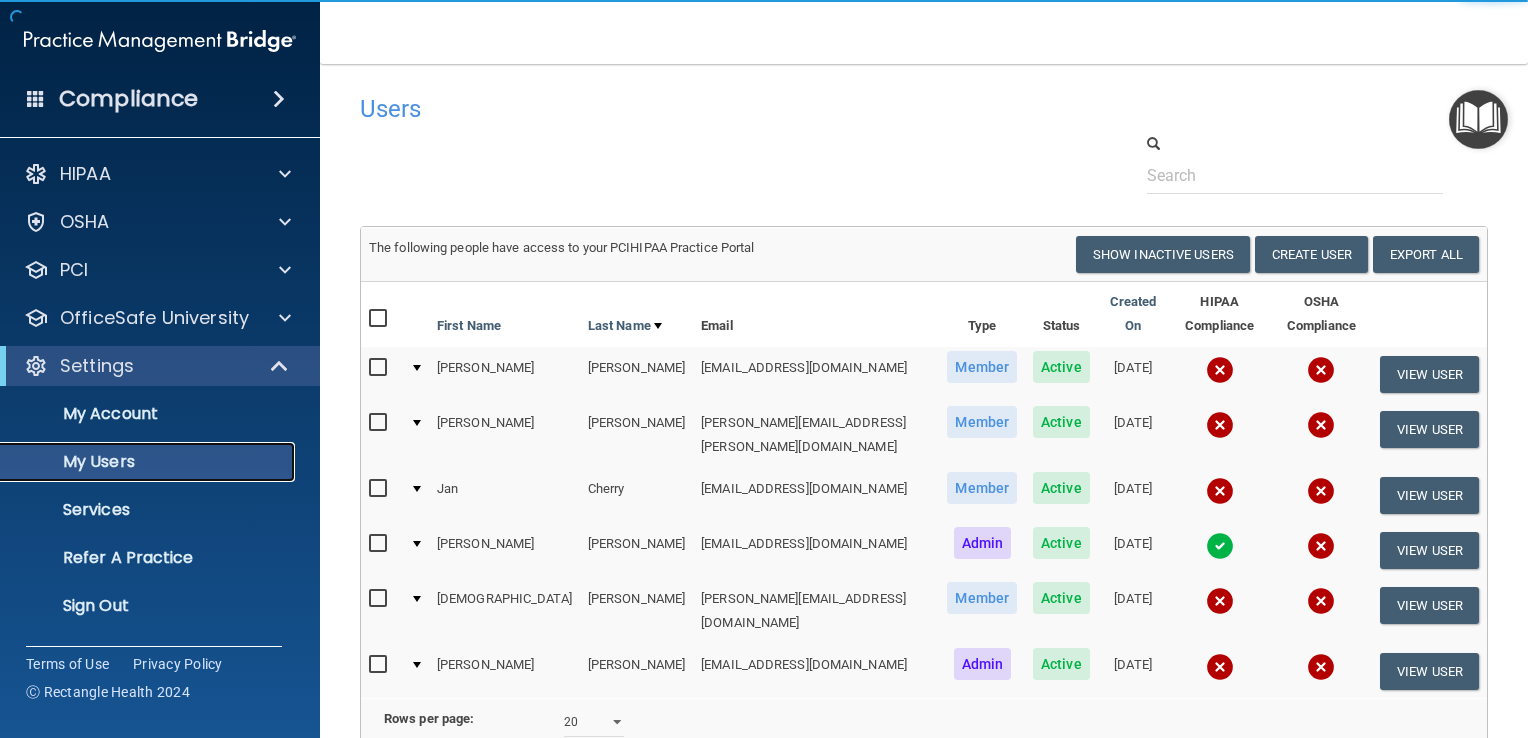 scroll, scrollTop: 100, scrollLeft: 0, axis: vertical 